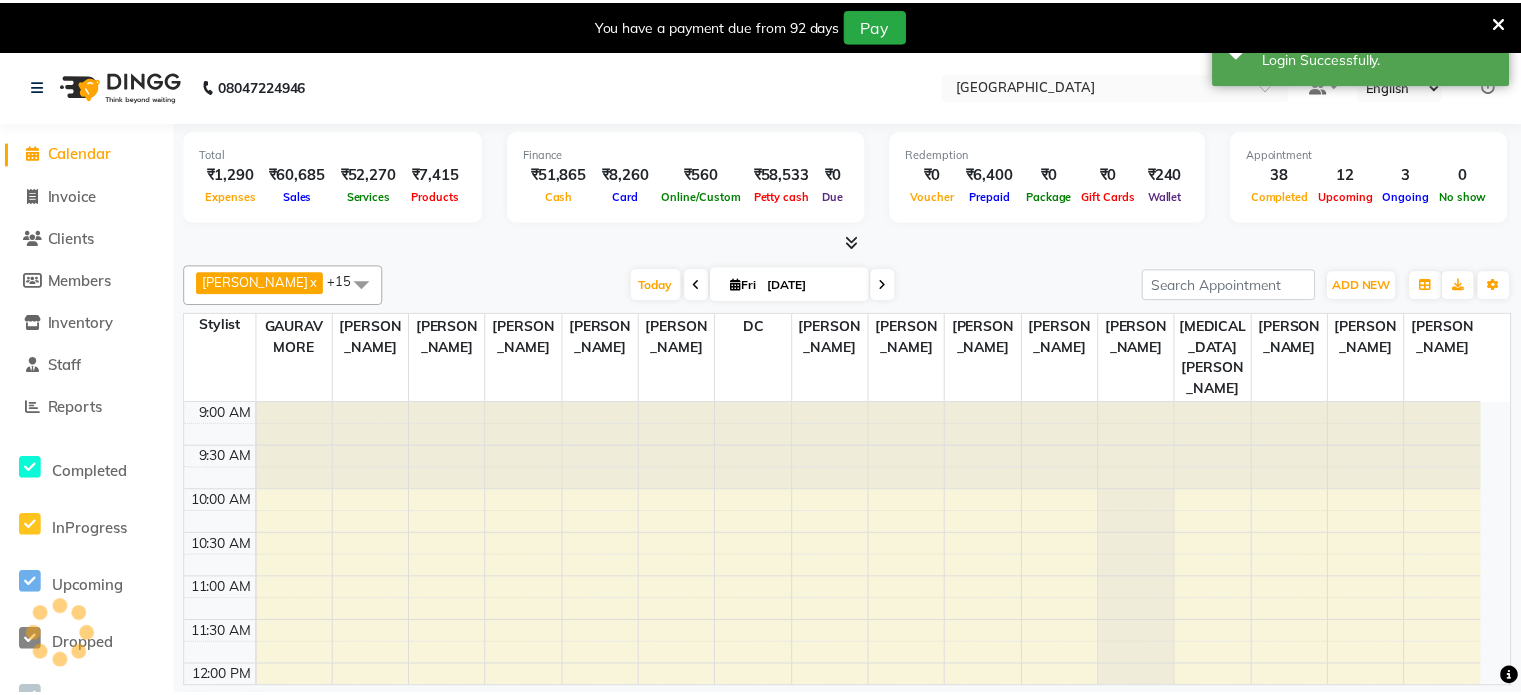 scroll, scrollTop: 0, scrollLeft: 0, axis: both 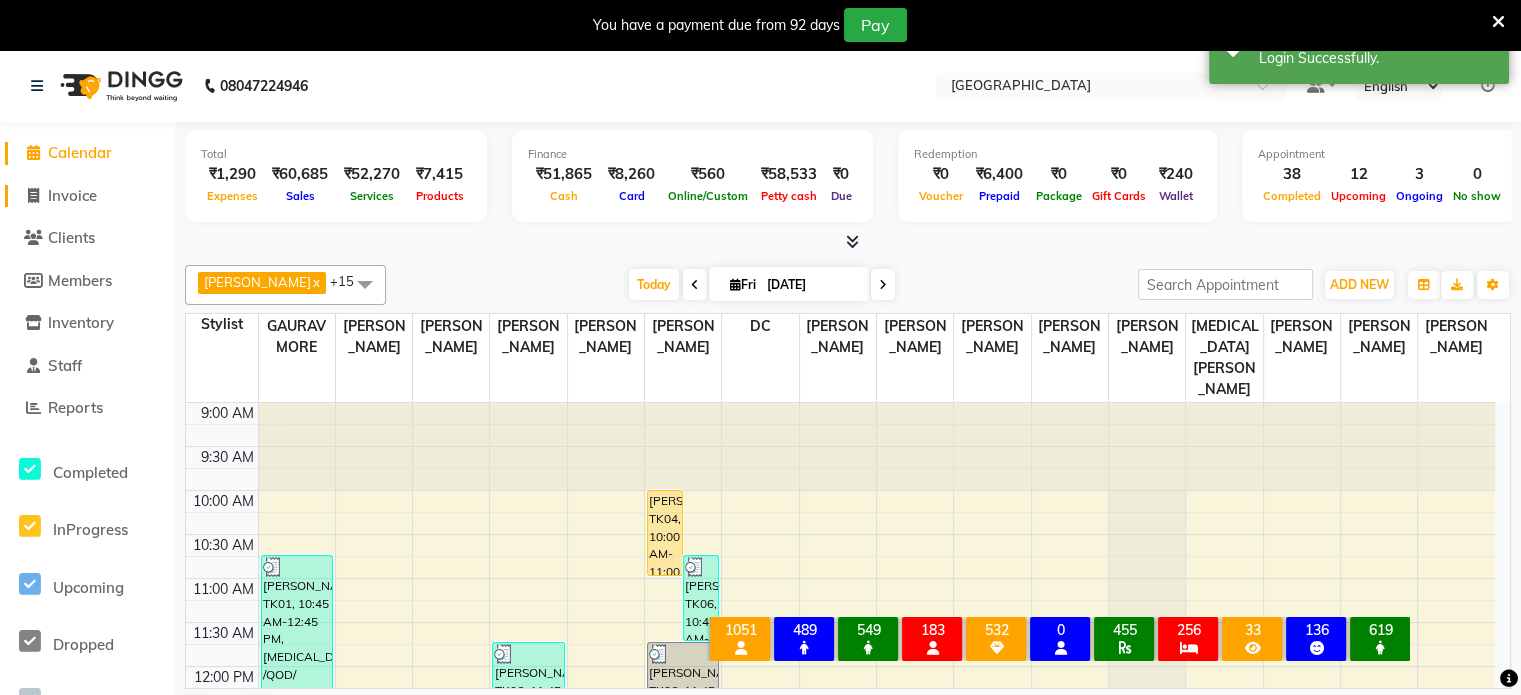 click on "Invoice" 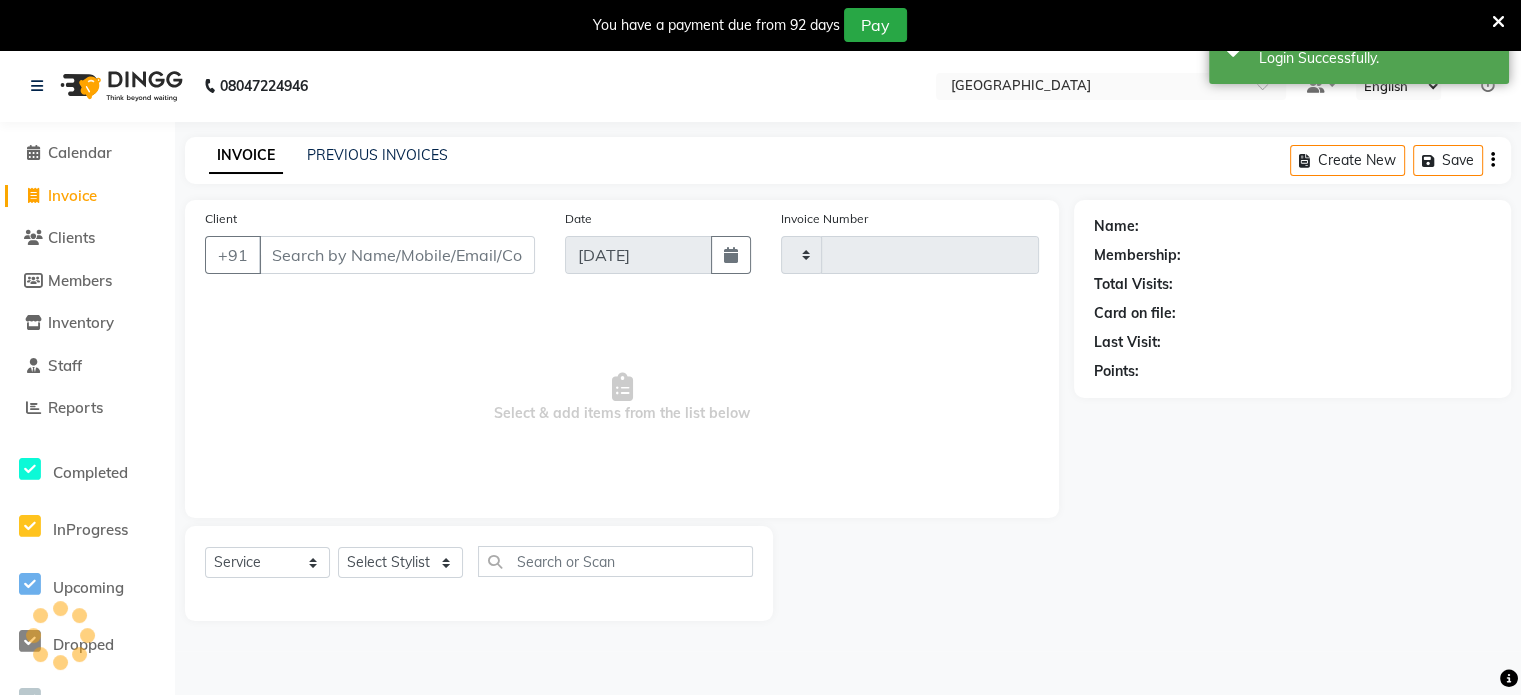 type on "1681" 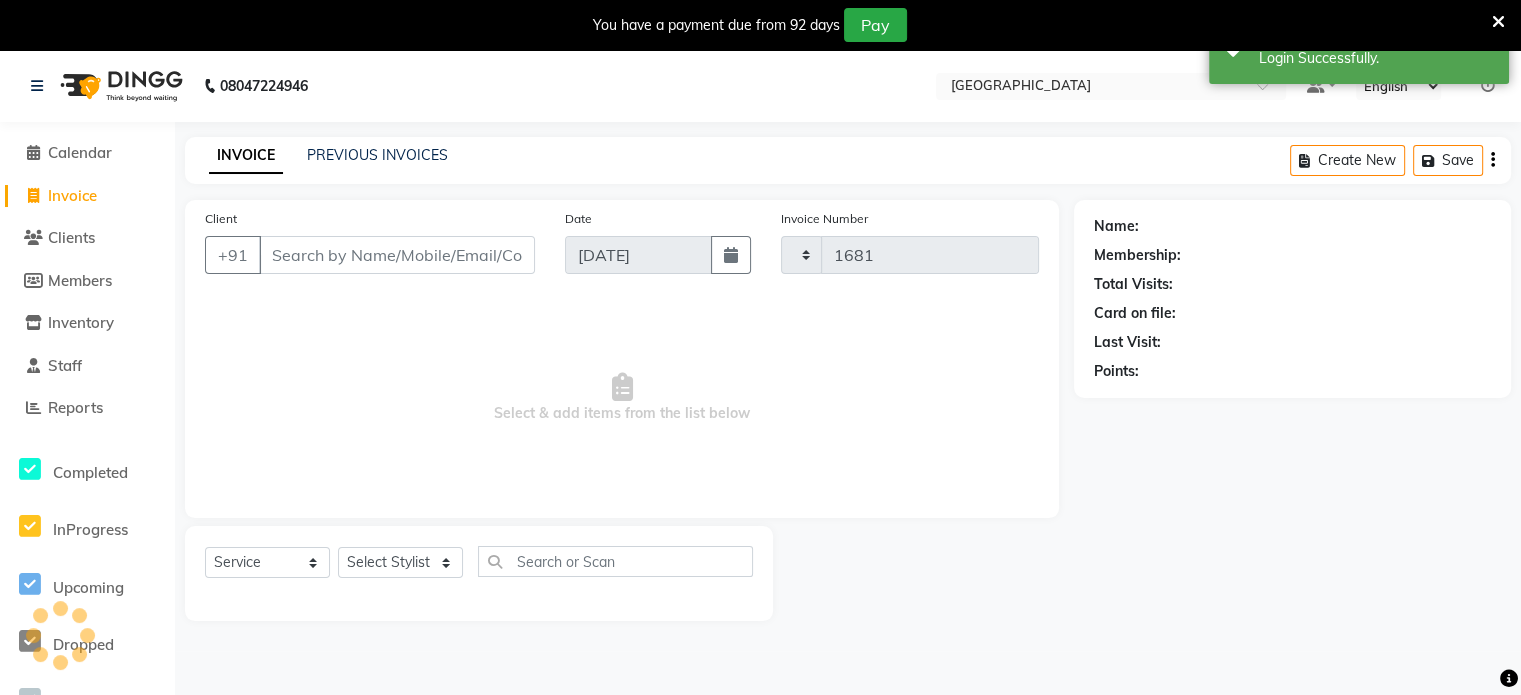 select on "8096" 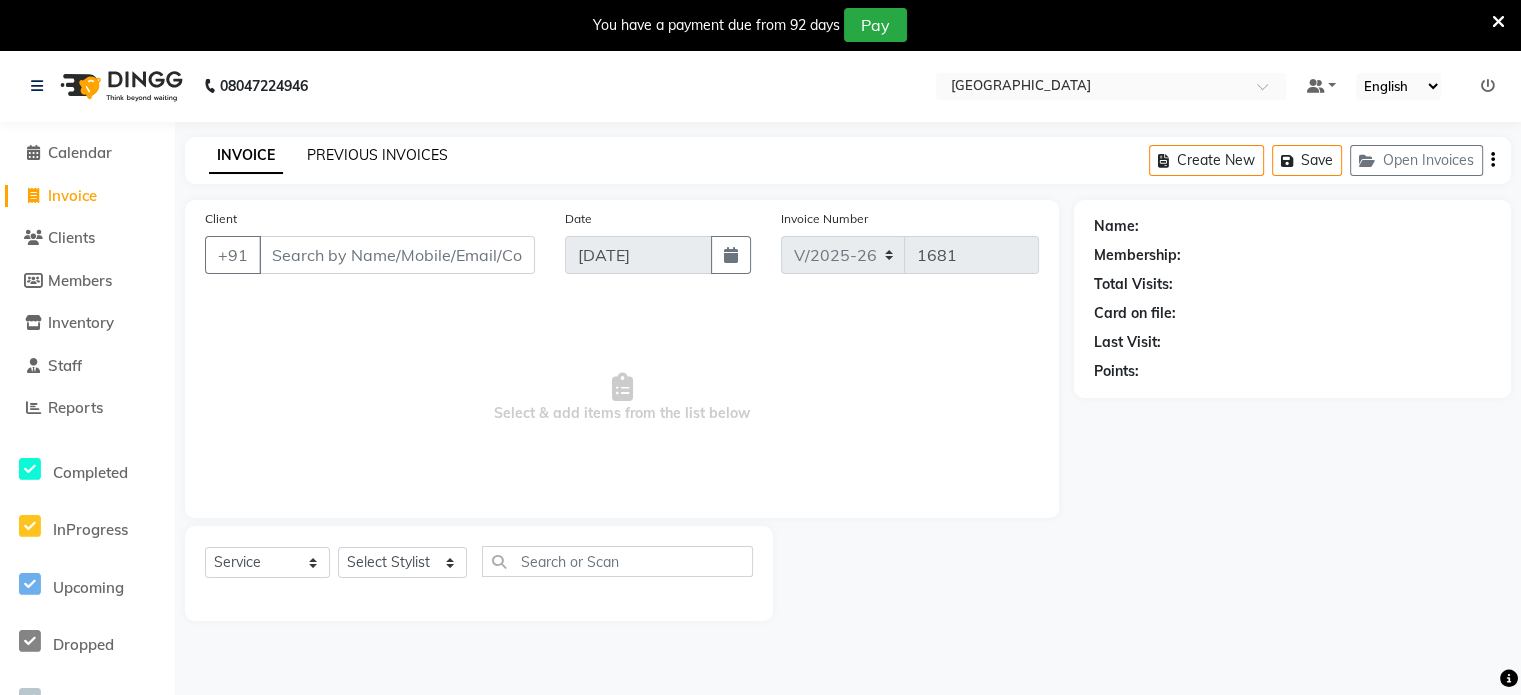 click on "PREVIOUS INVOICES" 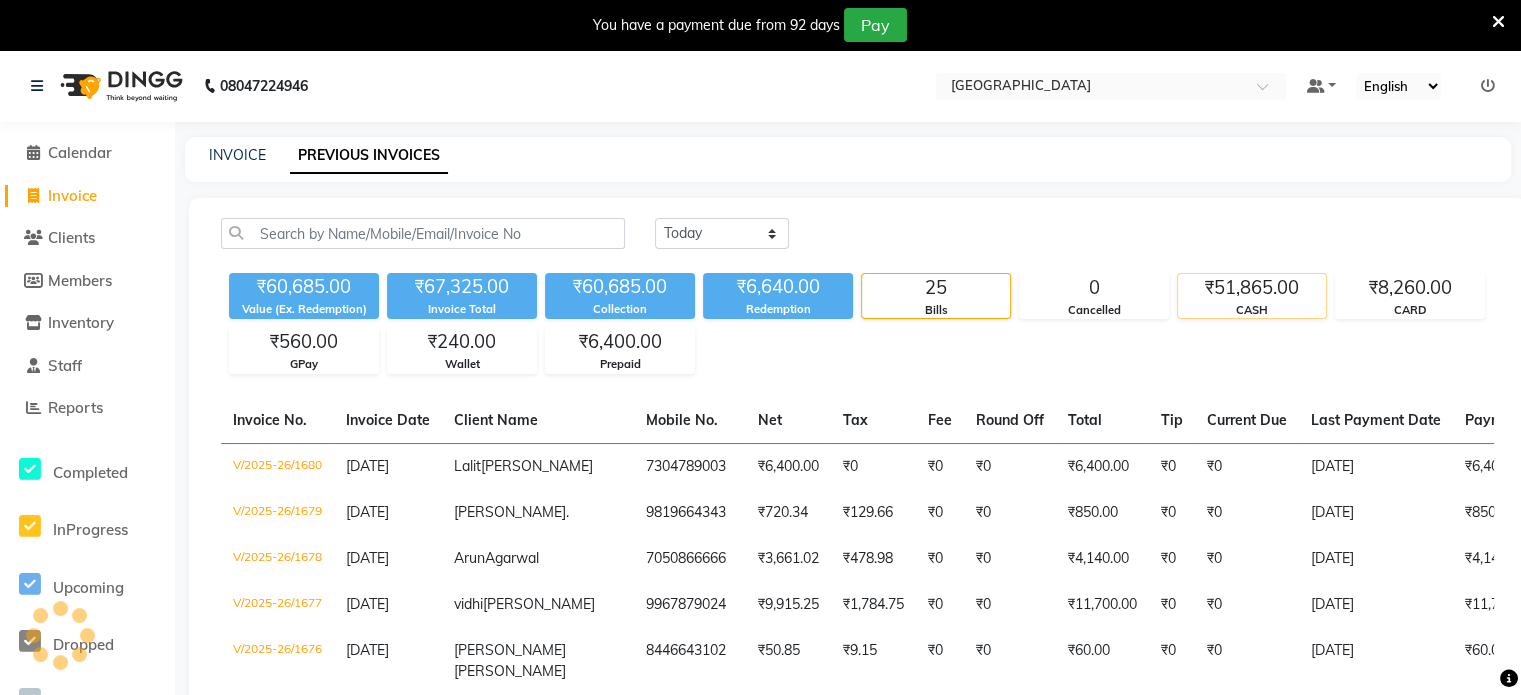 click on "₹51,865.00" 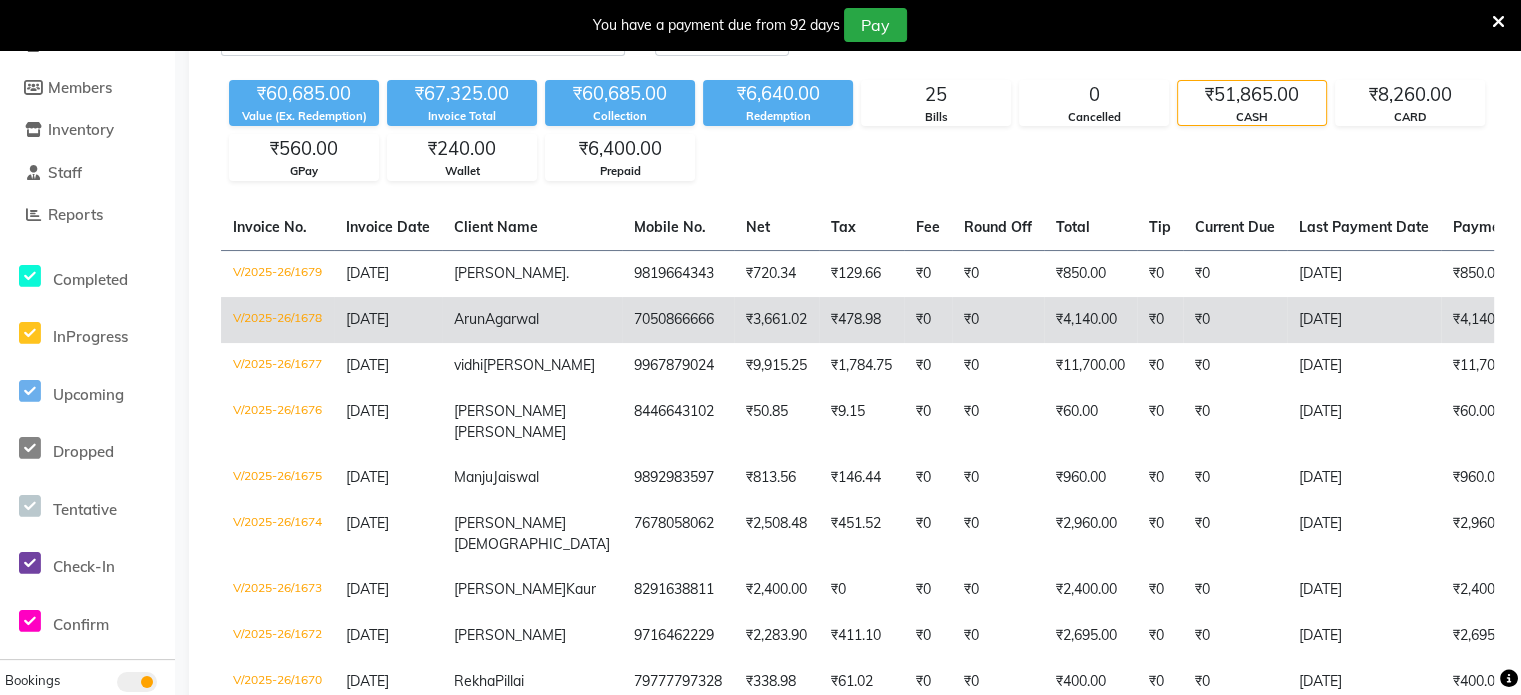 scroll, scrollTop: 0, scrollLeft: 0, axis: both 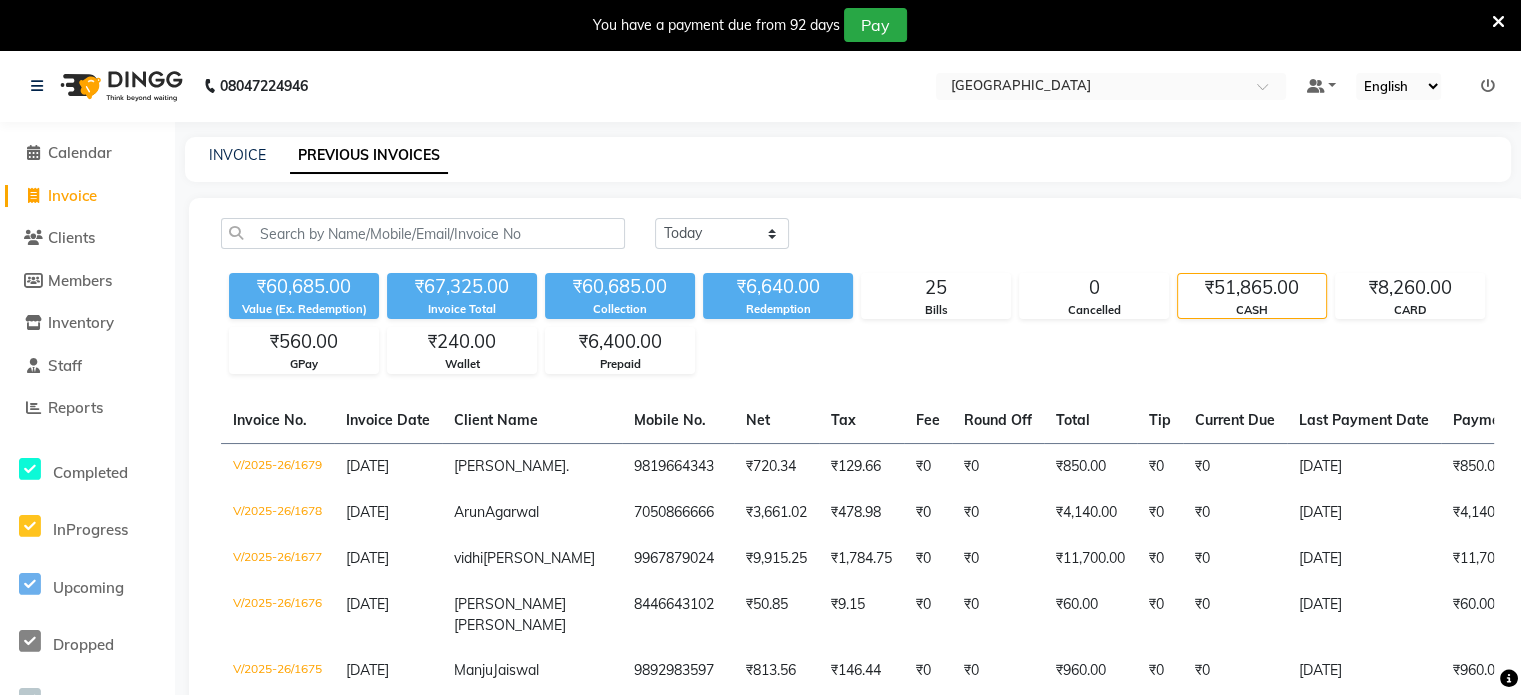 click on "₹51,865.00" 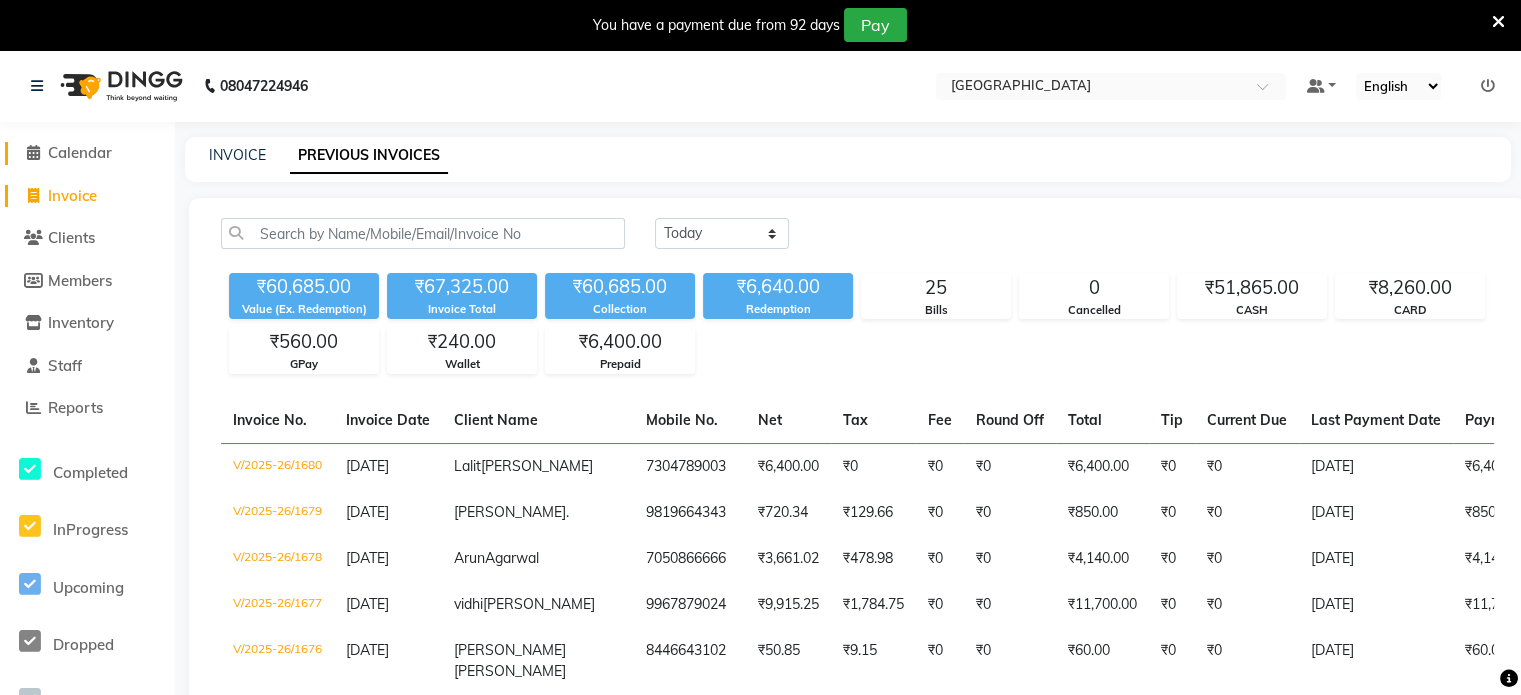 click on "Calendar" 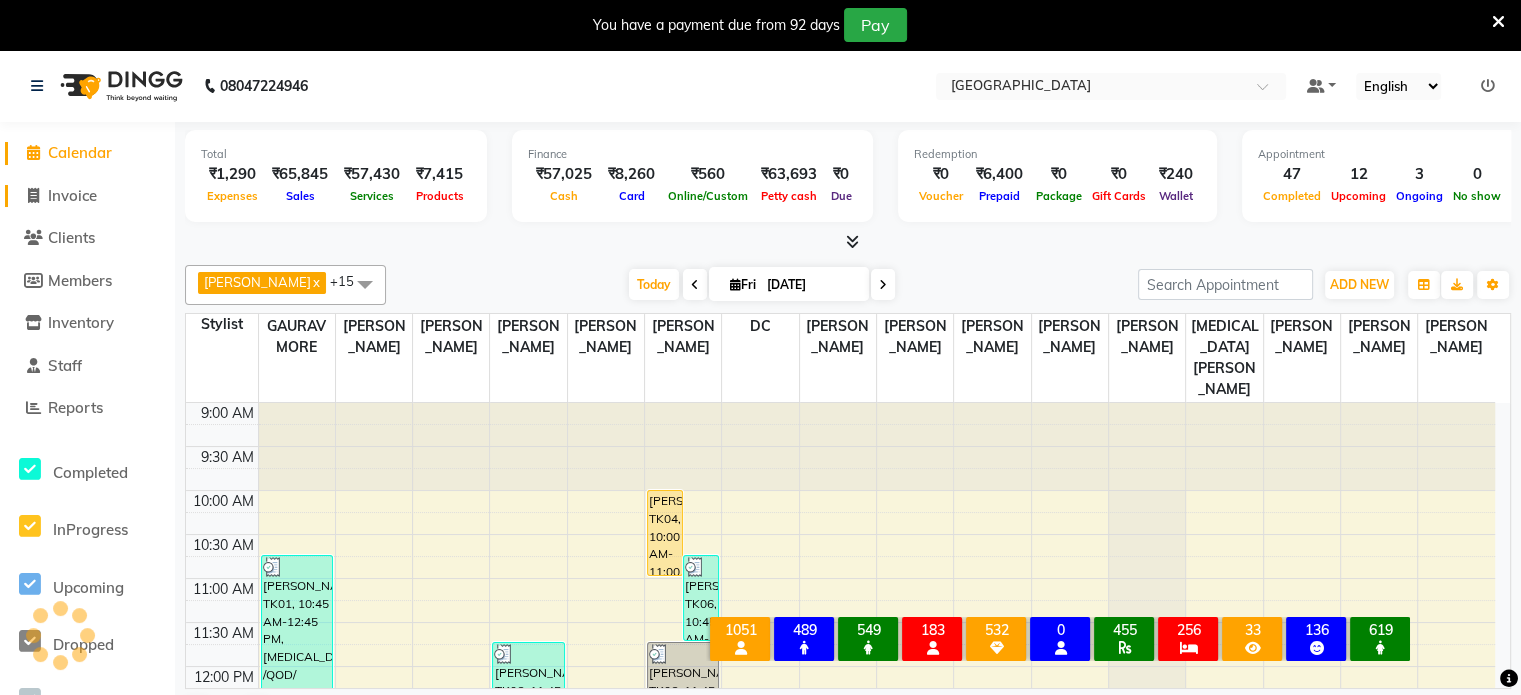 click on "Invoice" 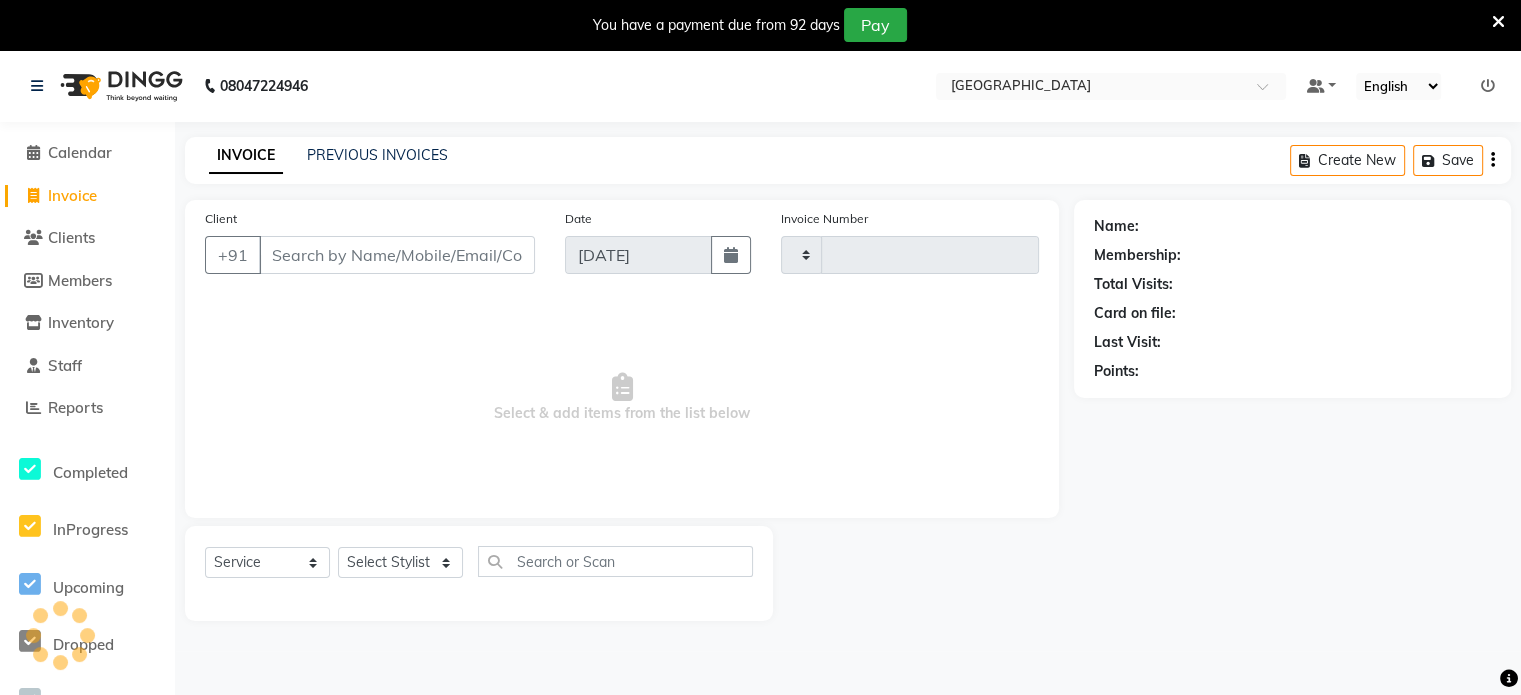 type on "1686" 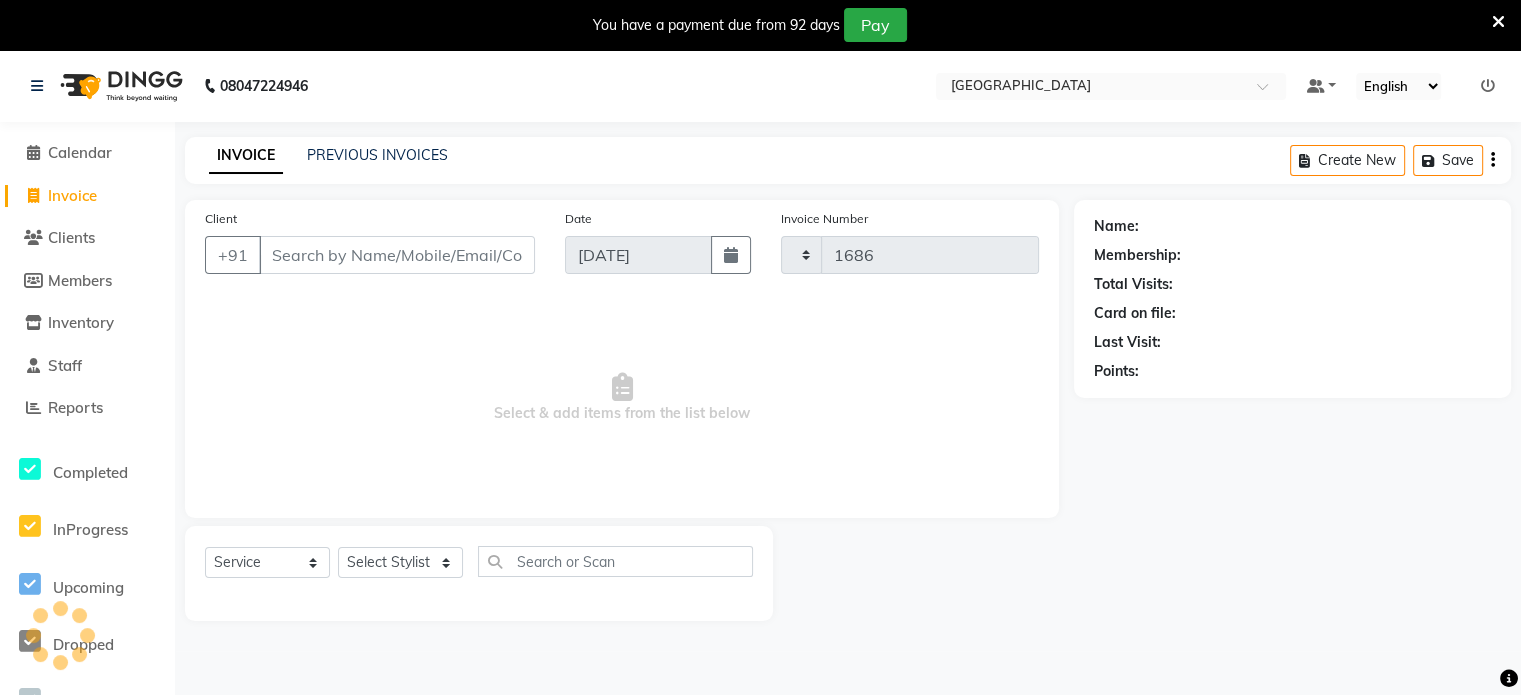 select on "8096" 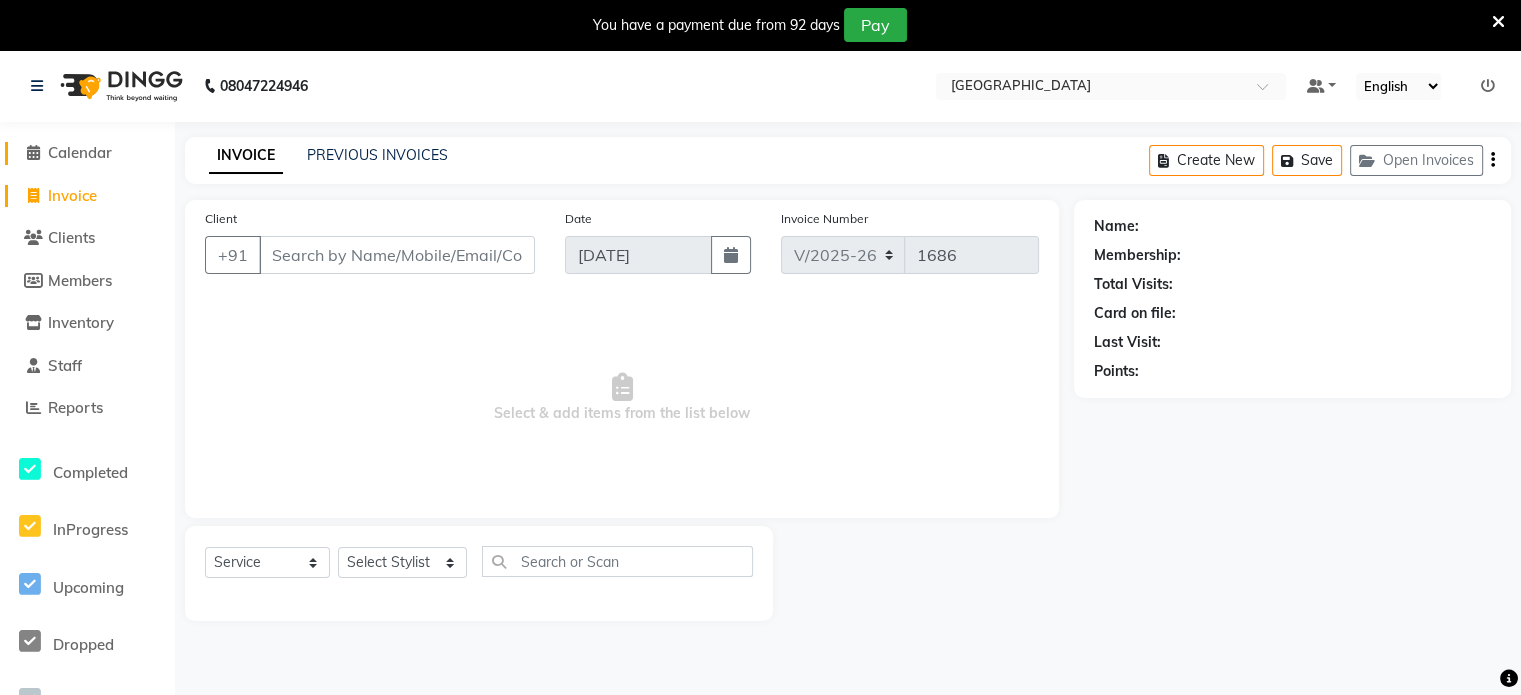 click on "Calendar" 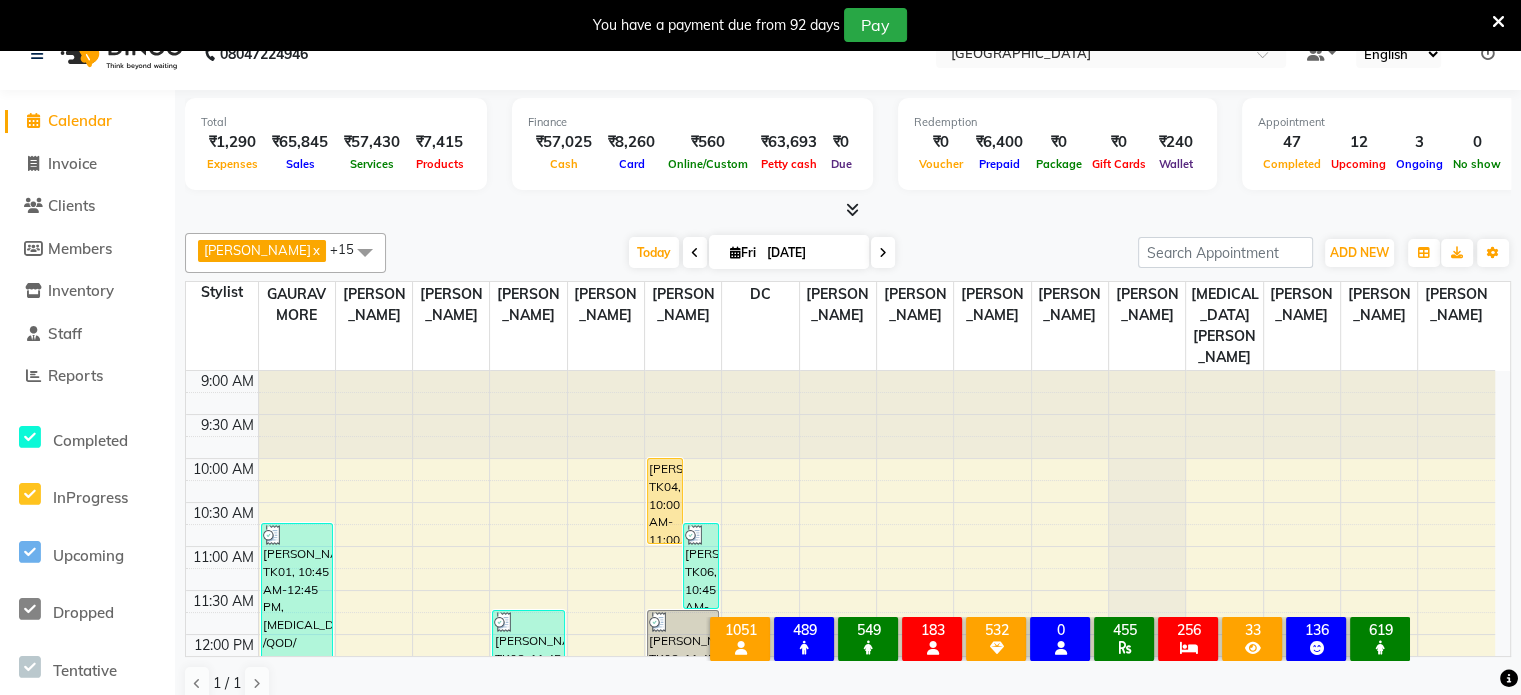 scroll, scrollTop: 51, scrollLeft: 0, axis: vertical 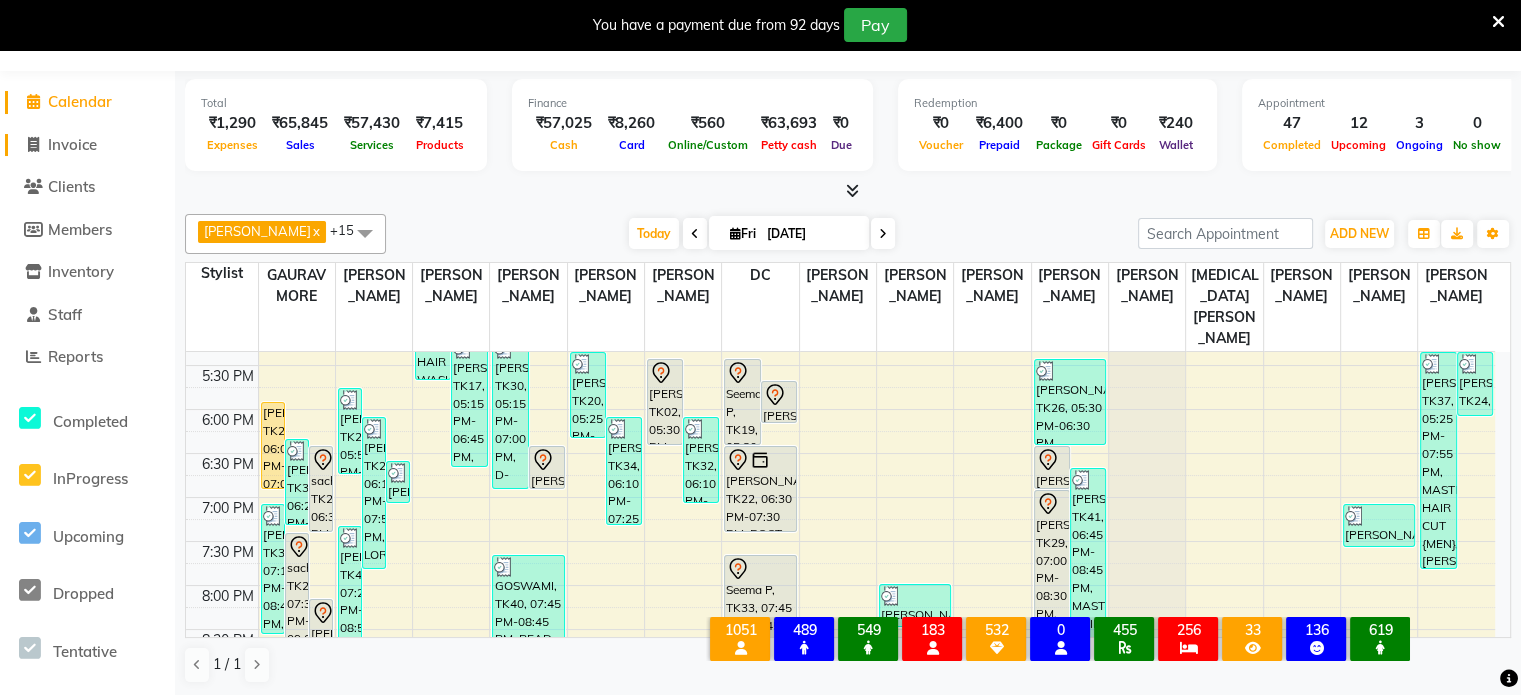 click on "Invoice" 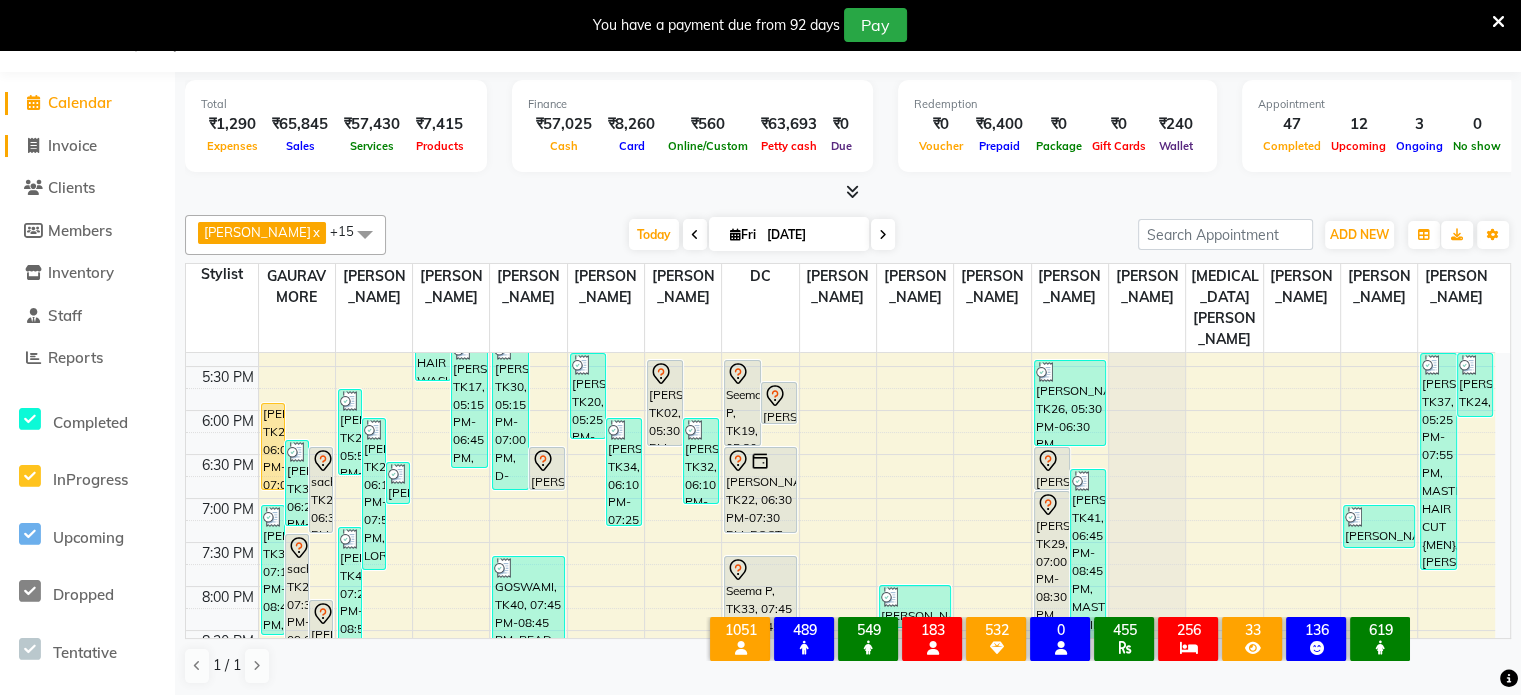 select on "8096" 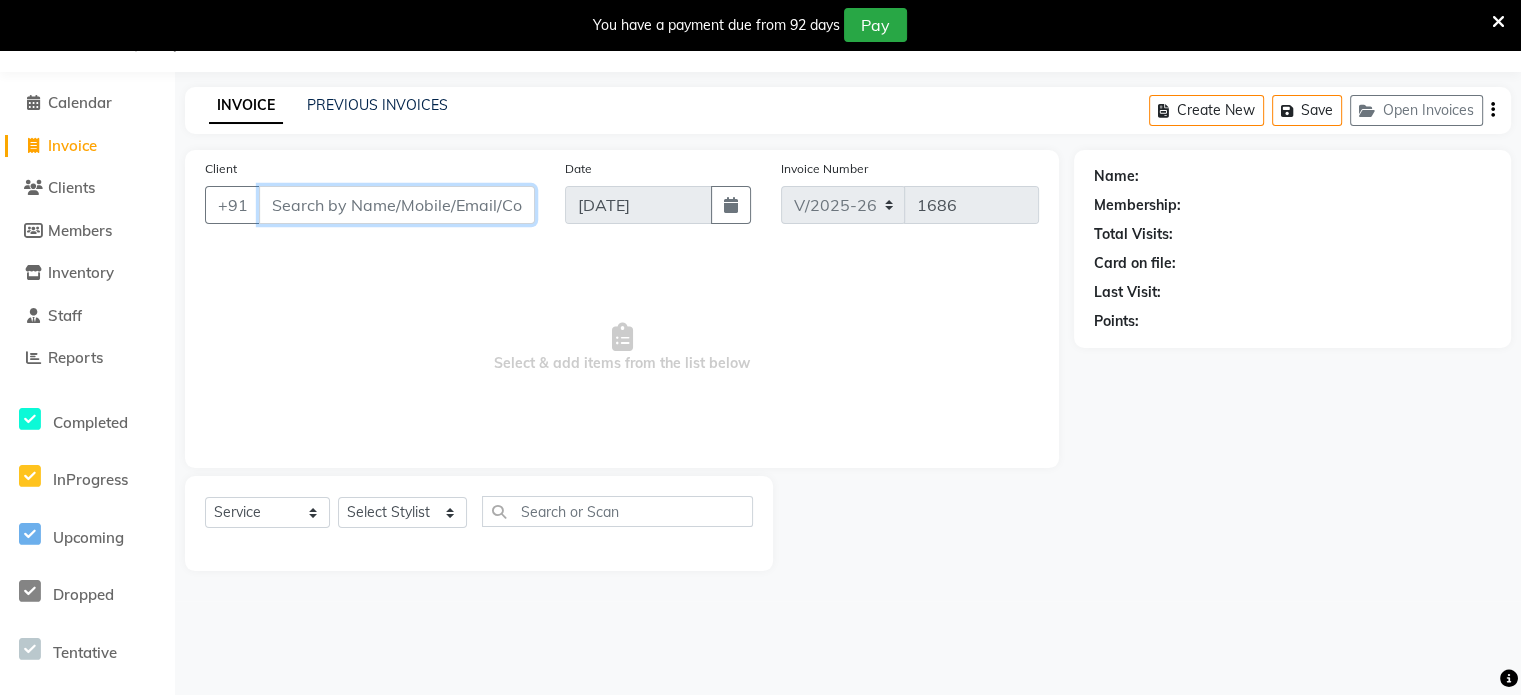 click on "Client" at bounding box center (397, 205) 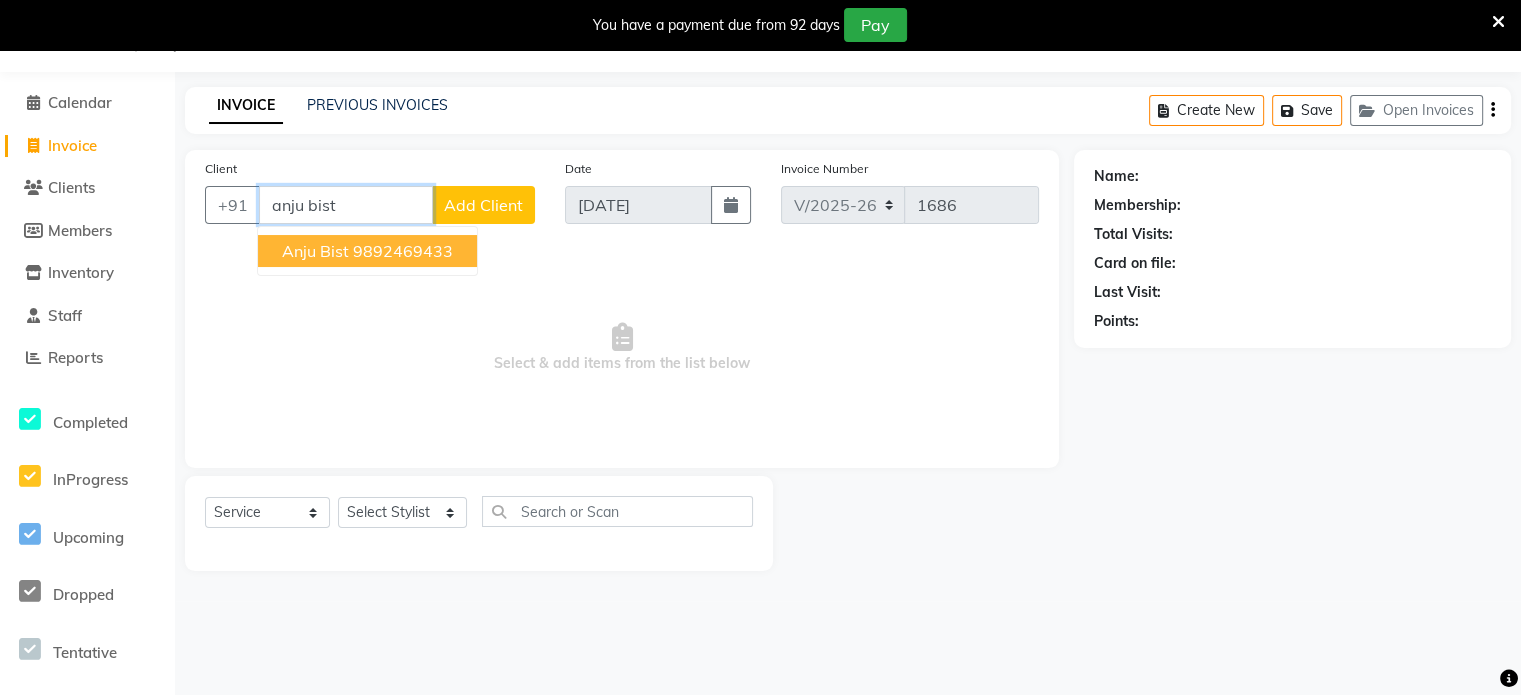click on "Anju Bist" at bounding box center (315, 251) 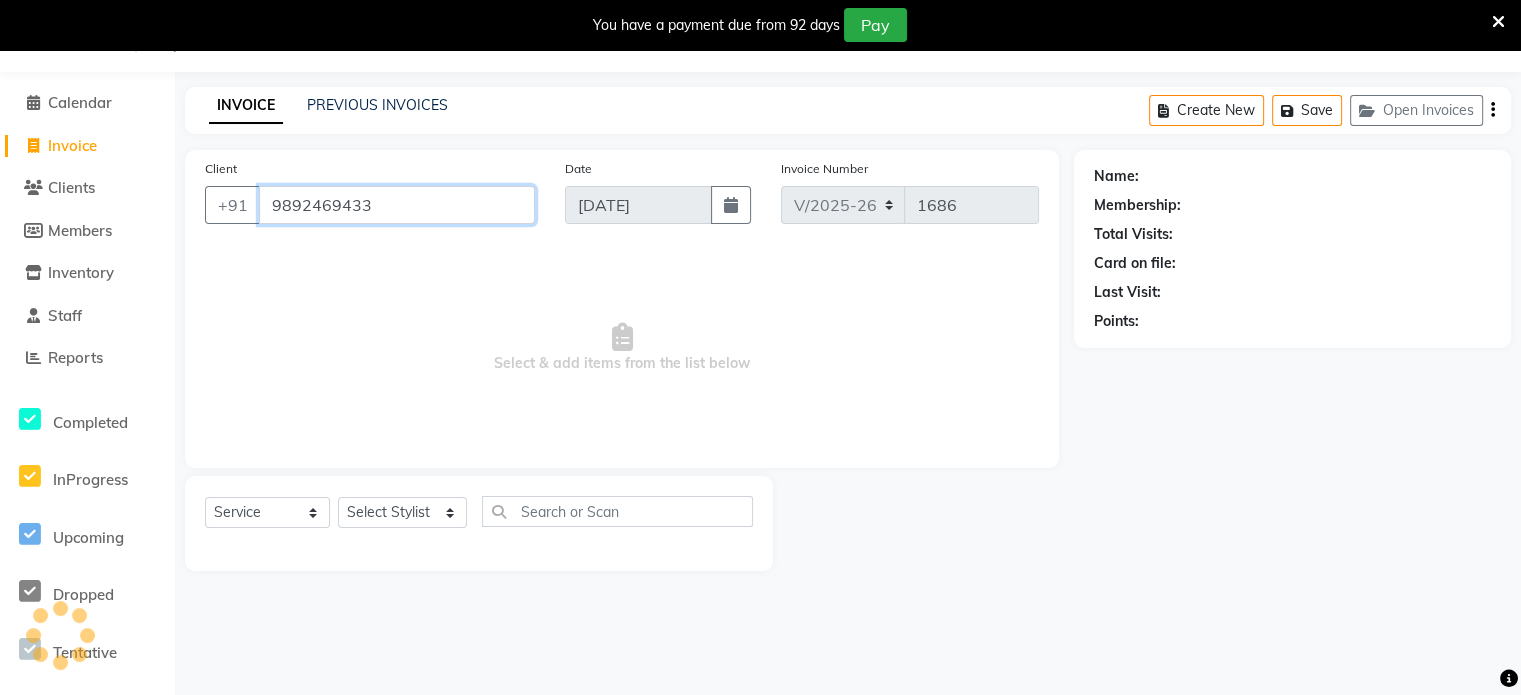 type on "9892469433" 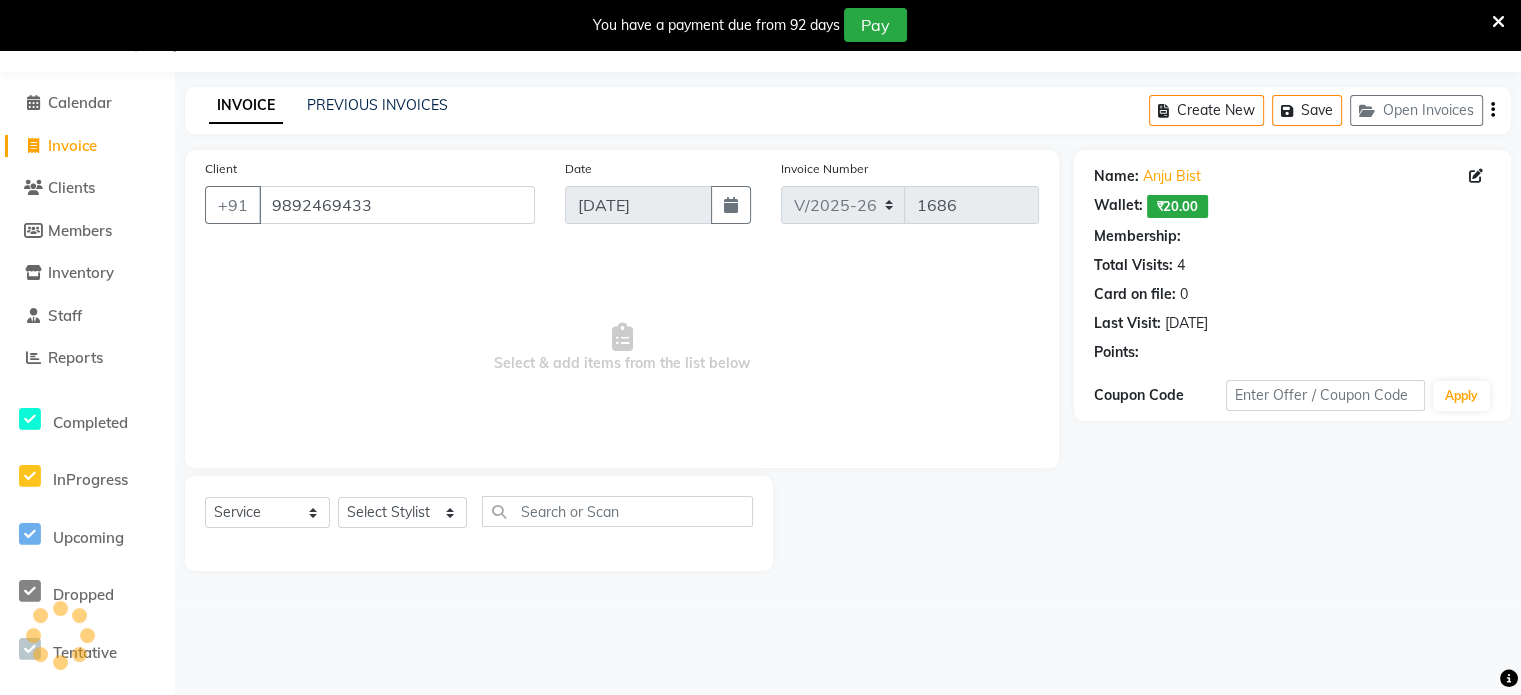 select on "2: Object" 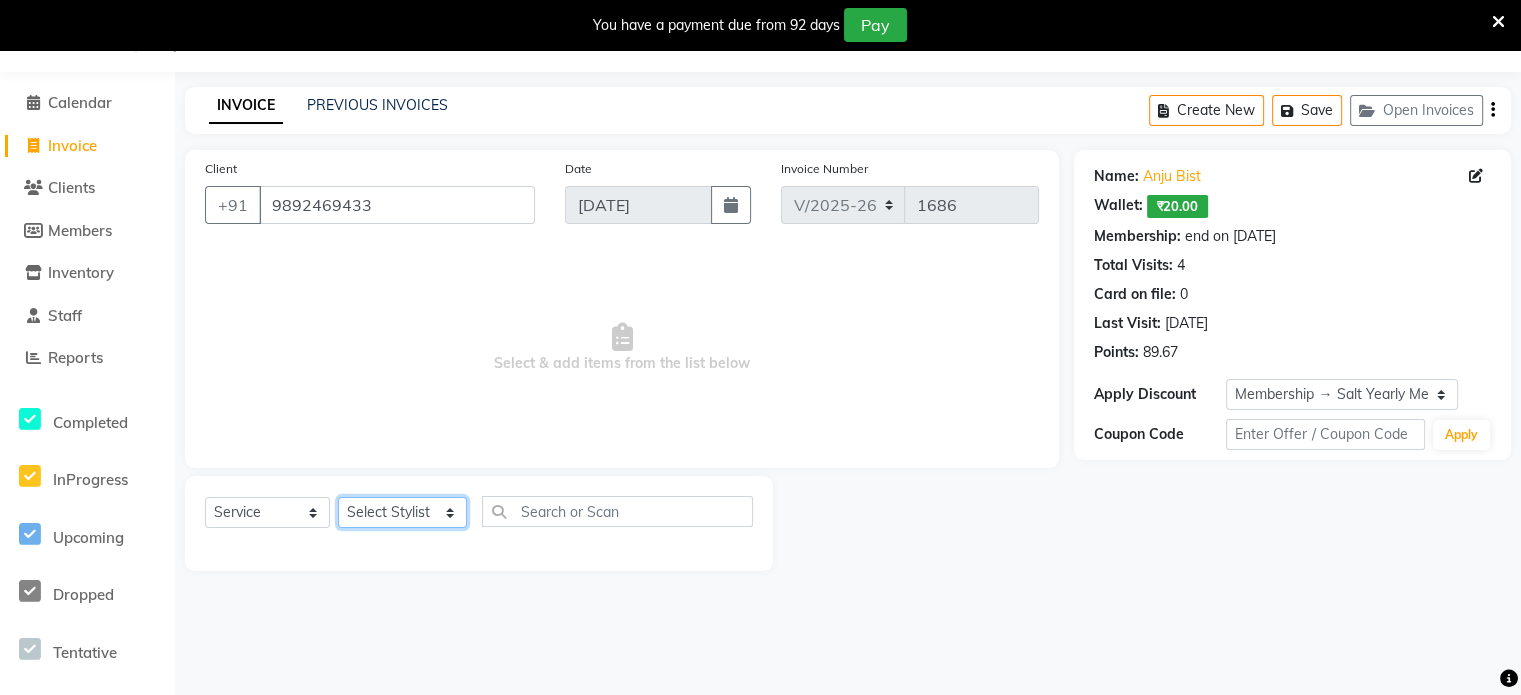 click on "Select Stylist [PERSON_NAME] NAT [PERSON_NAME] [PERSON_NAME] [PERSON_NAME] [PERSON_NAME] [PERSON_NAME] MORE  [PERSON_NAME] [PERSON_NAME] DC [PERSON_NAME] [PERSON_NAME] [PERSON_NAME] [PERSON_NAME]  [PERSON_NAME] [PERSON_NAME] GAURAV MORE [PERSON_NAME] MANE [PERSON_NAME] [PERSON_NAME] [PERSON_NAME] [PERSON_NAME] PARWATHIA [PERSON_NAME] [MEDICAL_DATA][PERSON_NAME] NOOR [PERSON_NAME] [PERSON_NAME] [PERSON_NAME] [PERSON_NAME] [PERSON_NAME] [PERSON_NAME] [PERSON_NAME] [PERSON_NAME] [PERSON_NAME] [PERSON_NAME] [PERSON_NAME] [PERSON_NAME] VIKRAM [PERSON_NAME]" 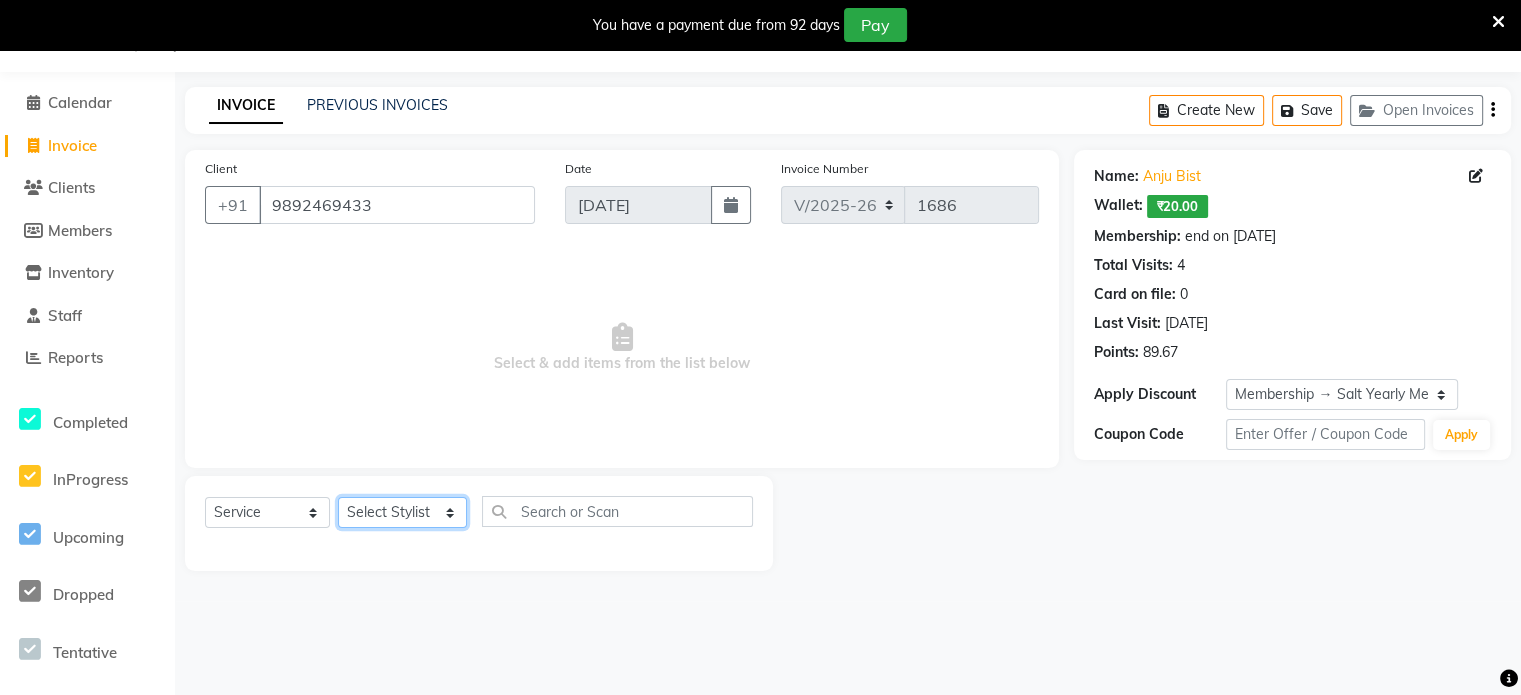select on "77214" 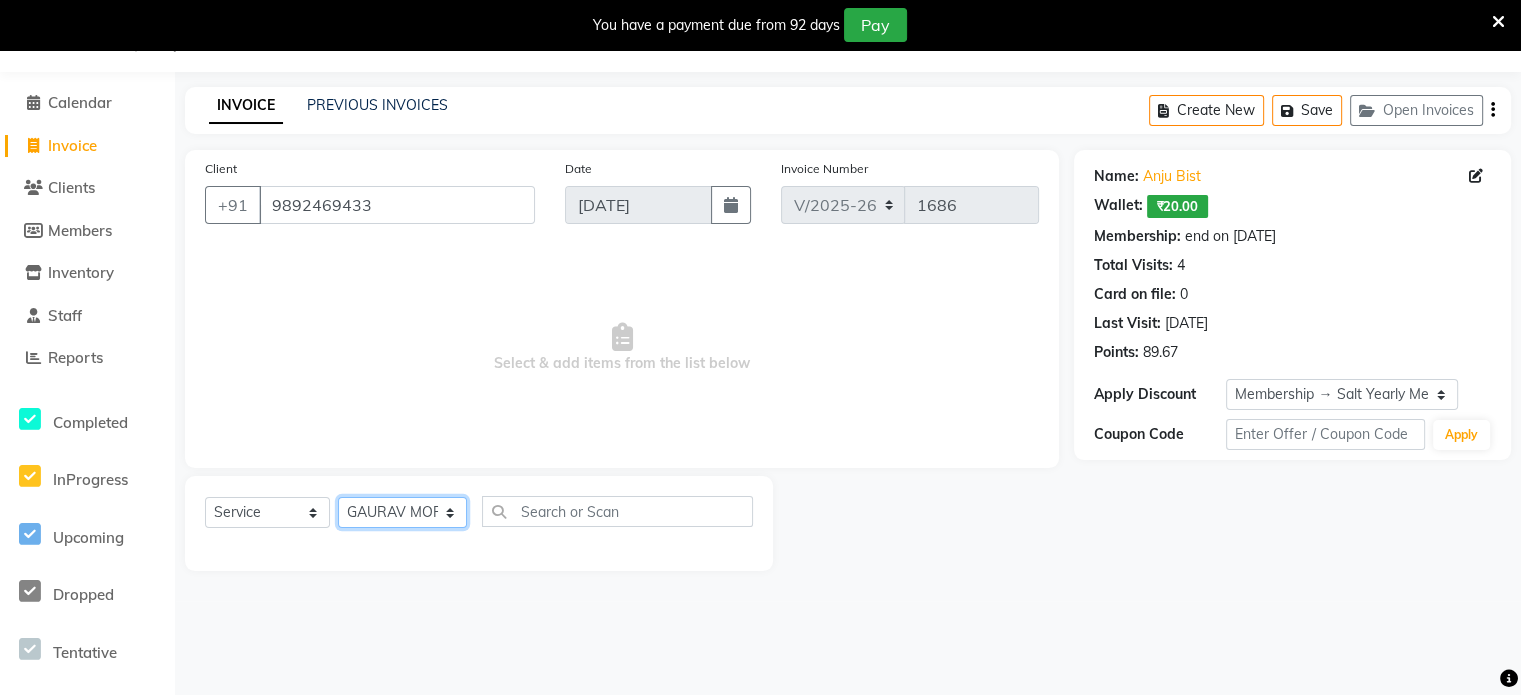click on "Select Stylist [PERSON_NAME] NAT [PERSON_NAME] [PERSON_NAME] [PERSON_NAME] [PERSON_NAME] [PERSON_NAME] MORE  [PERSON_NAME] [PERSON_NAME] DC [PERSON_NAME] [PERSON_NAME] [PERSON_NAME] [PERSON_NAME]  [PERSON_NAME] [PERSON_NAME] GAURAV MORE [PERSON_NAME] MANE [PERSON_NAME] [PERSON_NAME] [PERSON_NAME] [PERSON_NAME] PARWATHIA [PERSON_NAME] [MEDICAL_DATA][PERSON_NAME] NOOR [PERSON_NAME] [PERSON_NAME] [PERSON_NAME] [PERSON_NAME] [PERSON_NAME] [PERSON_NAME] [PERSON_NAME] [PERSON_NAME] [PERSON_NAME] [PERSON_NAME] [PERSON_NAME] [PERSON_NAME] VIKRAM [PERSON_NAME]" 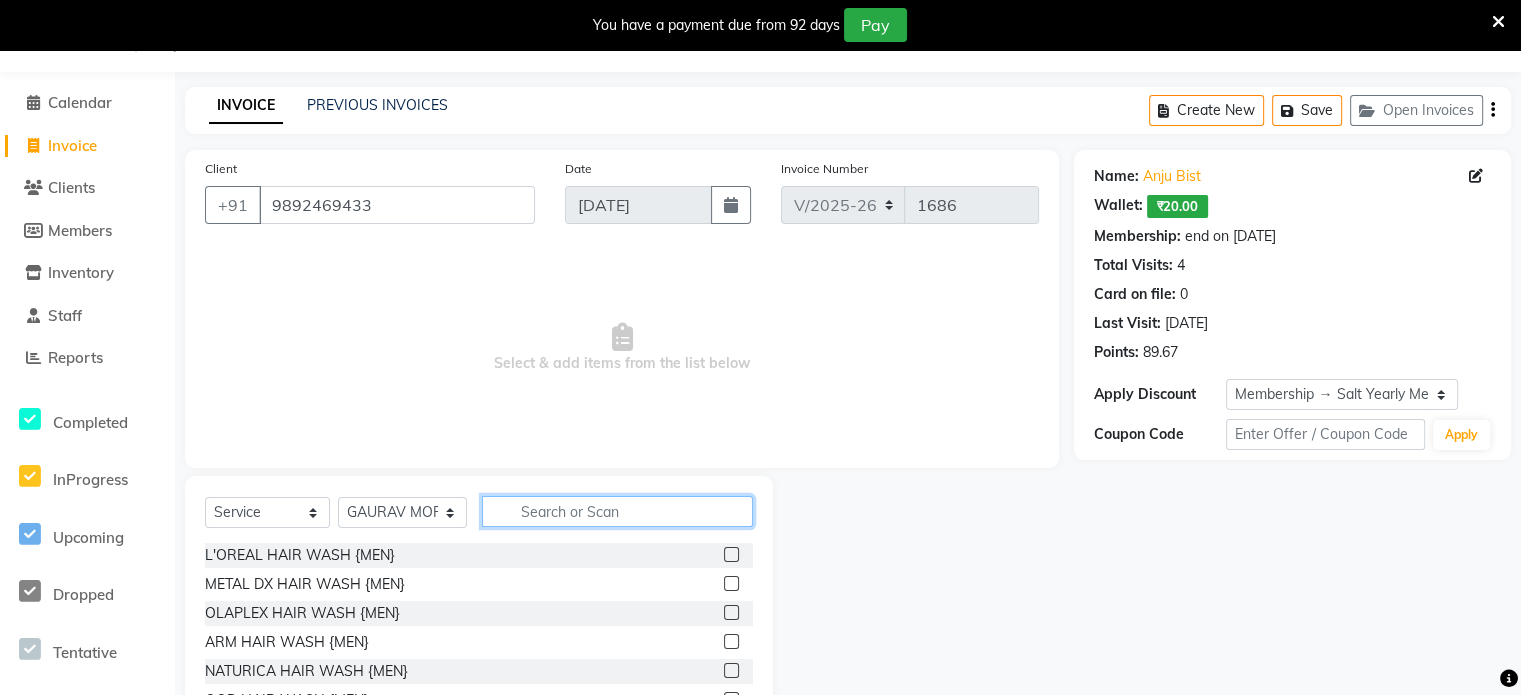 click 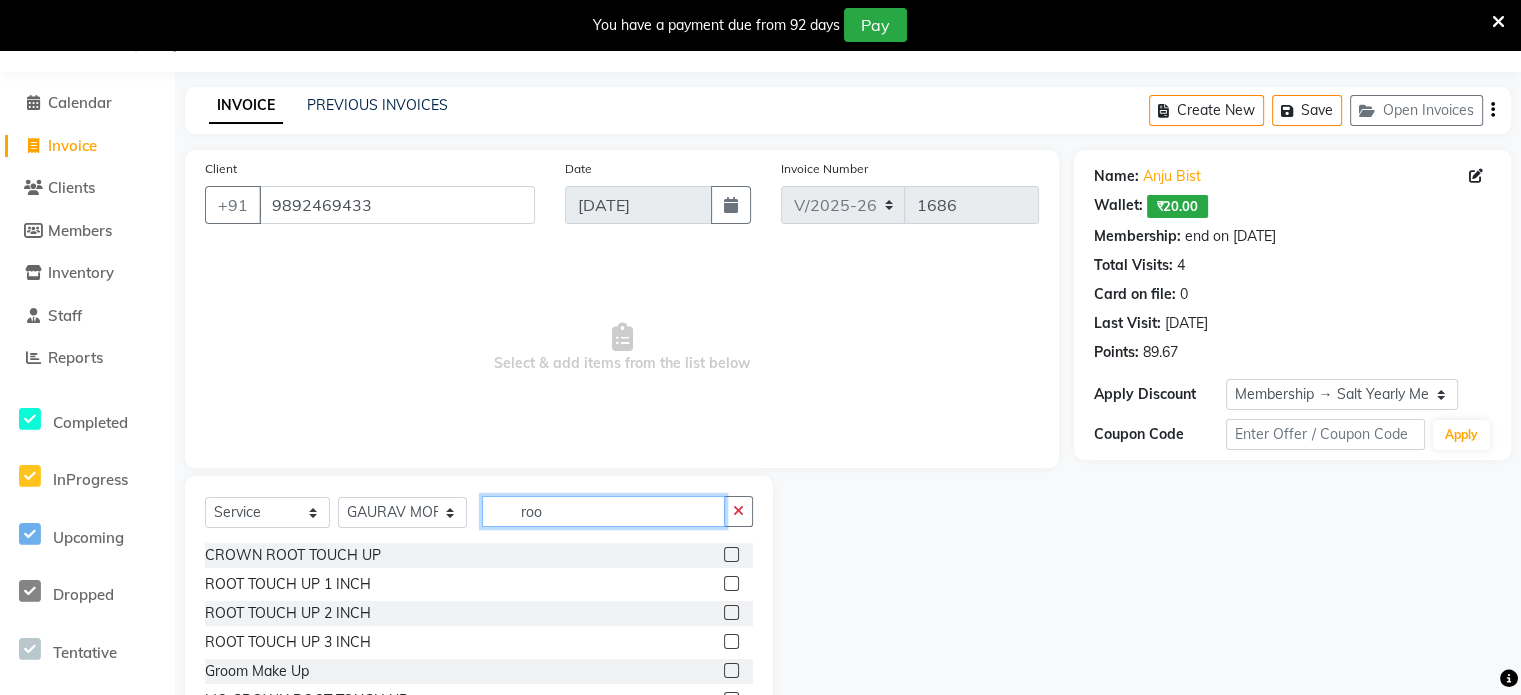 type on "roo" 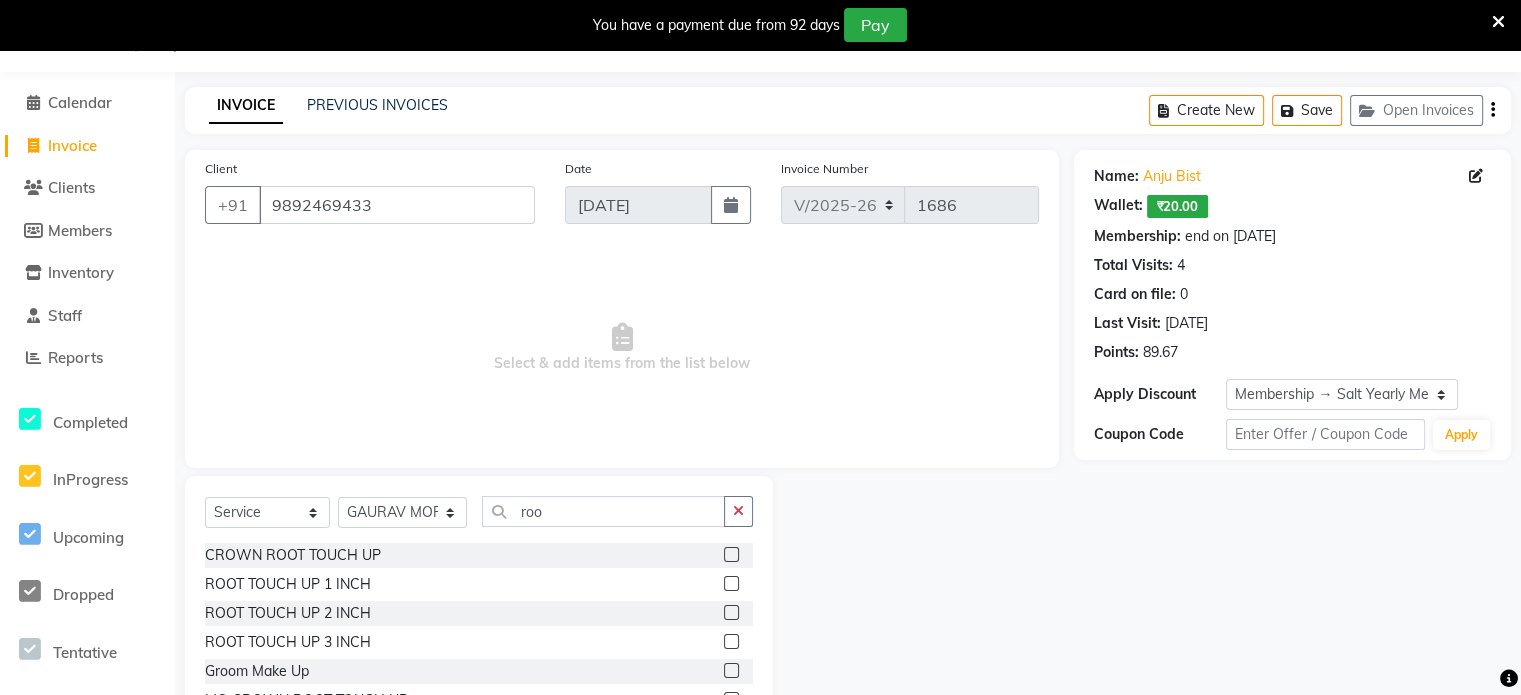 click 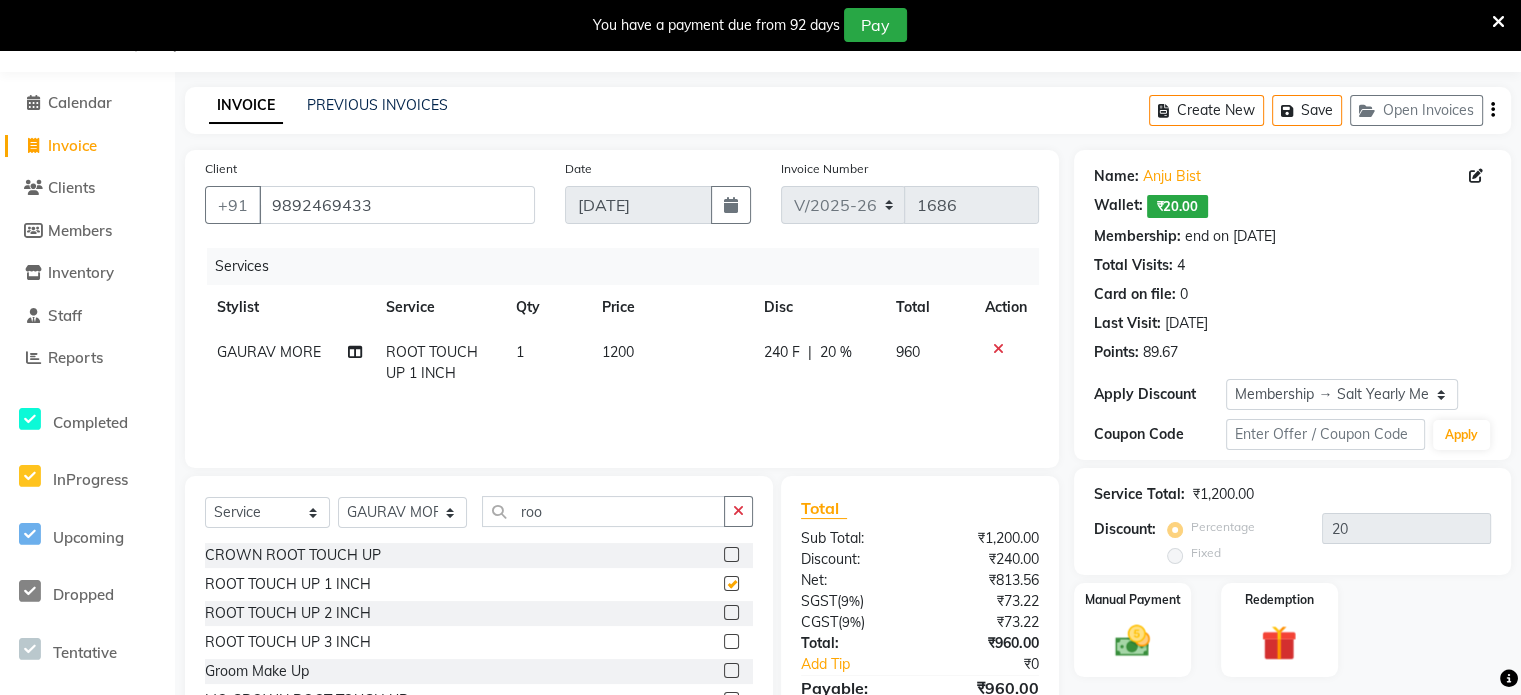 checkbox on "false" 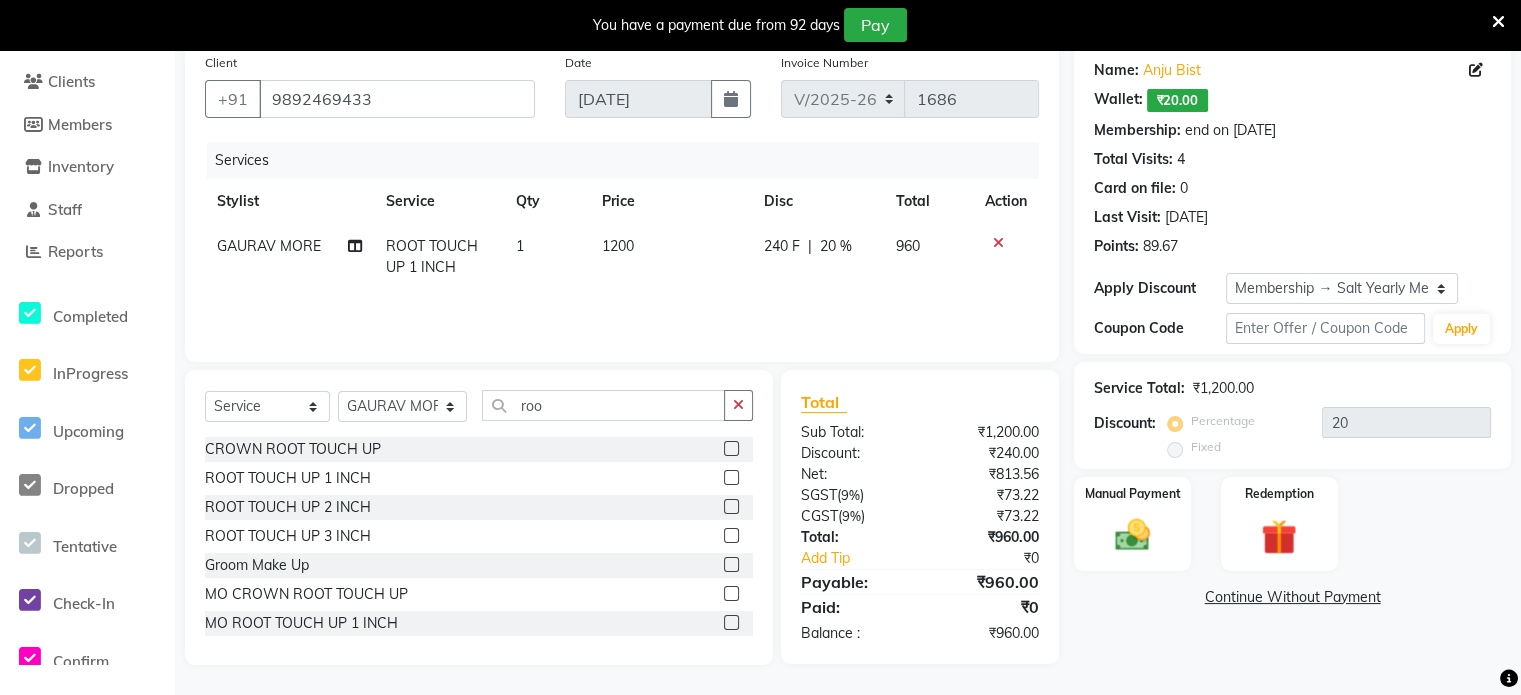scroll, scrollTop: 156, scrollLeft: 0, axis: vertical 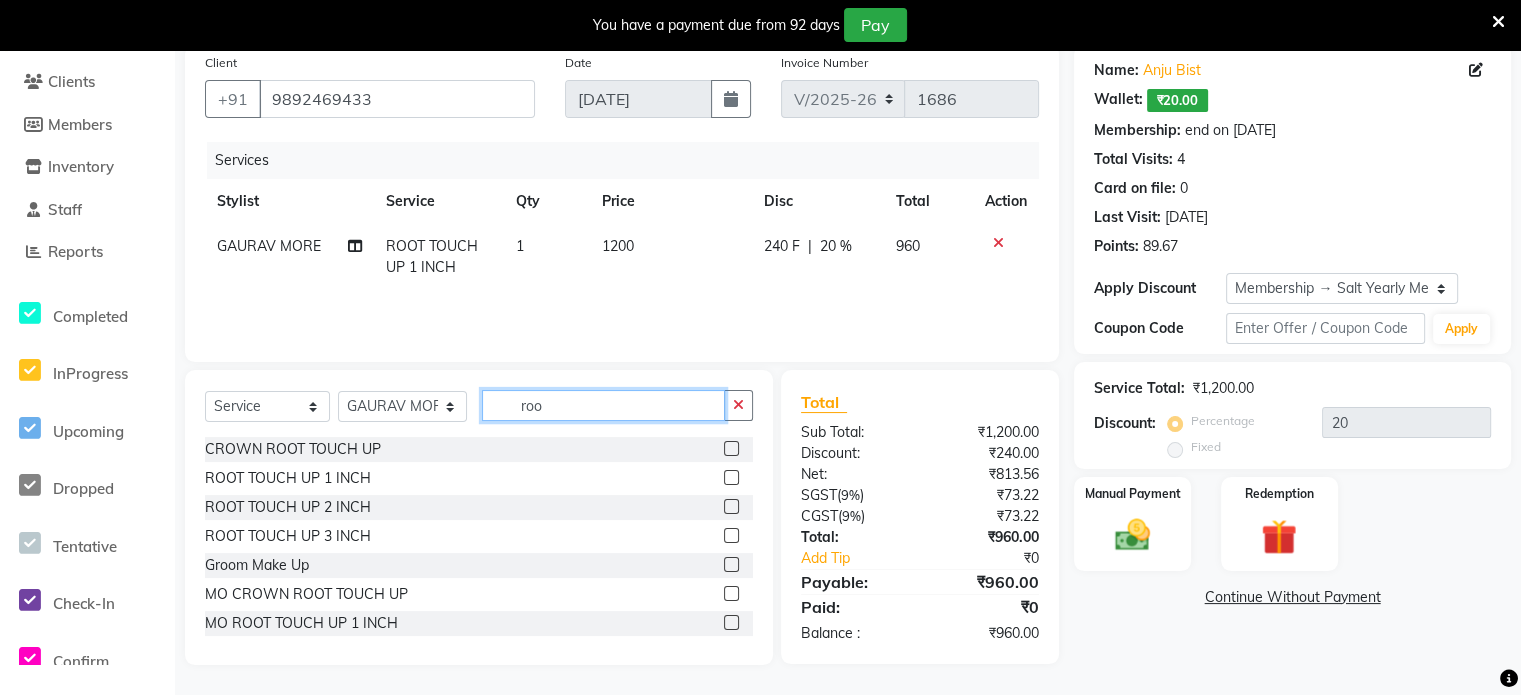 click on "roo" 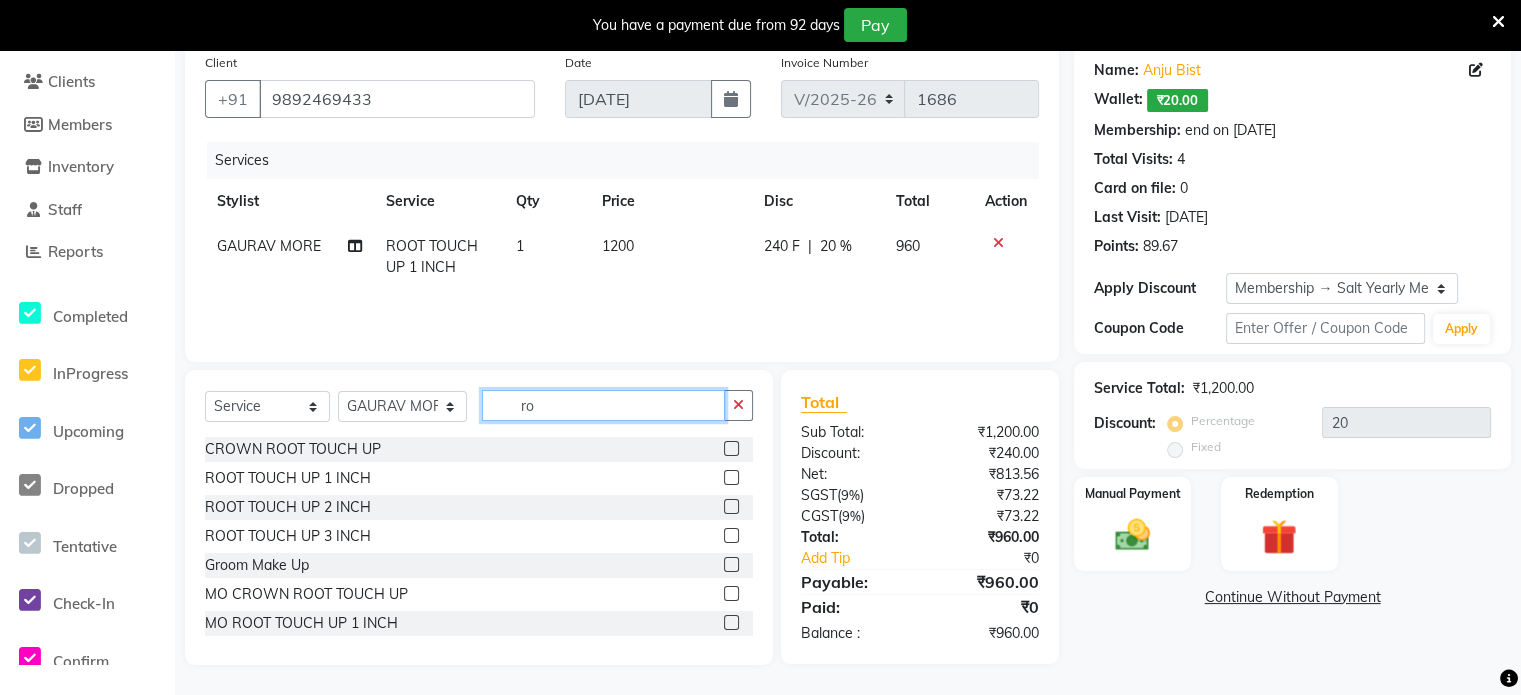 type on "r" 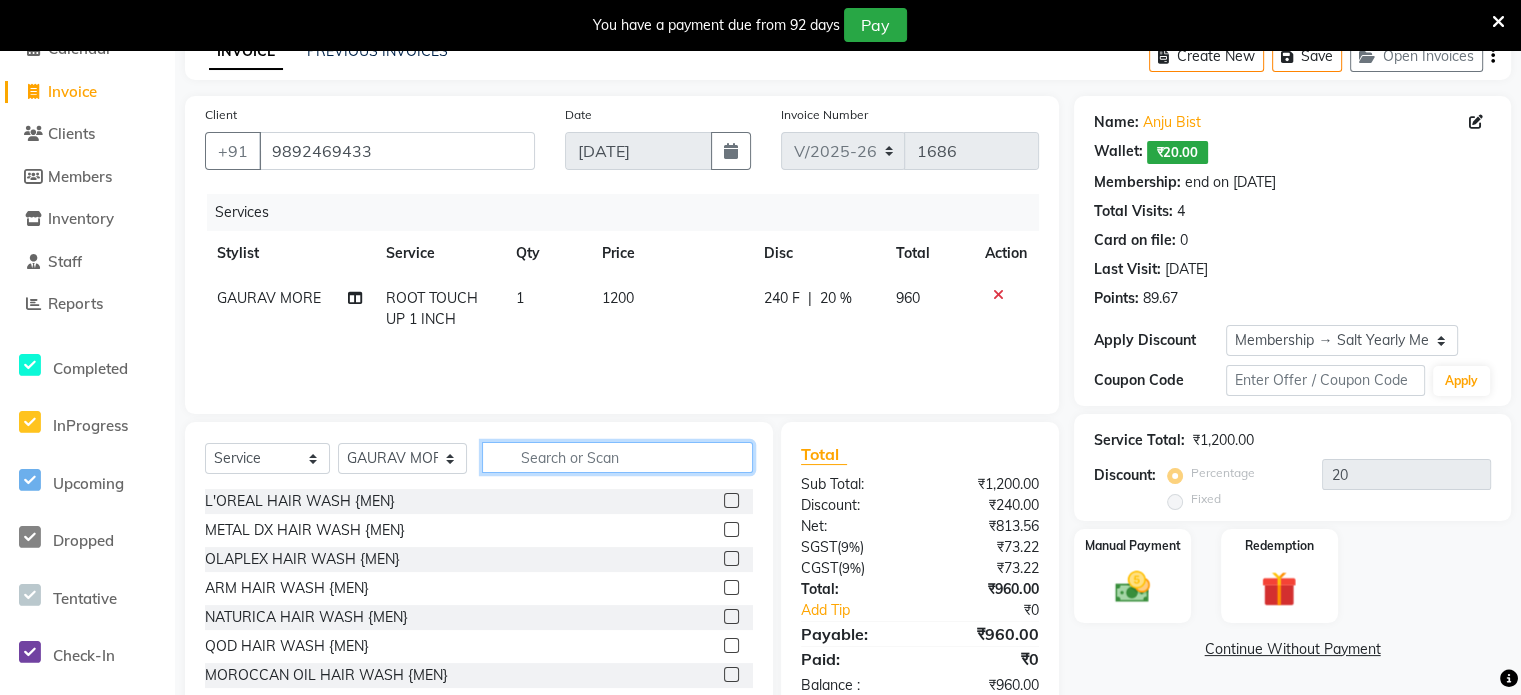 scroll, scrollTop: 104, scrollLeft: 0, axis: vertical 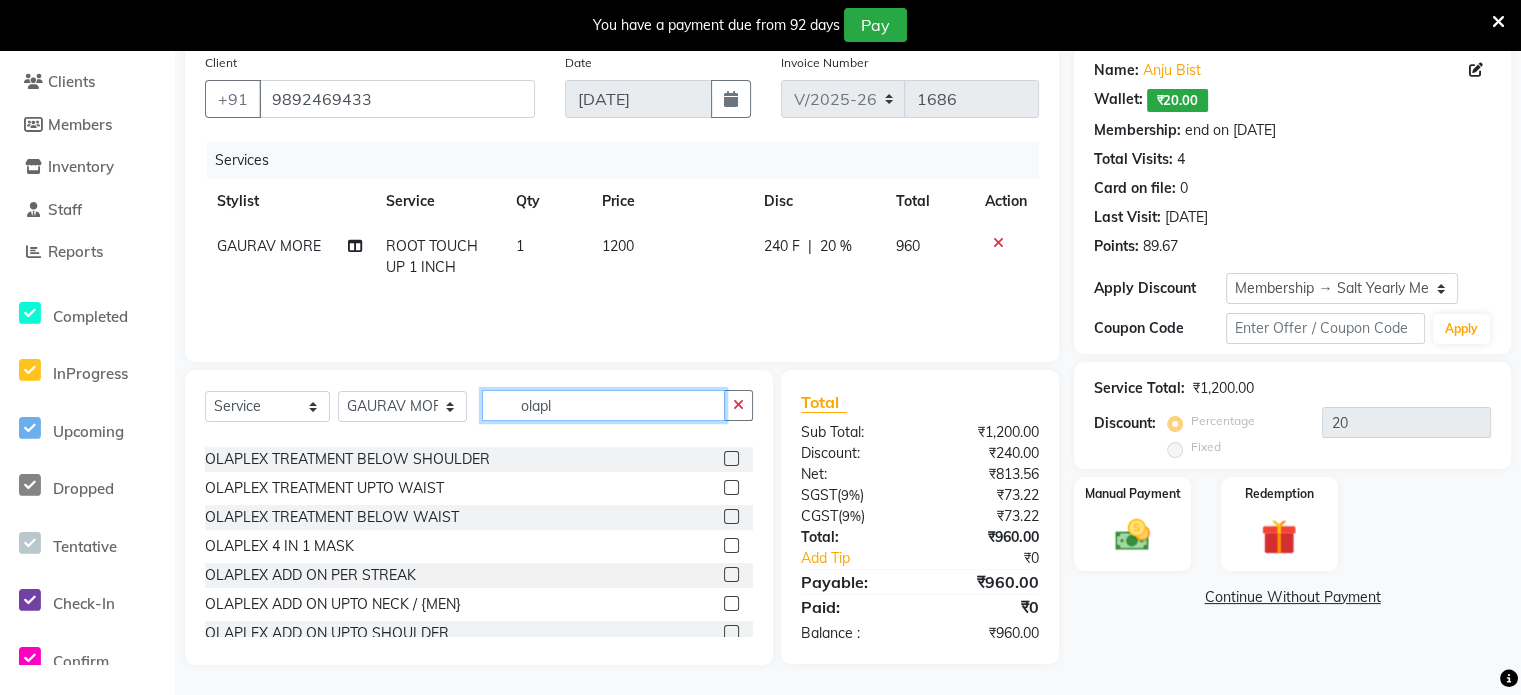 type on "olapl" 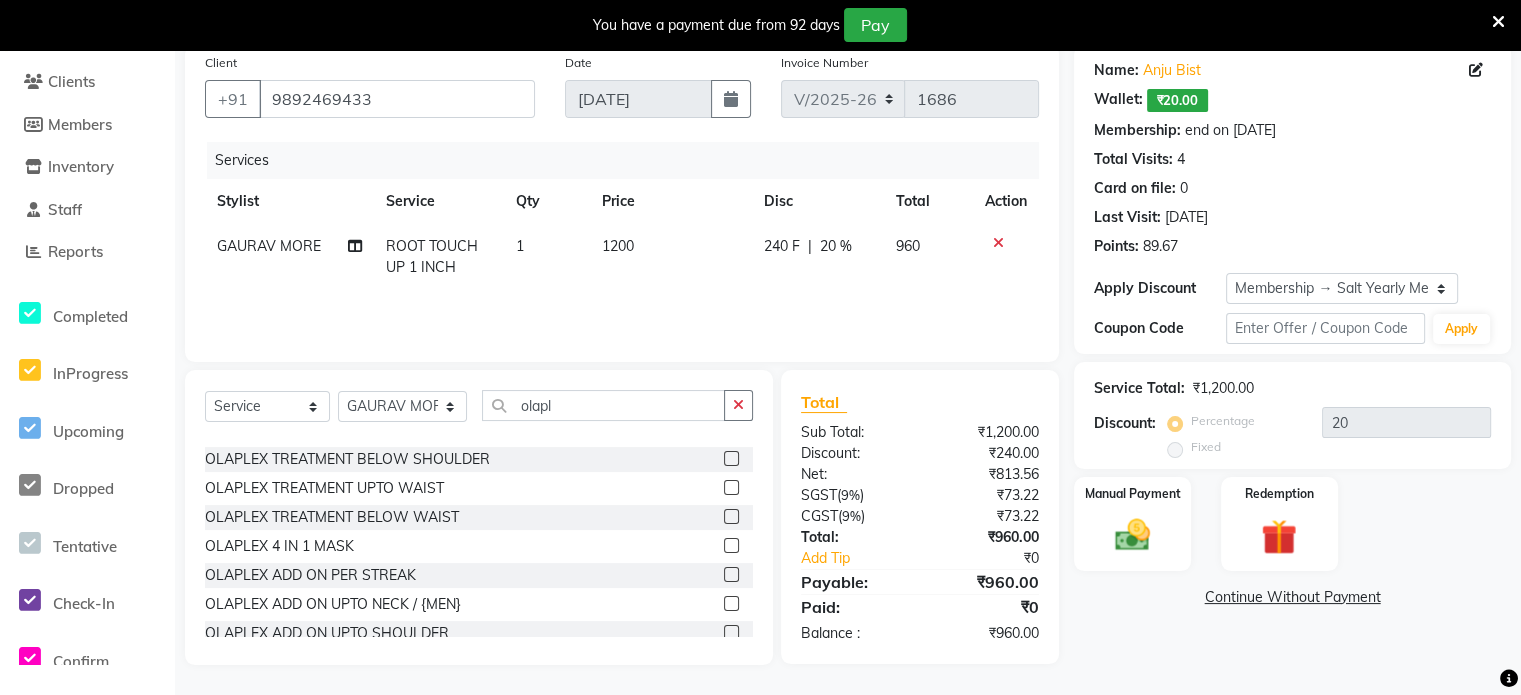 click 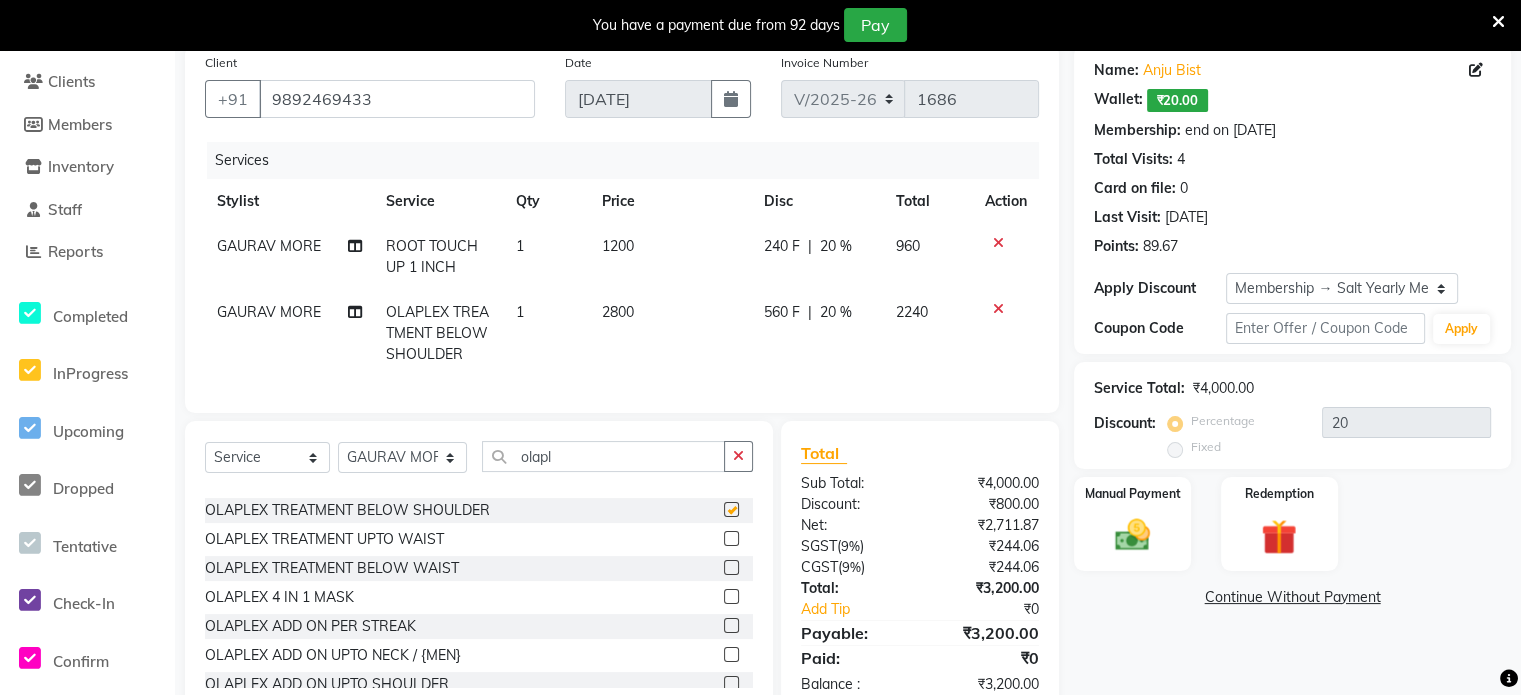 checkbox on "false" 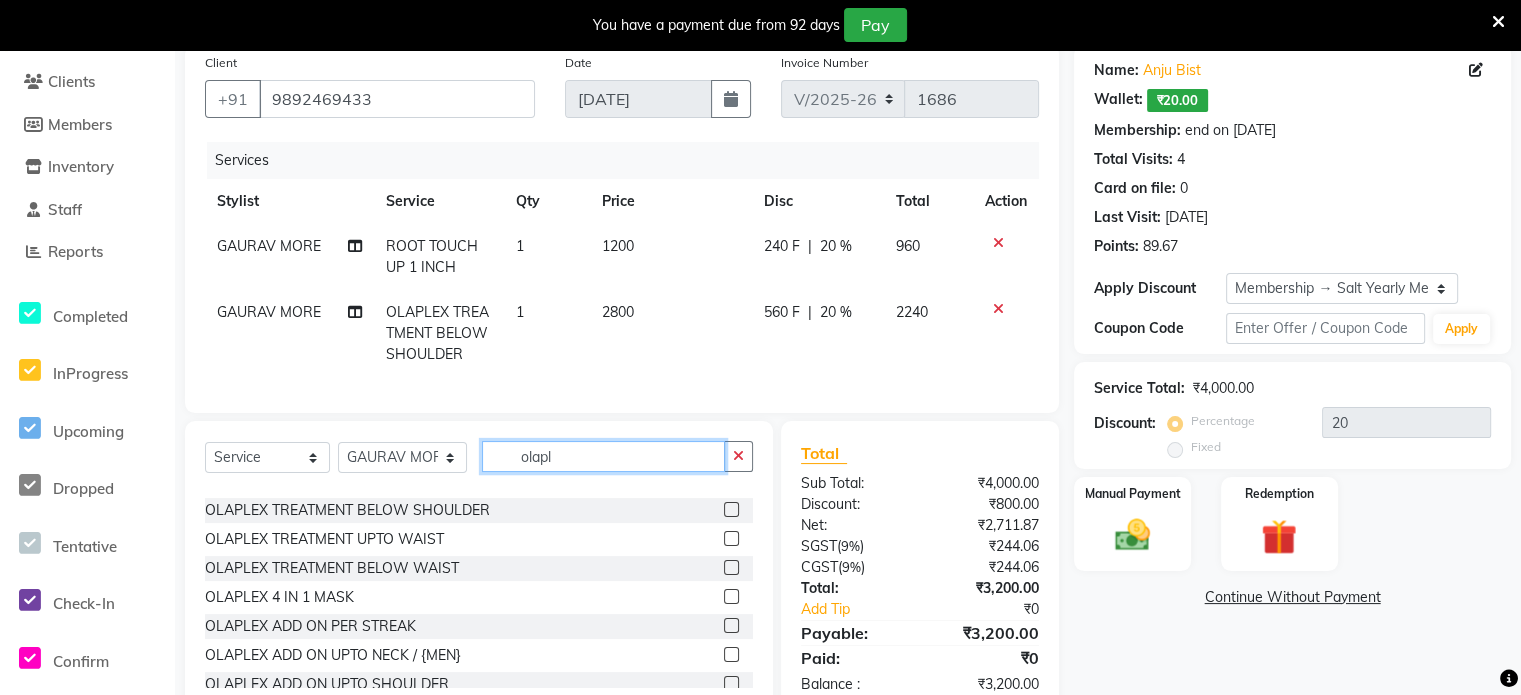 drag, startPoint x: 580, startPoint y: 462, endPoint x: 488, endPoint y: 478, distance: 93.38094 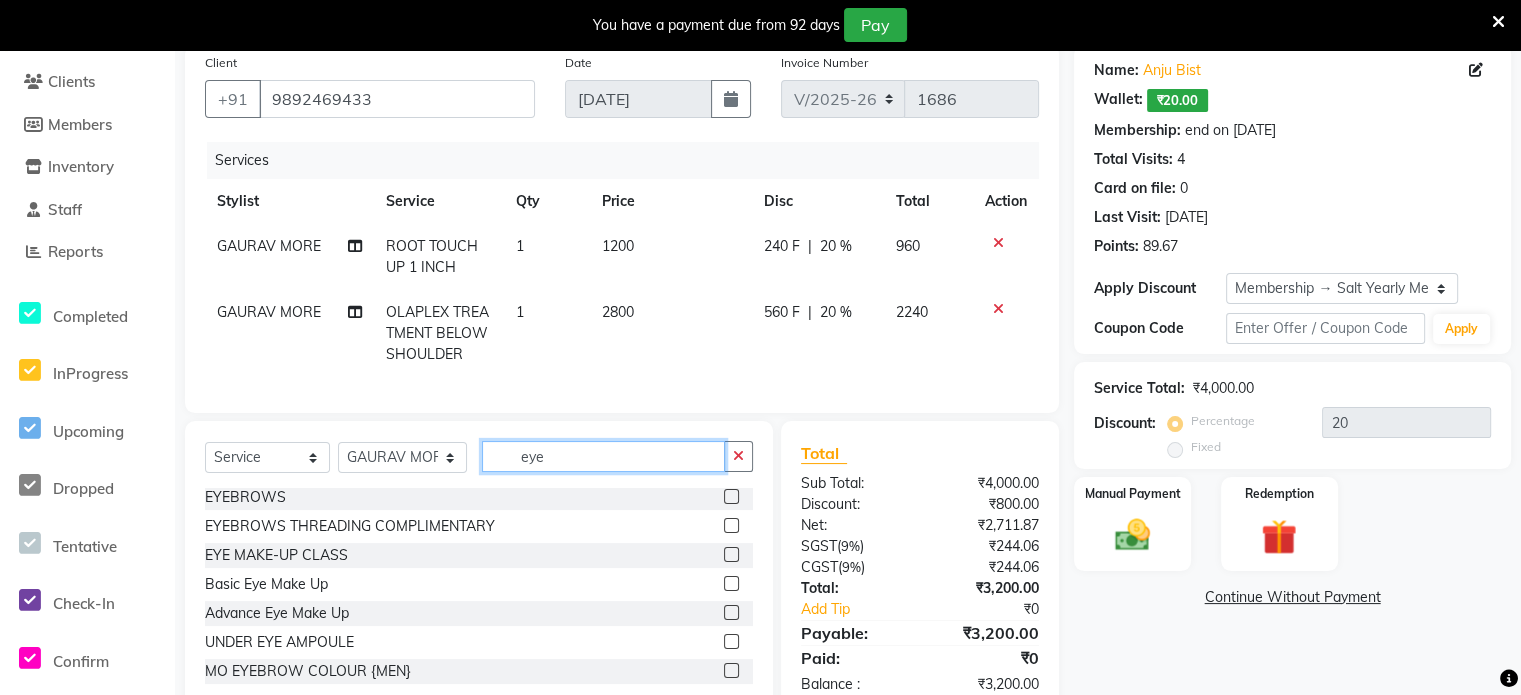 scroll, scrollTop: 235, scrollLeft: 0, axis: vertical 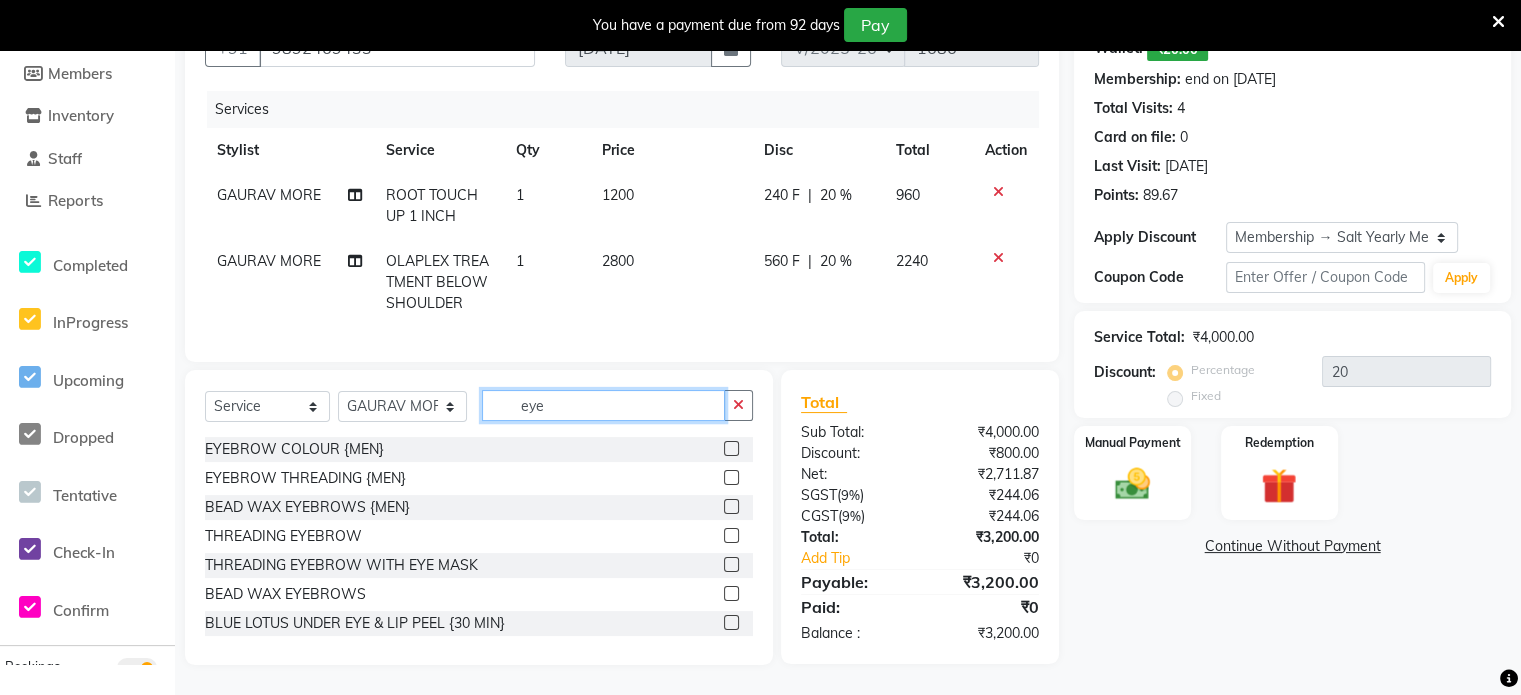 type on "eye" 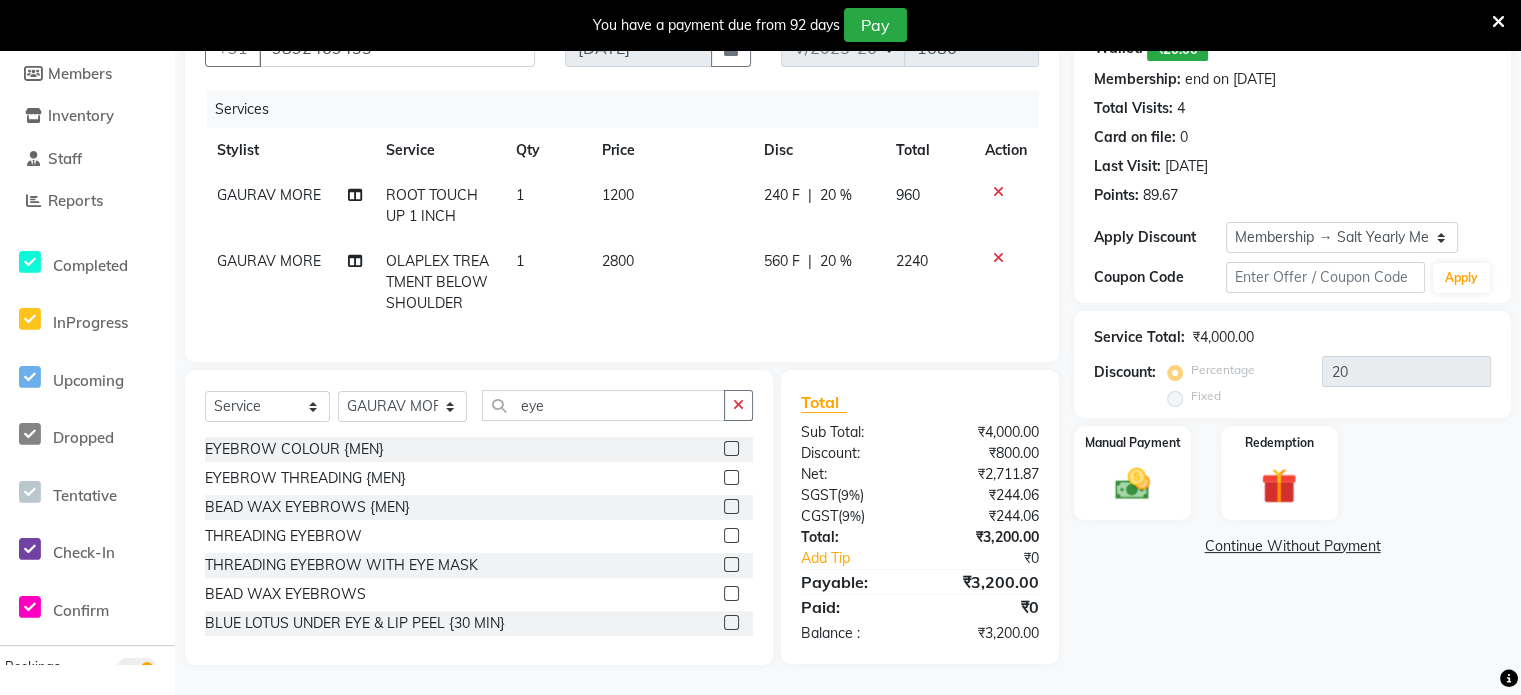 click 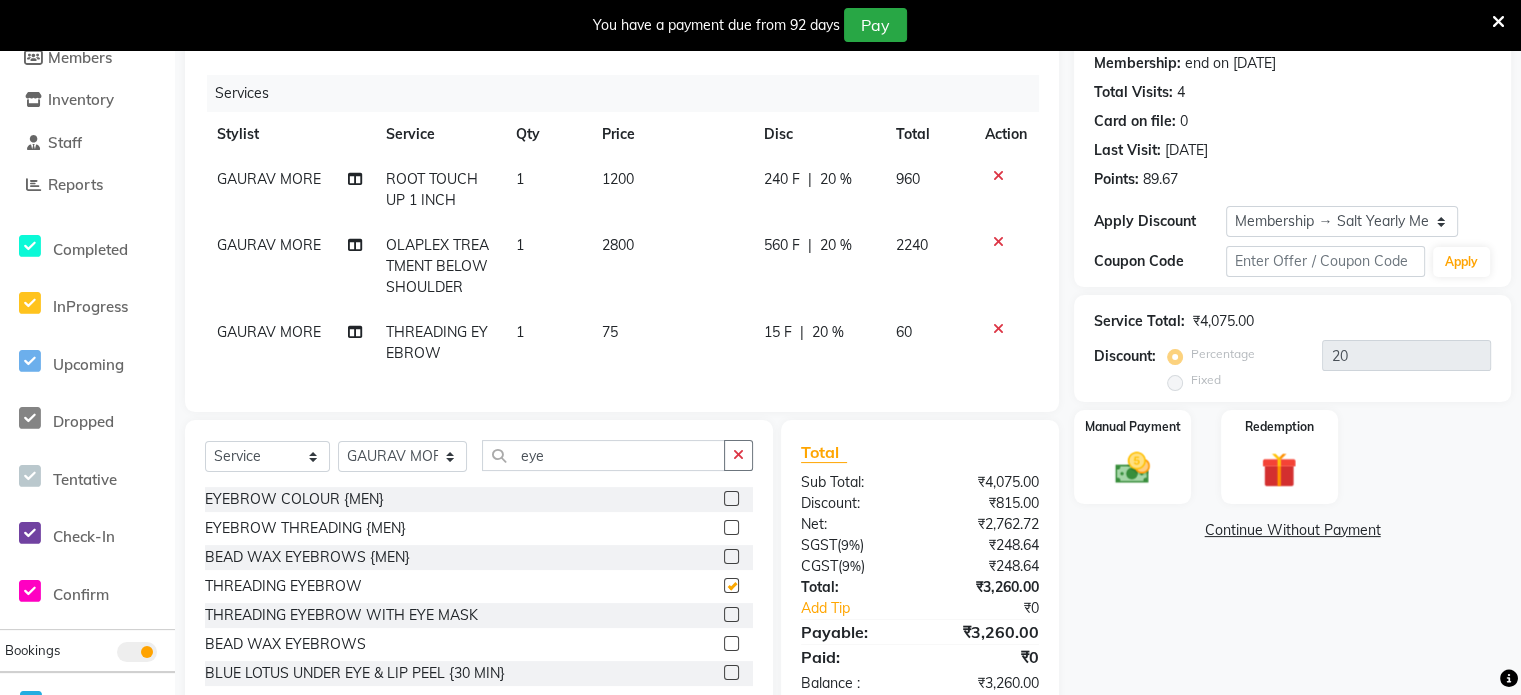 checkbox on "false" 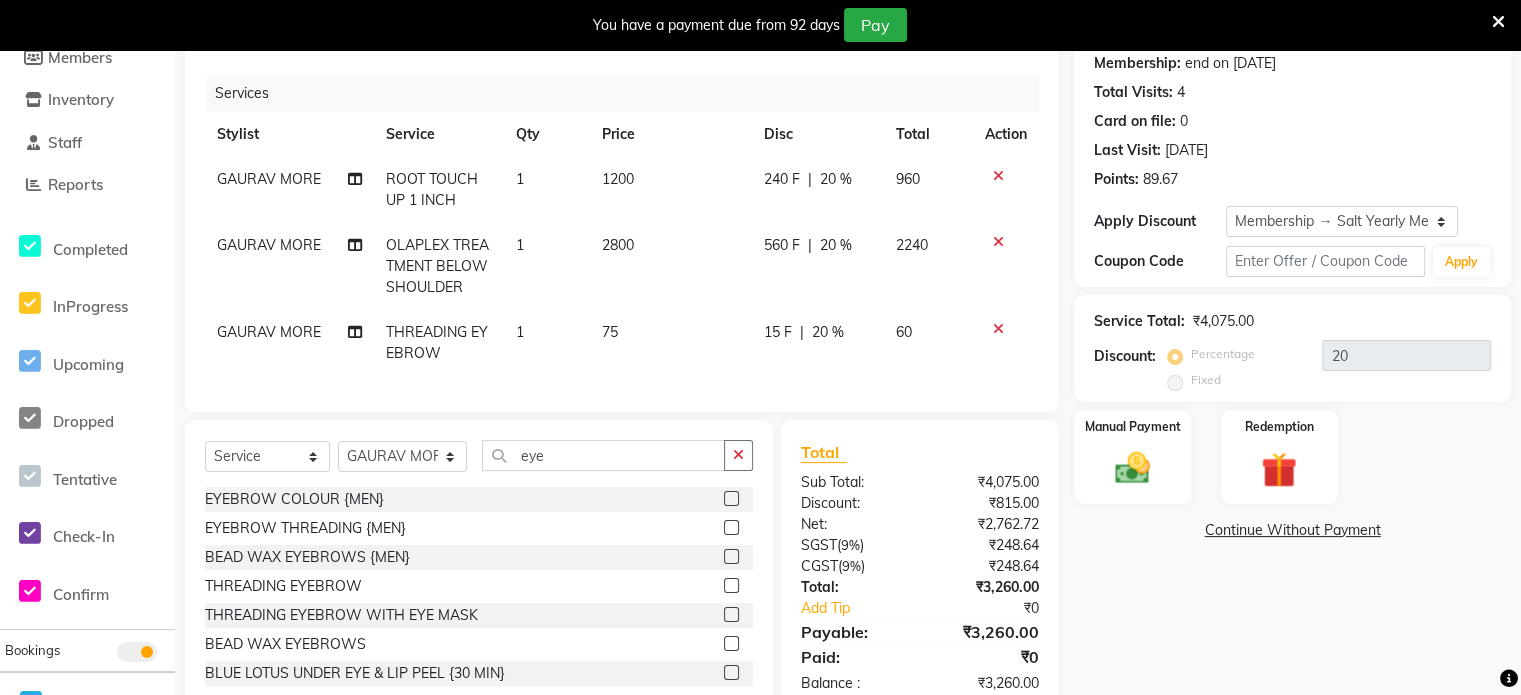 click on "GAURAV MORE" 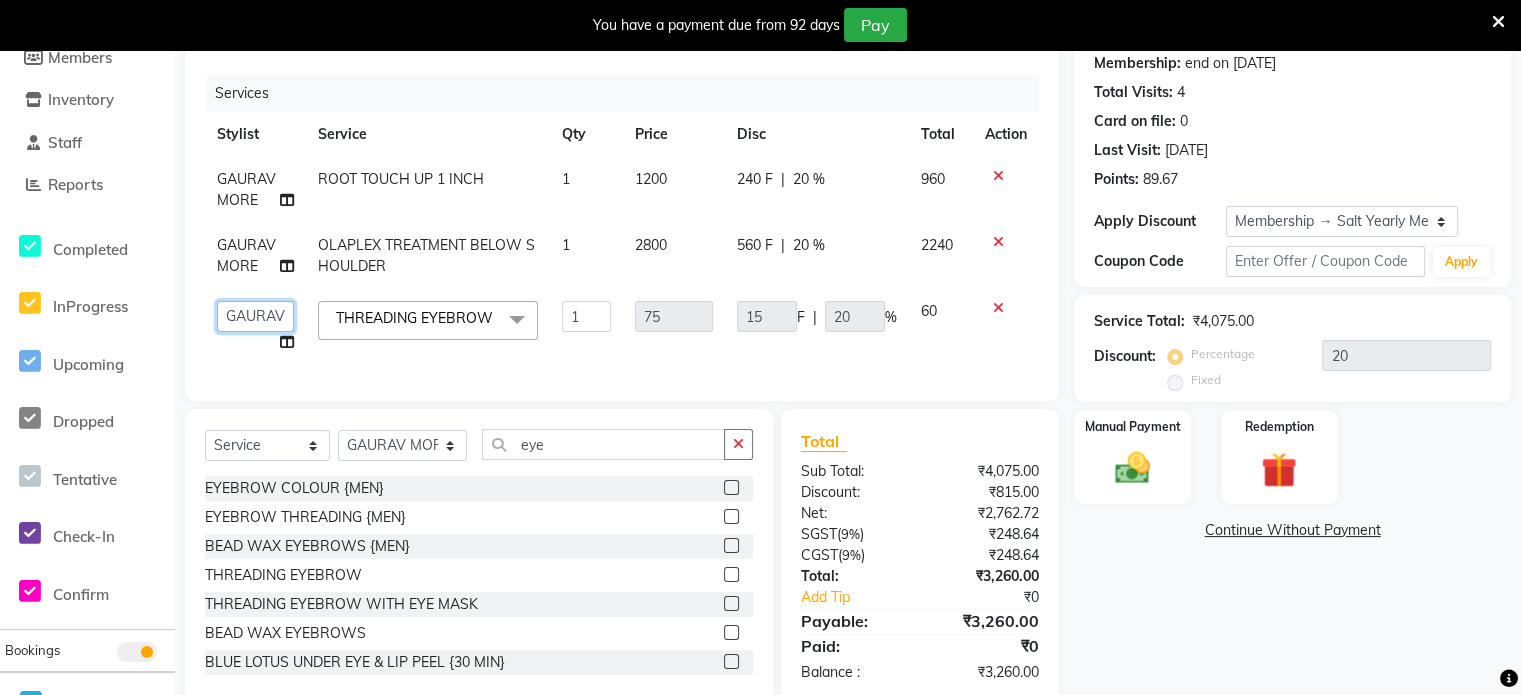 click on "[PERSON_NAME] [PERSON_NAME]   [PERSON_NAME]   [PERSON_NAME]   [PERSON_NAME] [PERSON_NAME] MORE    [PERSON_NAME]   [PERSON_NAME]   DC   [PERSON_NAME]   [PERSON_NAME]   [PERSON_NAME]   [PERSON_NAME]    [PERSON_NAME]   [PERSON_NAME]   GAURAV MORE   [PERSON_NAME] MANE   [PERSON_NAME]   [PERSON_NAME]   [PERSON_NAME]   [PERSON_NAME] PARWATHIA   [PERSON_NAME]   [MEDICAL_DATA][PERSON_NAME]   [PERSON_NAME]   [PERSON_NAME]   [PERSON_NAME]   [PERSON_NAME]   [PERSON_NAME] [PERSON_NAME]   [PERSON_NAME]   [PERSON_NAME]   [PERSON_NAME]   [PERSON_NAME]   [PERSON_NAME]   [PERSON_NAME]   VIKRAM [PERSON_NAME]" 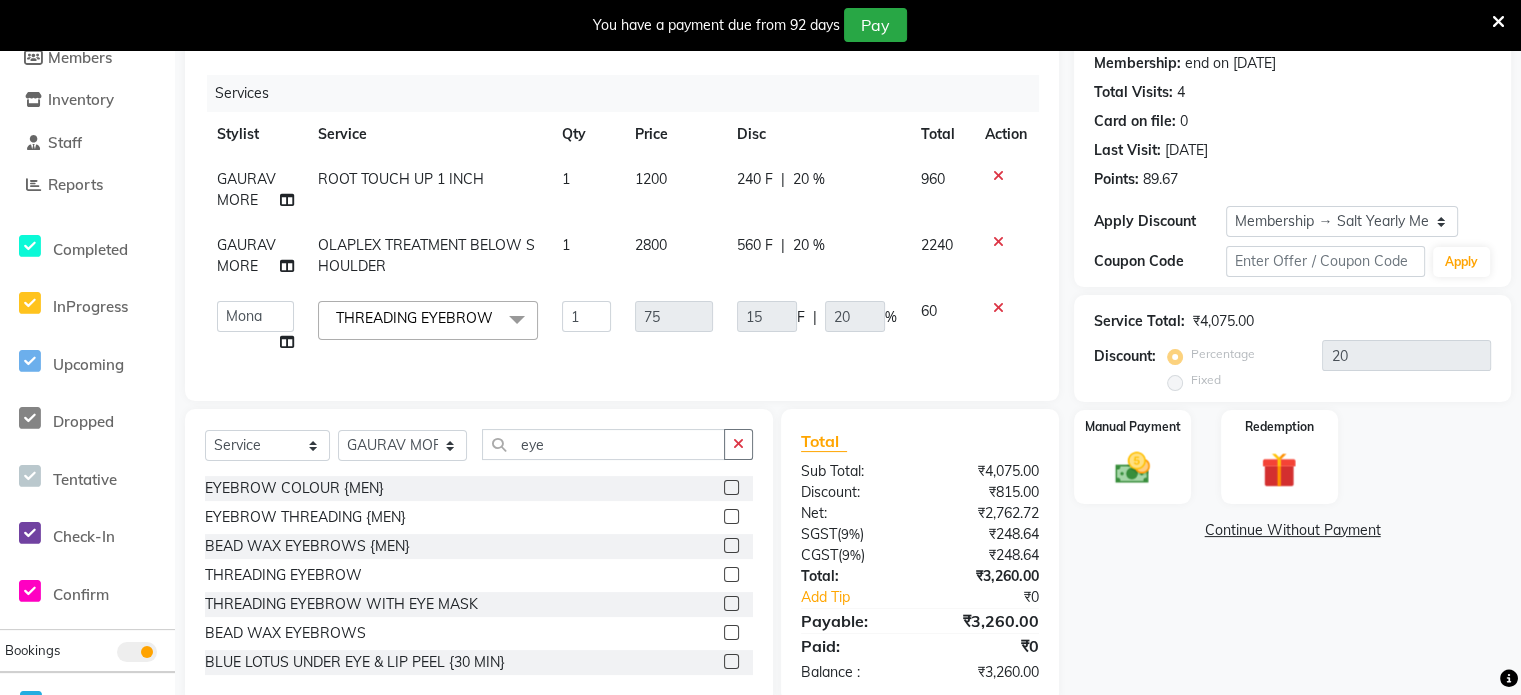 select on "78498" 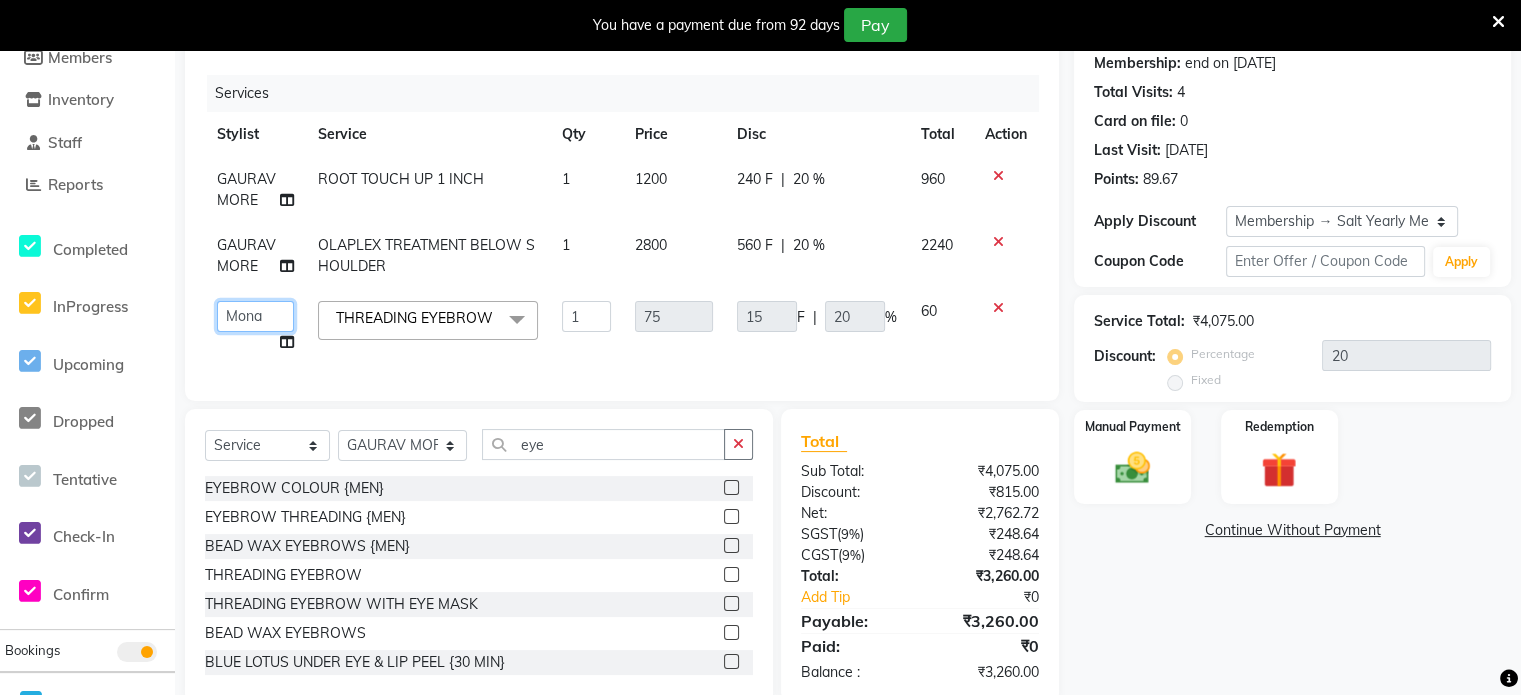 click on "[PERSON_NAME] [PERSON_NAME]   [PERSON_NAME]   [PERSON_NAME]   [PERSON_NAME] [PERSON_NAME] MORE    [PERSON_NAME]   [PERSON_NAME]   DC   [PERSON_NAME]   [PERSON_NAME]   [PERSON_NAME]   [PERSON_NAME]    [PERSON_NAME]   [PERSON_NAME]   GAURAV MORE   [PERSON_NAME] MANE   [PERSON_NAME]   [PERSON_NAME]   [PERSON_NAME]   [PERSON_NAME] PARWATHIA   [PERSON_NAME]   [MEDICAL_DATA][PERSON_NAME]   [PERSON_NAME]   [PERSON_NAME]   [PERSON_NAME]   [PERSON_NAME]   [PERSON_NAME] [PERSON_NAME]   [PERSON_NAME]   [PERSON_NAME]   [PERSON_NAME]   [PERSON_NAME]   [PERSON_NAME]   [PERSON_NAME]   VIKRAM [PERSON_NAME]" 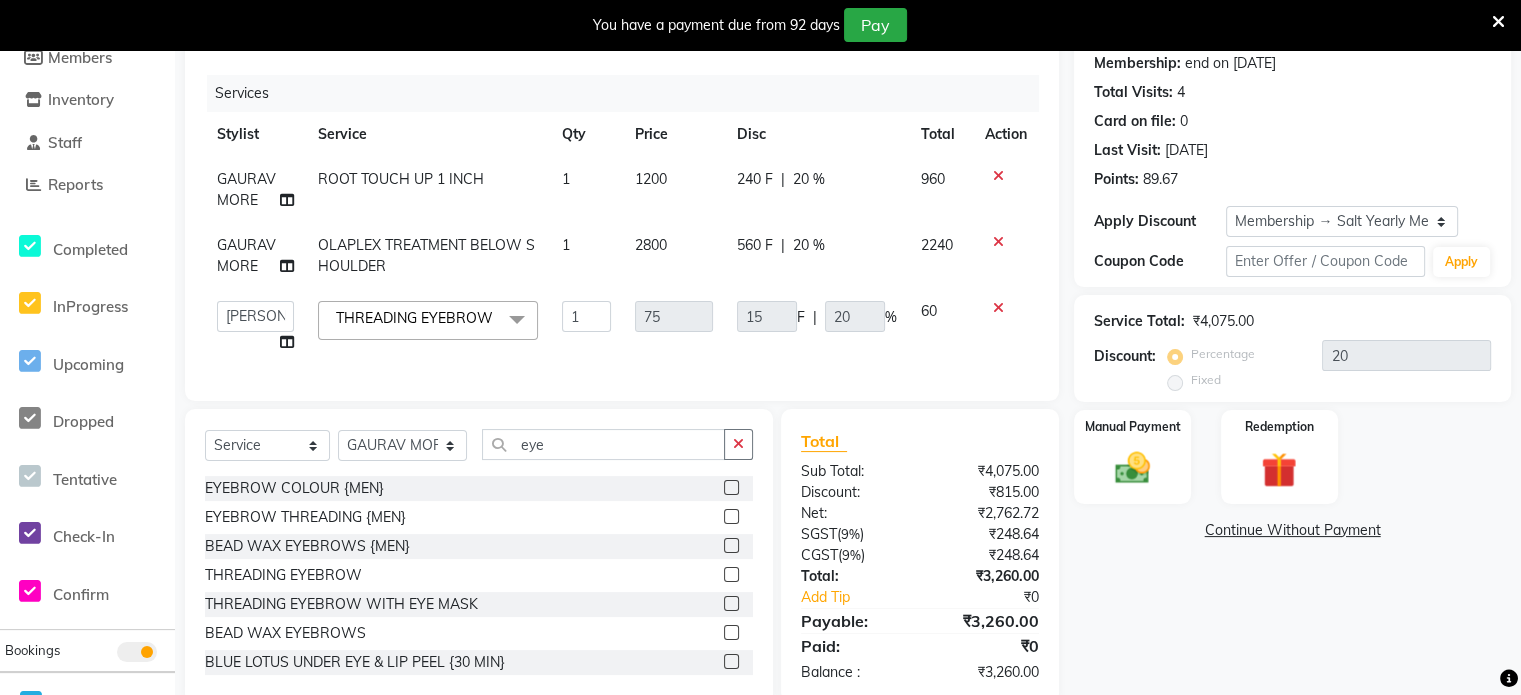 select on "77225" 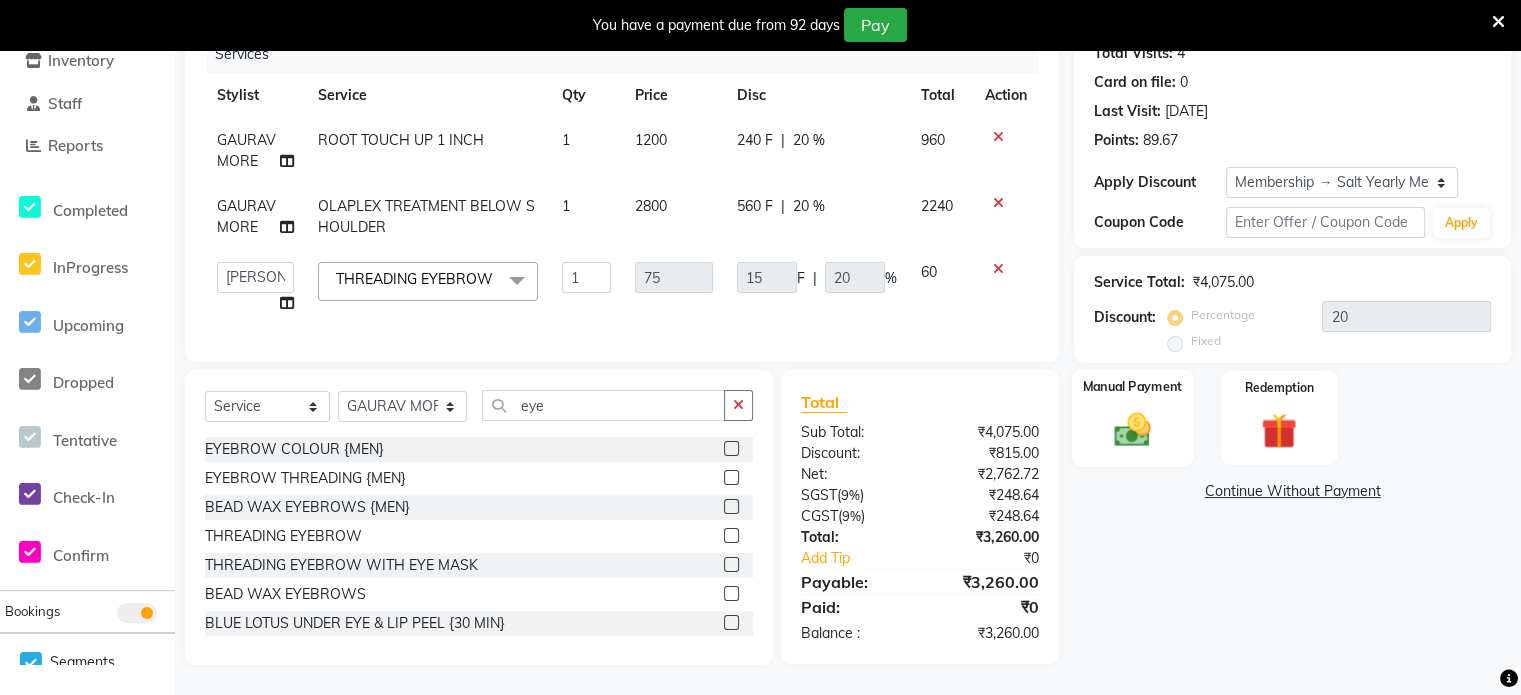 click 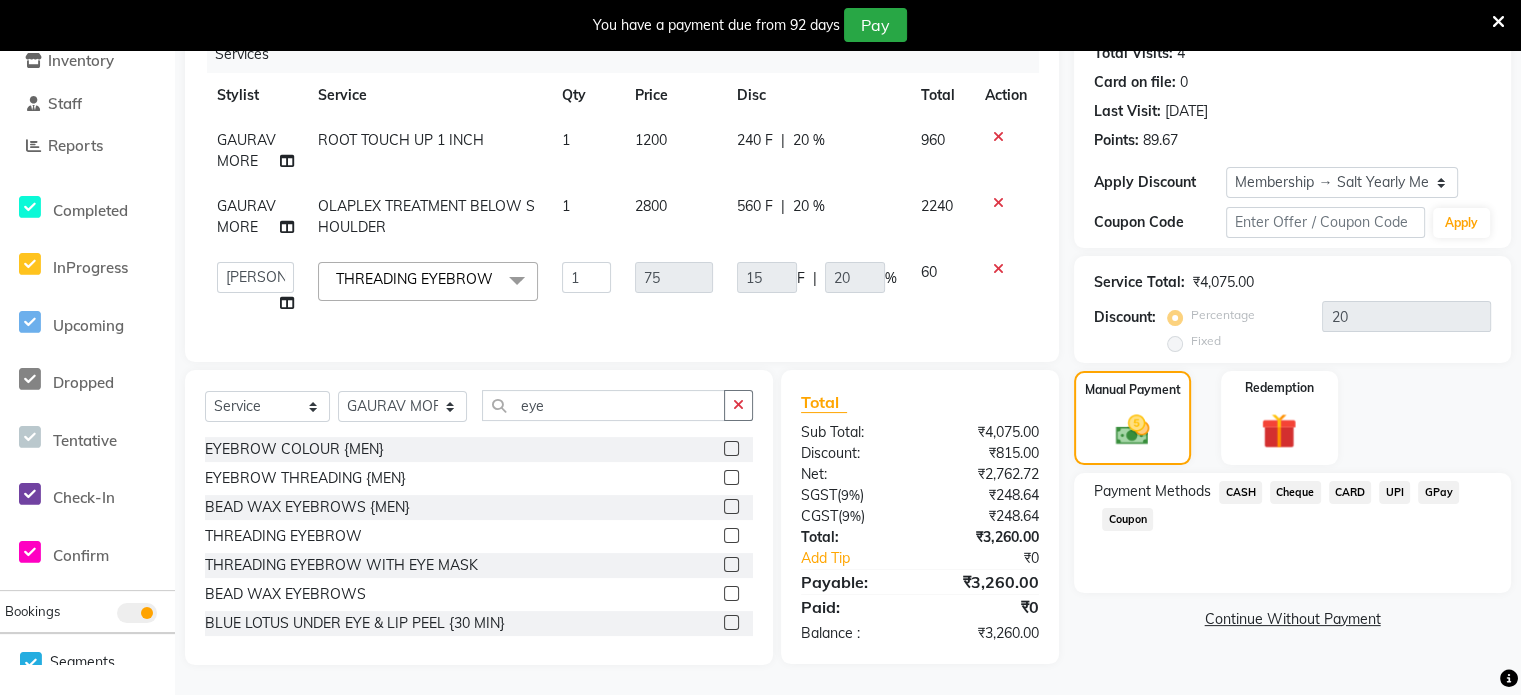 click on "CARD" 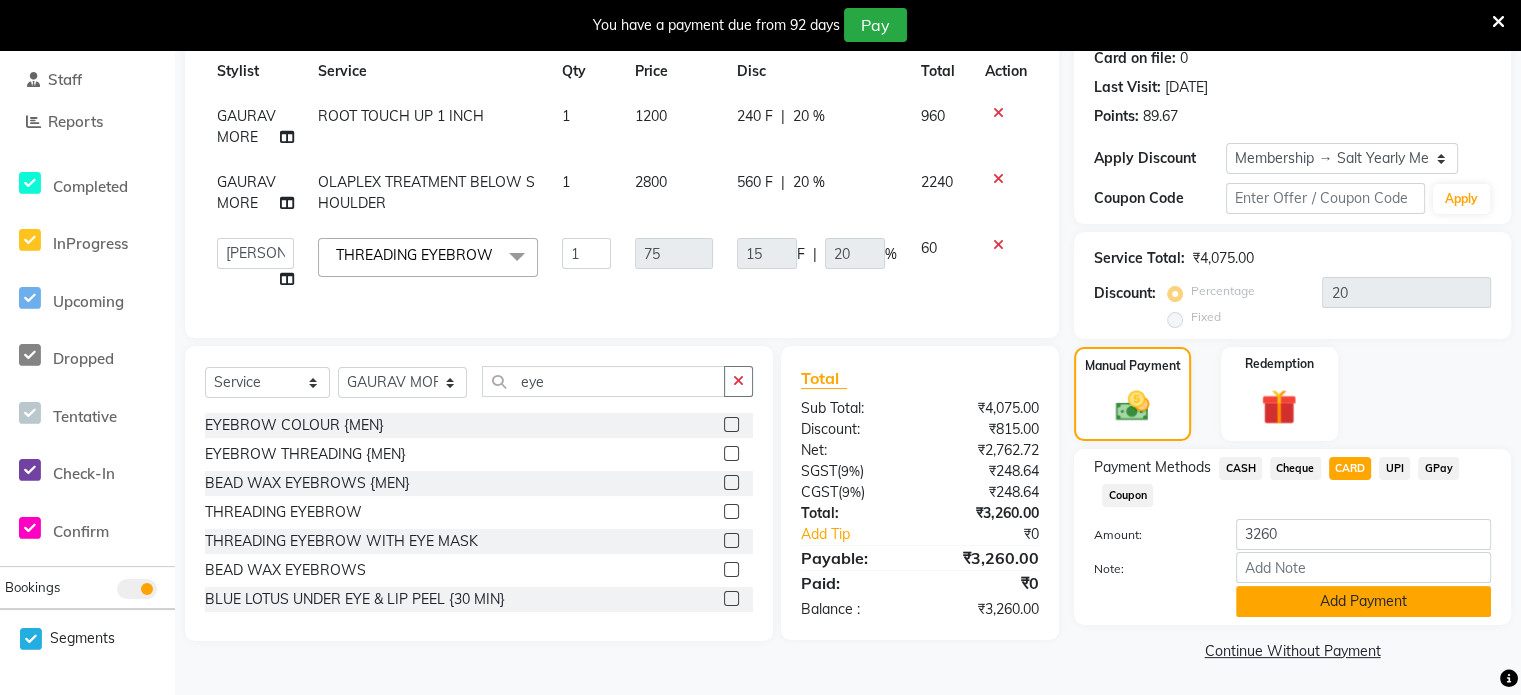 click on "Add Payment" 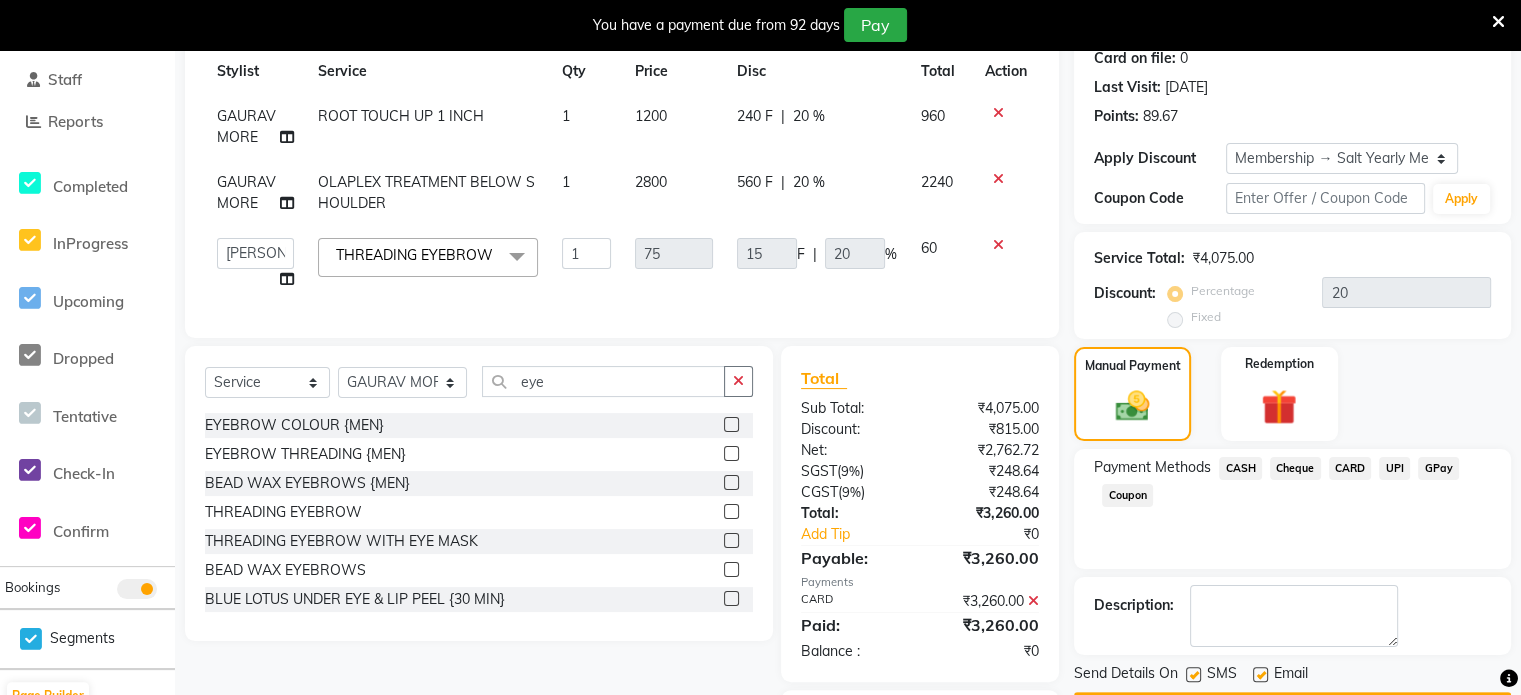 scroll, scrollTop: 456, scrollLeft: 0, axis: vertical 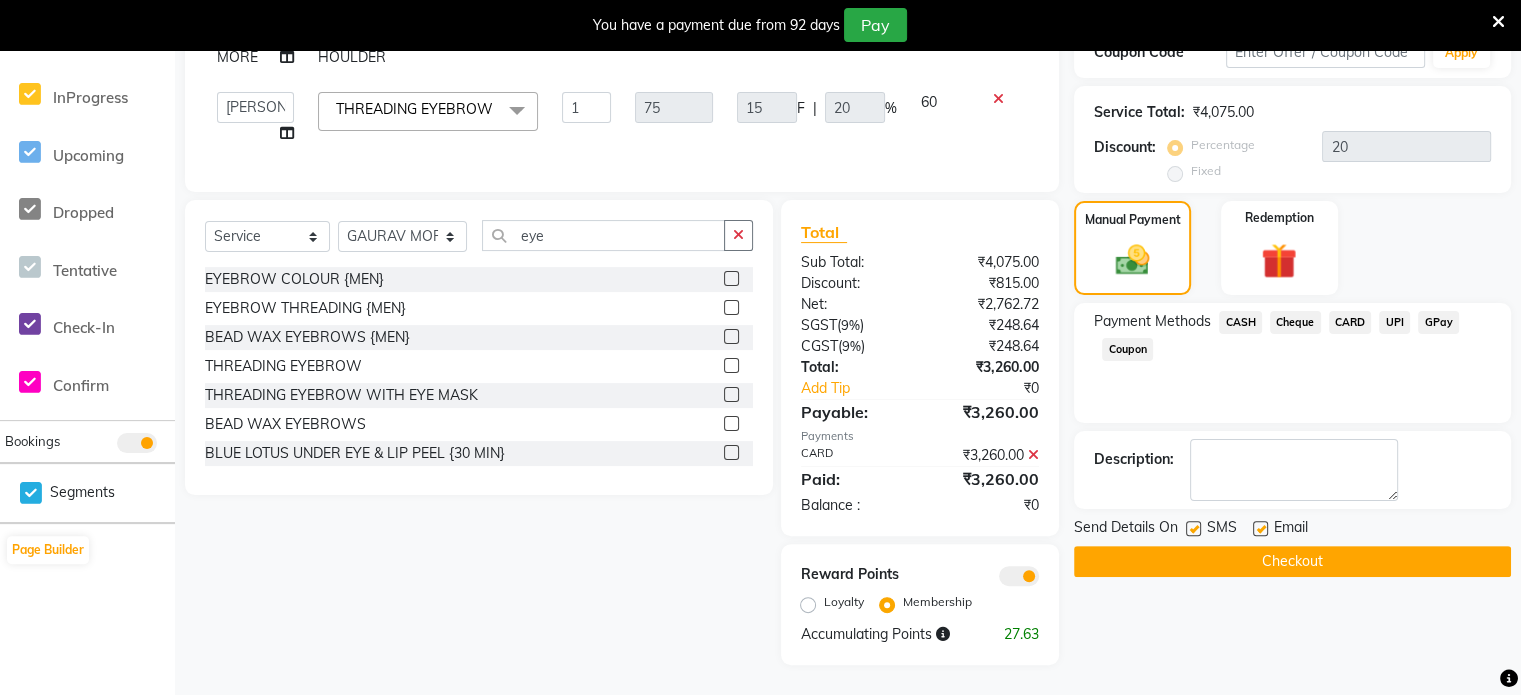 click on "Checkout" 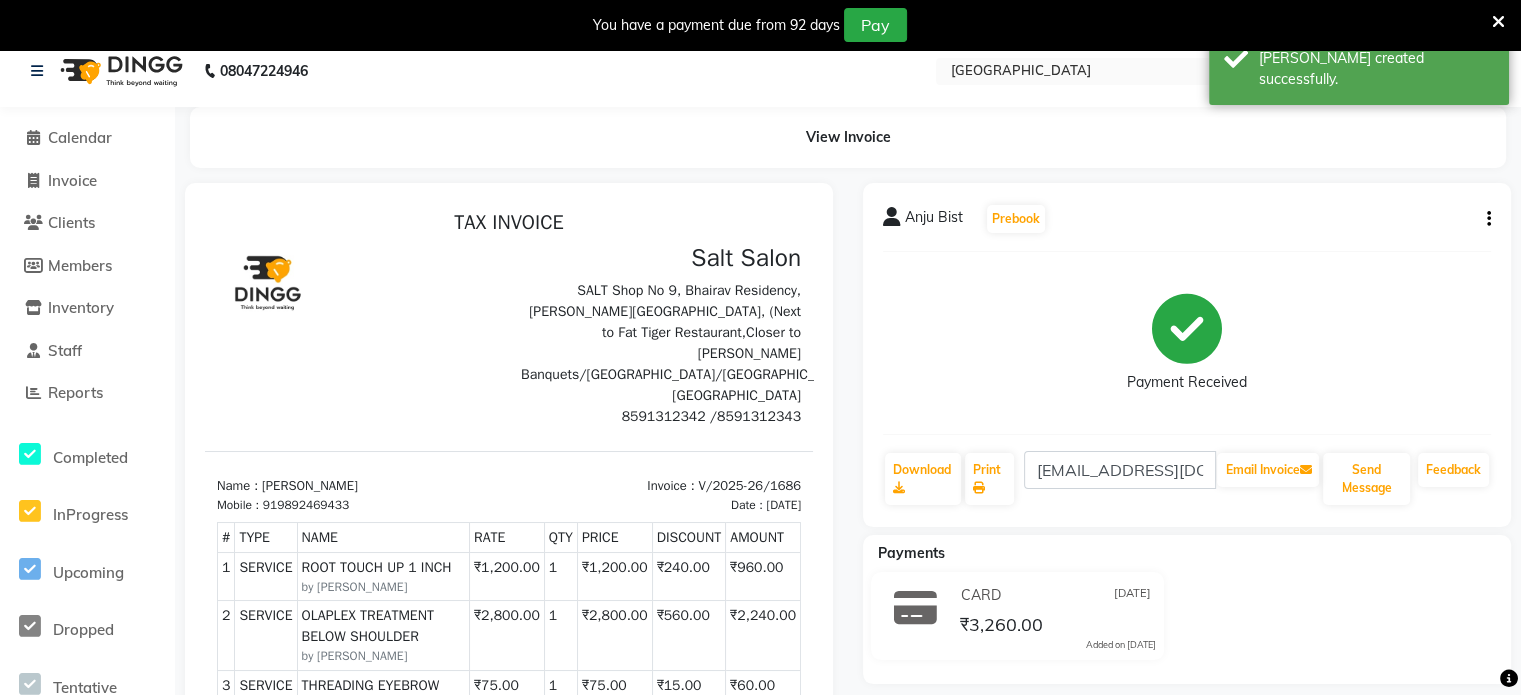 scroll, scrollTop: 0, scrollLeft: 0, axis: both 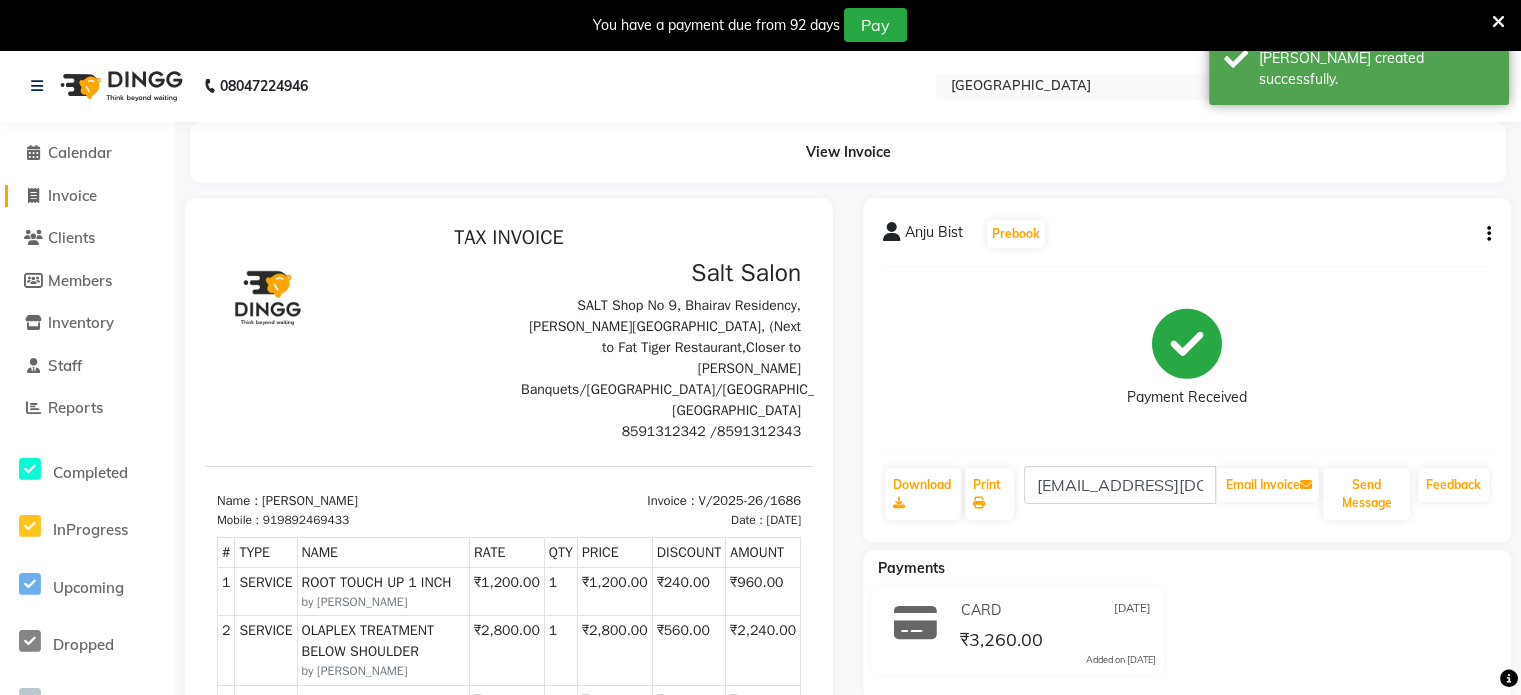 click on "Invoice" 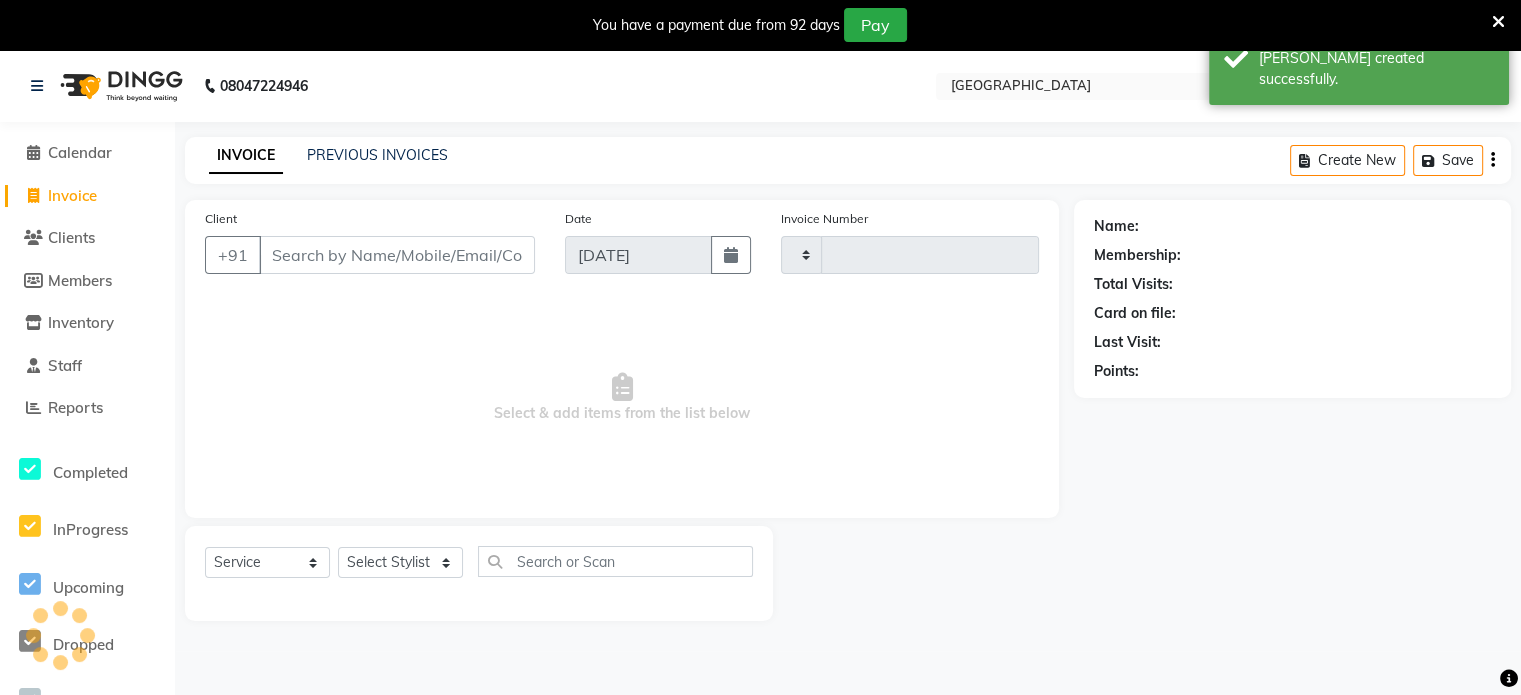 type on "1687" 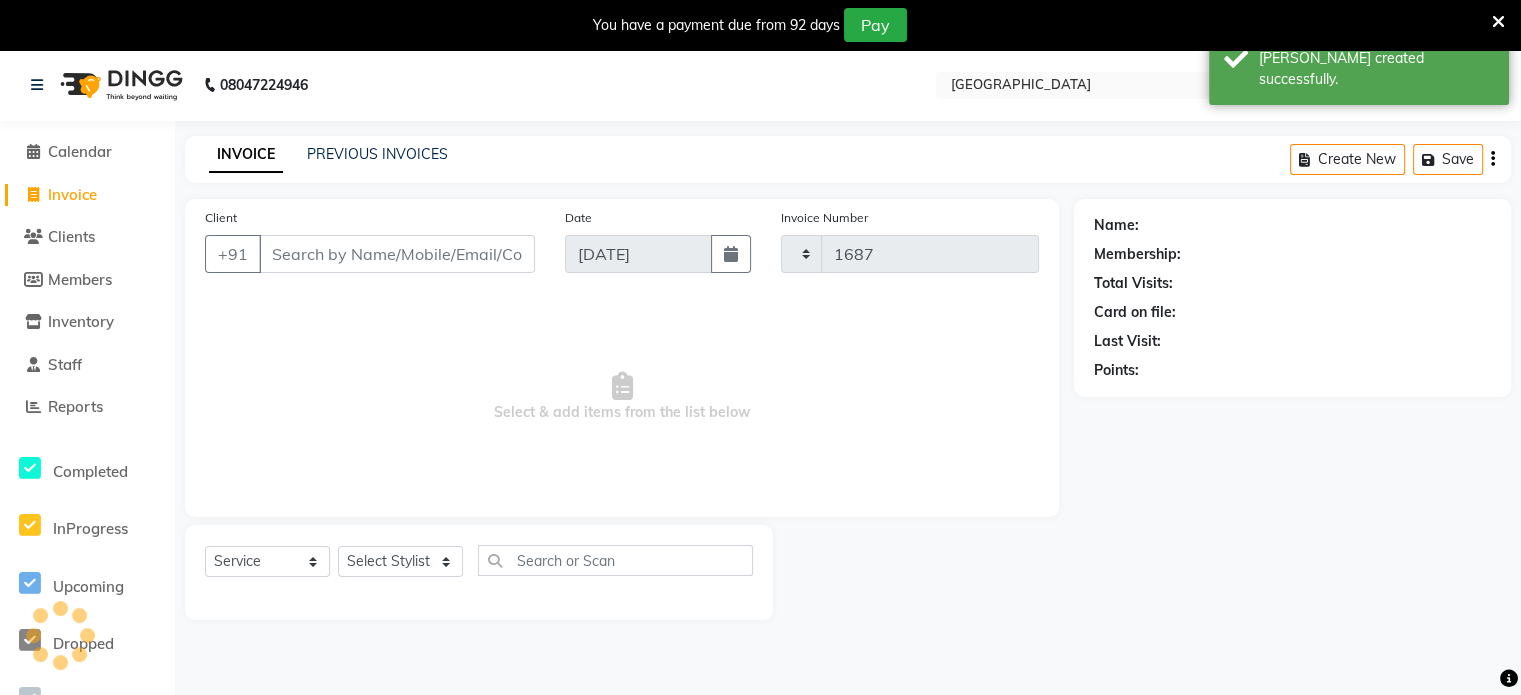 scroll, scrollTop: 50, scrollLeft: 0, axis: vertical 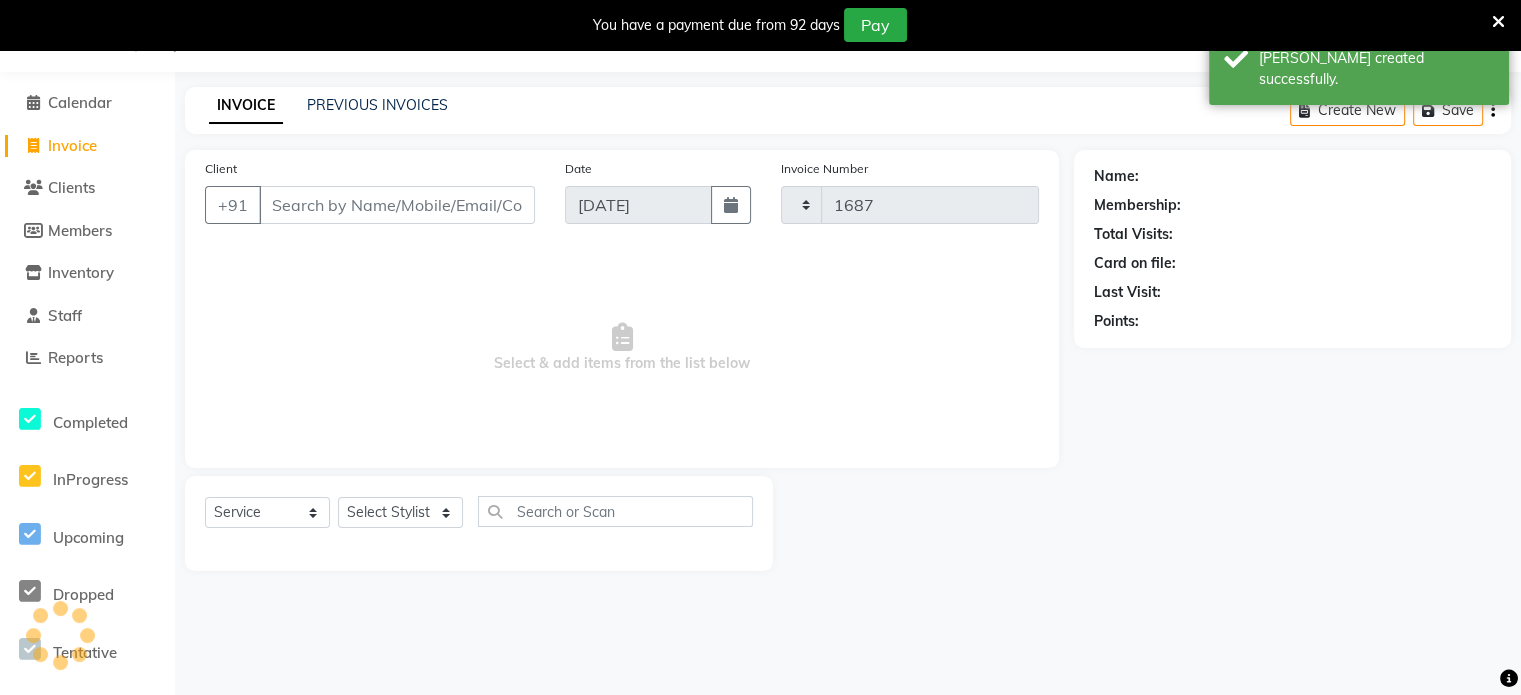 select on "8096" 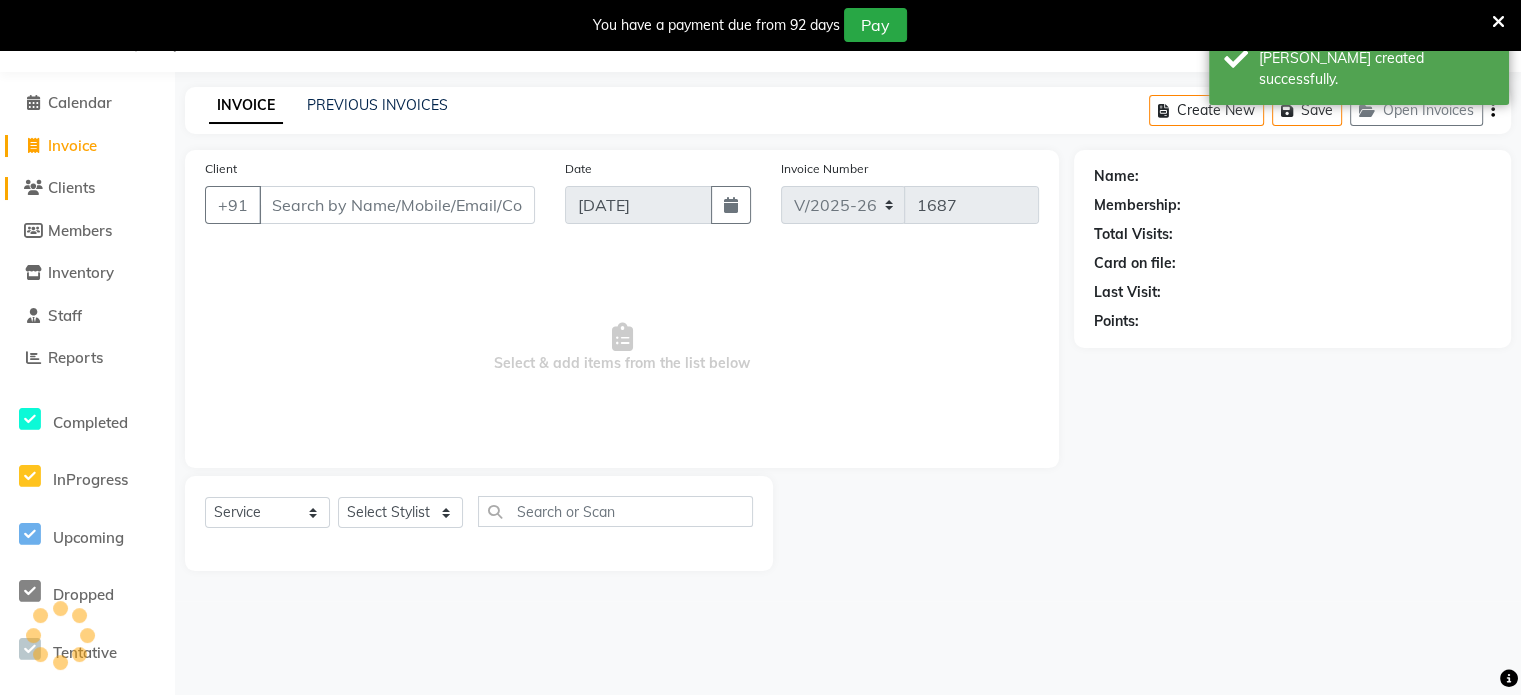click on "Clients" 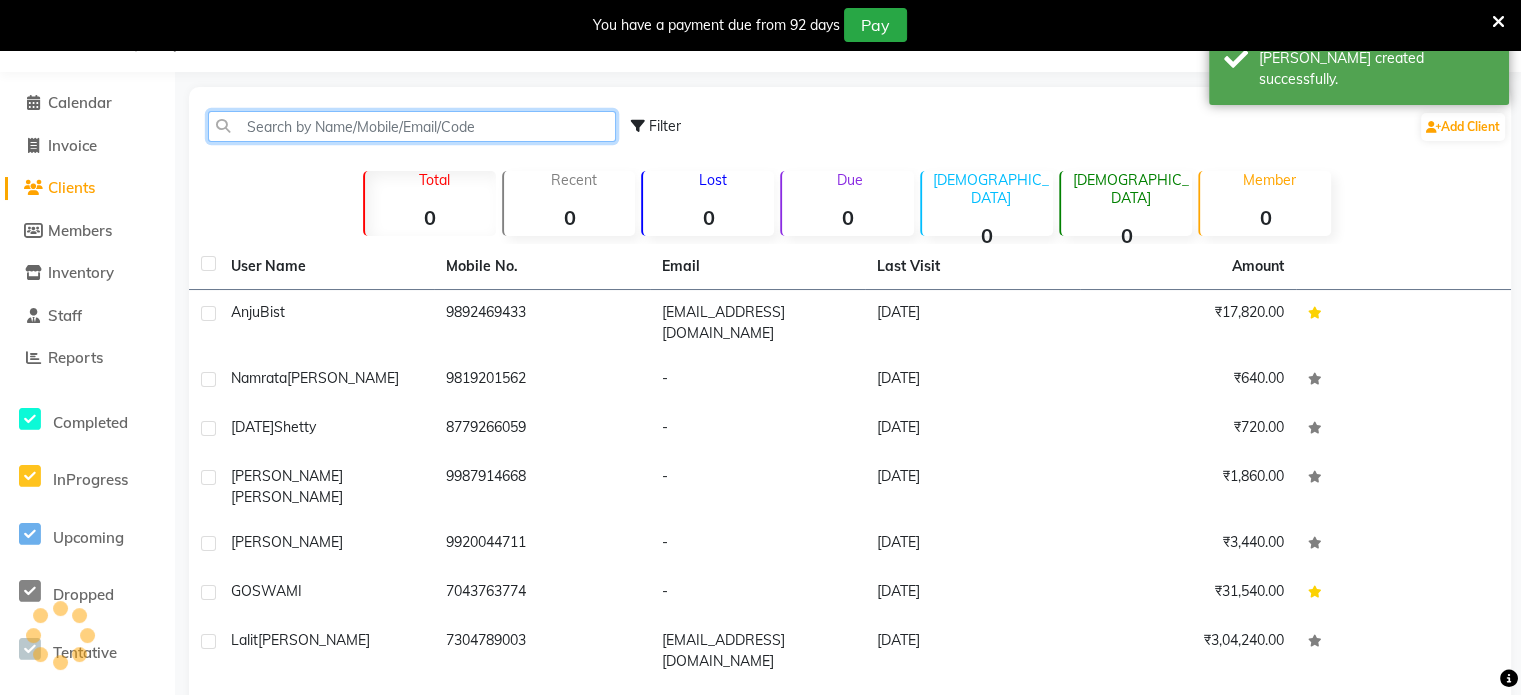 click 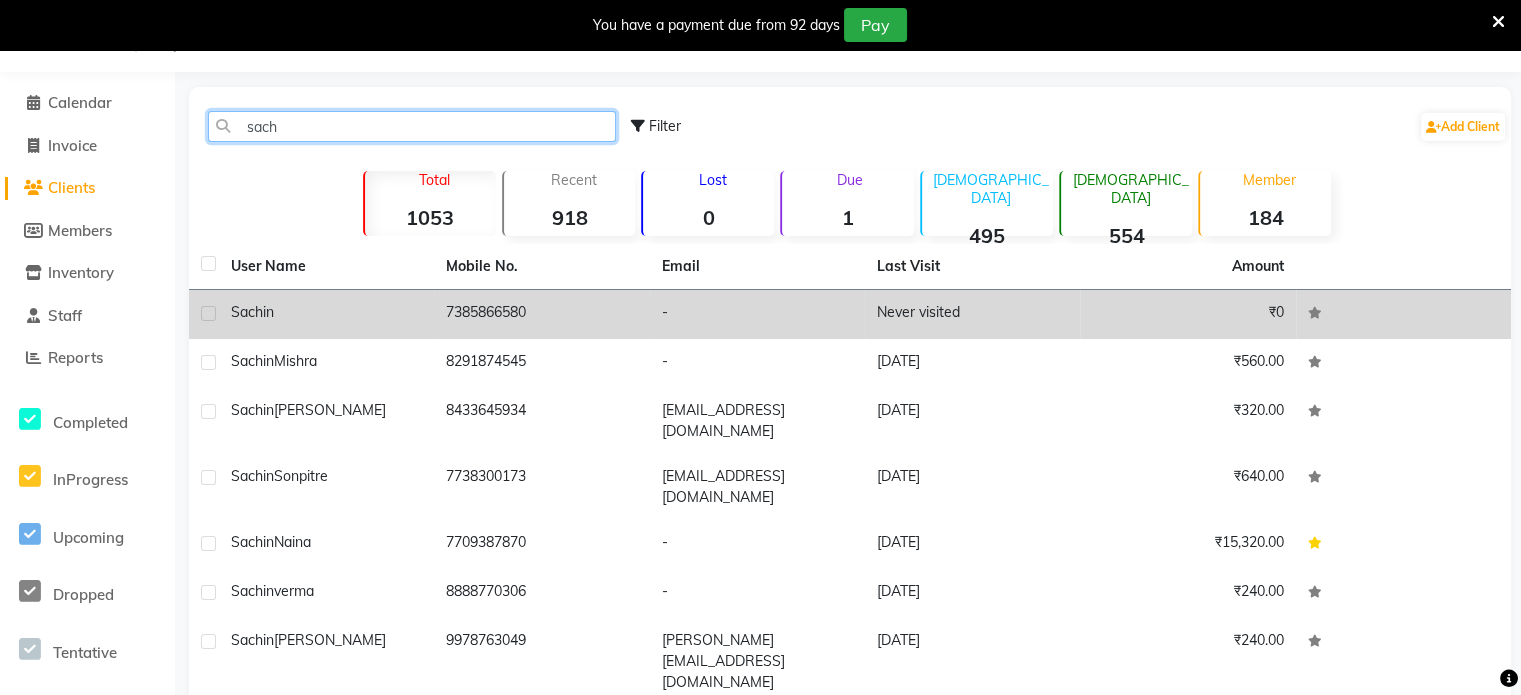 type on "sach" 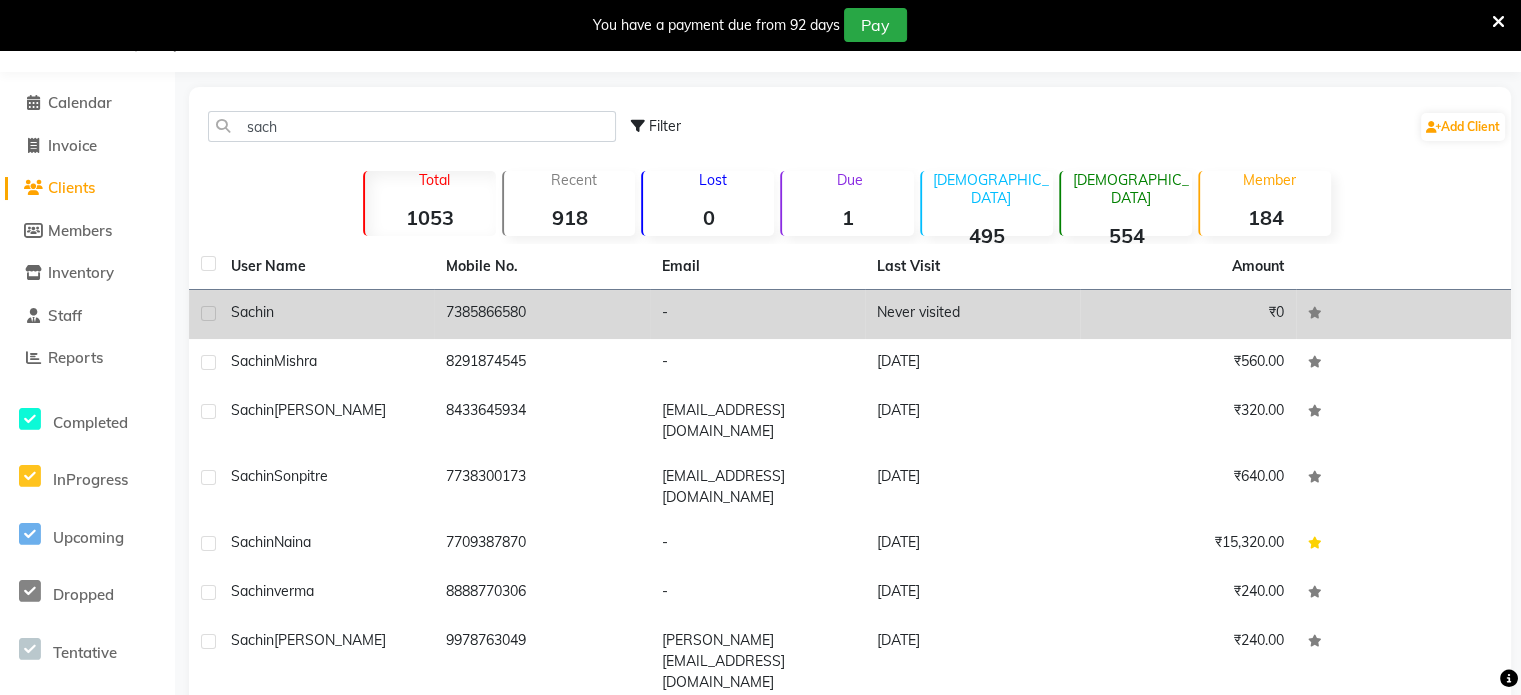 click on "7385866580" 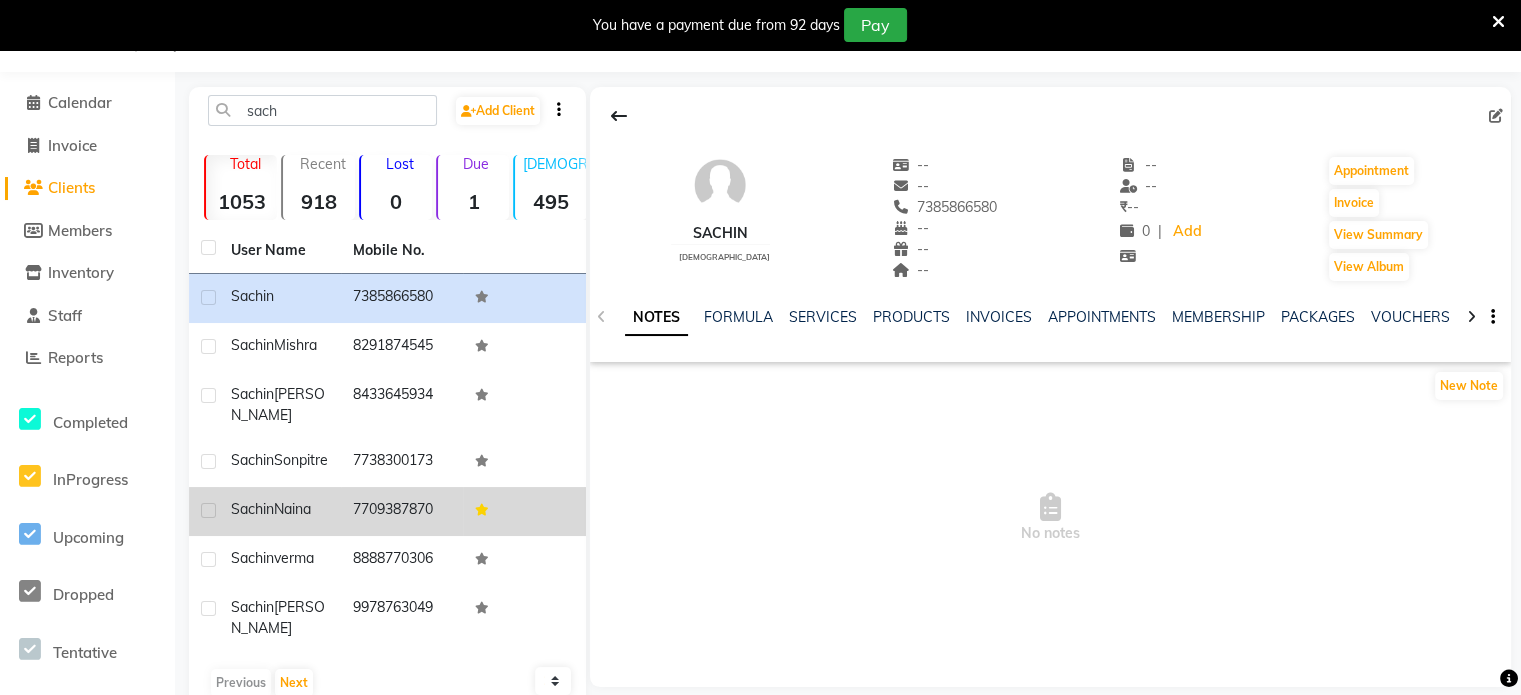 click on "Naina" 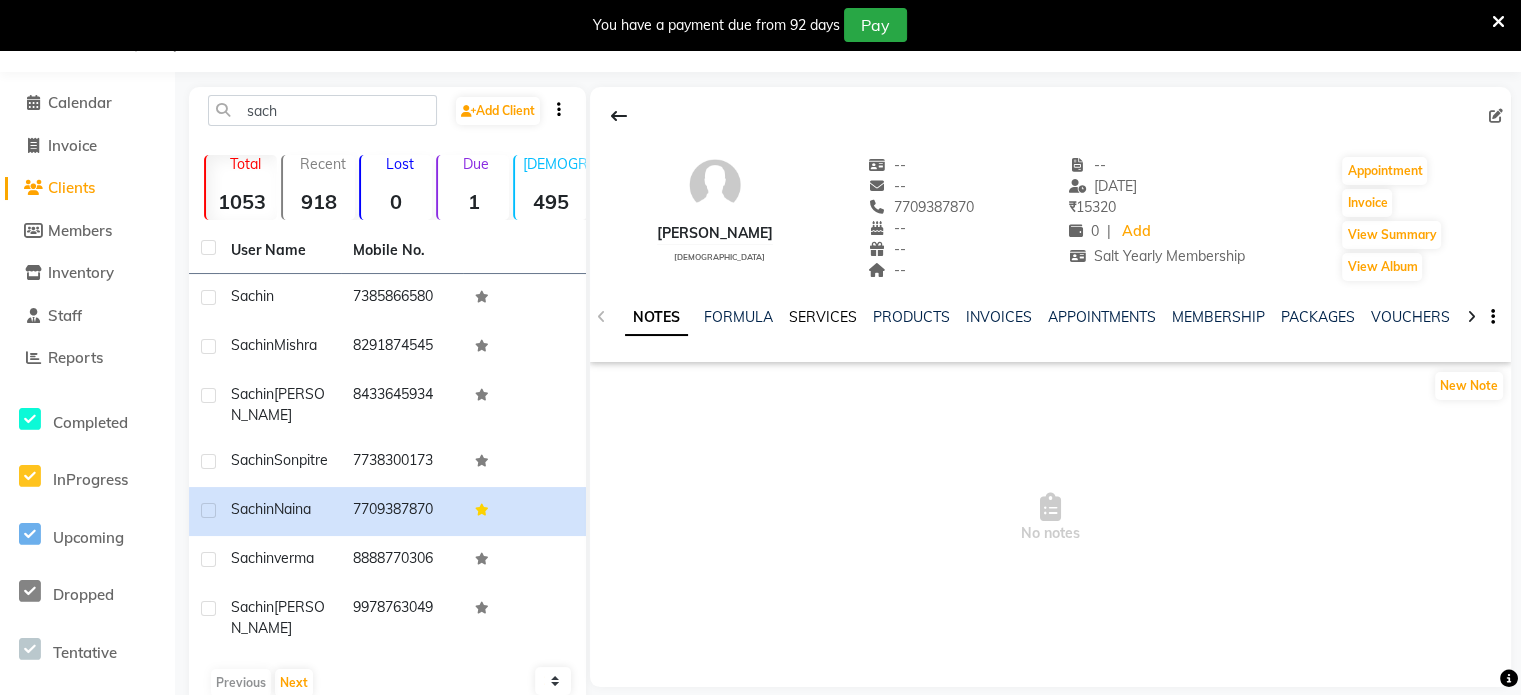 click on "SERVICES" 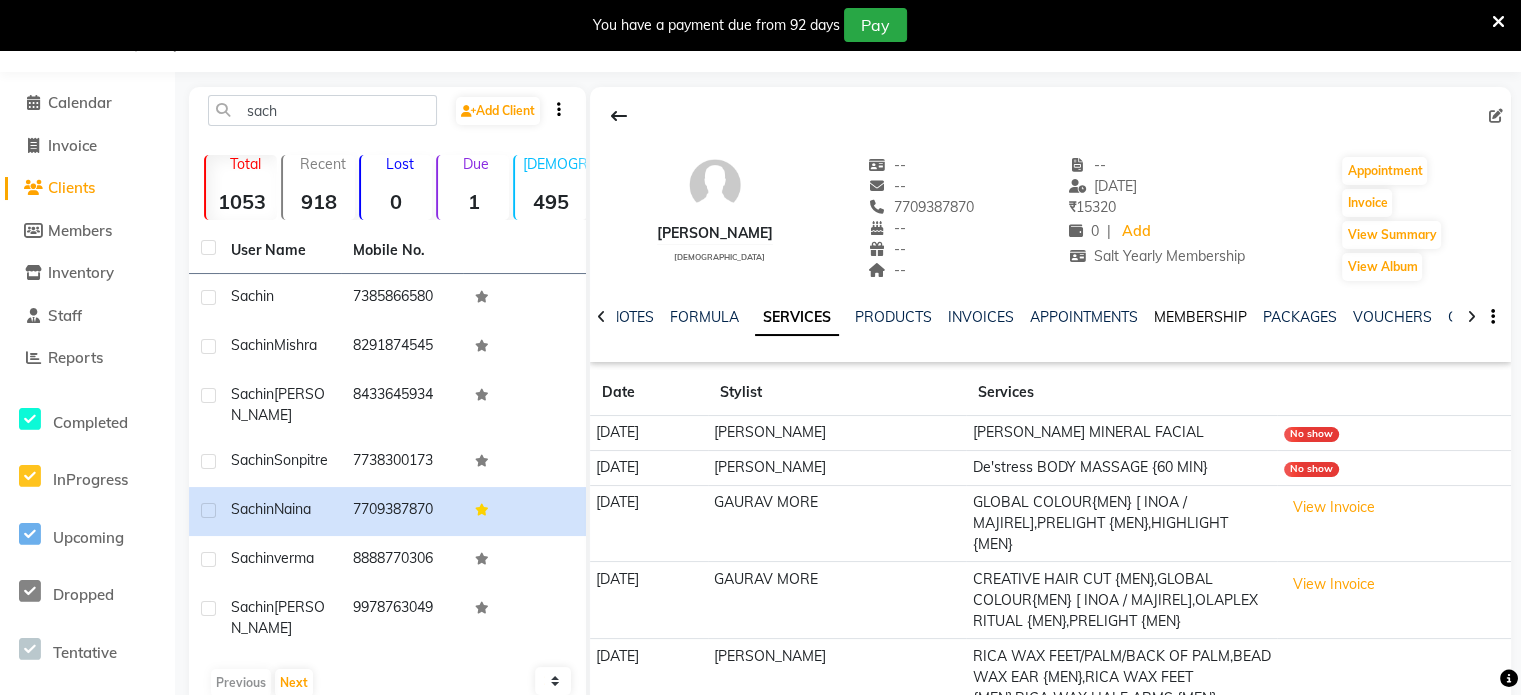 click on "MEMBERSHIP" 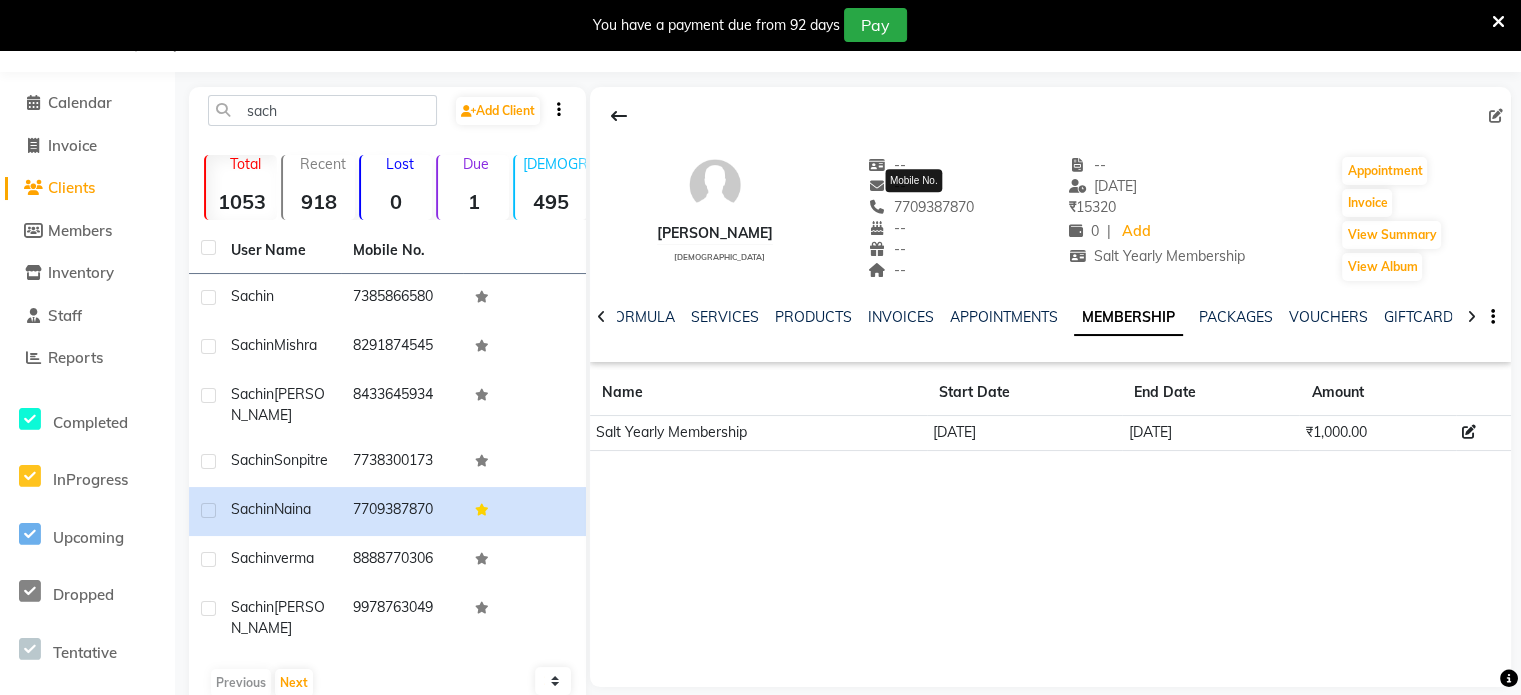 drag, startPoint x: 885, startPoint y: 208, endPoint x: 1000, endPoint y: 207, distance: 115.00435 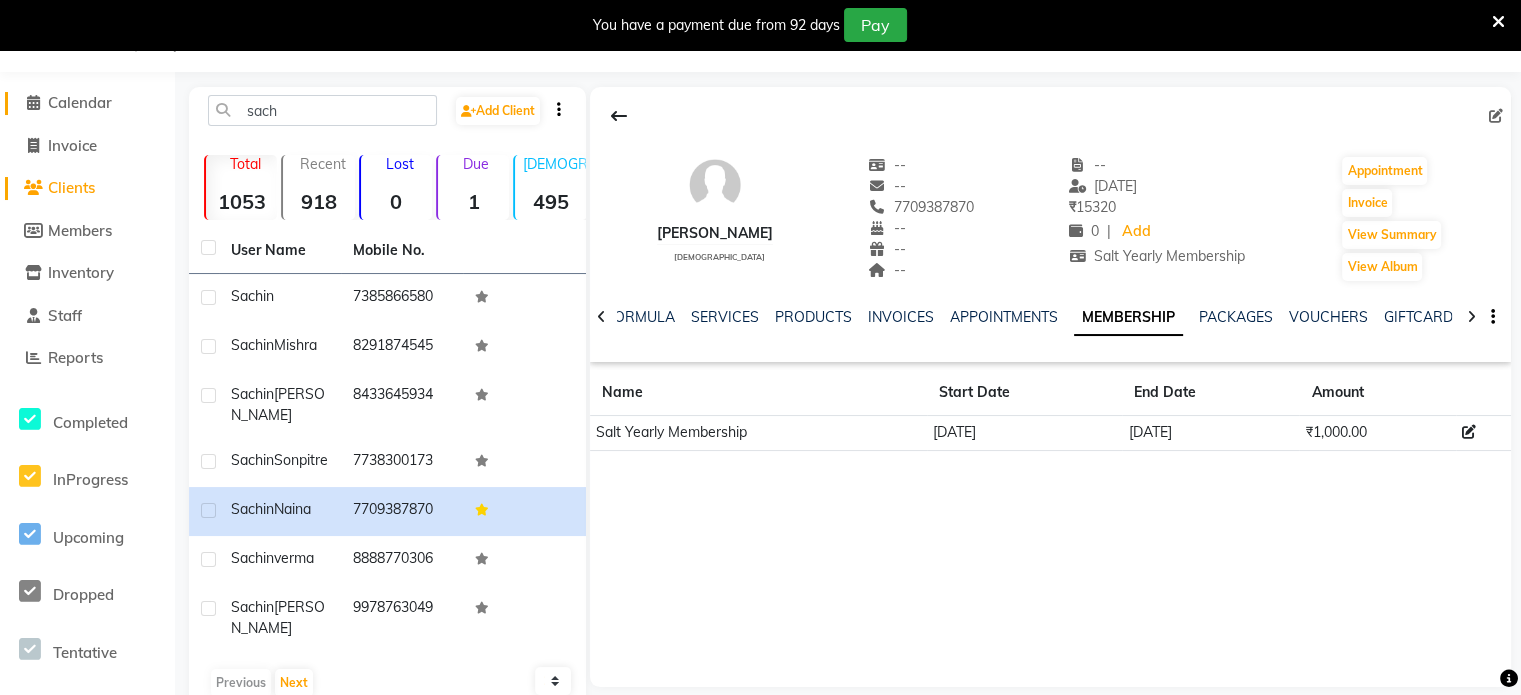 click on "Calendar" 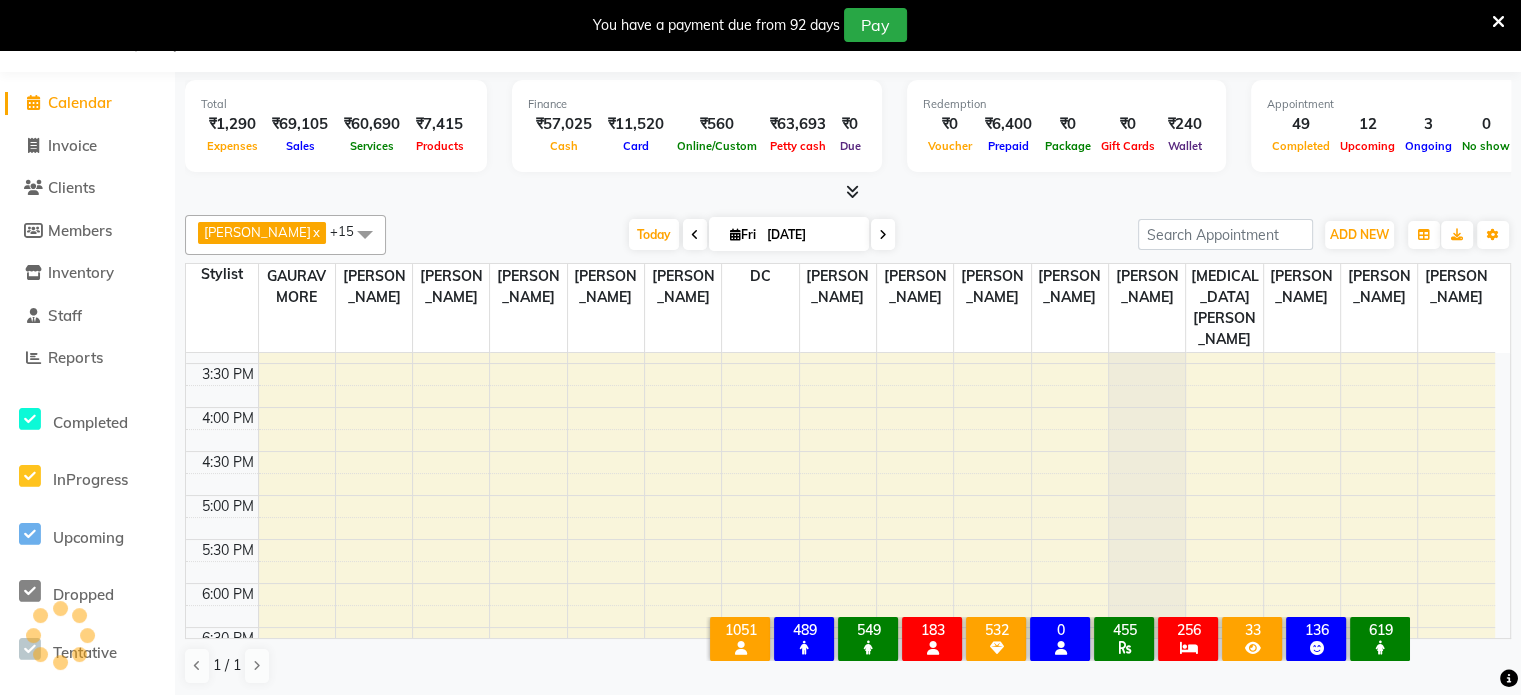 scroll, scrollTop: 0, scrollLeft: 0, axis: both 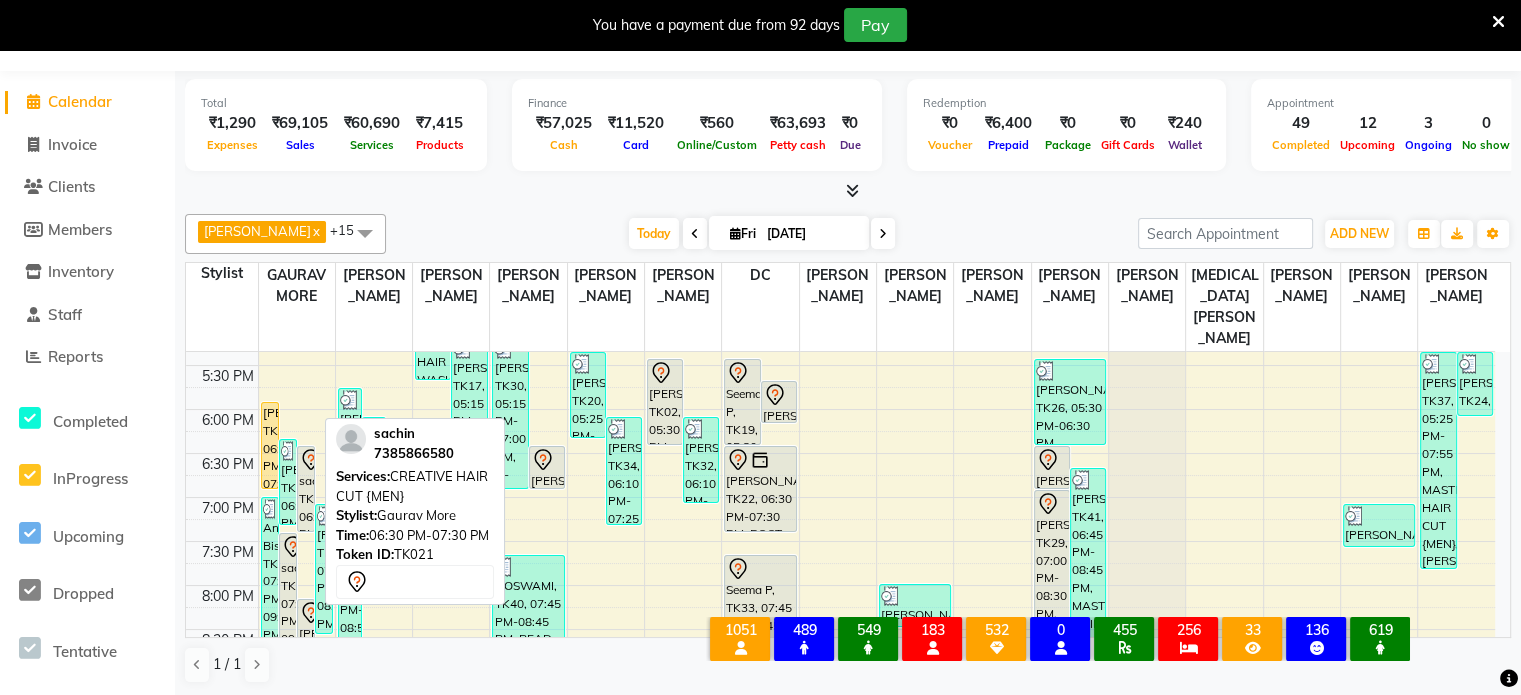 click on "sachin, TK21, 06:30 PM-07:30 PM, CREATIVE HAIR CUT {MEN}" at bounding box center [306, 489] 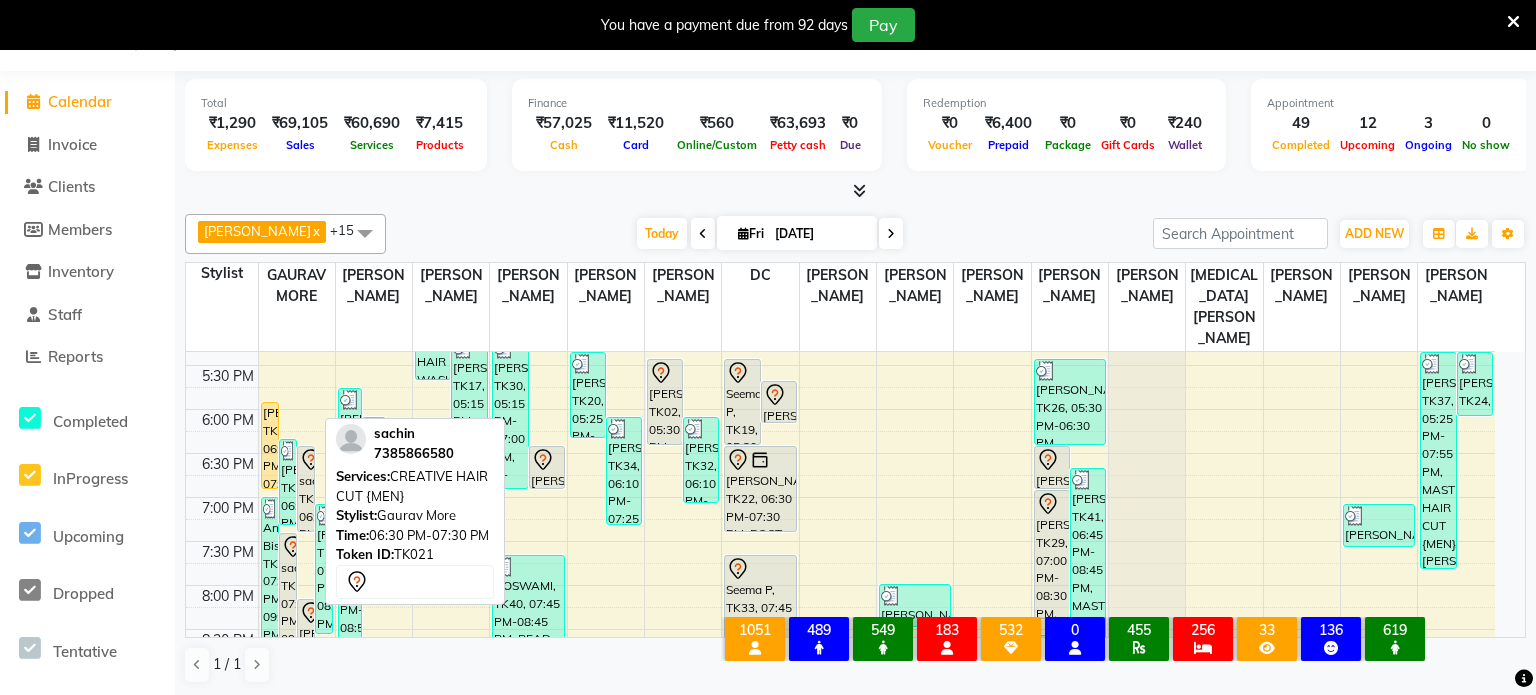 select on "7" 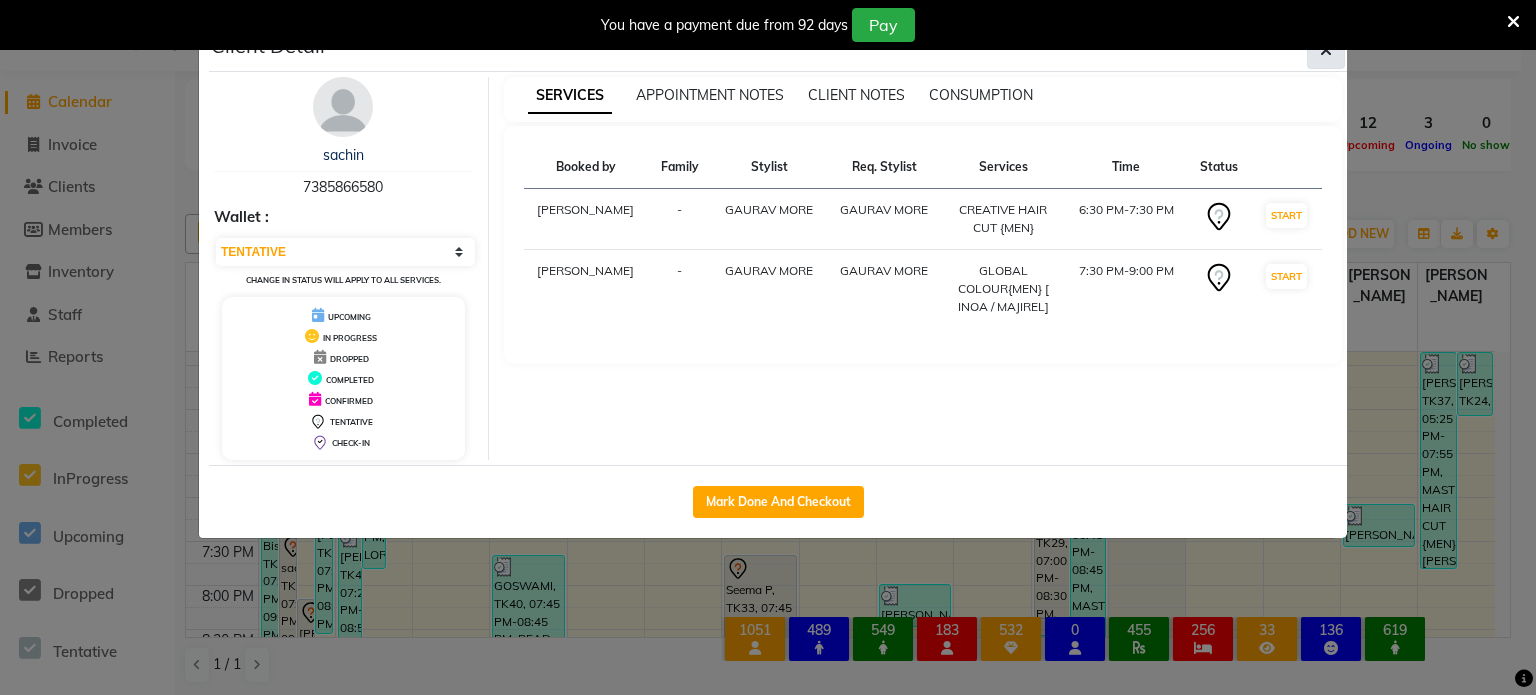 click 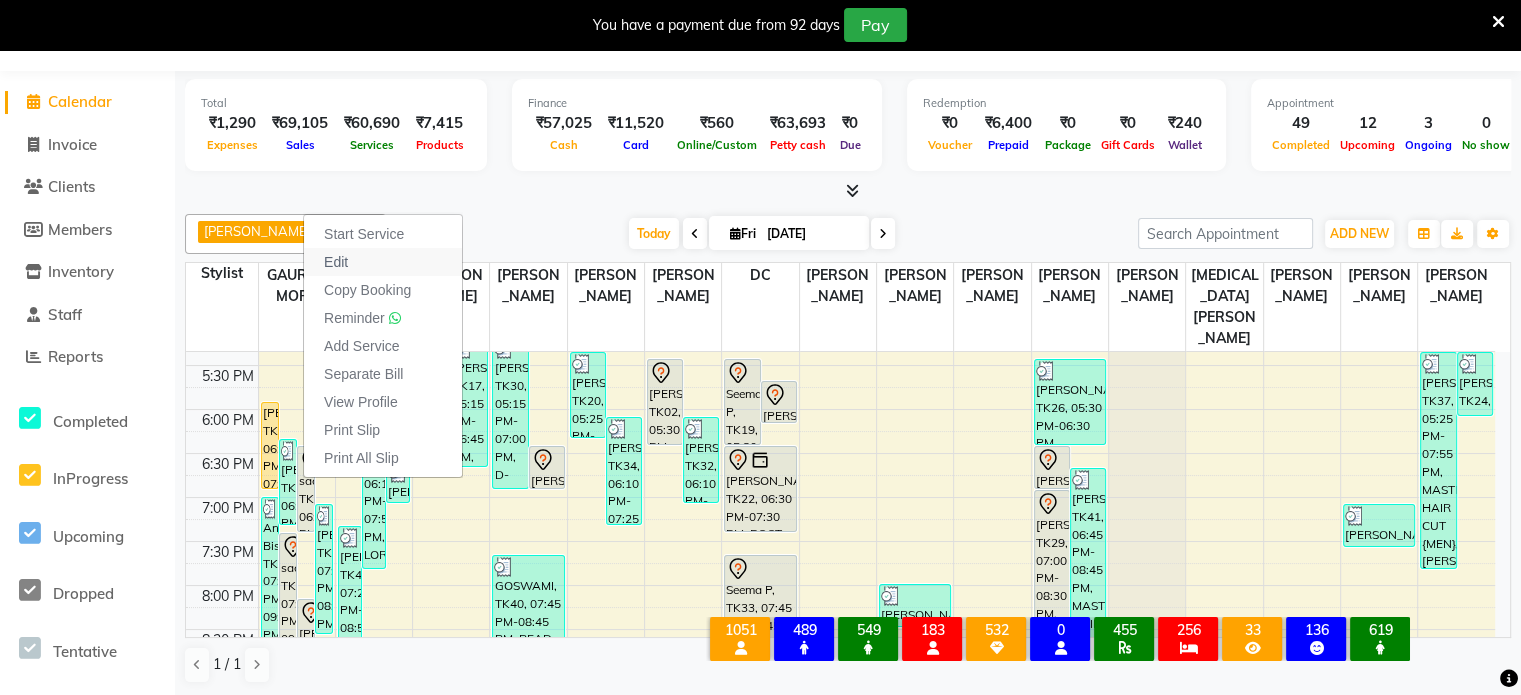 click on "Edit" at bounding box center [336, 262] 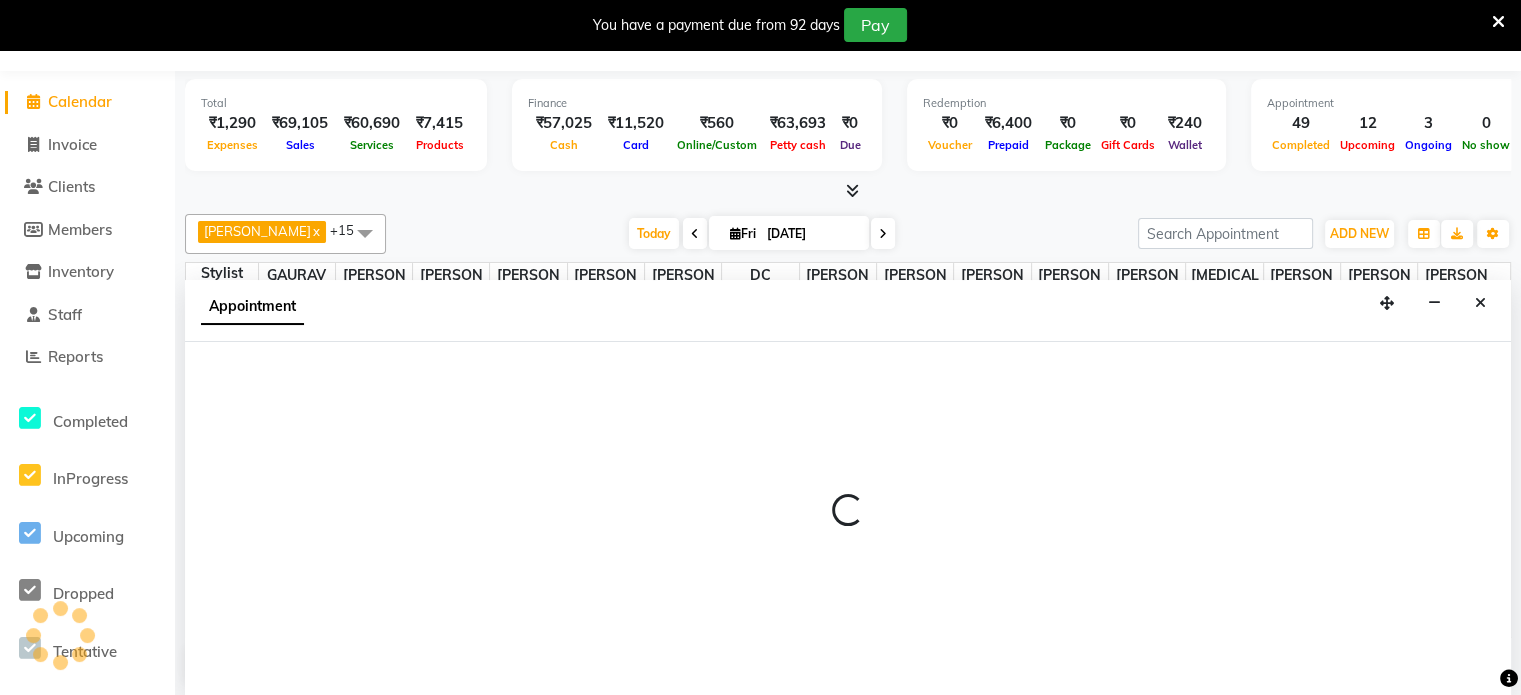 select on "tentative" 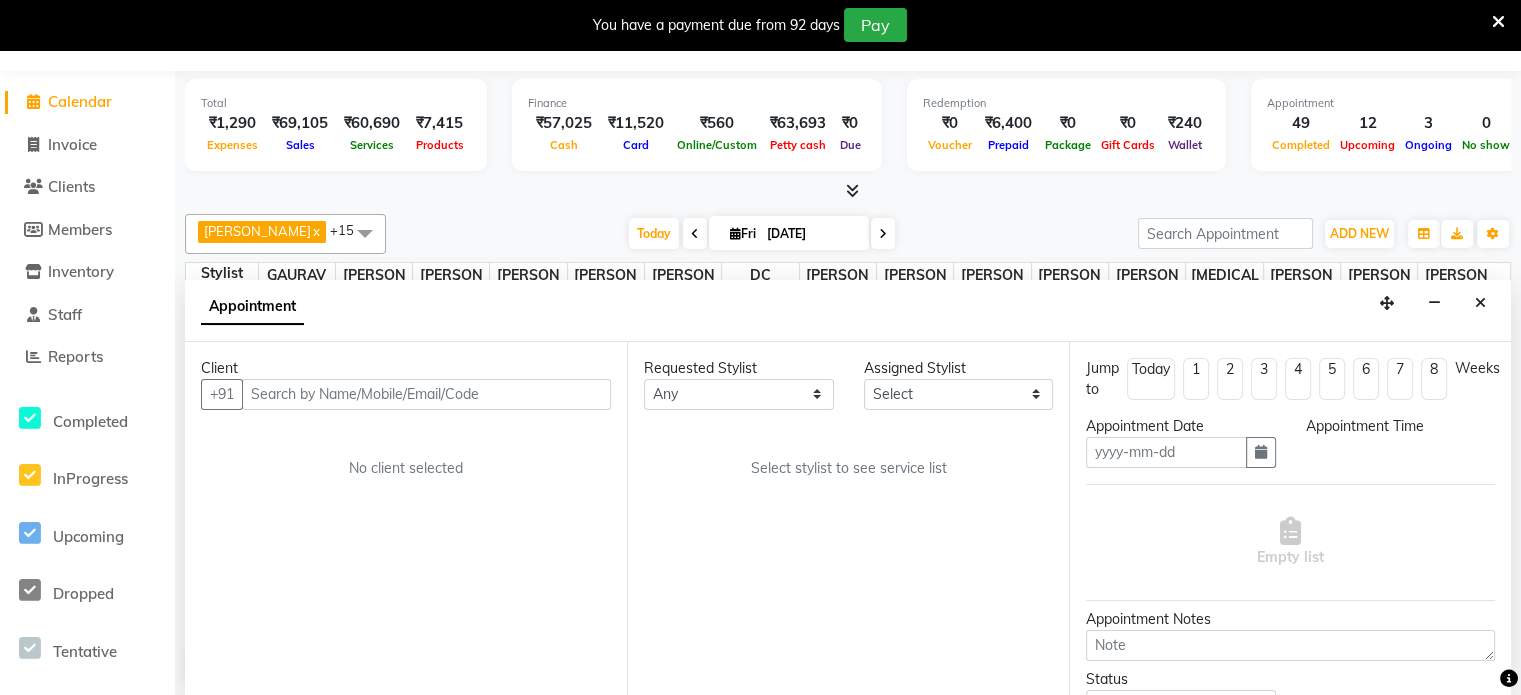 type on "[DATE]" 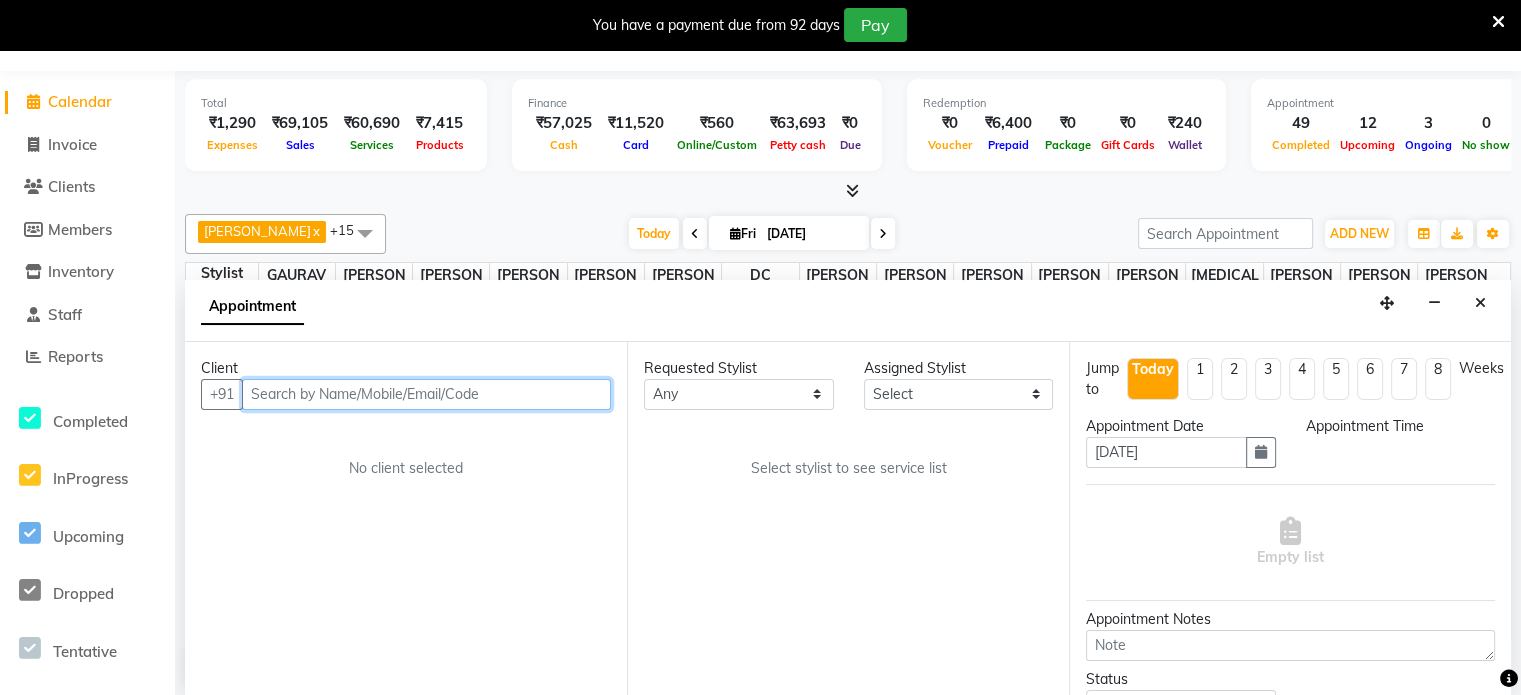 scroll, scrollTop: 934, scrollLeft: 0, axis: vertical 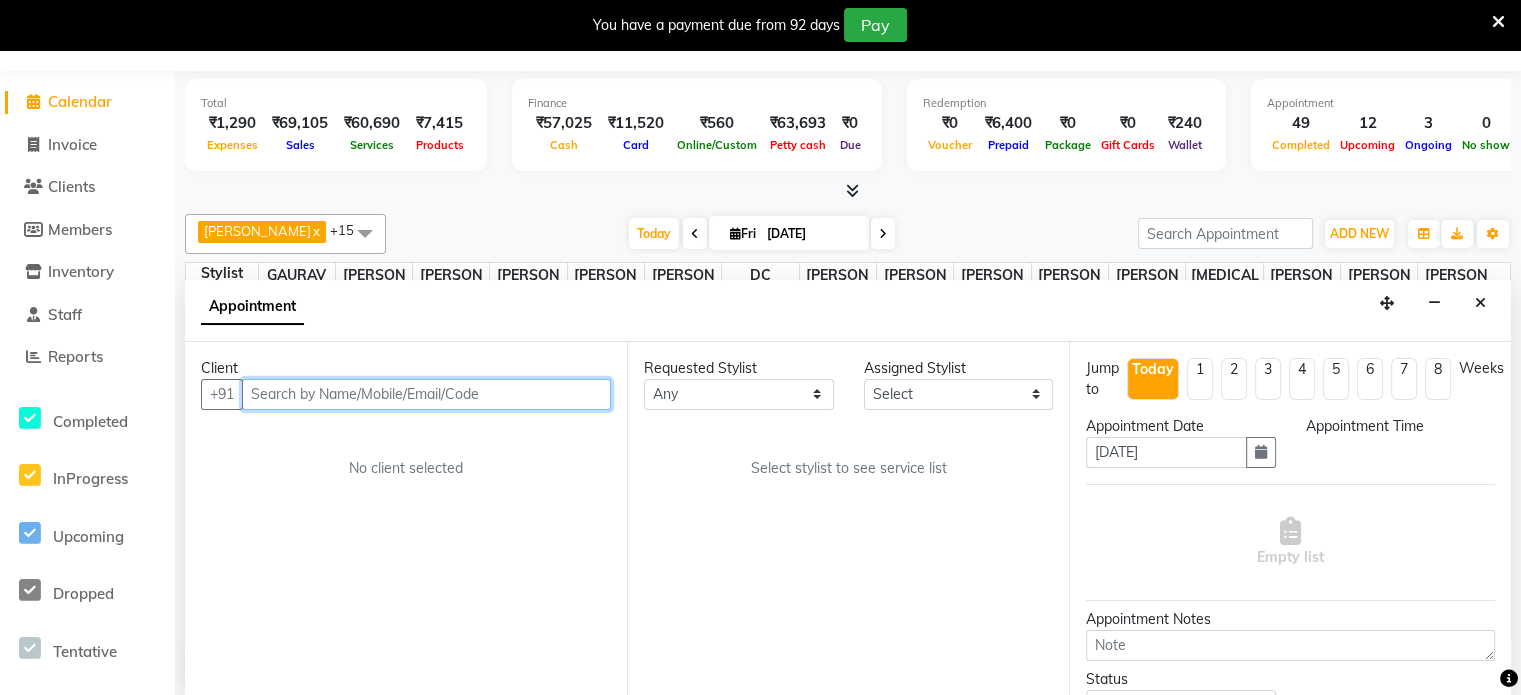 select on "77214" 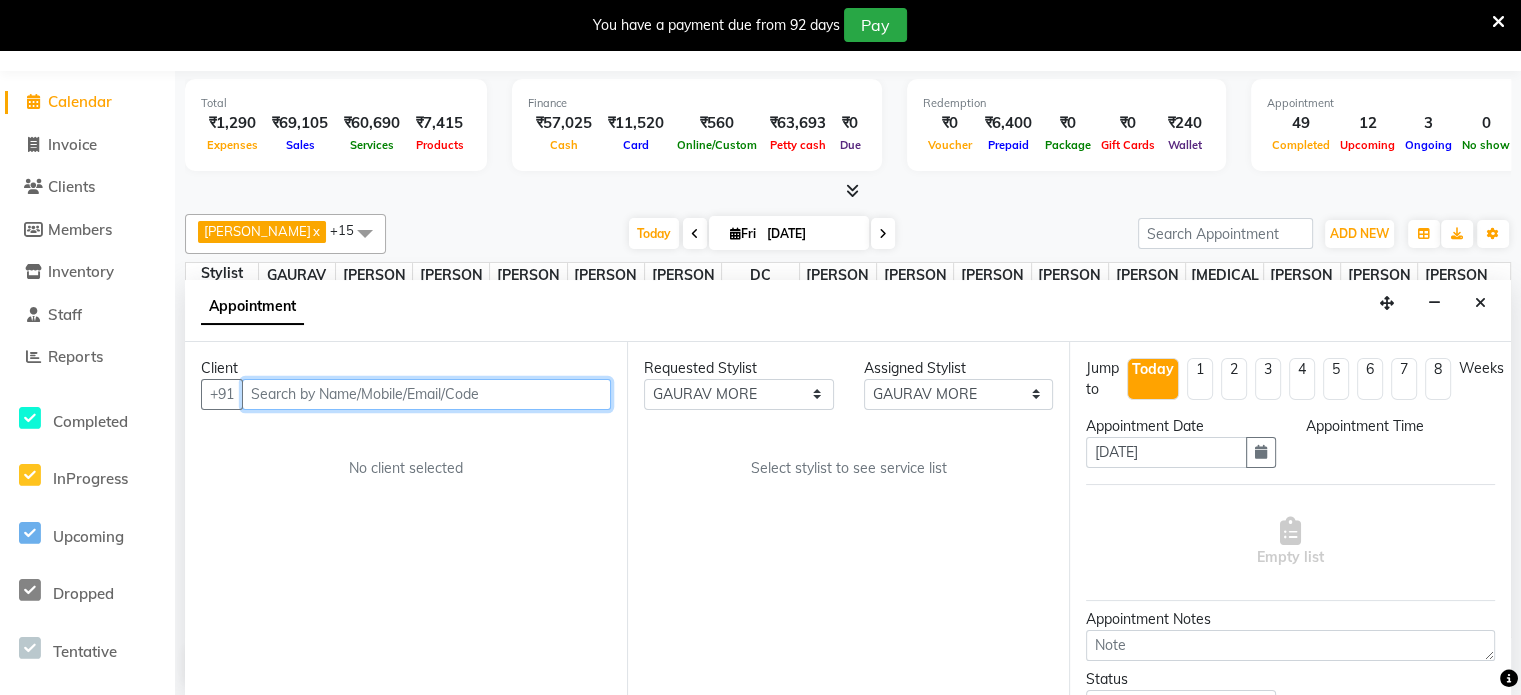 select on "1110" 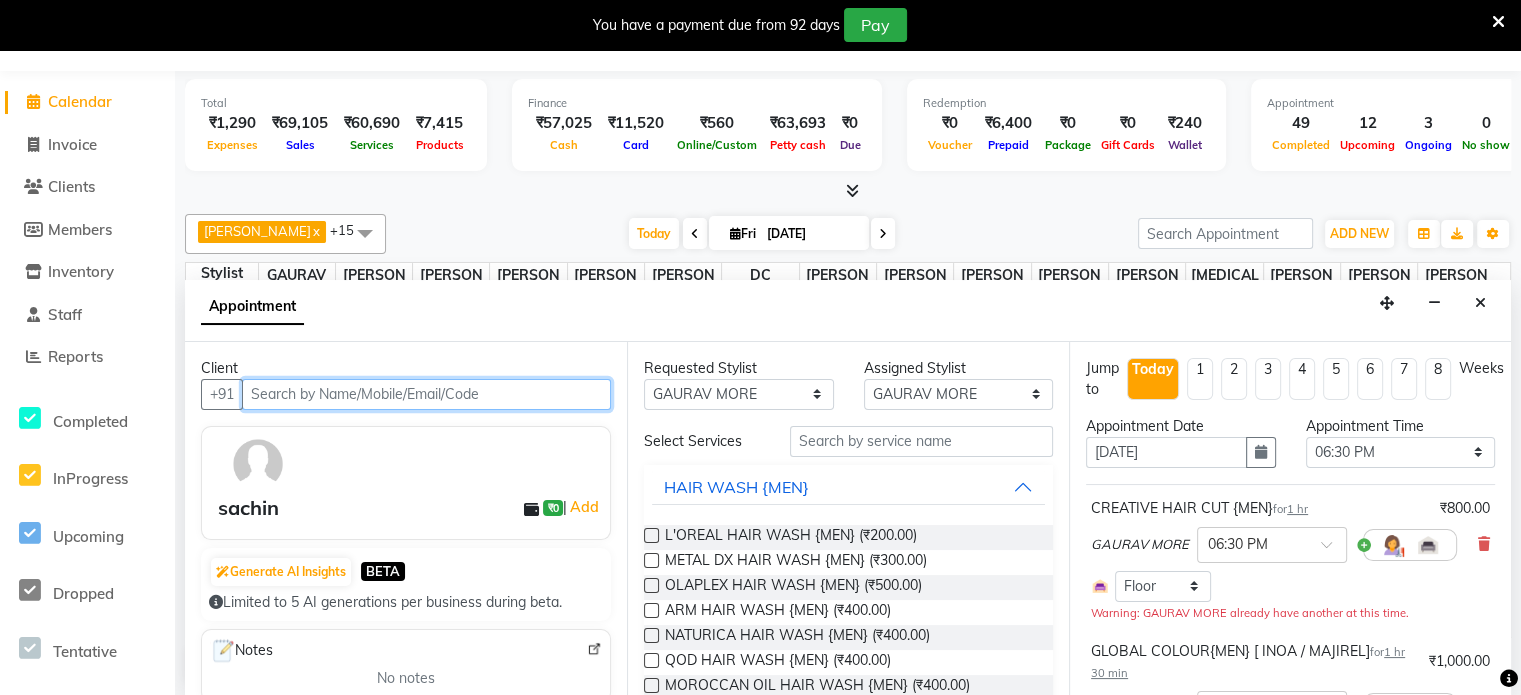 click at bounding box center (426, 394) 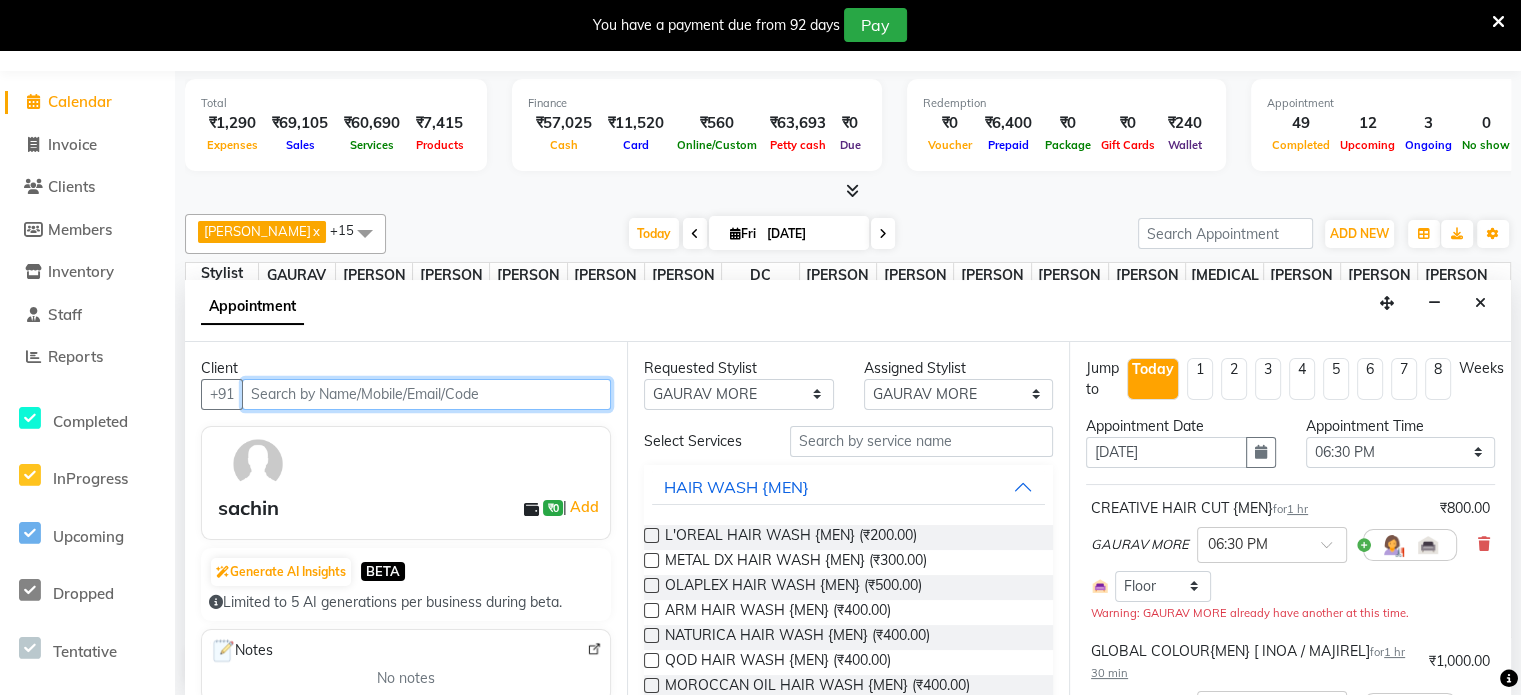 paste on "7709387870" 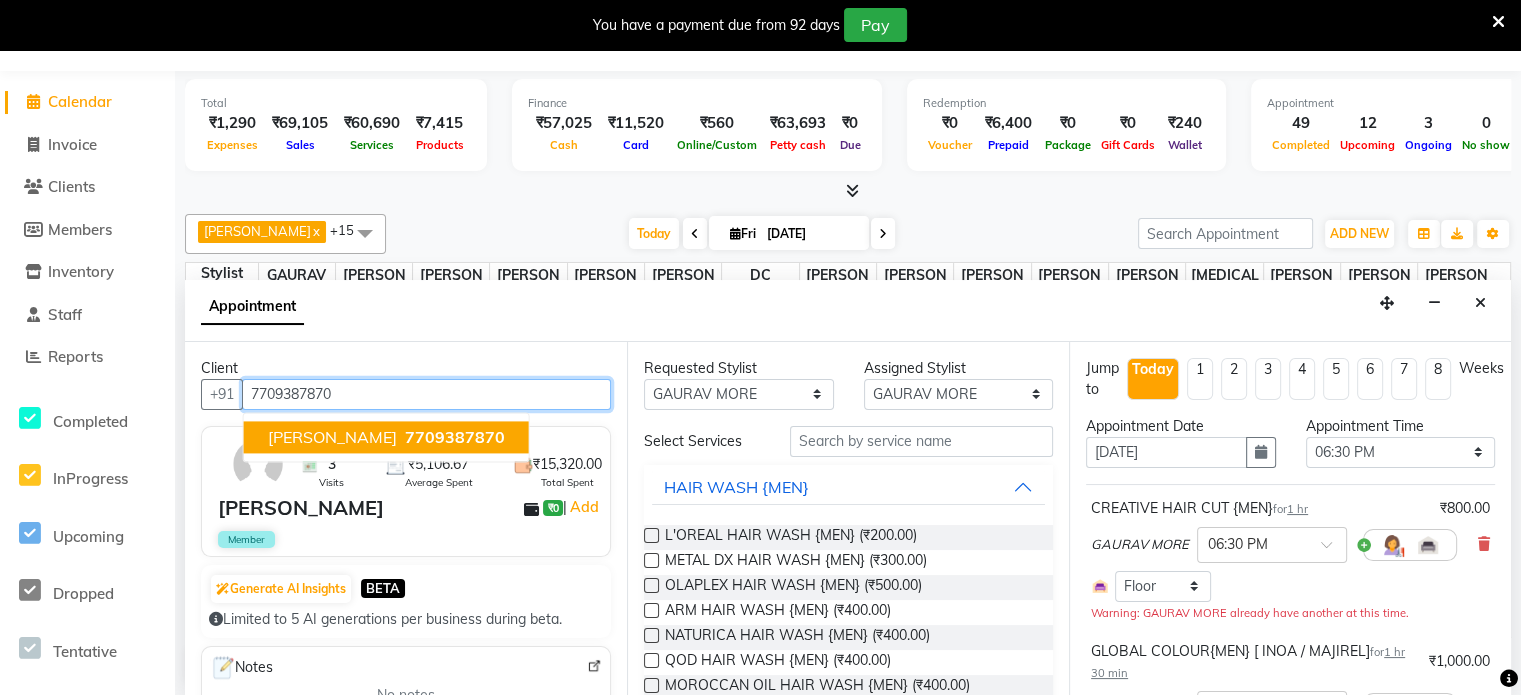 click on "7709387870" at bounding box center [455, 437] 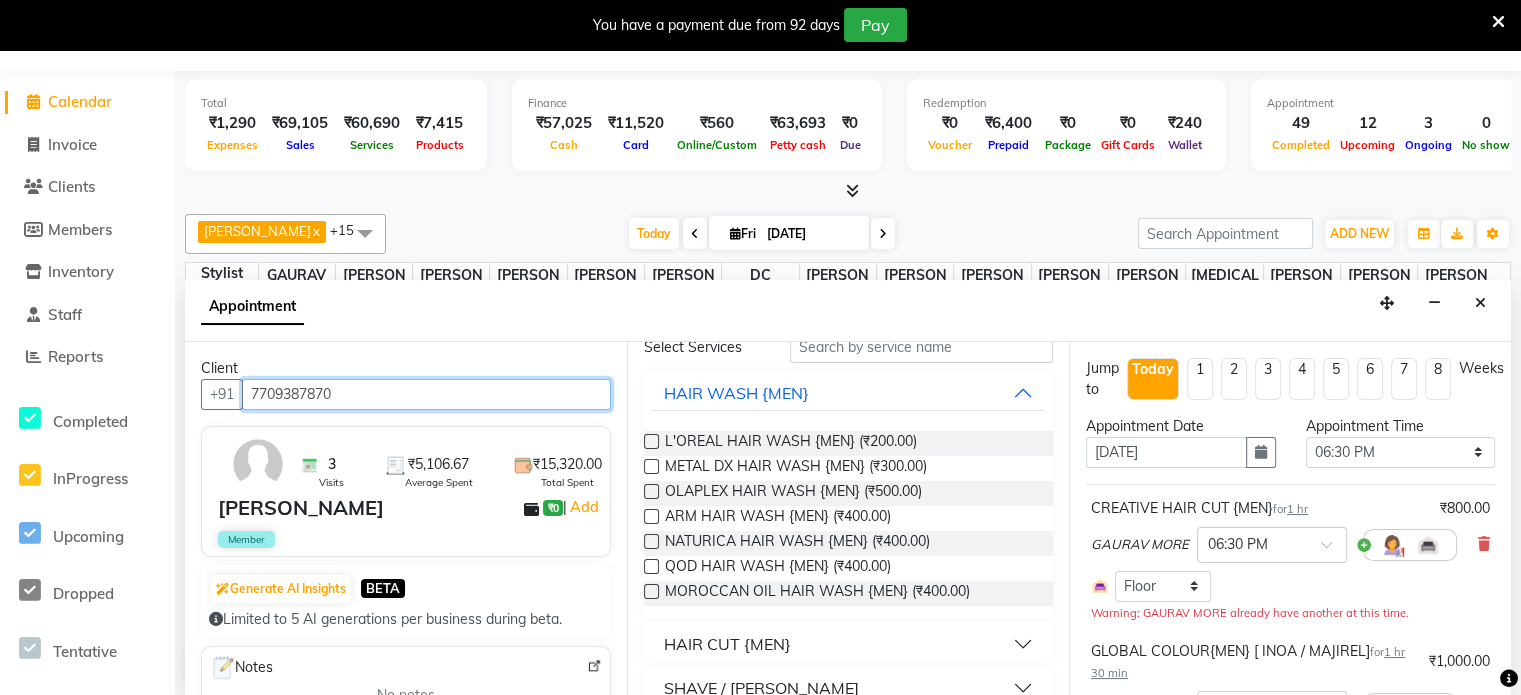scroll, scrollTop: 300, scrollLeft: 0, axis: vertical 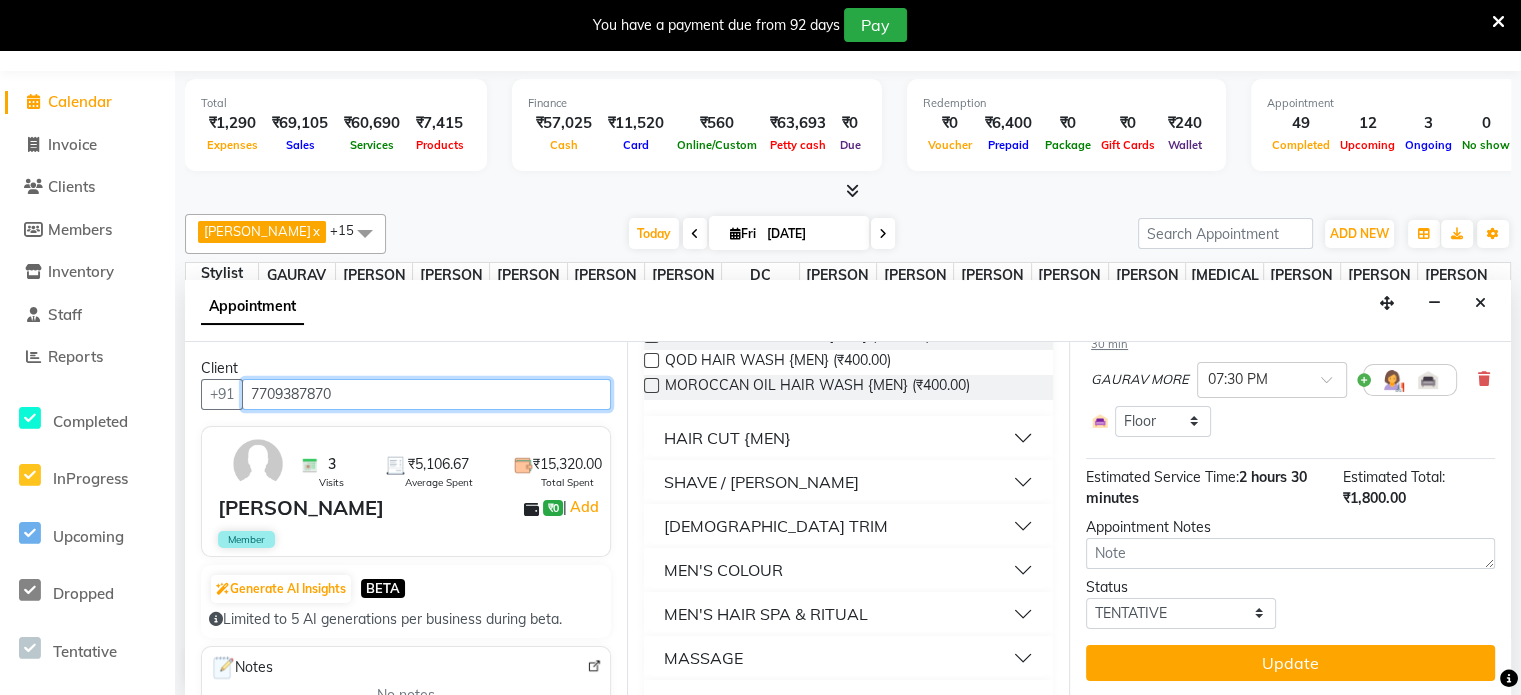 type on "7709387870" 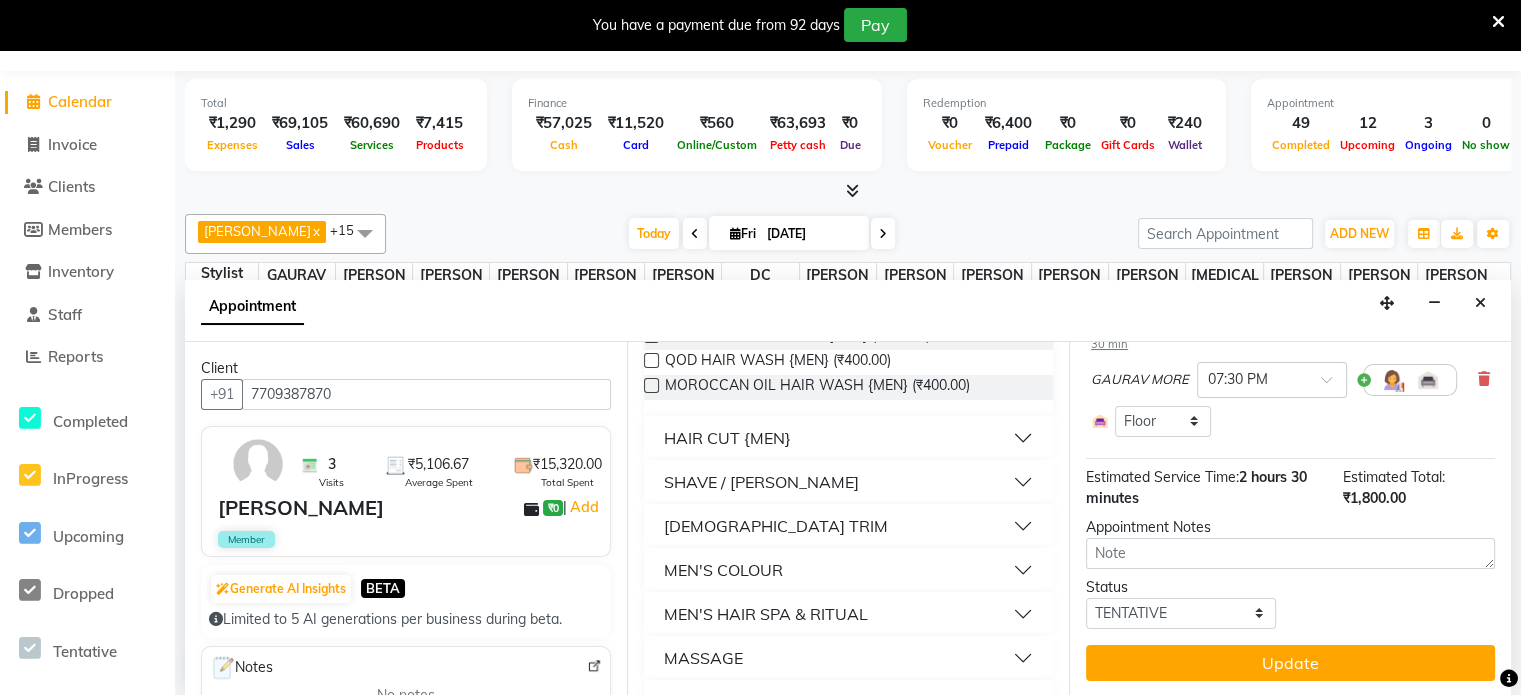 click on "Update" at bounding box center [1290, 663] 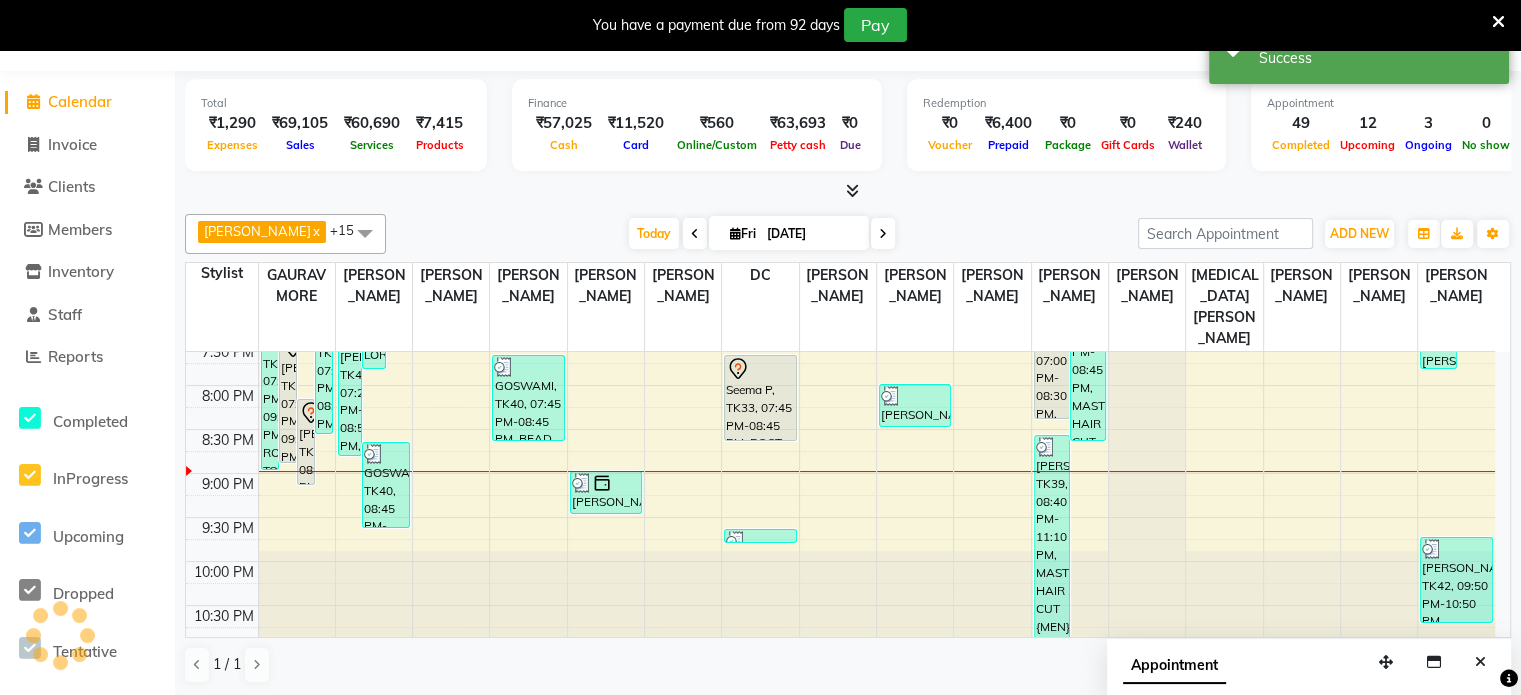 scroll, scrollTop: 0, scrollLeft: 0, axis: both 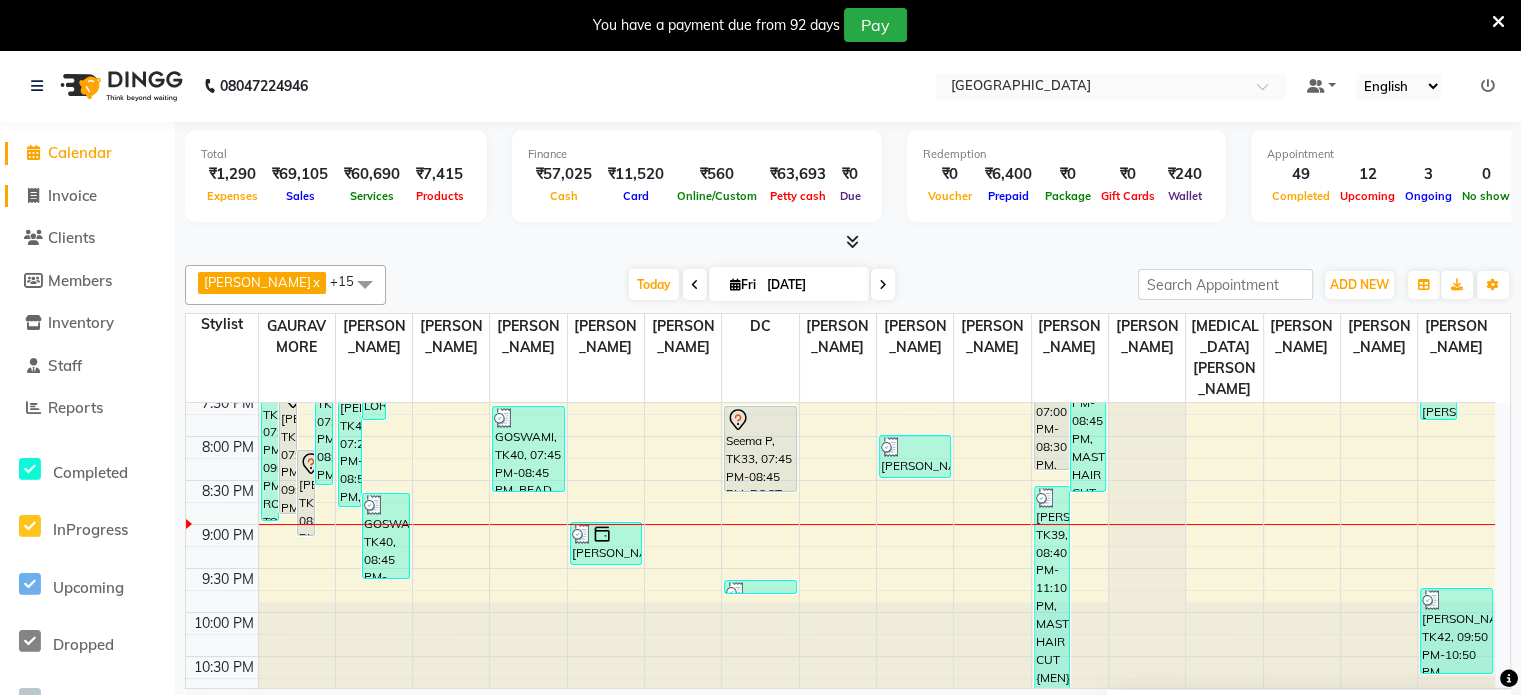 click on "Invoice" 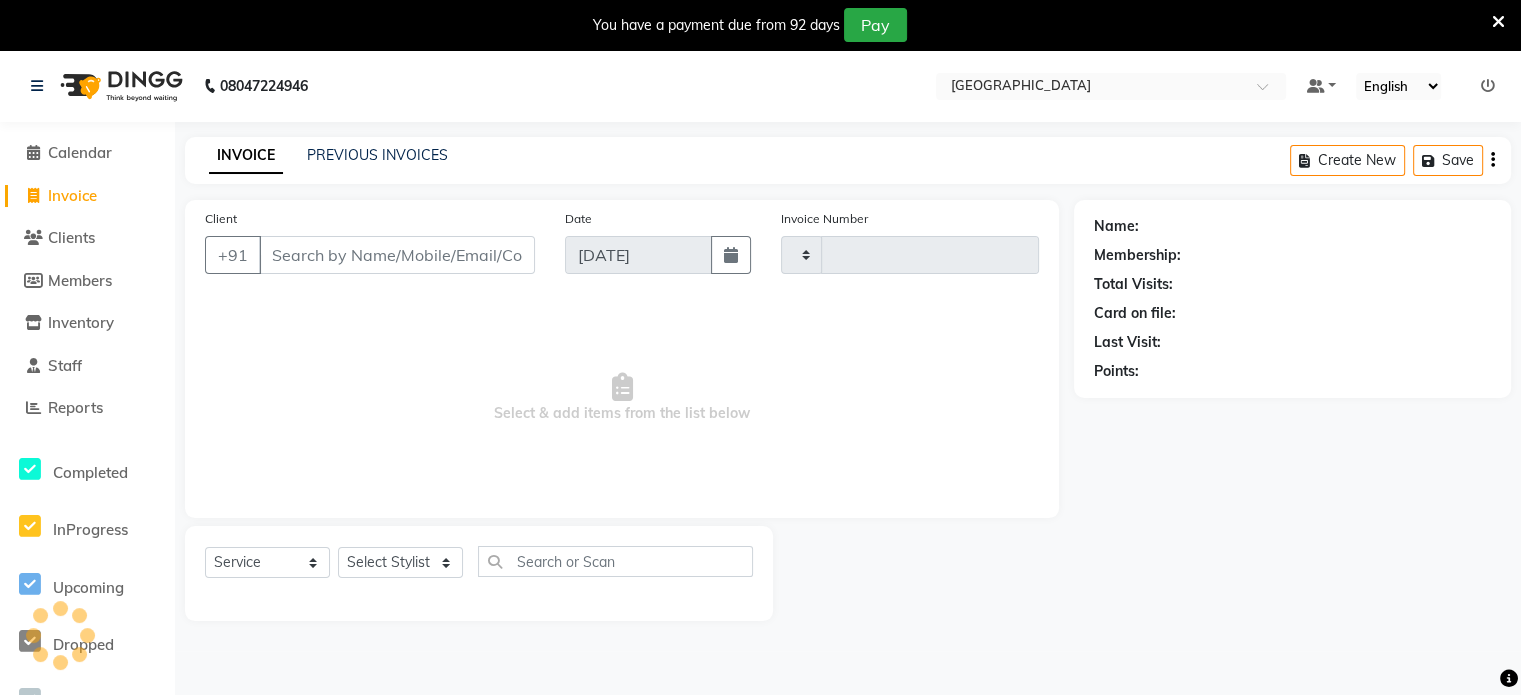 type on "1687" 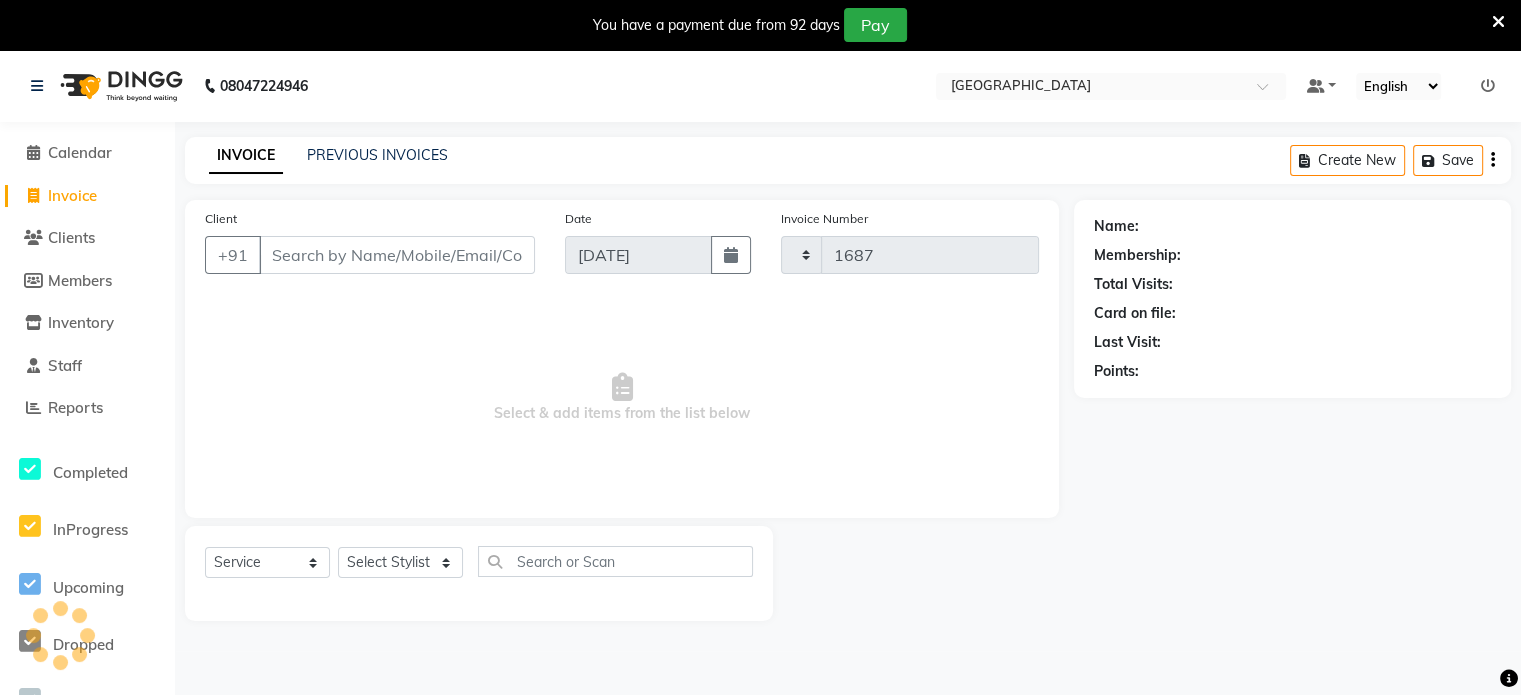 select on "8096" 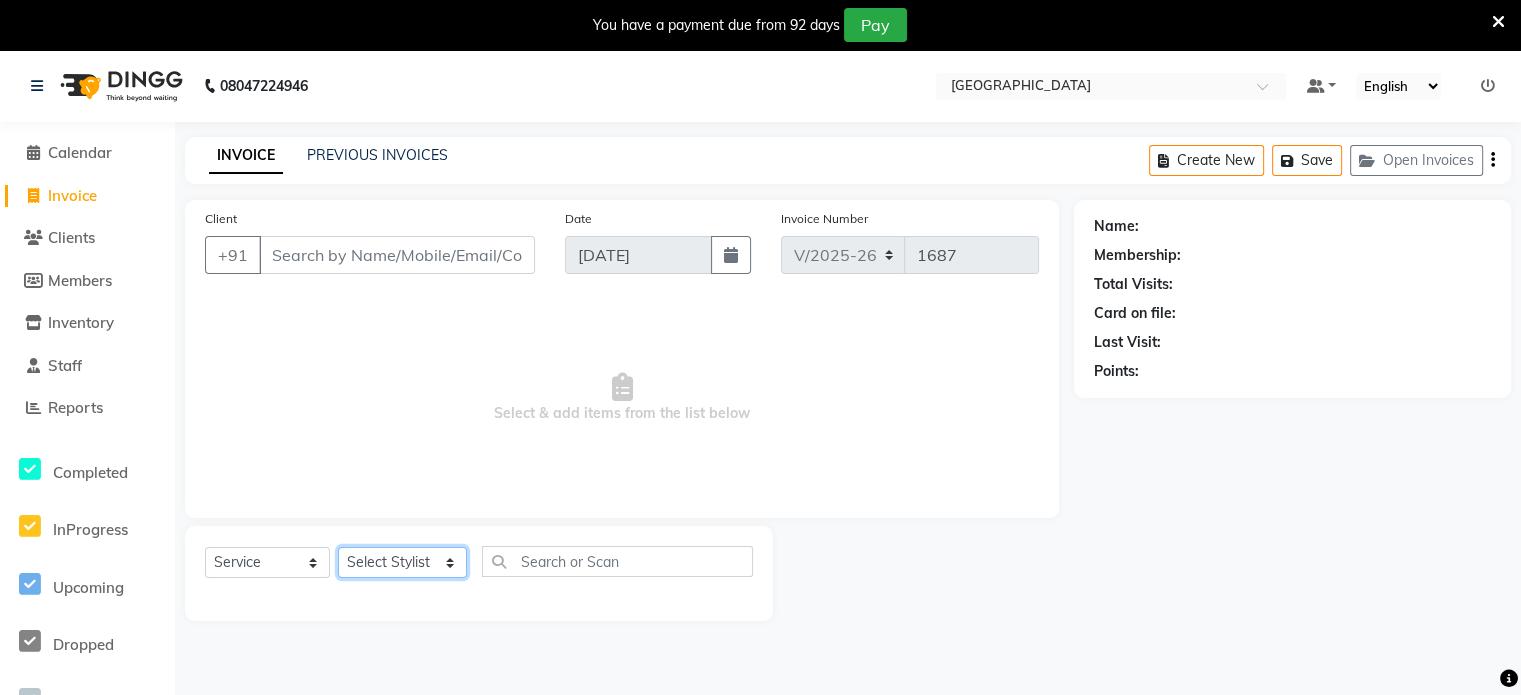 click on "Select Stylist [PERSON_NAME] NAT [PERSON_NAME] [PERSON_NAME] [PERSON_NAME] [PERSON_NAME] [PERSON_NAME] MORE  [PERSON_NAME] [PERSON_NAME] DC [PERSON_NAME] [PERSON_NAME] [PERSON_NAME] [PERSON_NAME]  [PERSON_NAME] [PERSON_NAME] GAURAV MORE [PERSON_NAME] MANE [PERSON_NAME] [PERSON_NAME] [PERSON_NAME] [PERSON_NAME] PARWATHIA [PERSON_NAME] [MEDICAL_DATA][PERSON_NAME] NOOR [PERSON_NAME] [PERSON_NAME] [PERSON_NAME] [PERSON_NAME] [PERSON_NAME] [PERSON_NAME] [PERSON_NAME] [PERSON_NAME] [PERSON_NAME] [PERSON_NAME] [PERSON_NAME] [PERSON_NAME] VIKRAM [PERSON_NAME]" 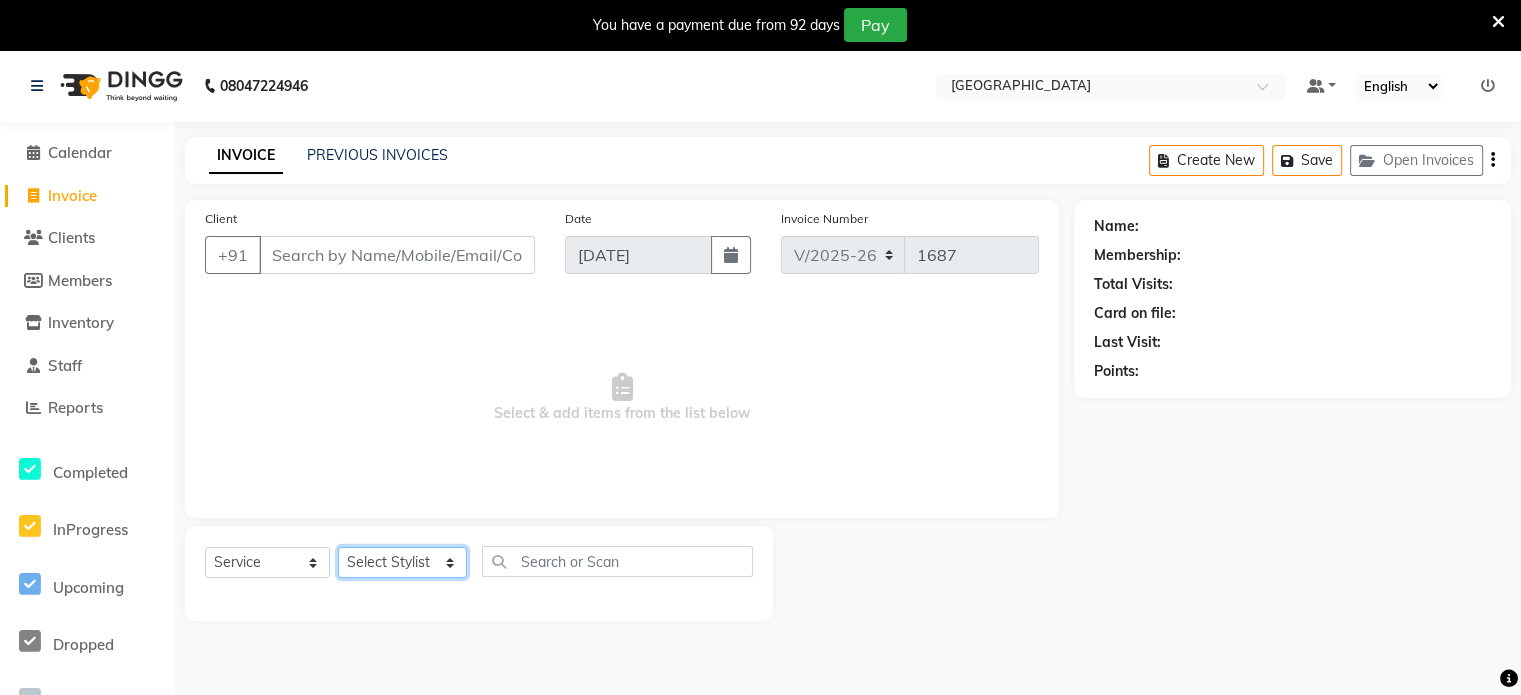 select on "77224" 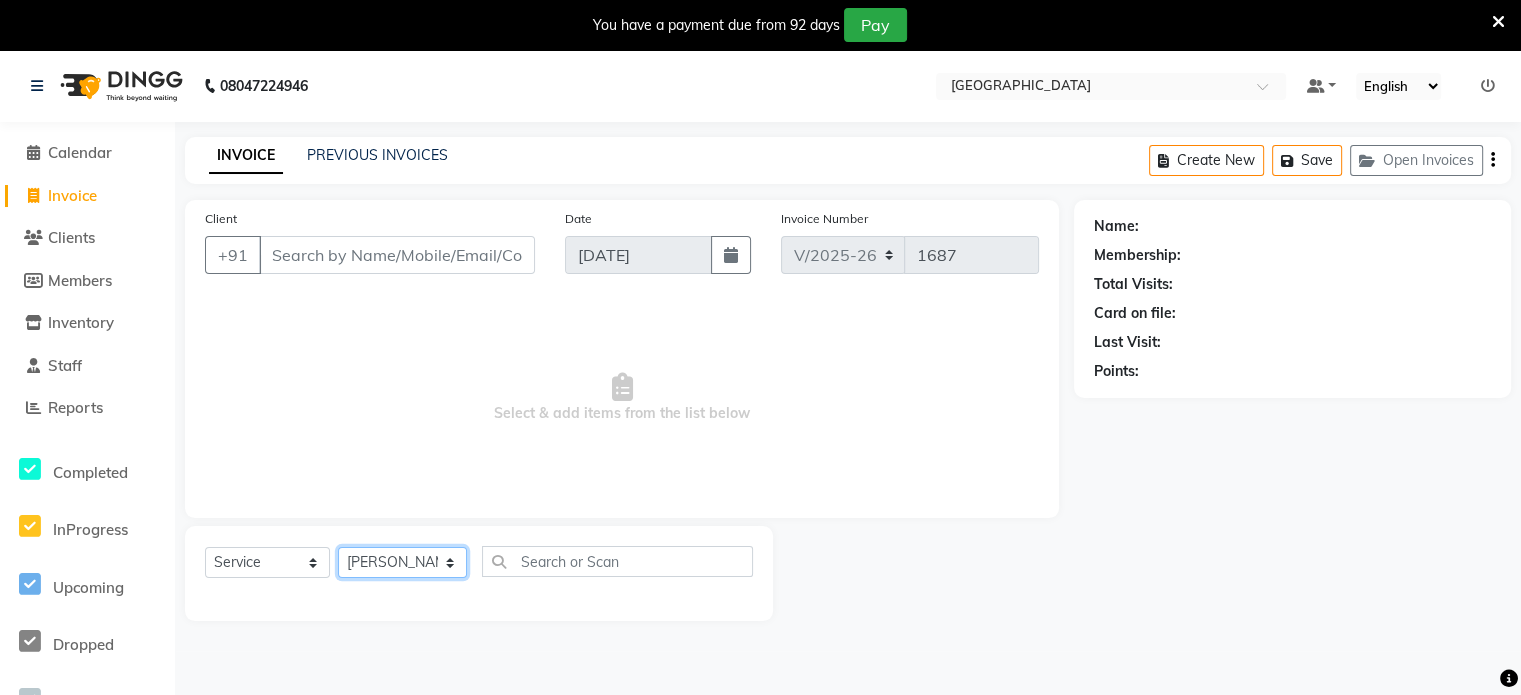 click on "Select Stylist [PERSON_NAME] NAT [PERSON_NAME] [PERSON_NAME] [PERSON_NAME] [PERSON_NAME] [PERSON_NAME] MORE  [PERSON_NAME] [PERSON_NAME] DC [PERSON_NAME] [PERSON_NAME] [PERSON_NAME] [PERSON_NAME]  [PERSON_NAME] [PERSON_NAME] GAURAV MORE [PERSON_NAME] MANE [PERSON_NAME] [PERSON_NAME] [PERSON_NAME] [PERSON_NAME] PARWATHIA [PERSON_NAME] [MEDICAL_DATA][PERSON_NAME] NOOR [PERSON_NAME] [PERSON_NAME] [PERSON_NAME] [PERSON_NAME] [PERSON_NAME] [PERSON_NAME] [PERSON_NAME] [PERSON_NAME] [PERSON_NAME] [PERSON_NAME] [PERSON_NAME] [PERSON_NAME] VIKRAM [PERSON_NAME]" 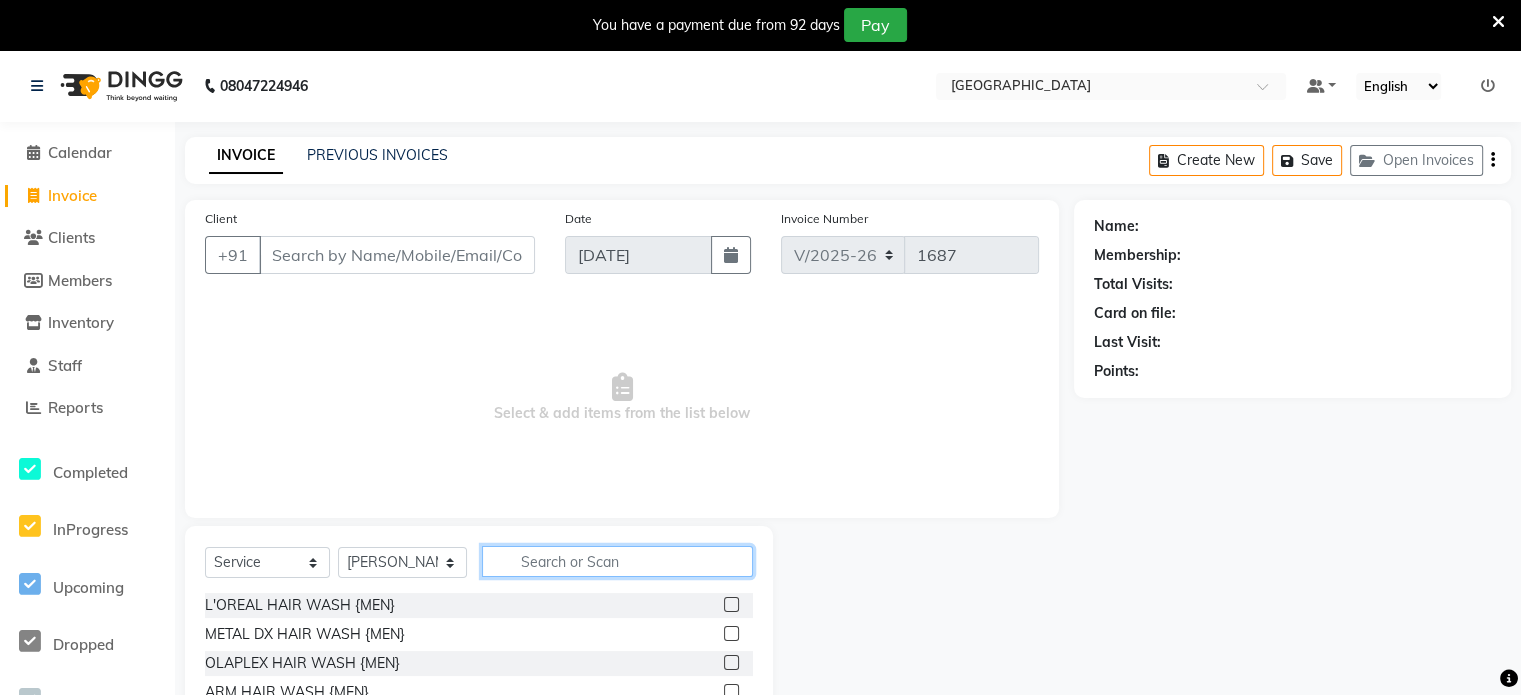 click 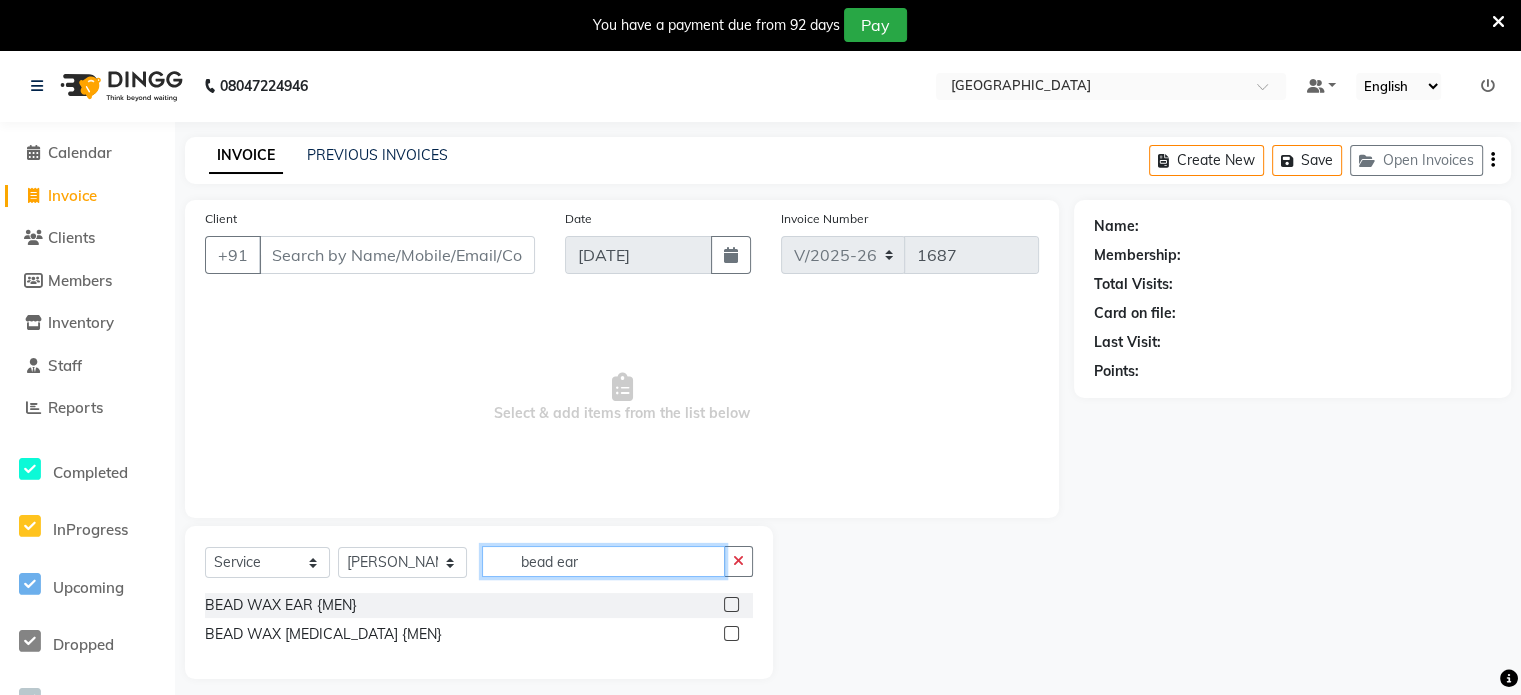 type on "bead ear" 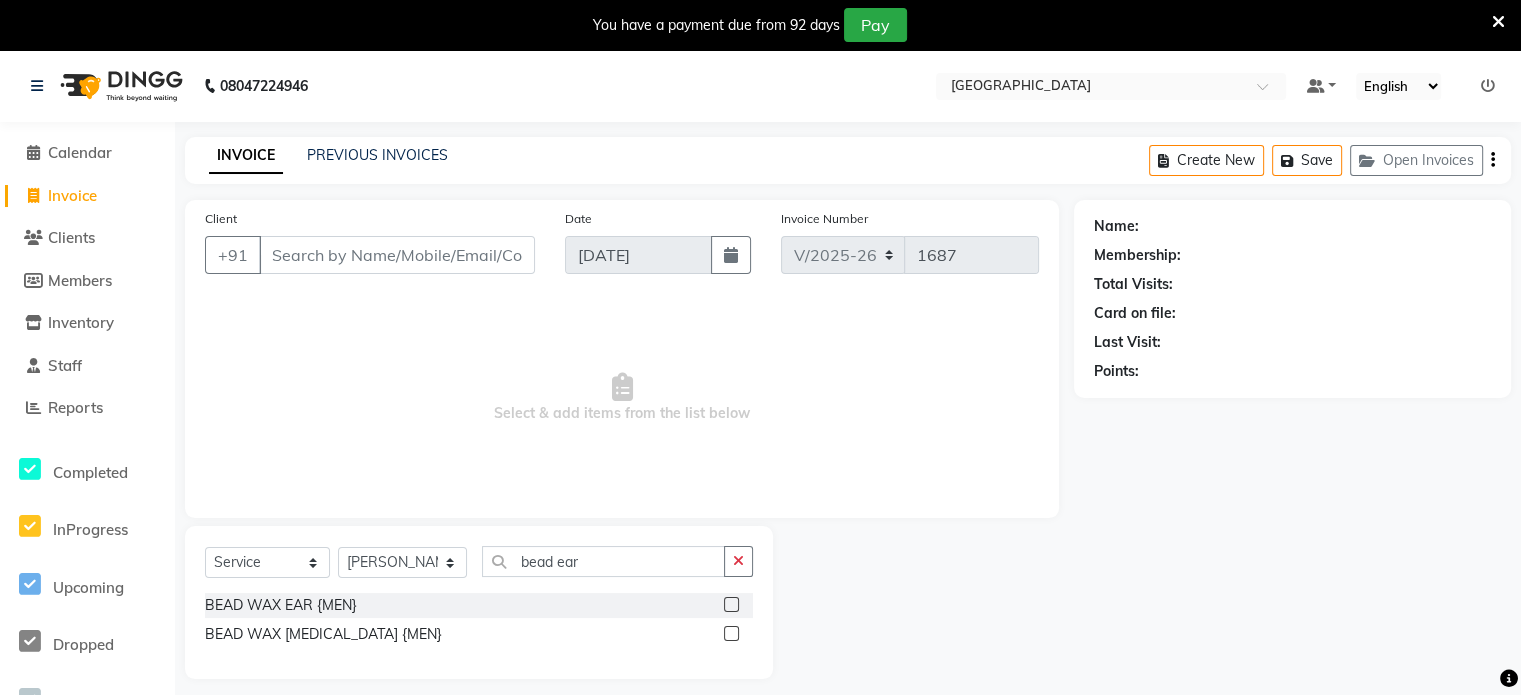 click 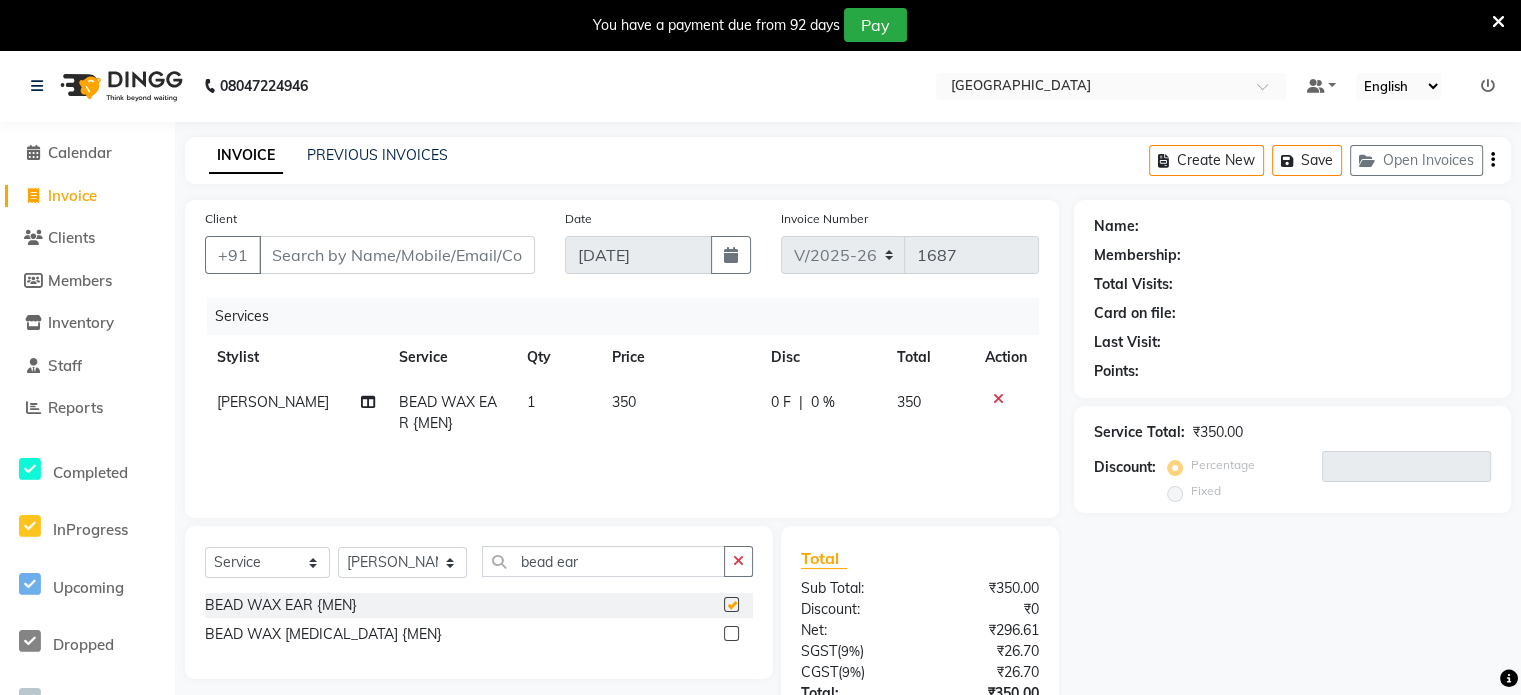 checkbox on "false" 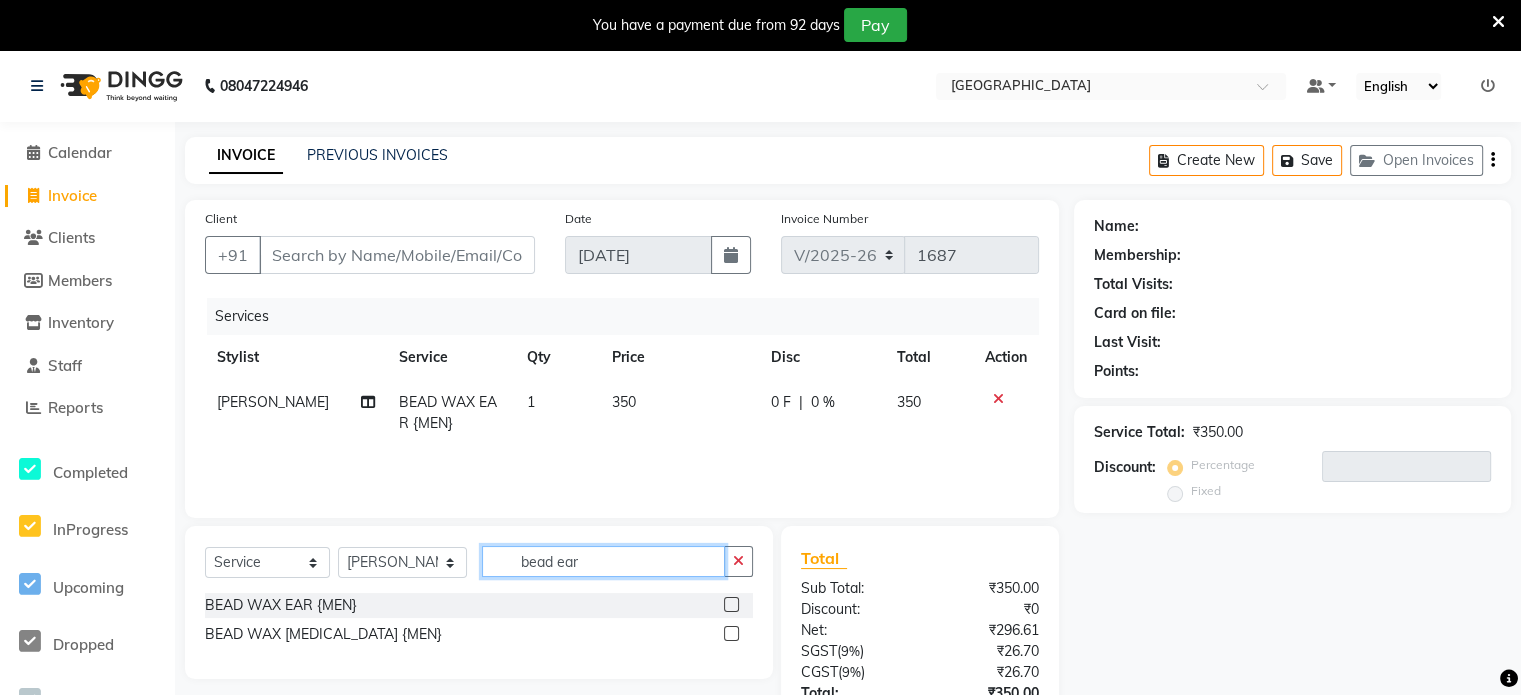 click on "bead ear" 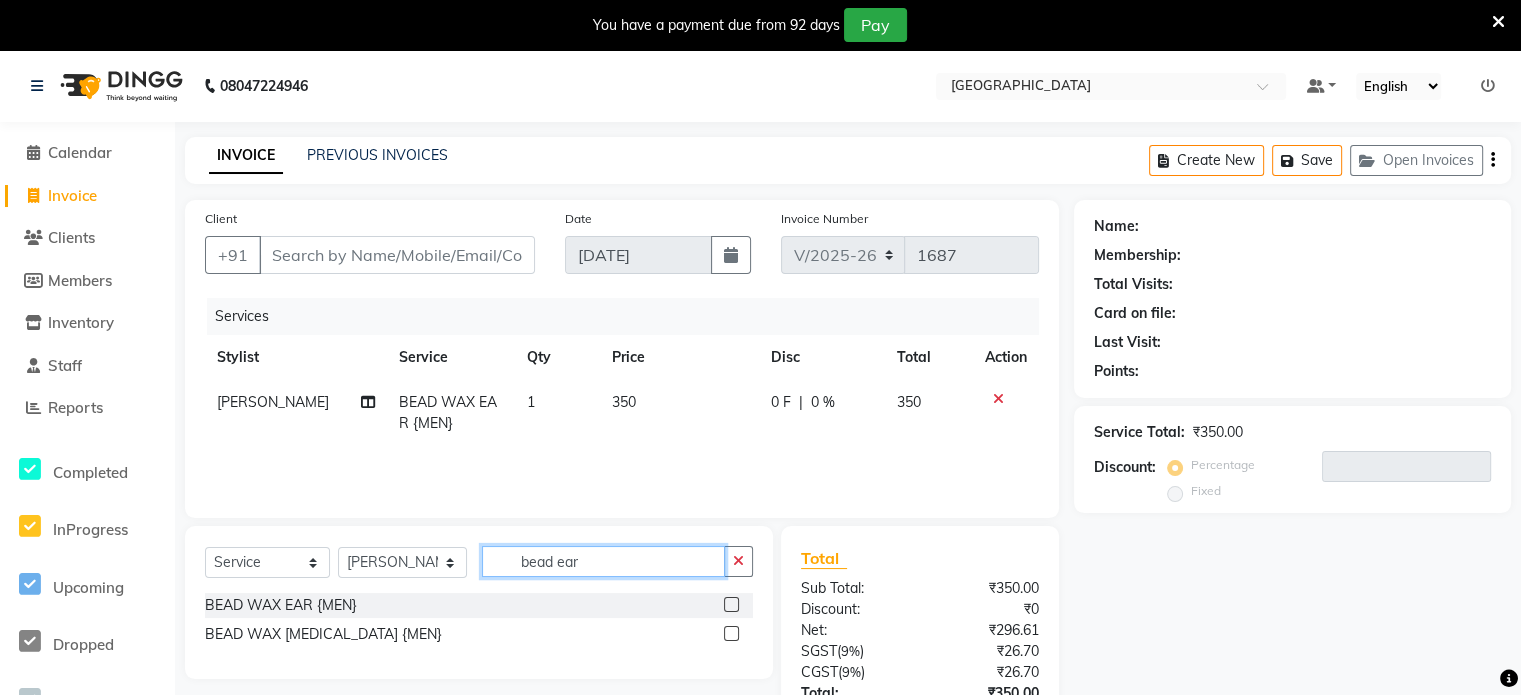 drag, startPoint x: 598, startPoint y: 567, endPoint x: 339, endPoint y: 563, distance: 259.03088 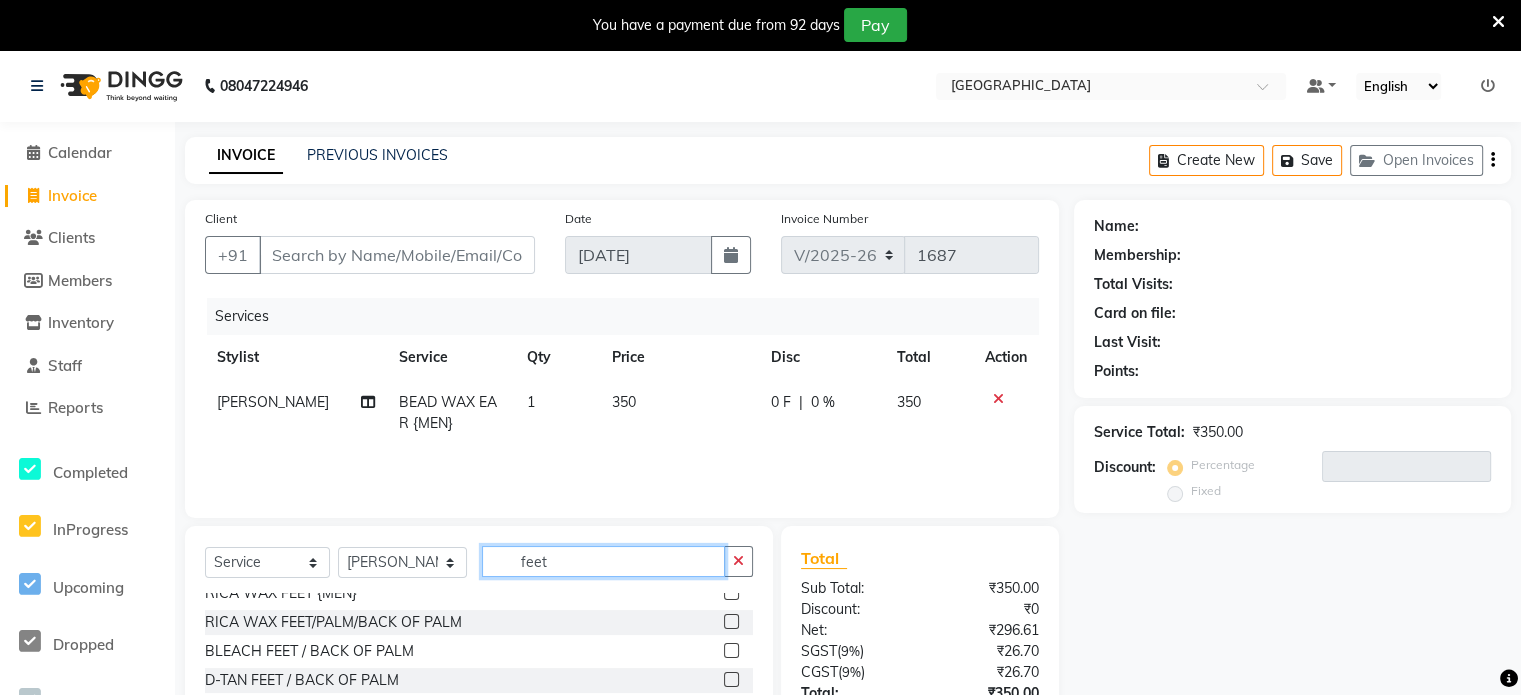 scroll, scrollTop: 60, scrollLeft: 0, axis: vertical 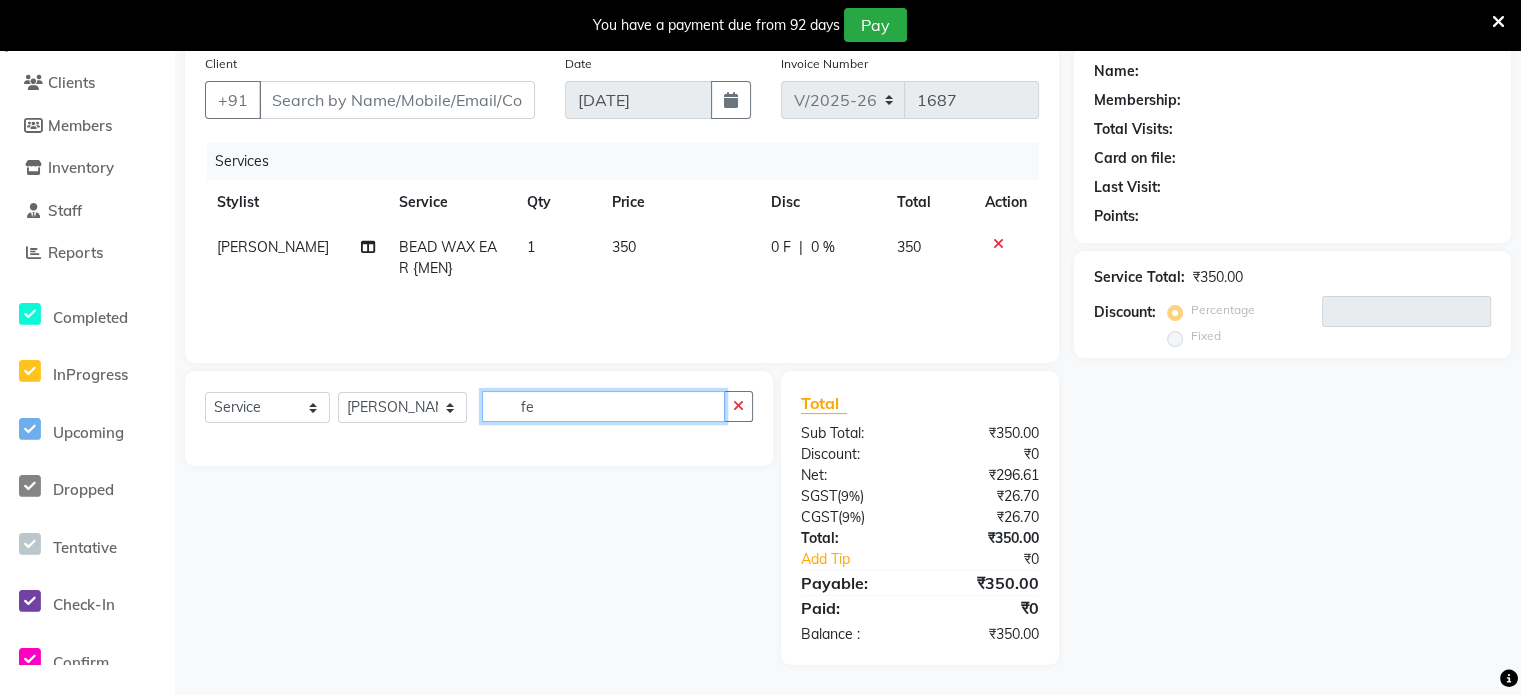 type on "f" 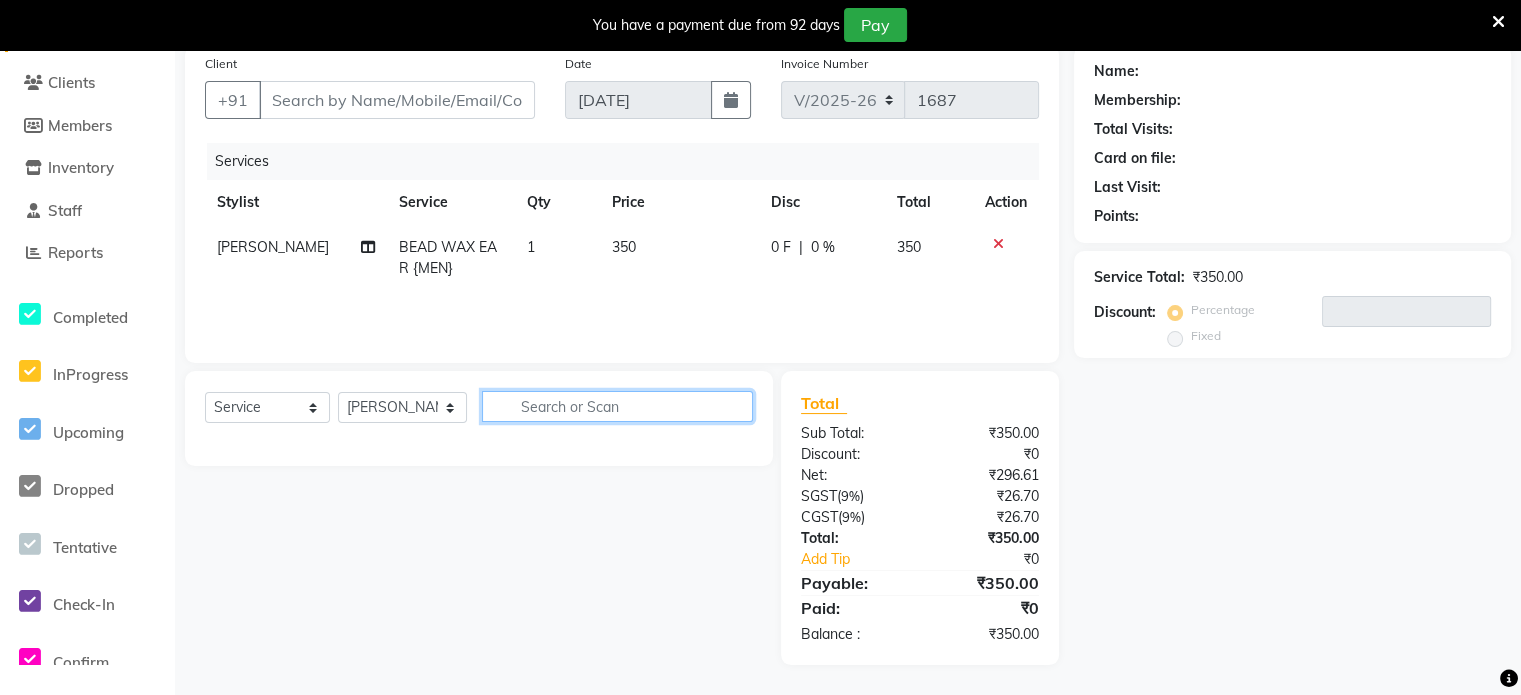 scroll, scrollTop: 156, scrollLeft: 0, axis: vertical 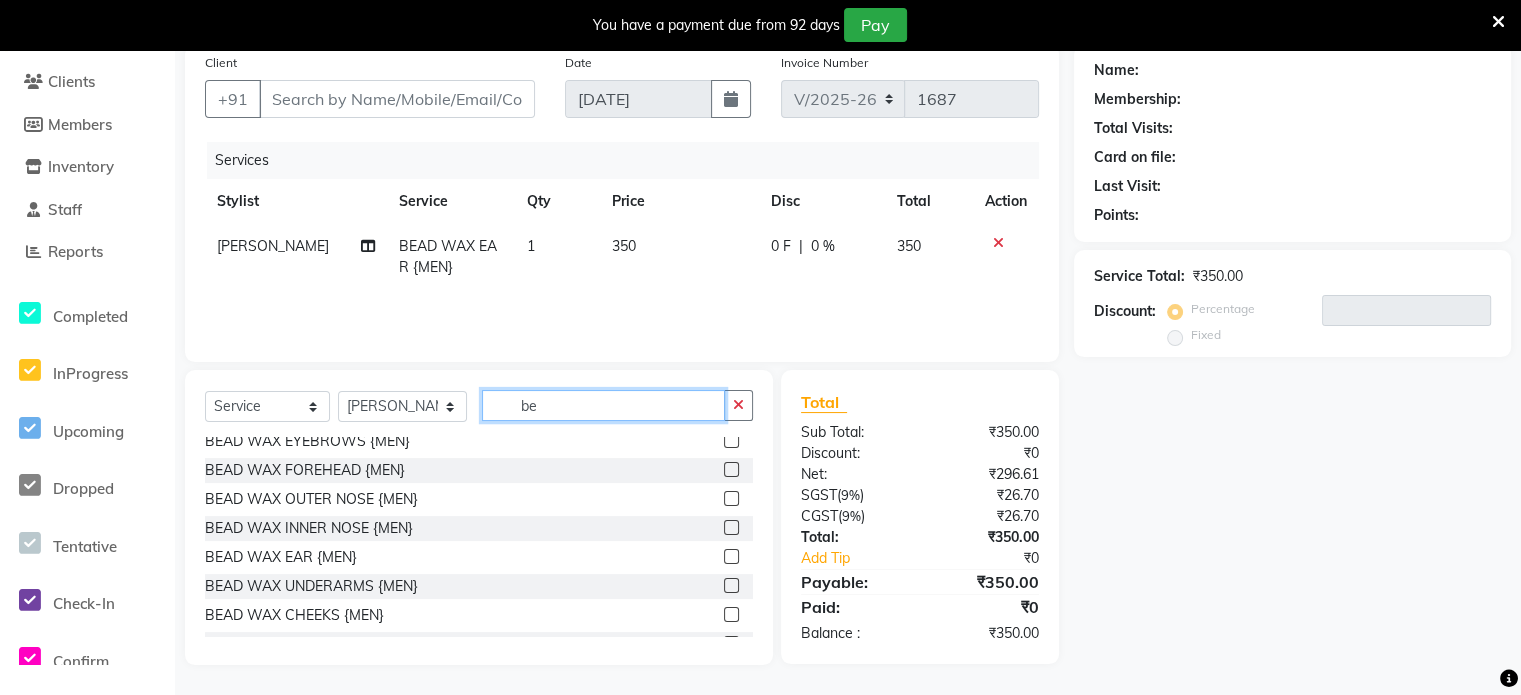 type on "b" 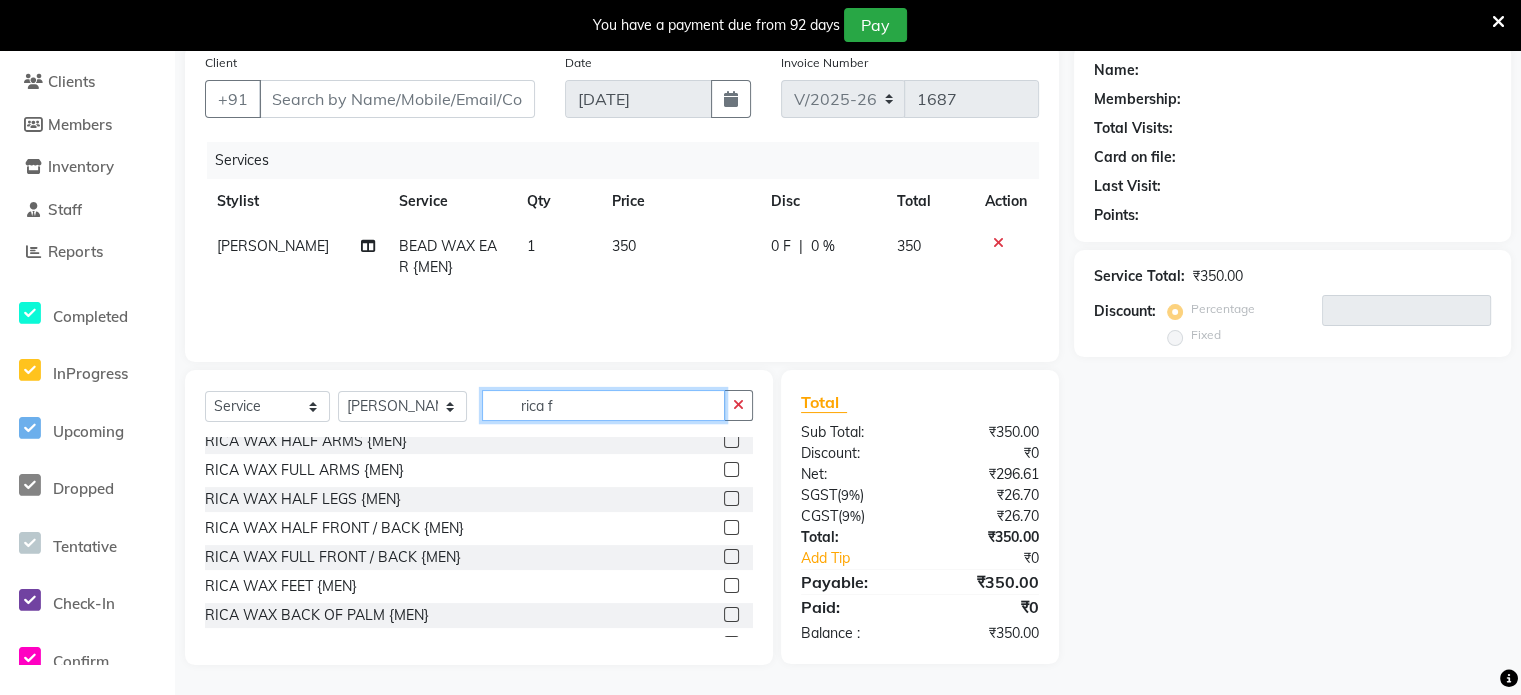 scroll, scrollTop: 0, scrollLeft: 0, axis: both 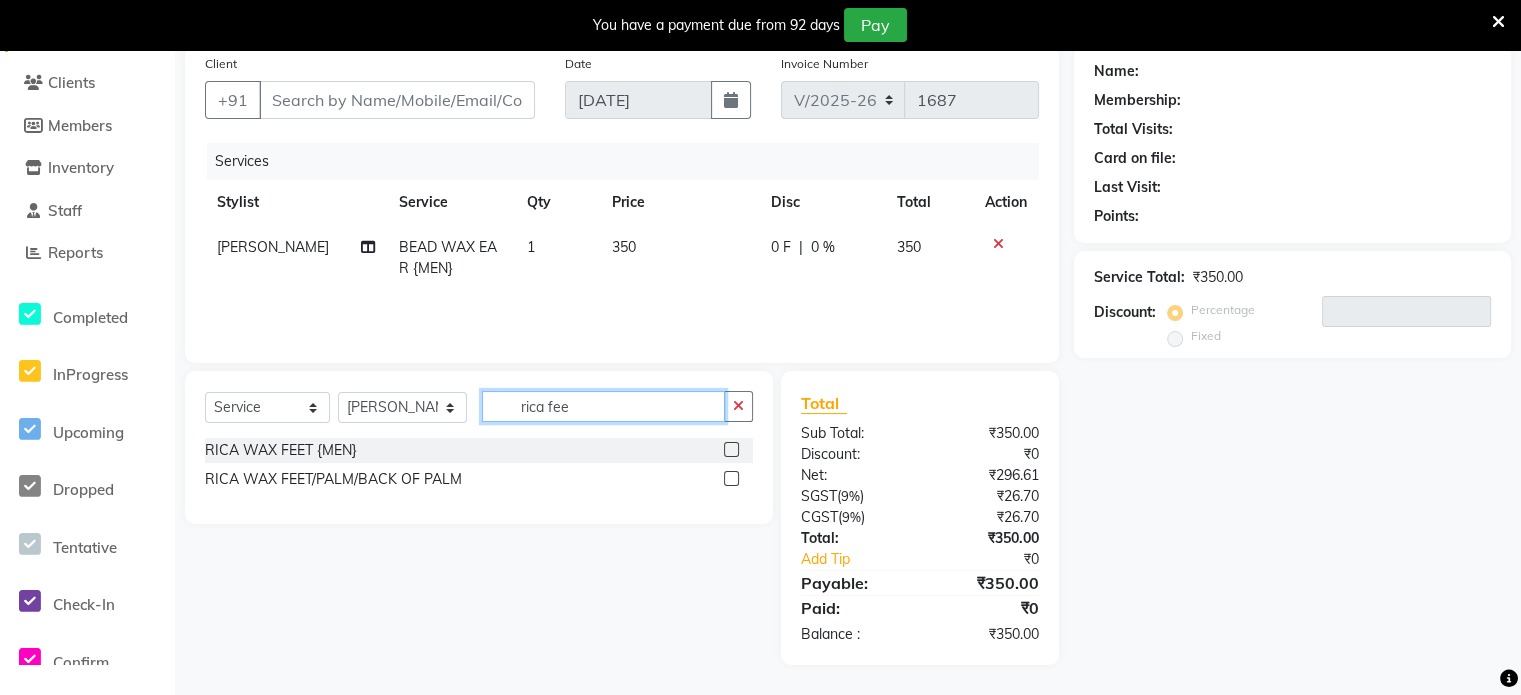 type on "rica fee" 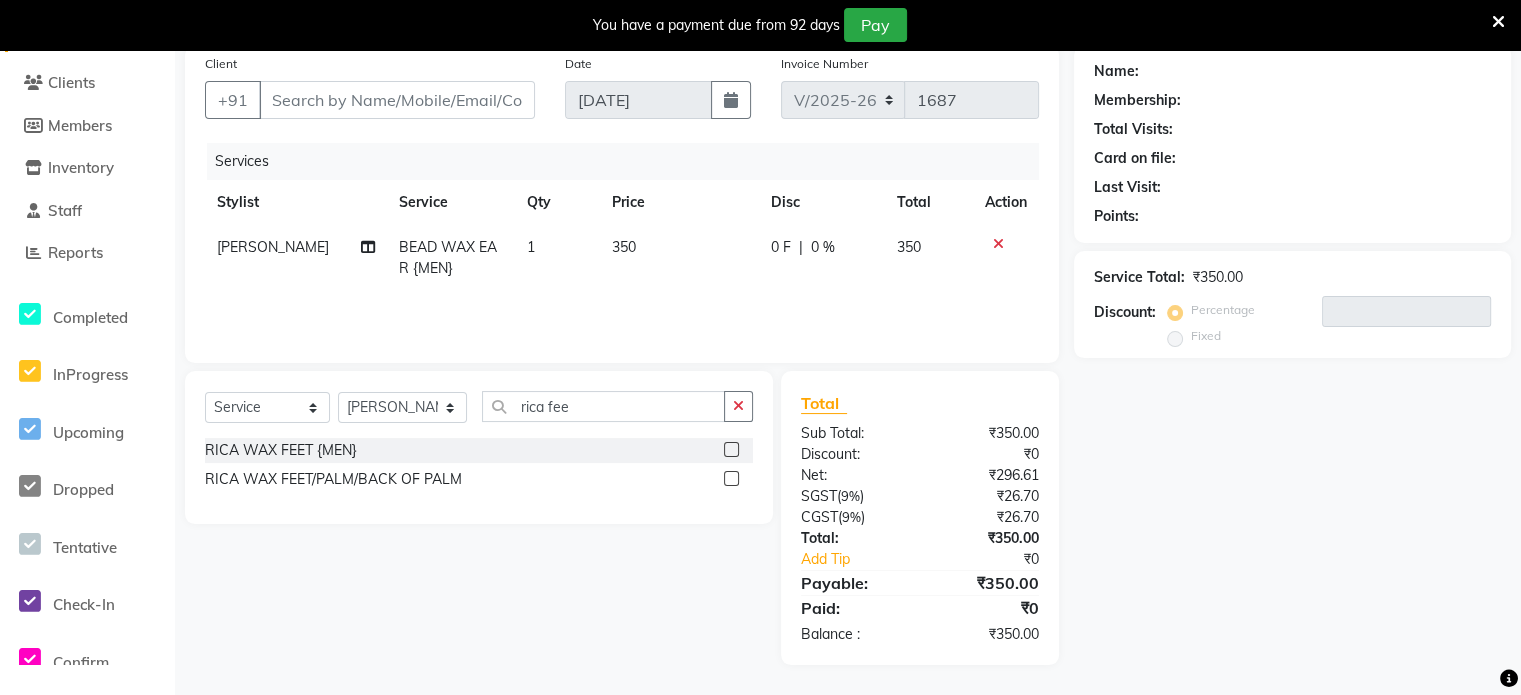 click 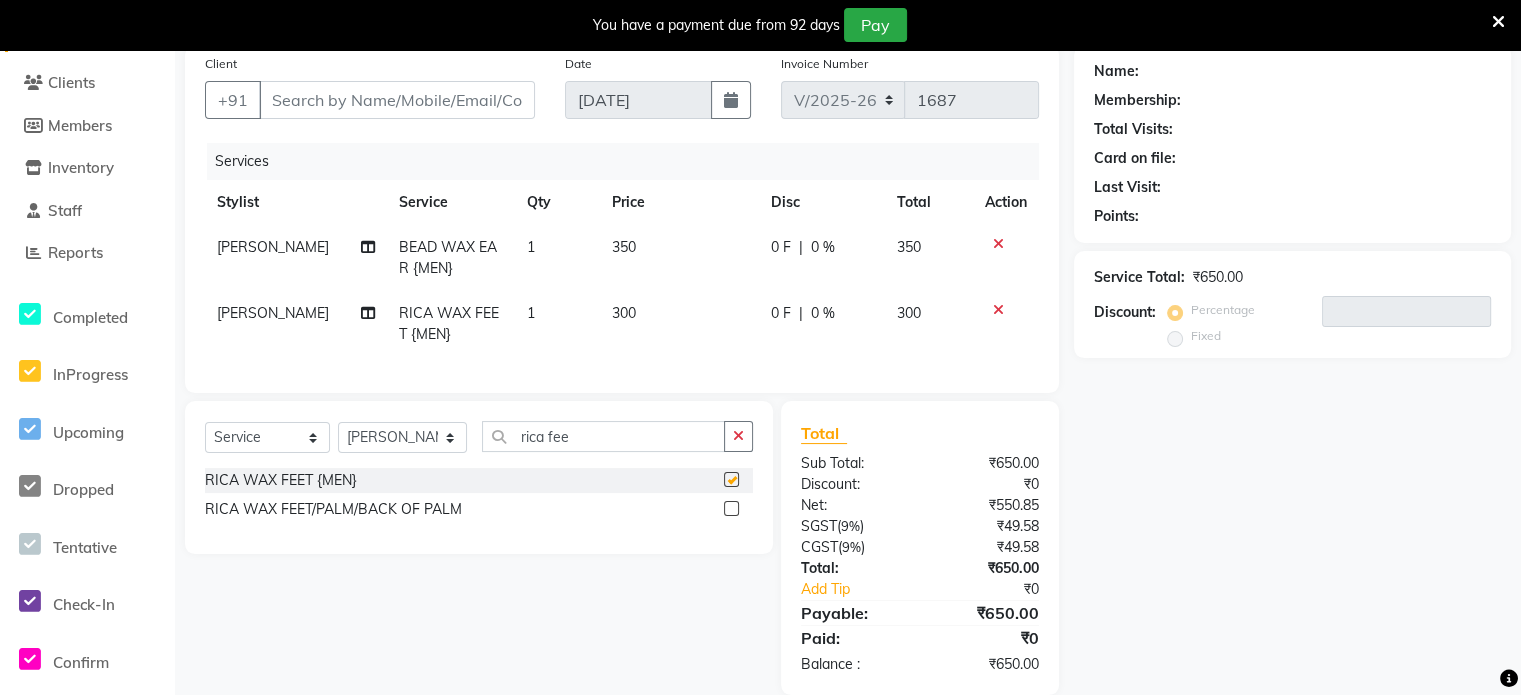 checkbox on "false" 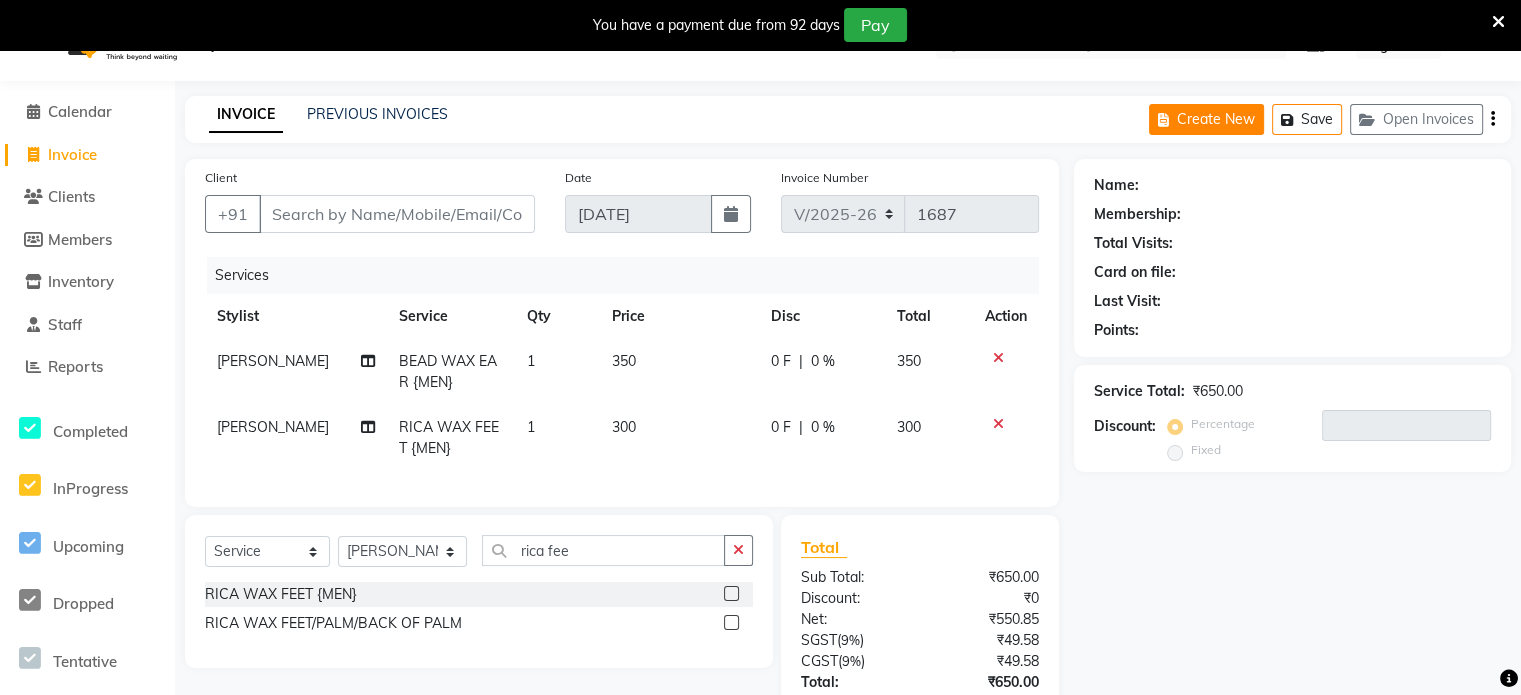 scroll, scrollTop: 0, scrollLeft: 0, axis: both 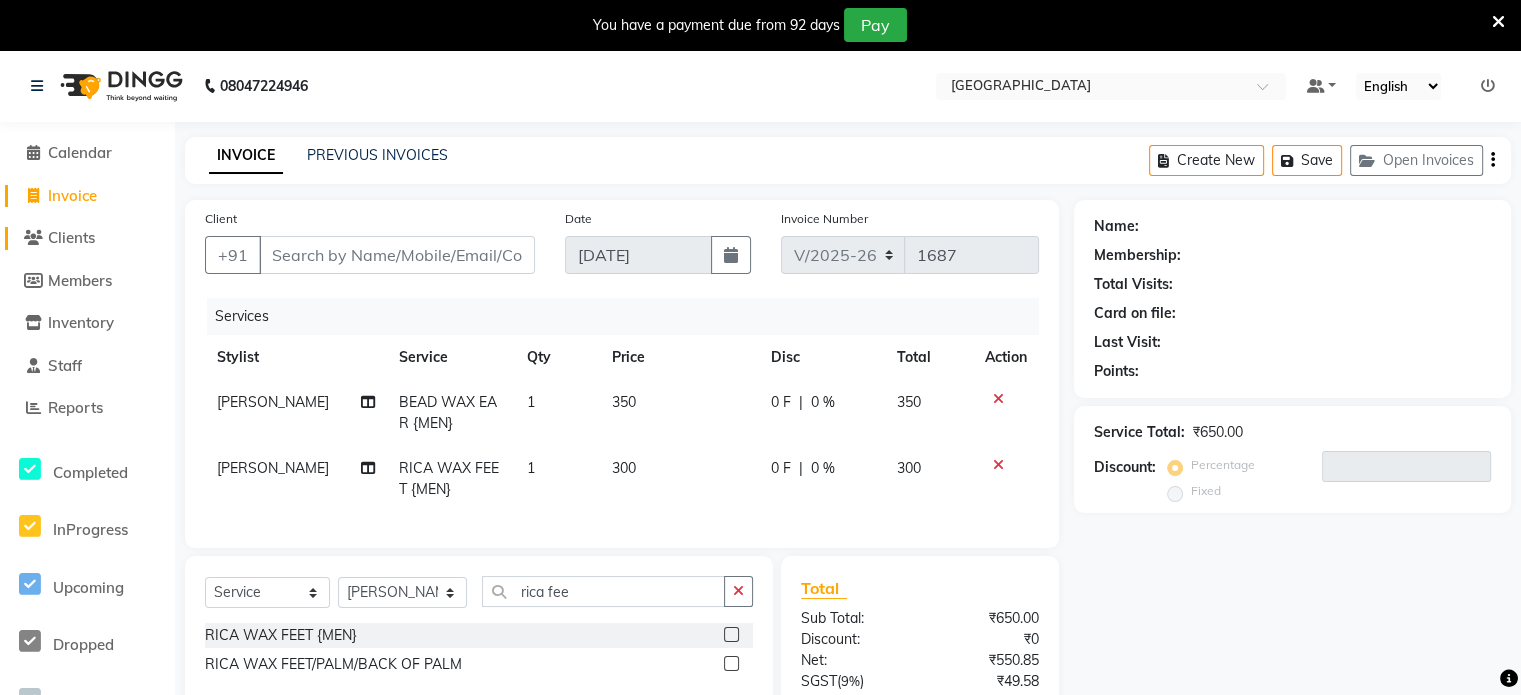 click on "Clients" 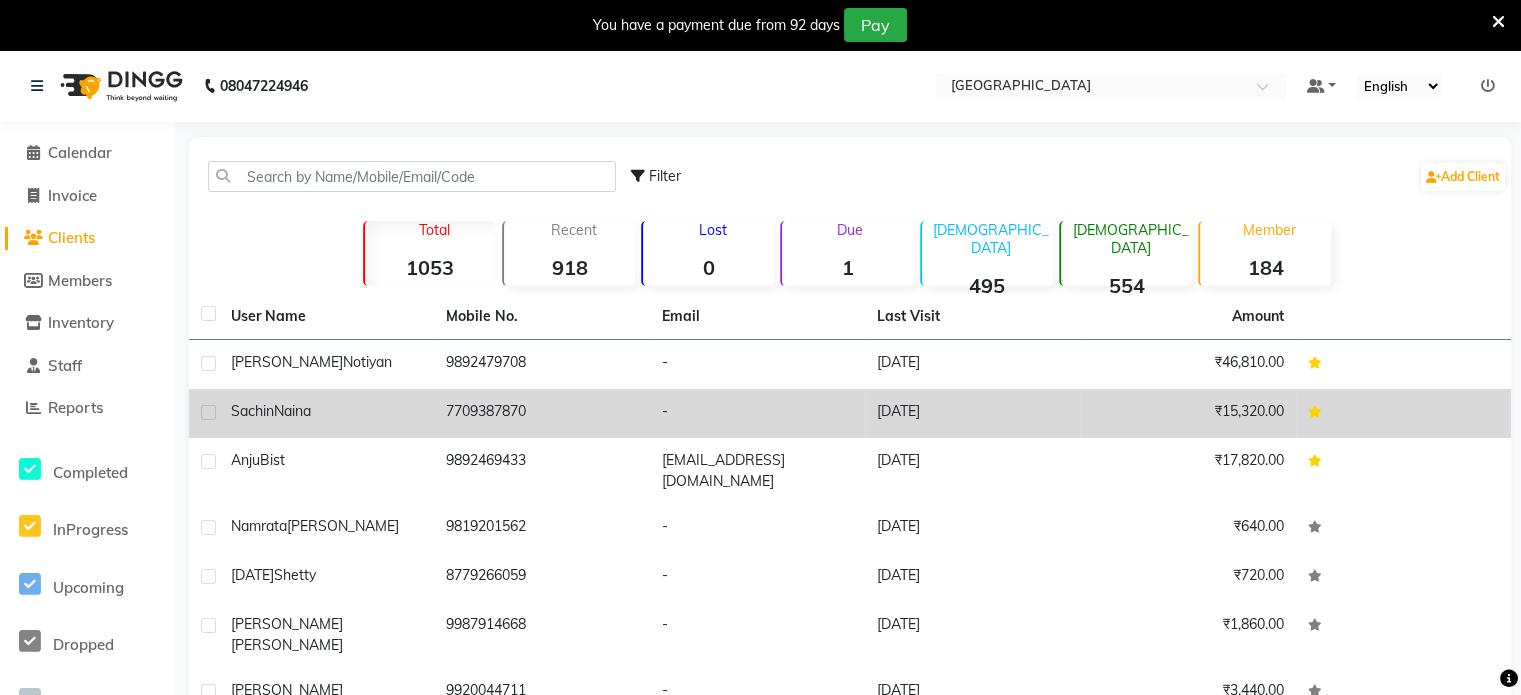 click on "[PERSON_NAME]" 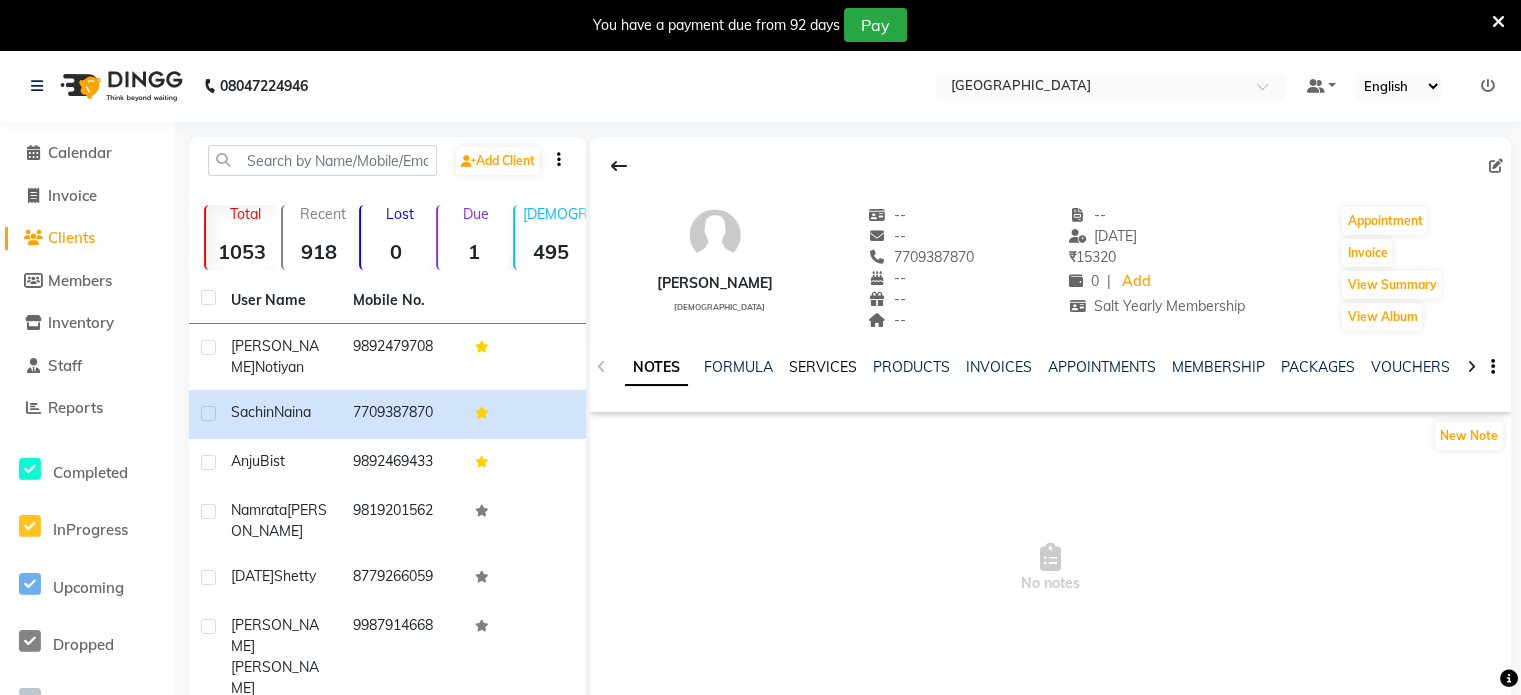 click on "SERVICES" 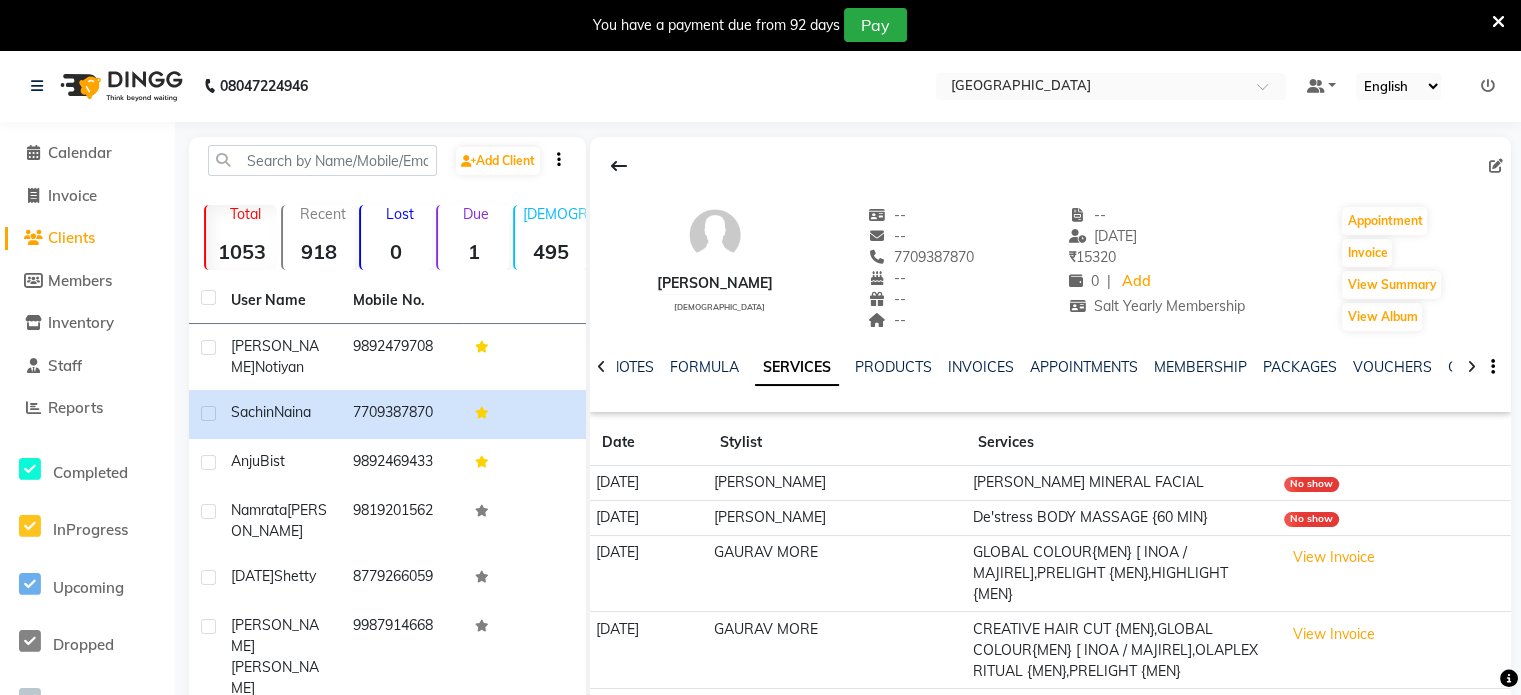 scroll, scrollTop: 200, scrollLeft: 0, axis: vertical 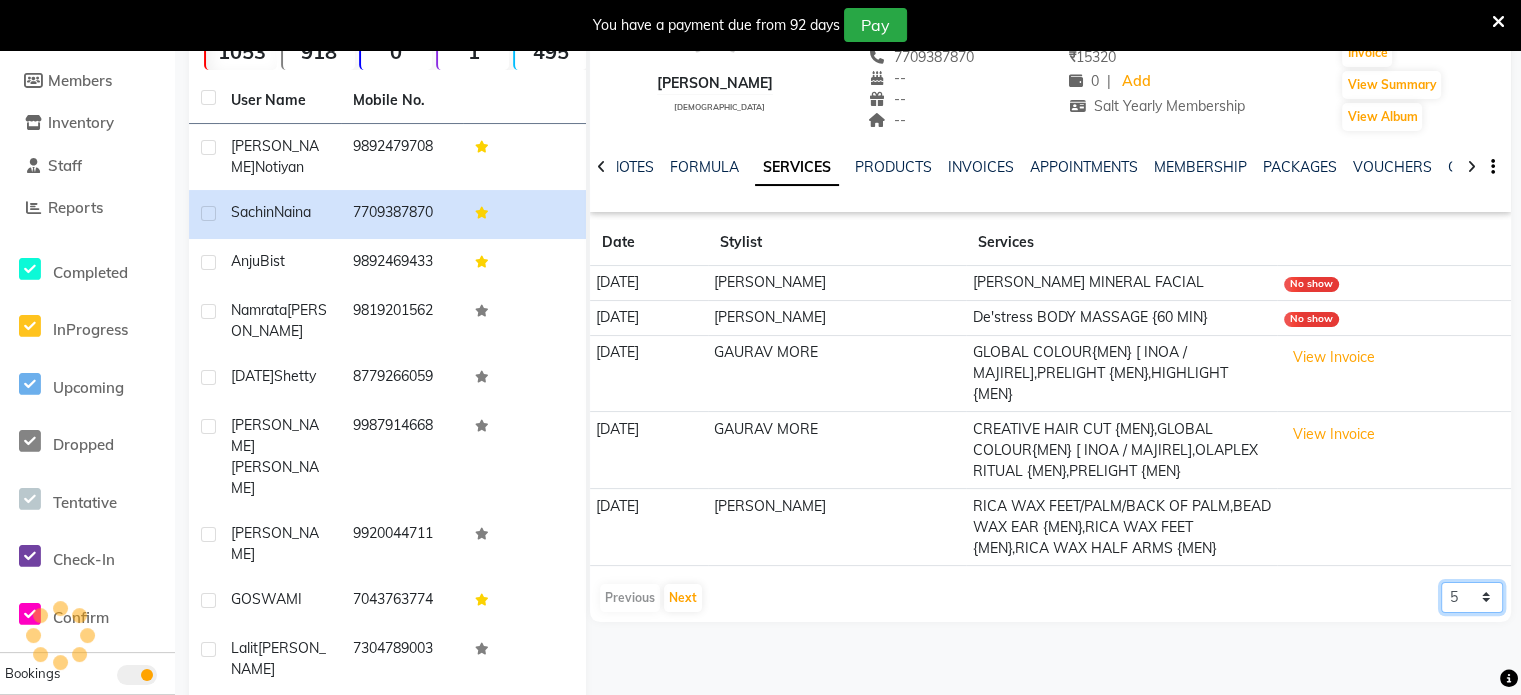 click on "5 10 50 100 500" 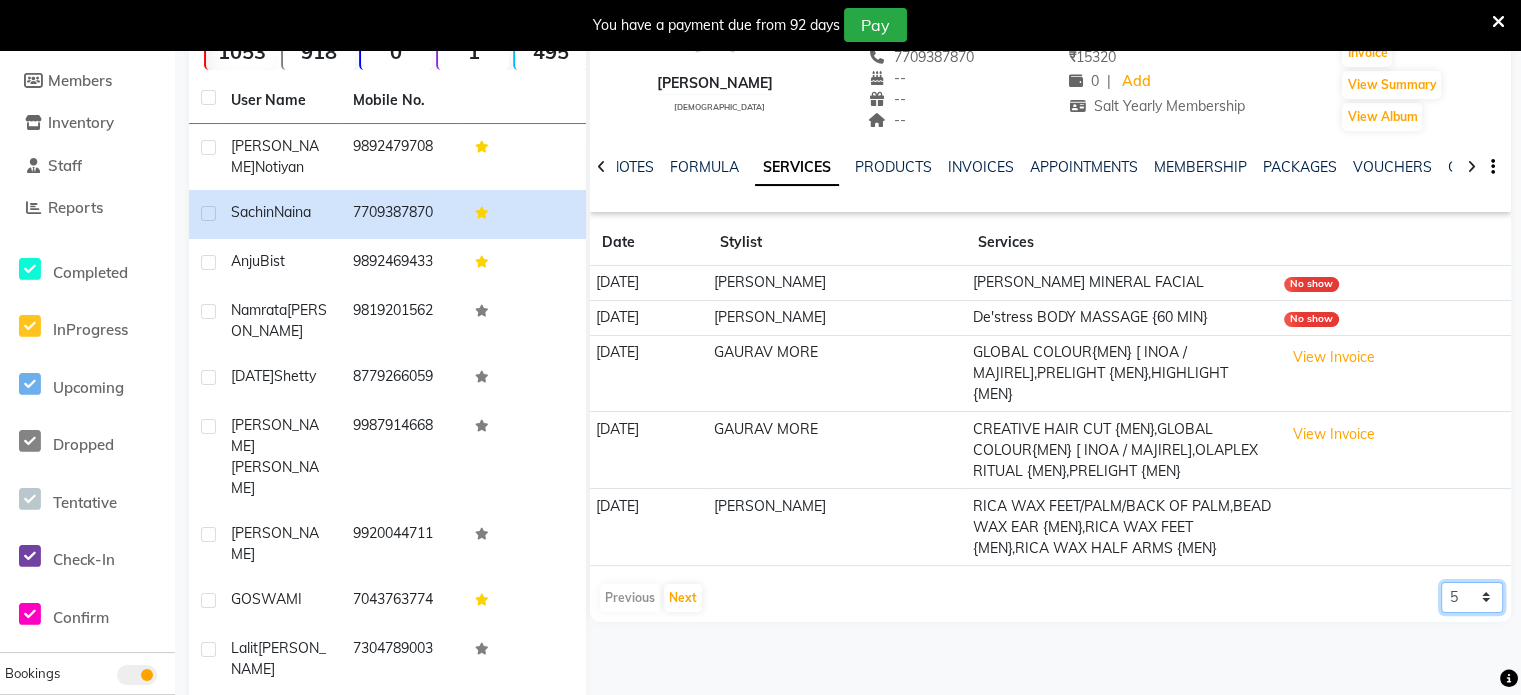 select on "100" 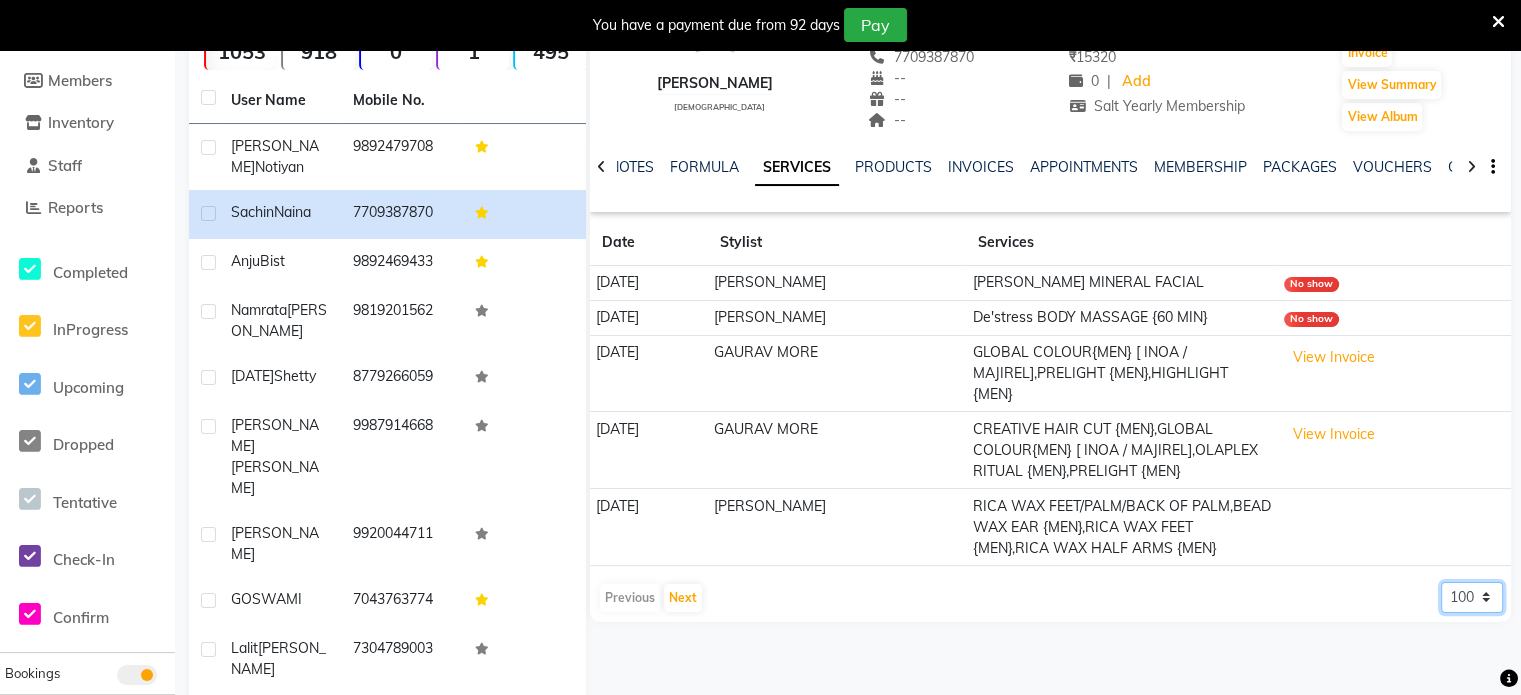 click on "5 10 50 100 500" 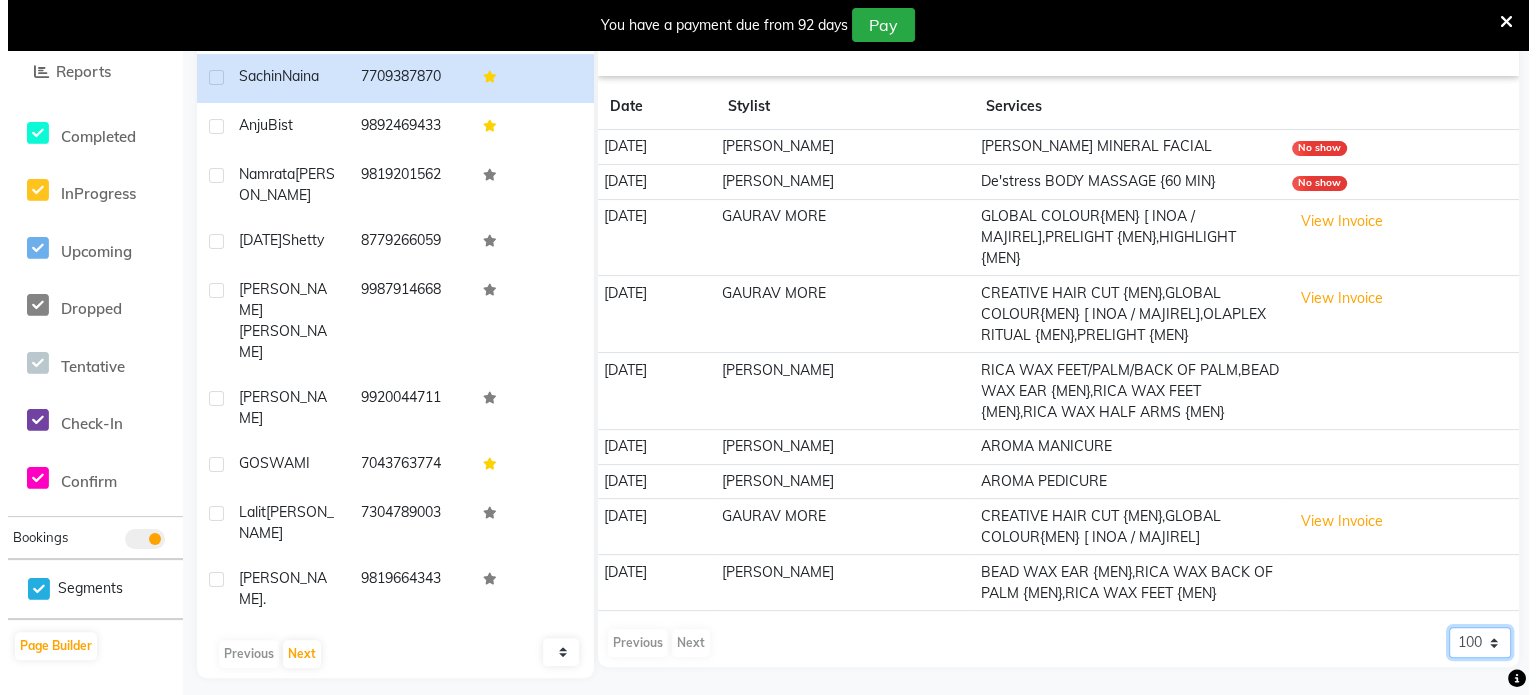 scroll, scrollTop: 398, scrollLeft: 0, axis: vertical 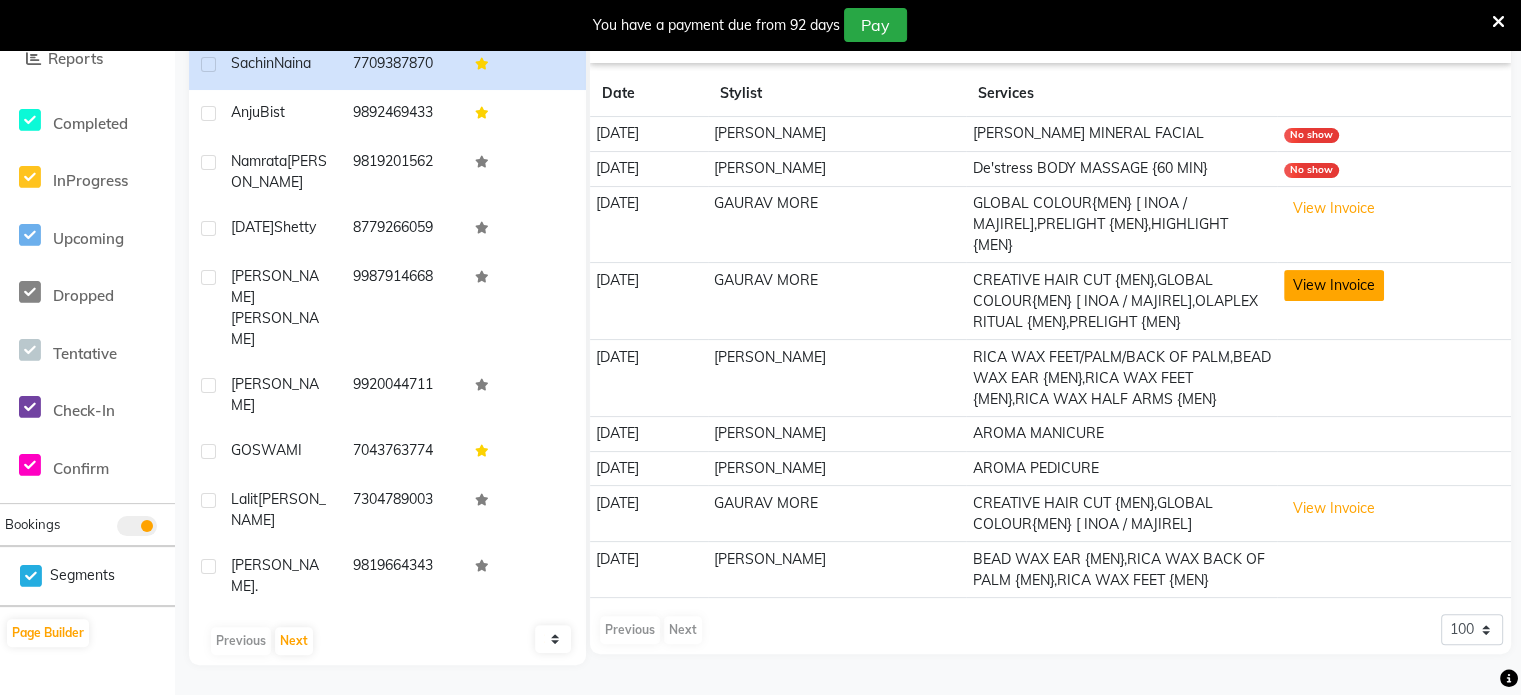 click on "View Invoice" 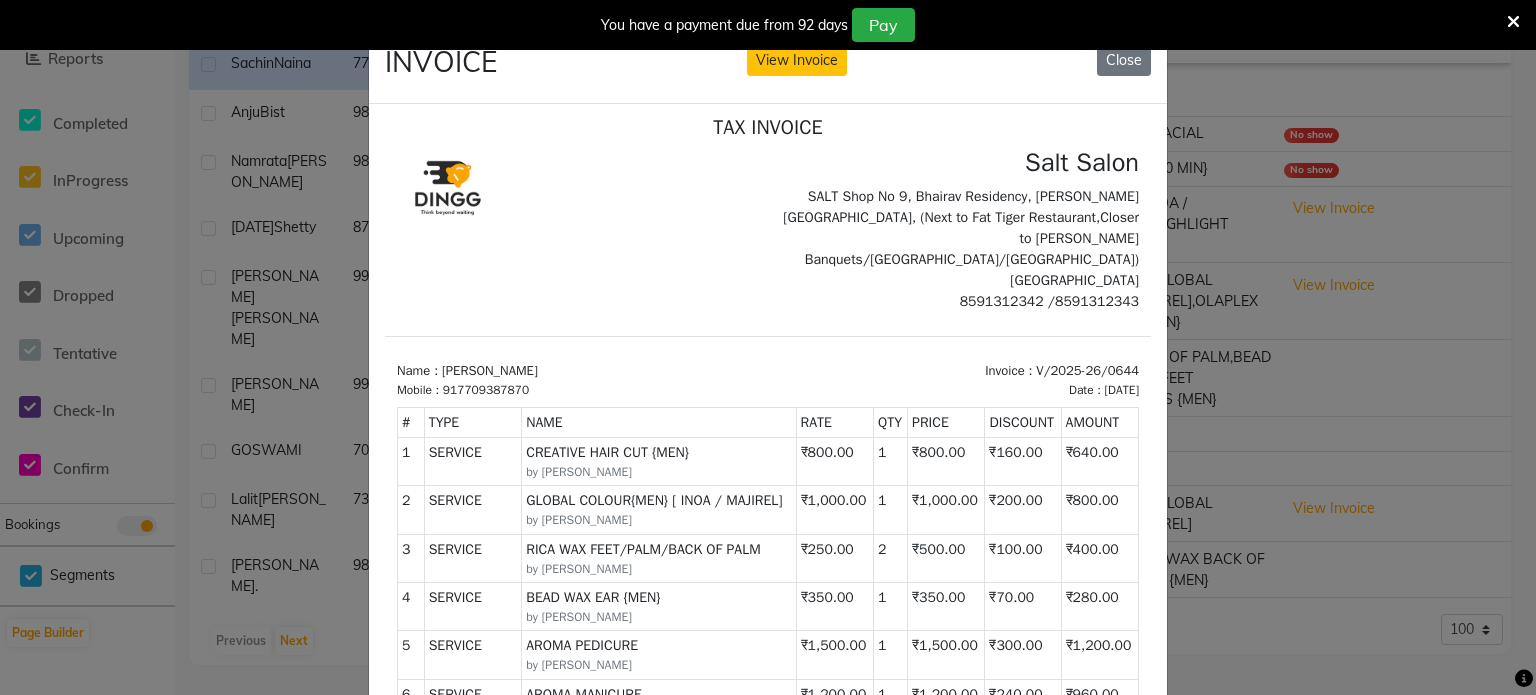 scroll, scrollTop: 16, scrollLeft: 0, axis: vertical 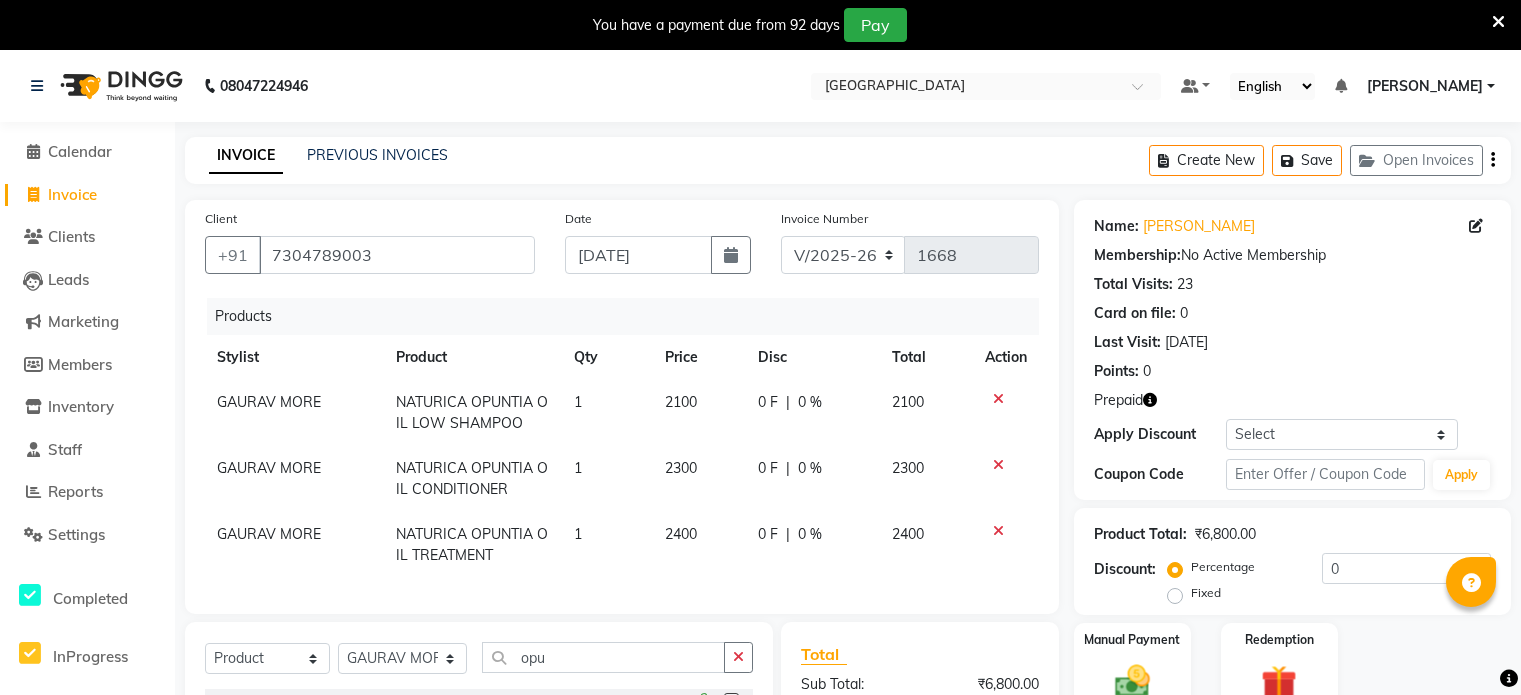 select on "8096" 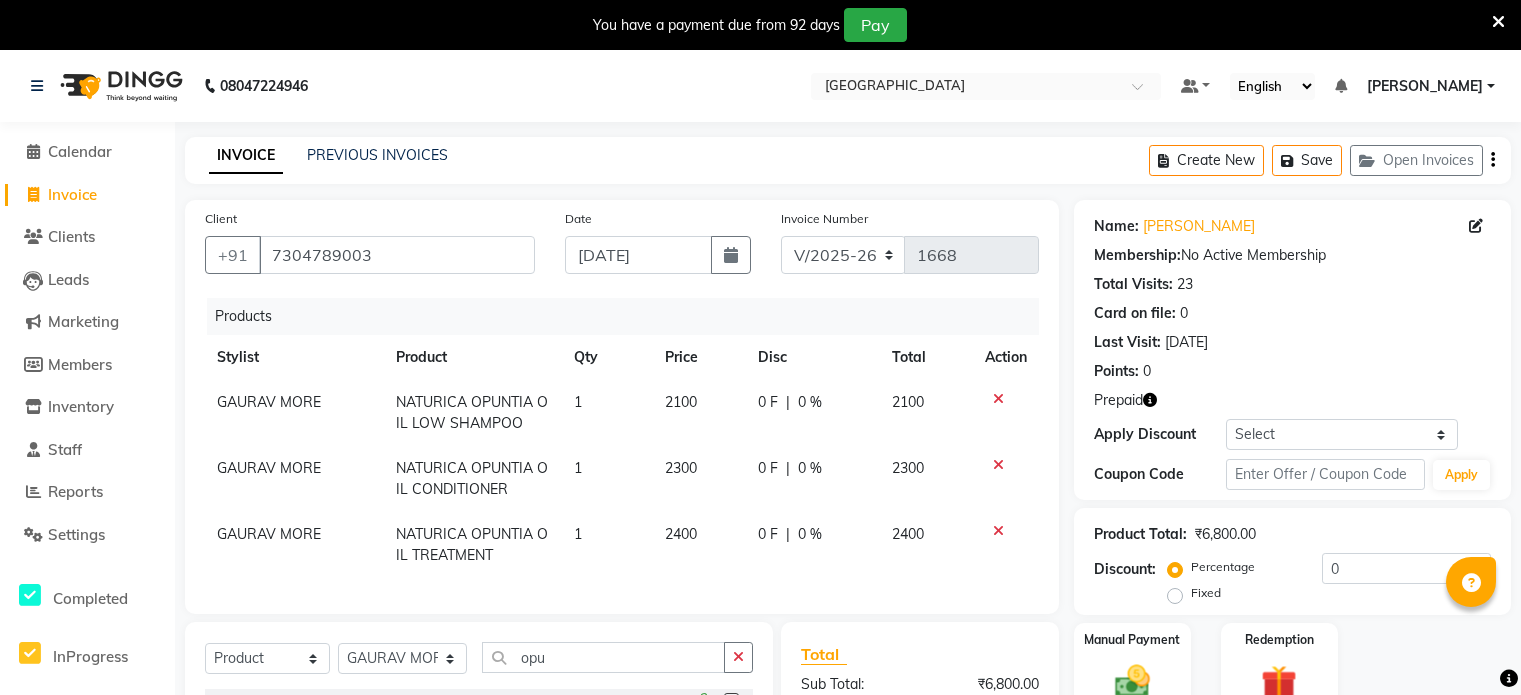 scroll, scrollTop: 0, scrollLeft: 0, axis: both 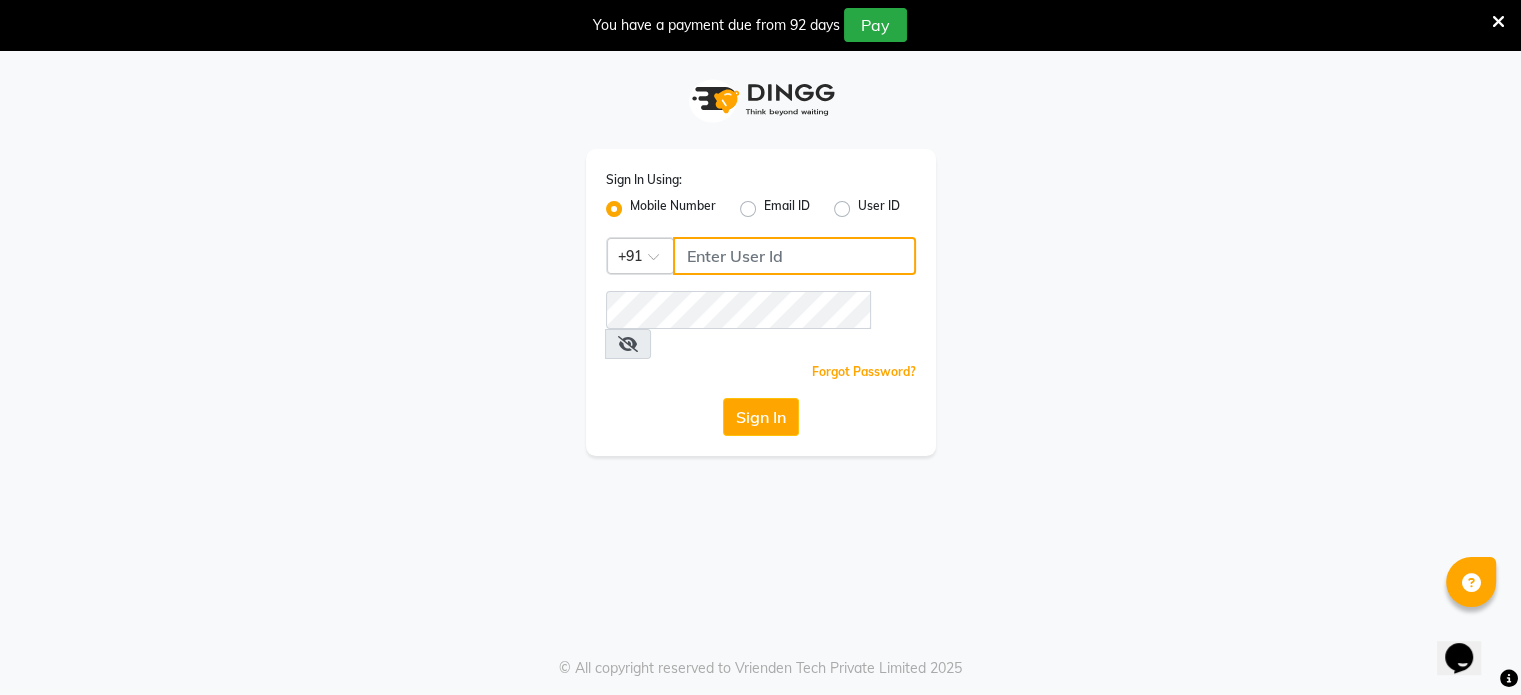 click 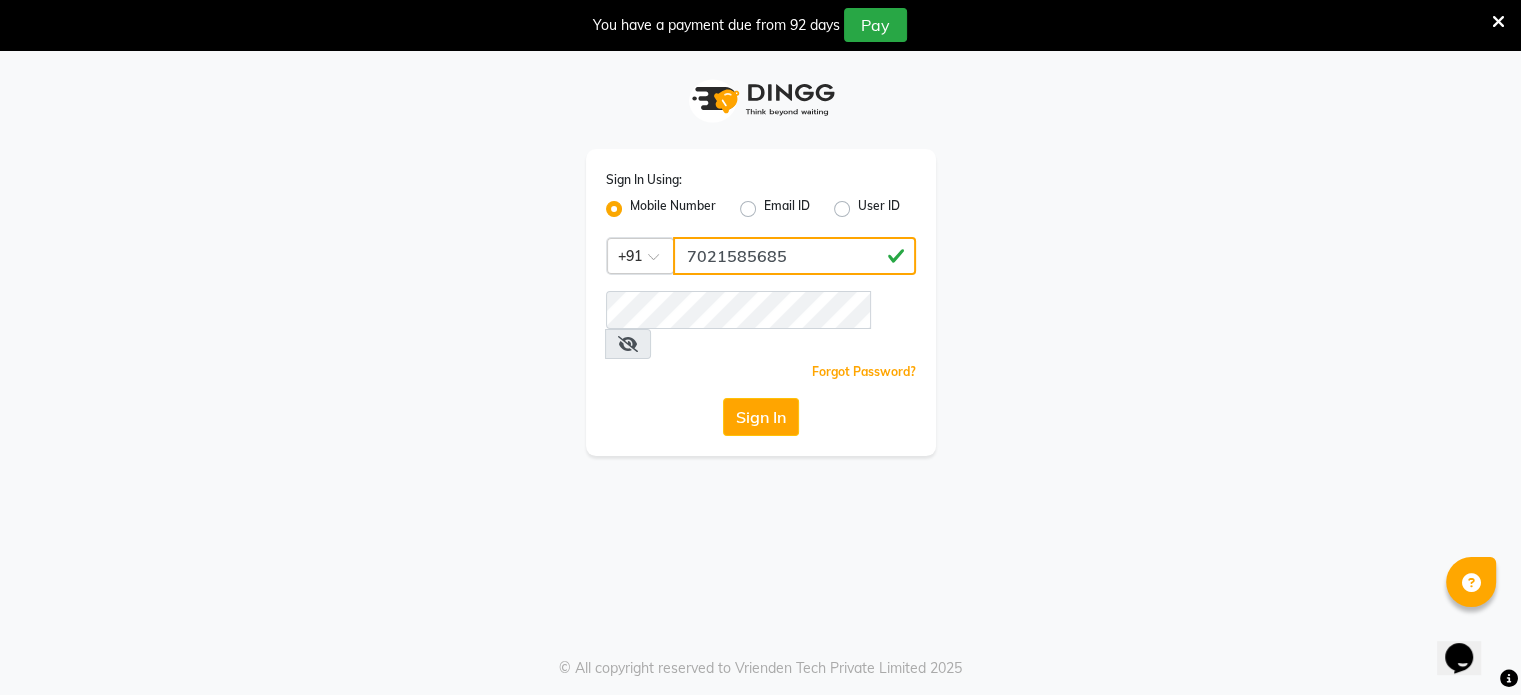 type on "7021585685" 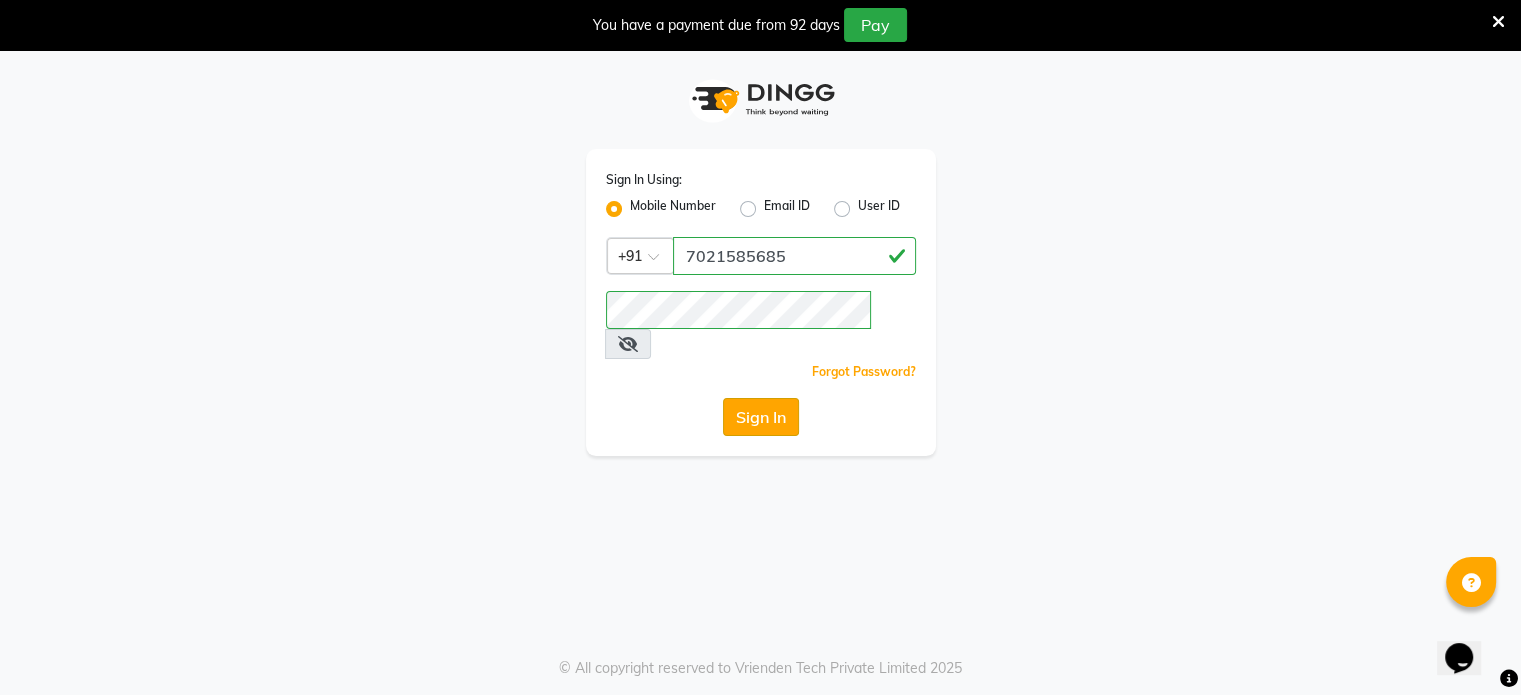 click on "Sign In" 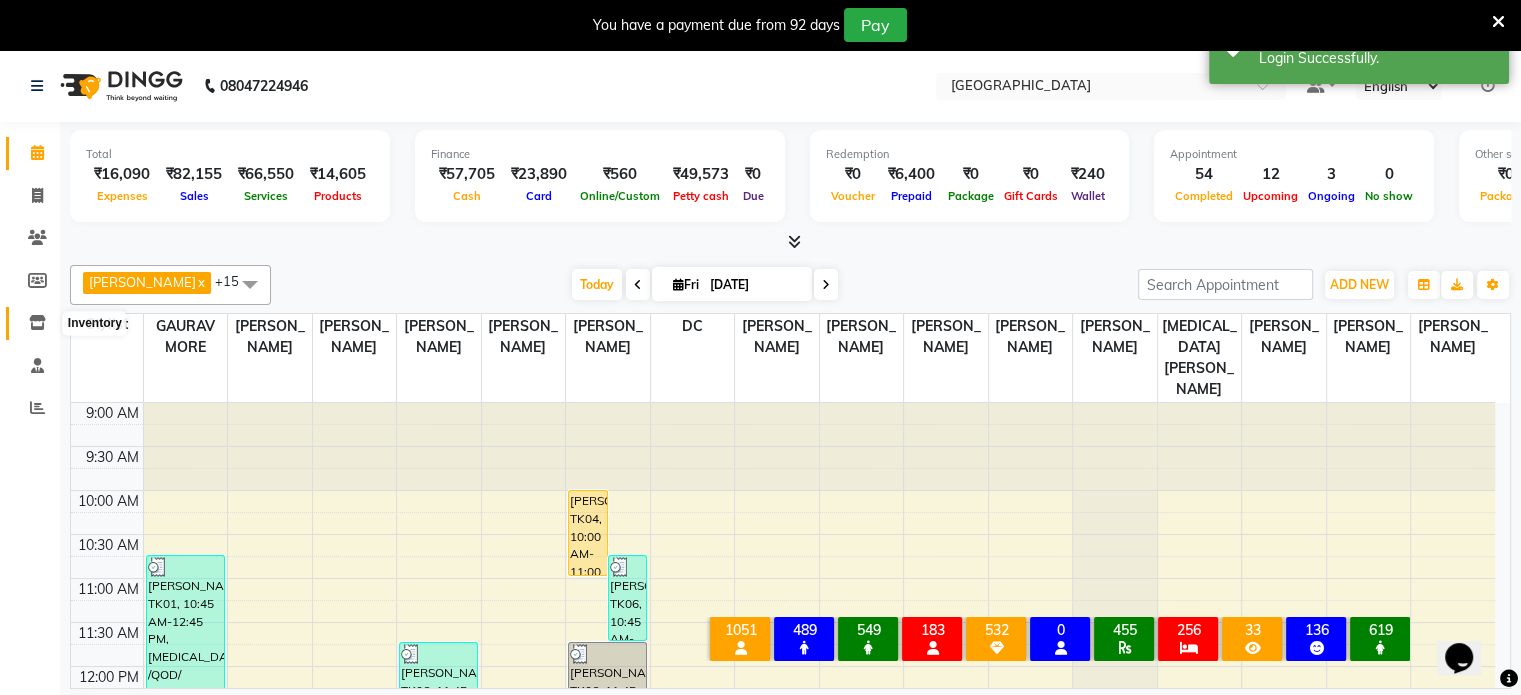 click 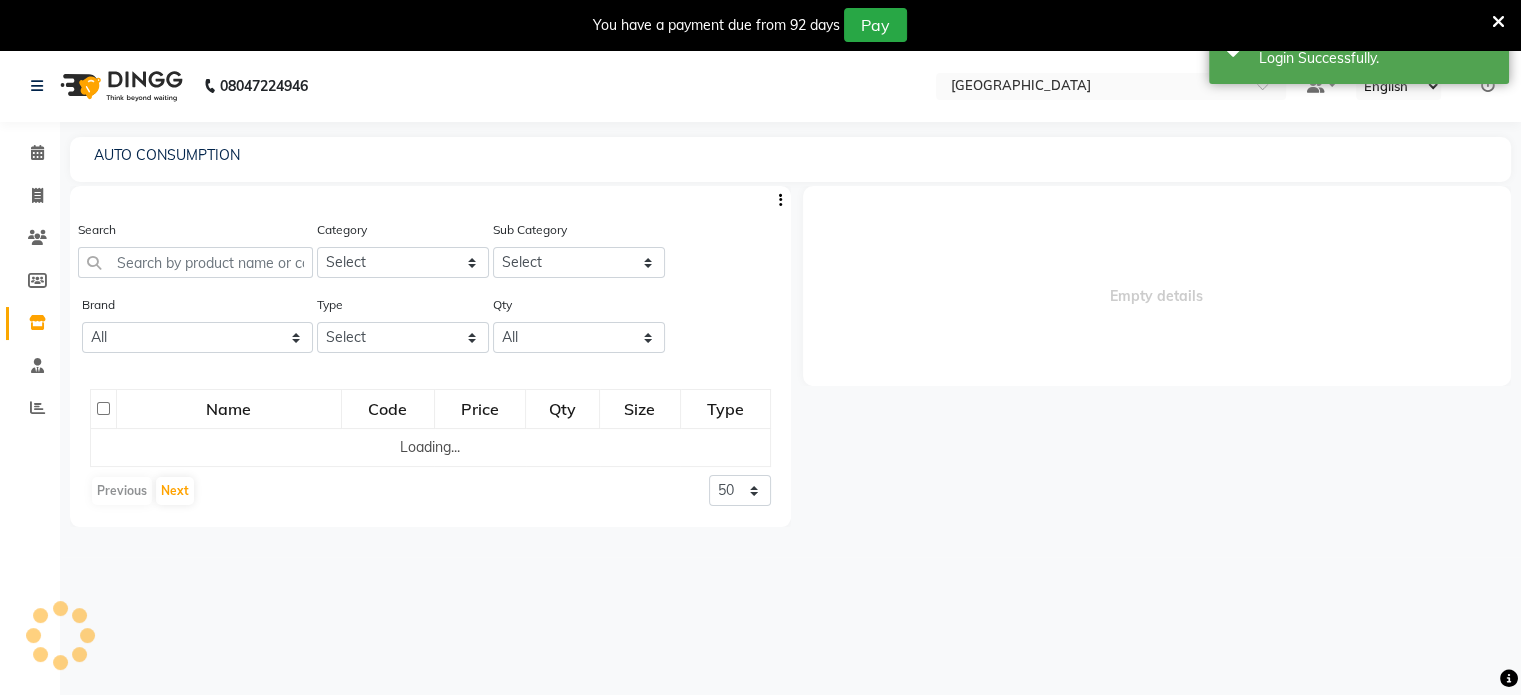 select 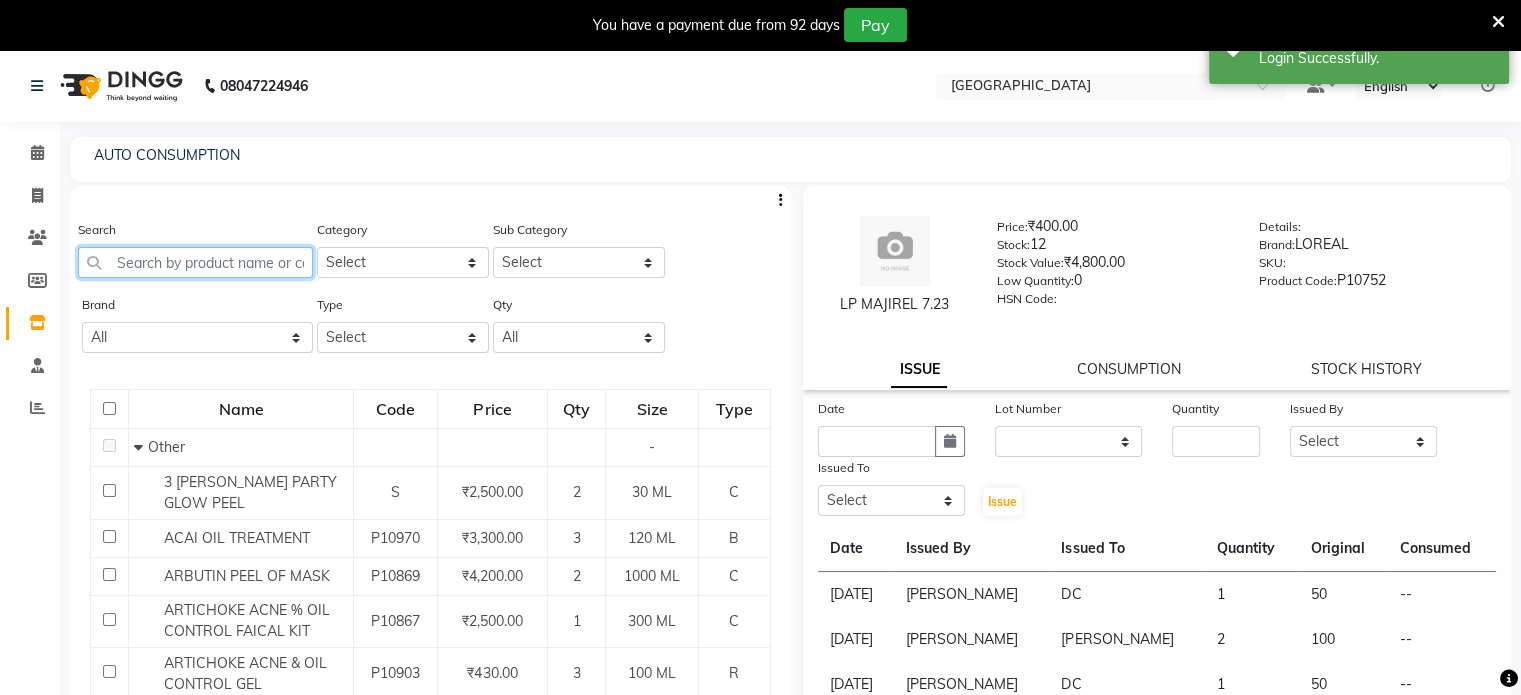 click 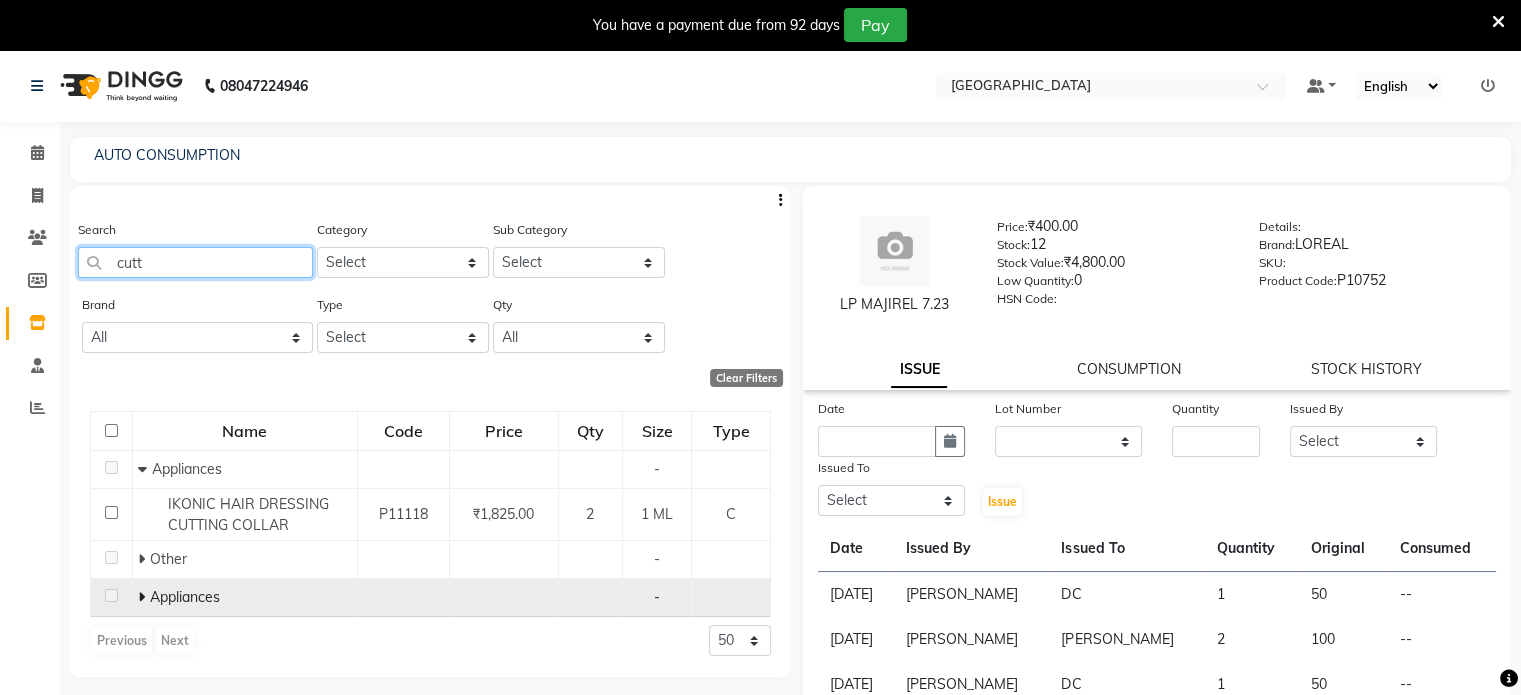 type on "cutt" 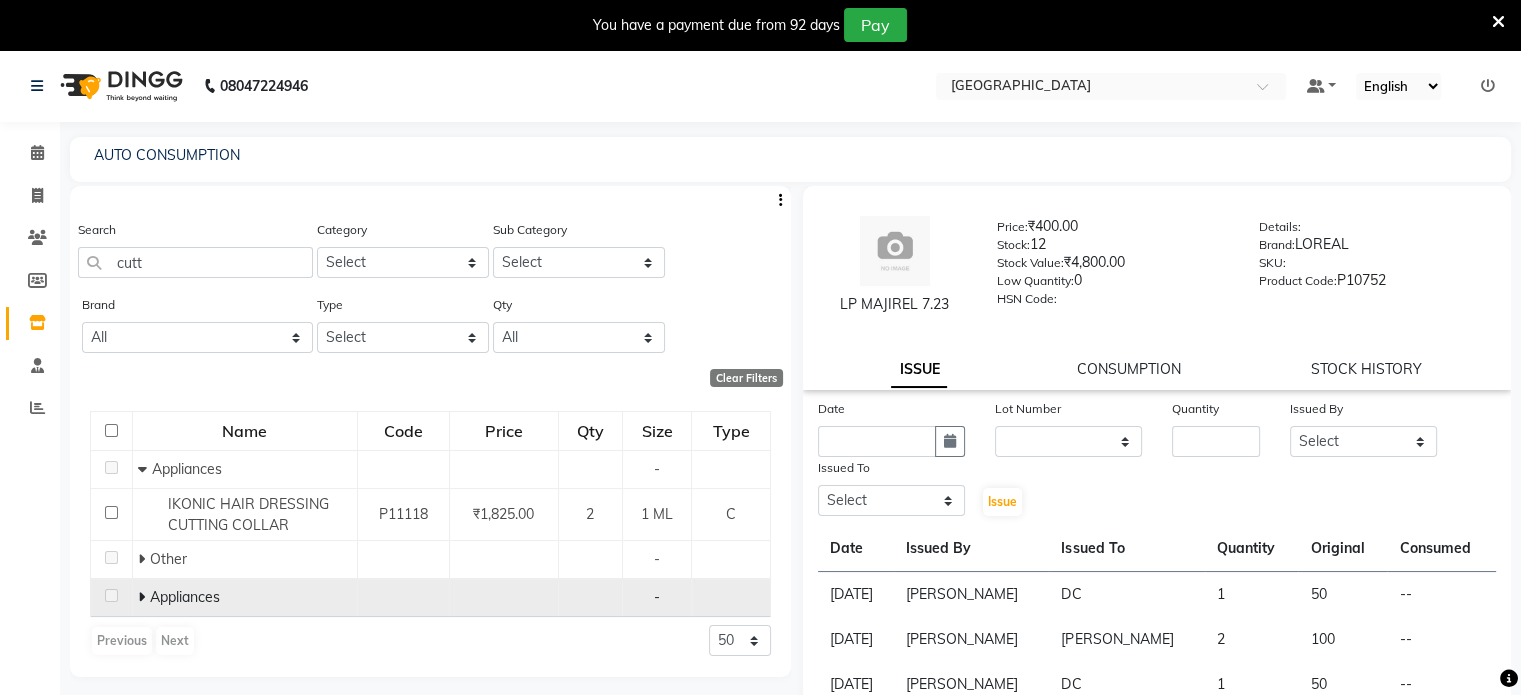 click 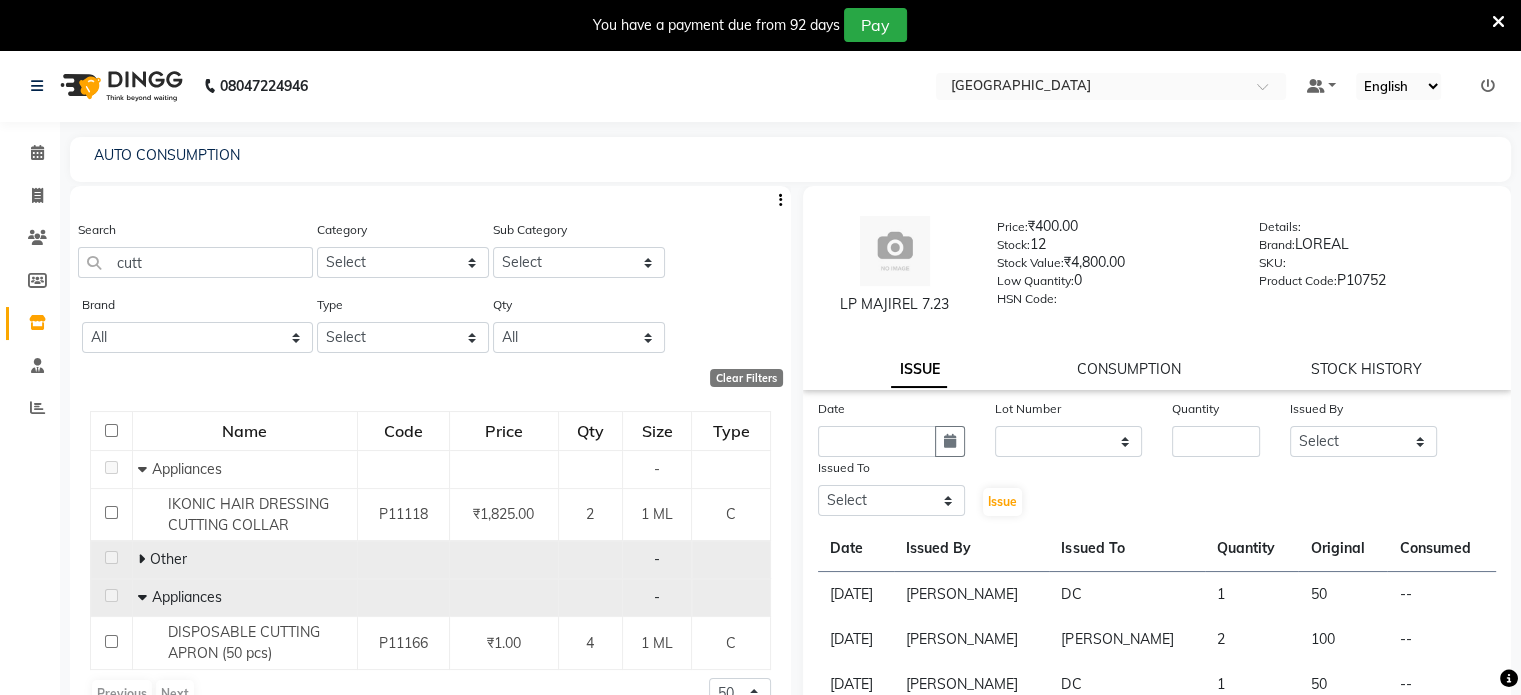 click 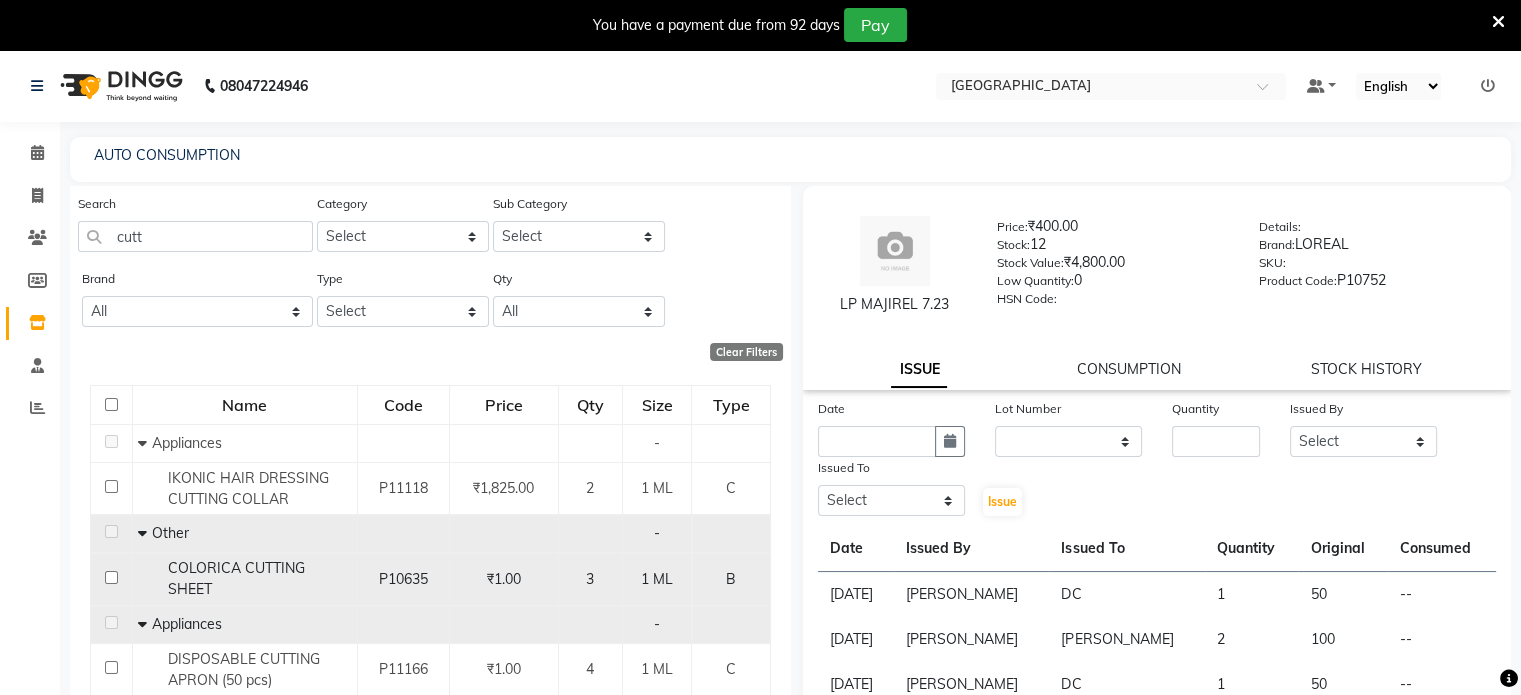 scroll, scrollTop: 40, scrollLeft: 0, axis: vertical 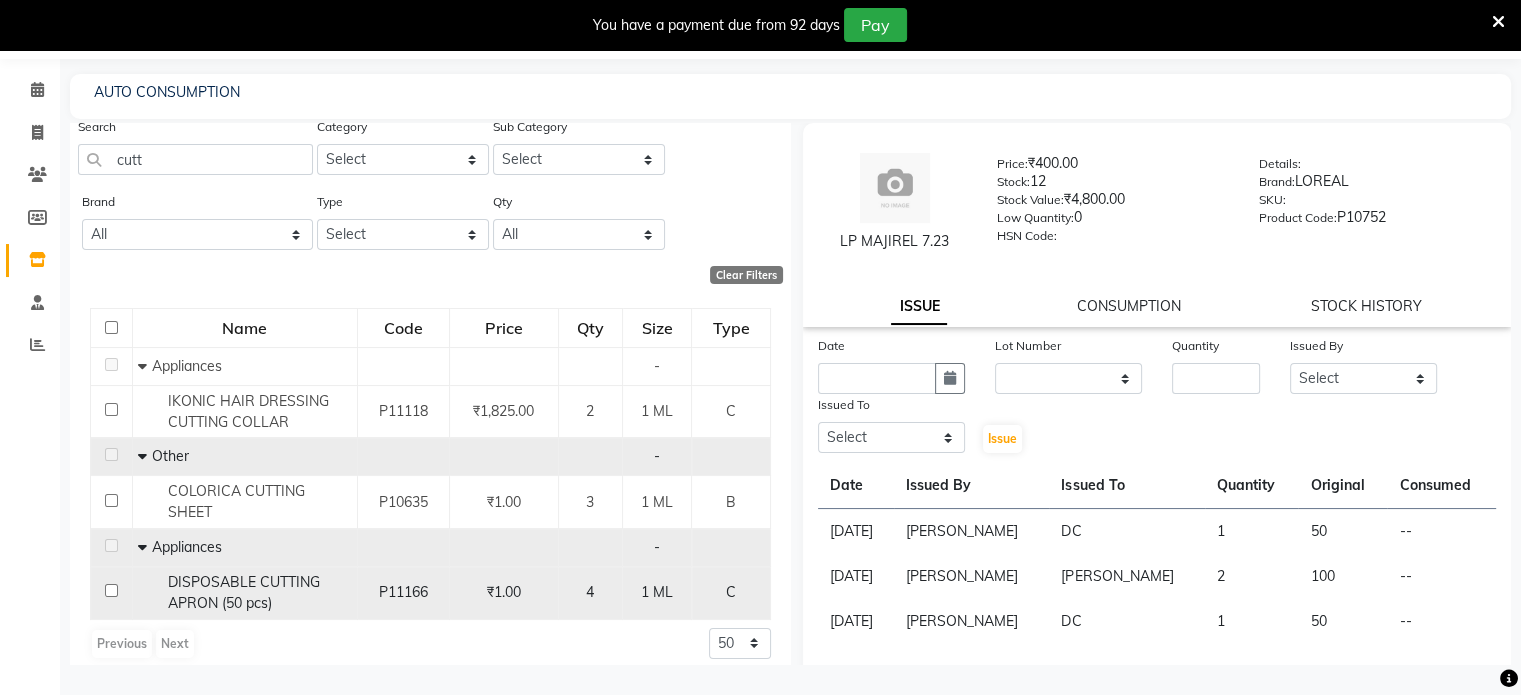click on "DISPOSABLE CUTTING APRON (50 pcs)" 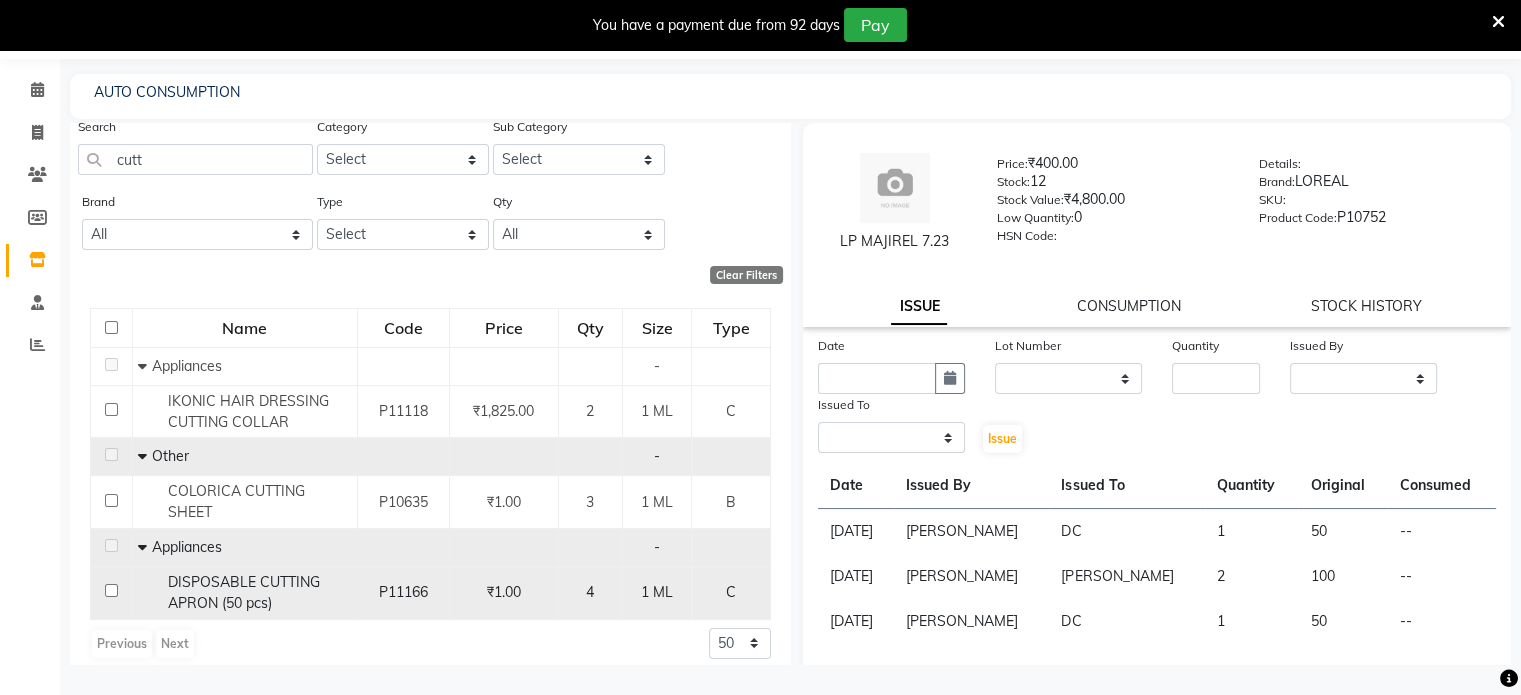select 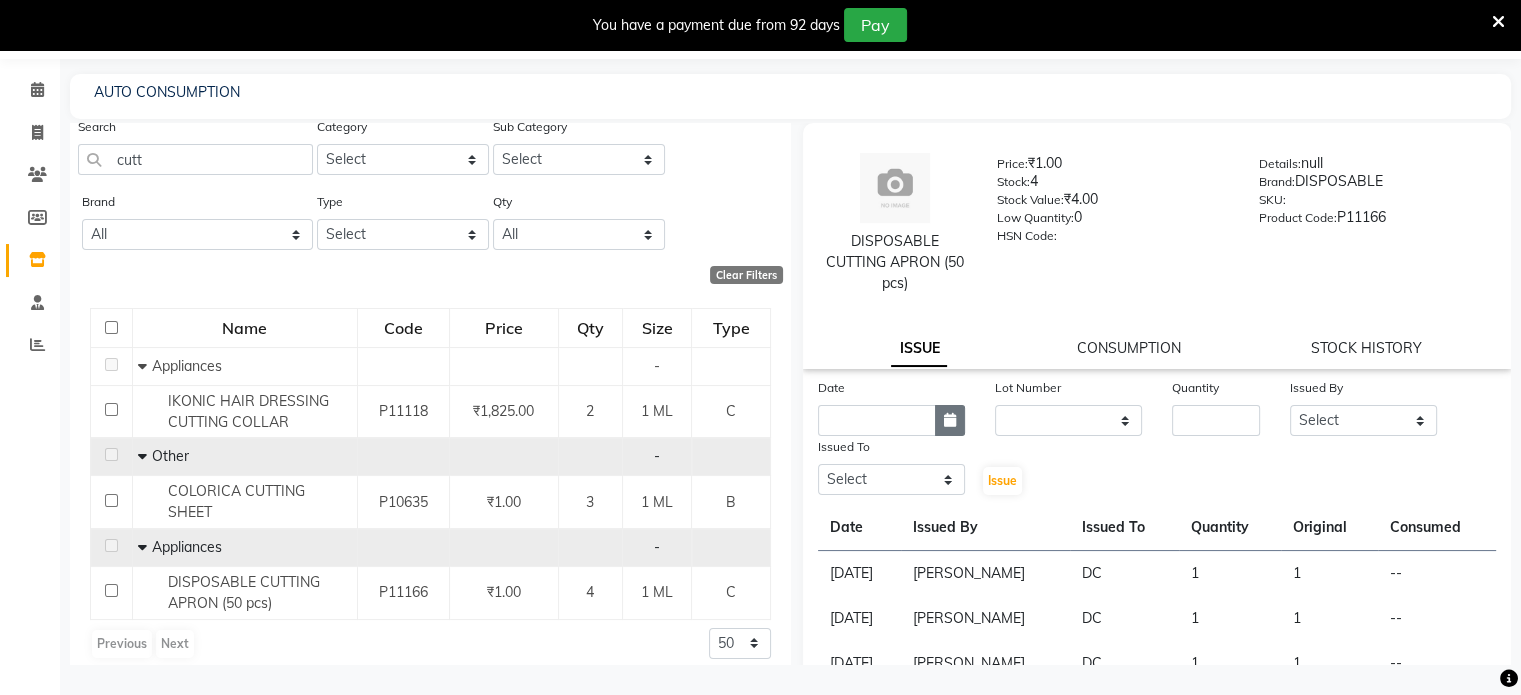 click 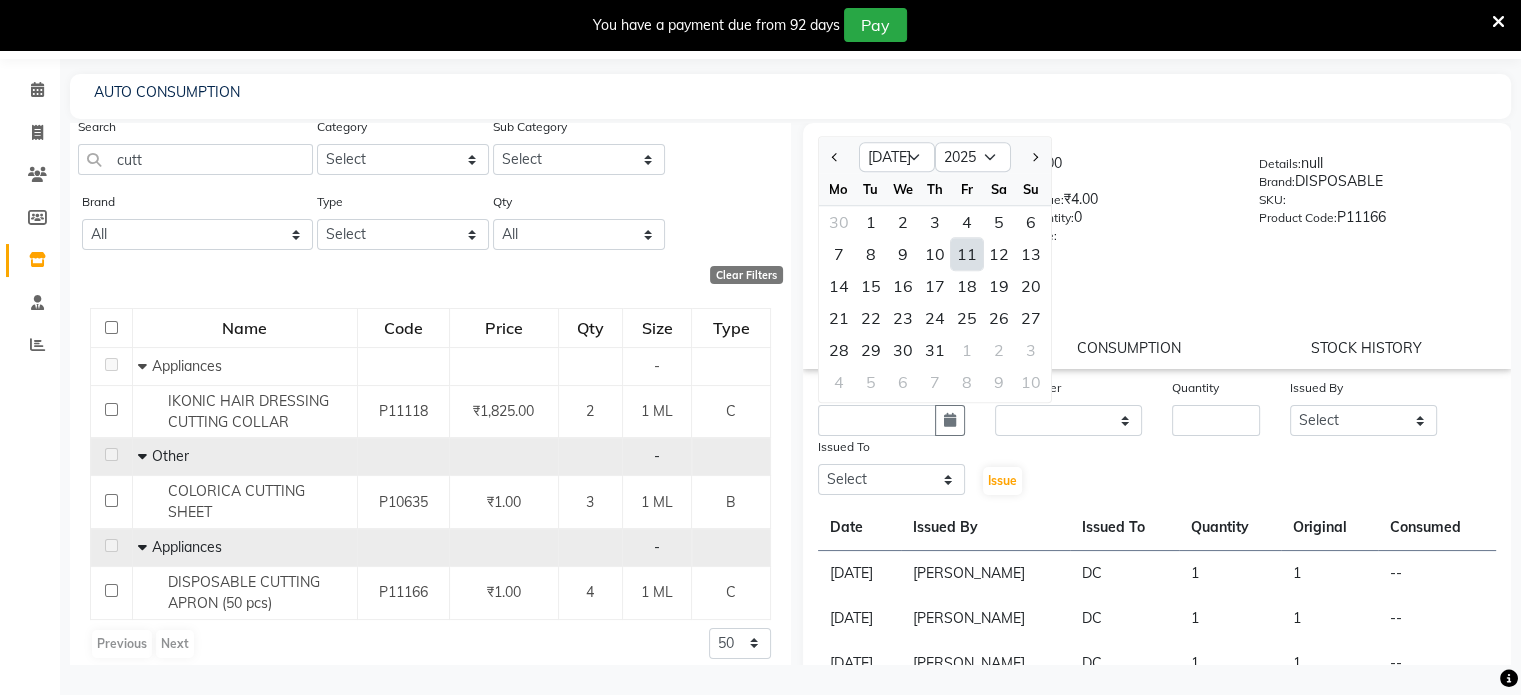 click on "11" 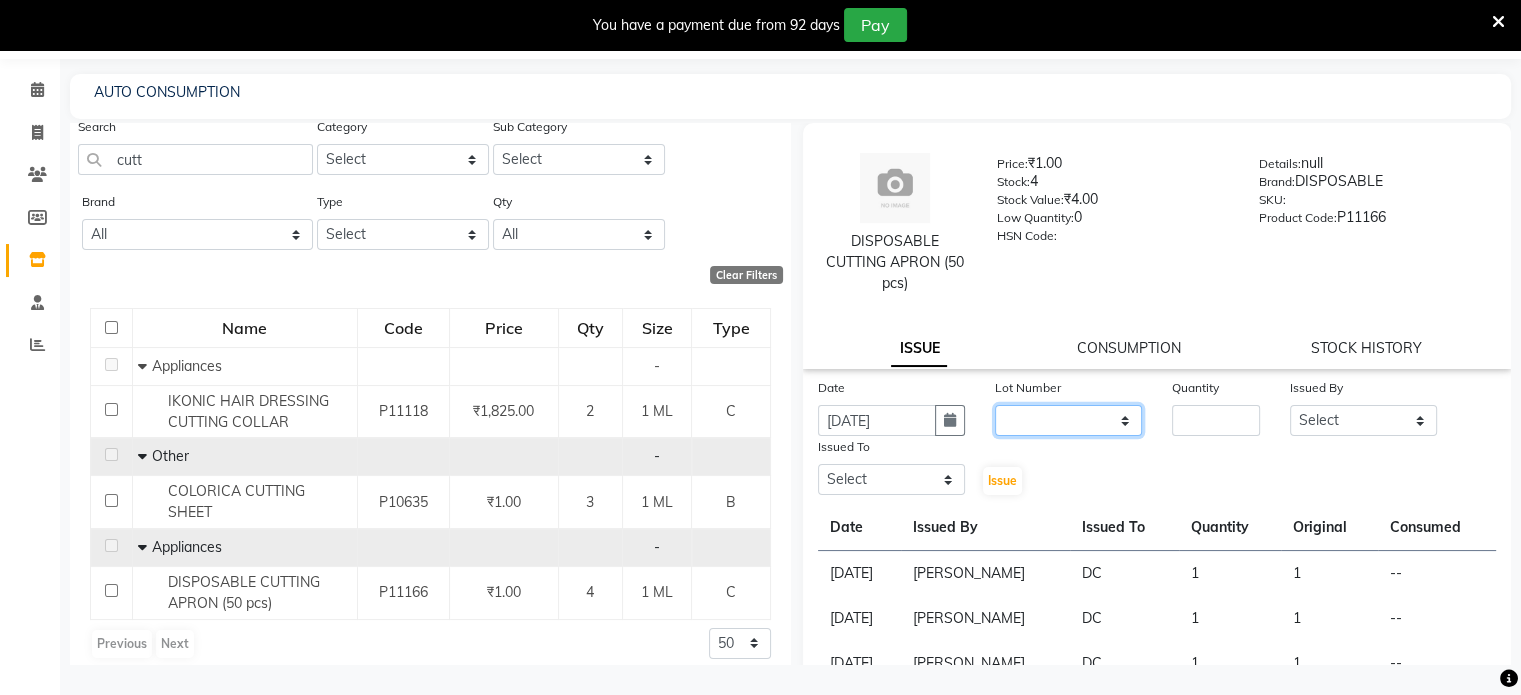 click on "None" 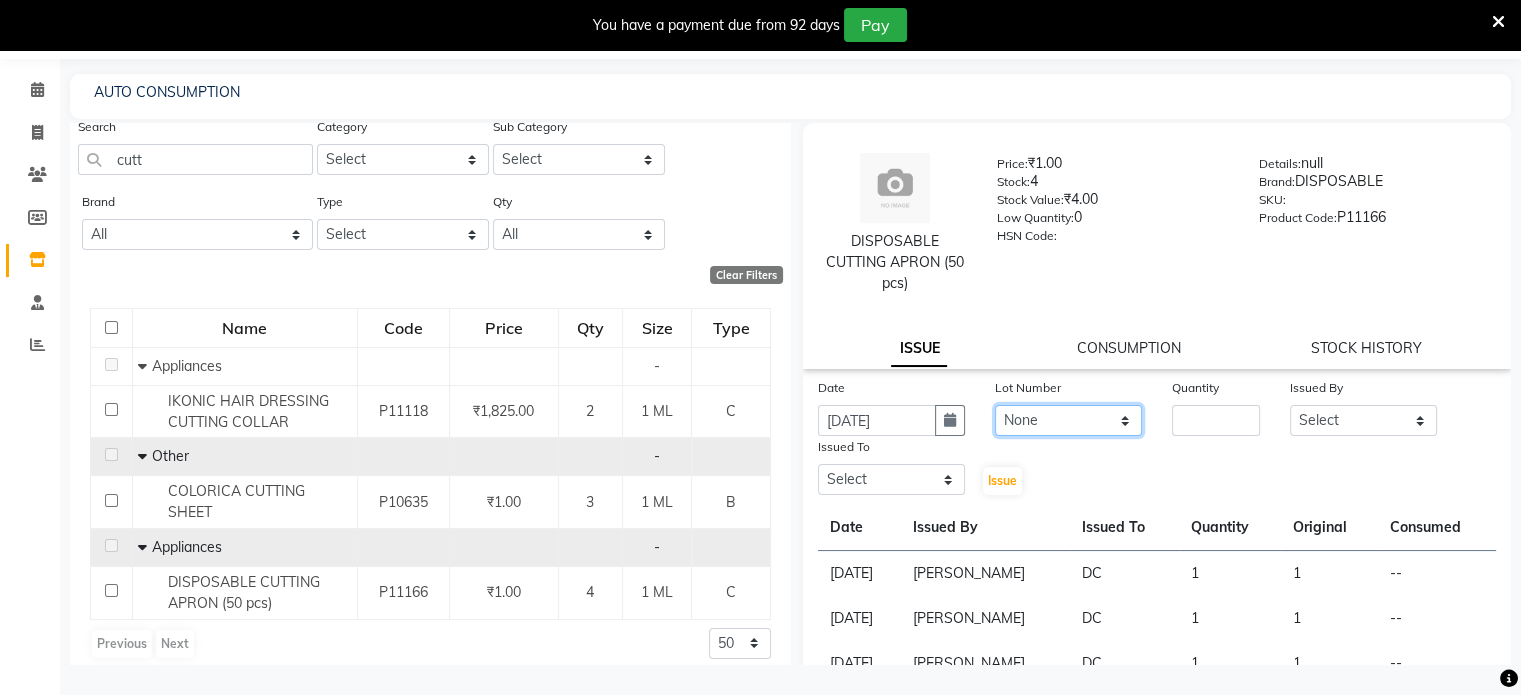 click on "None" 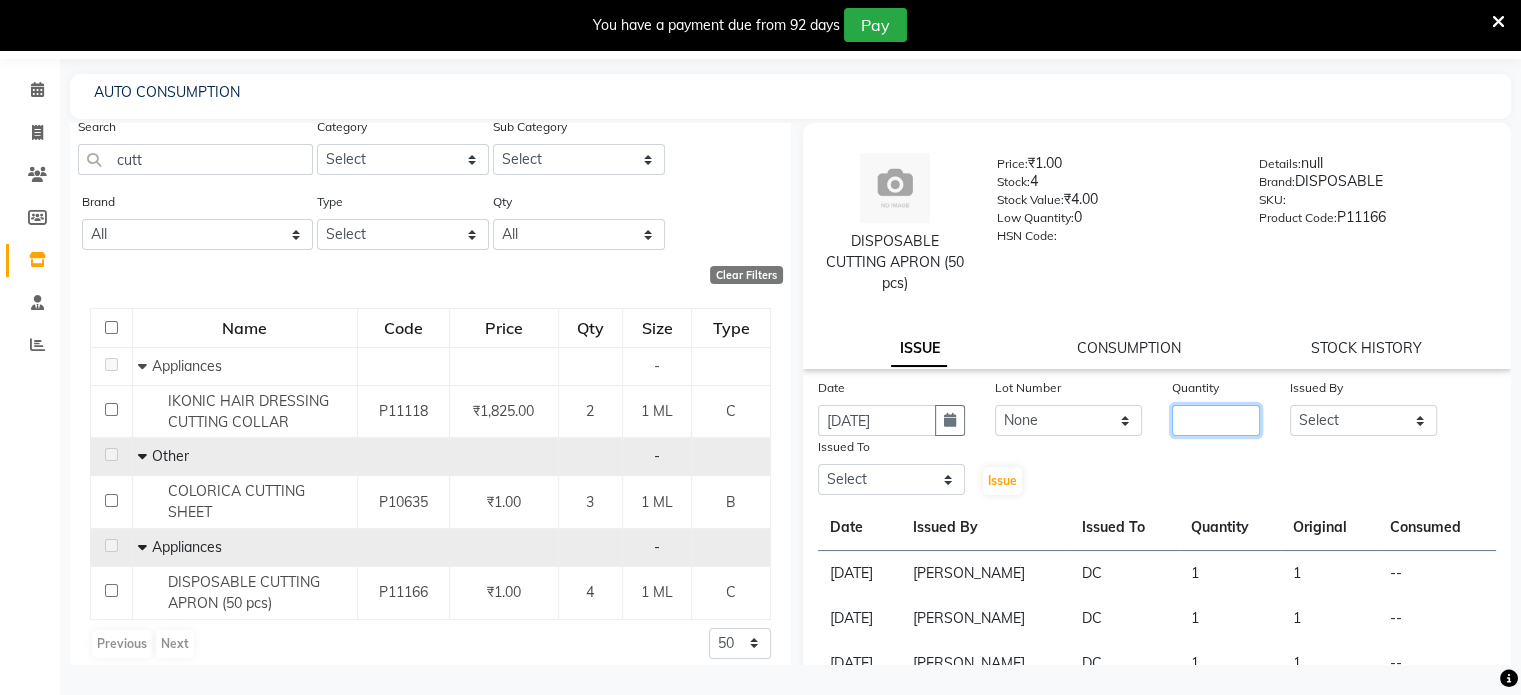 click 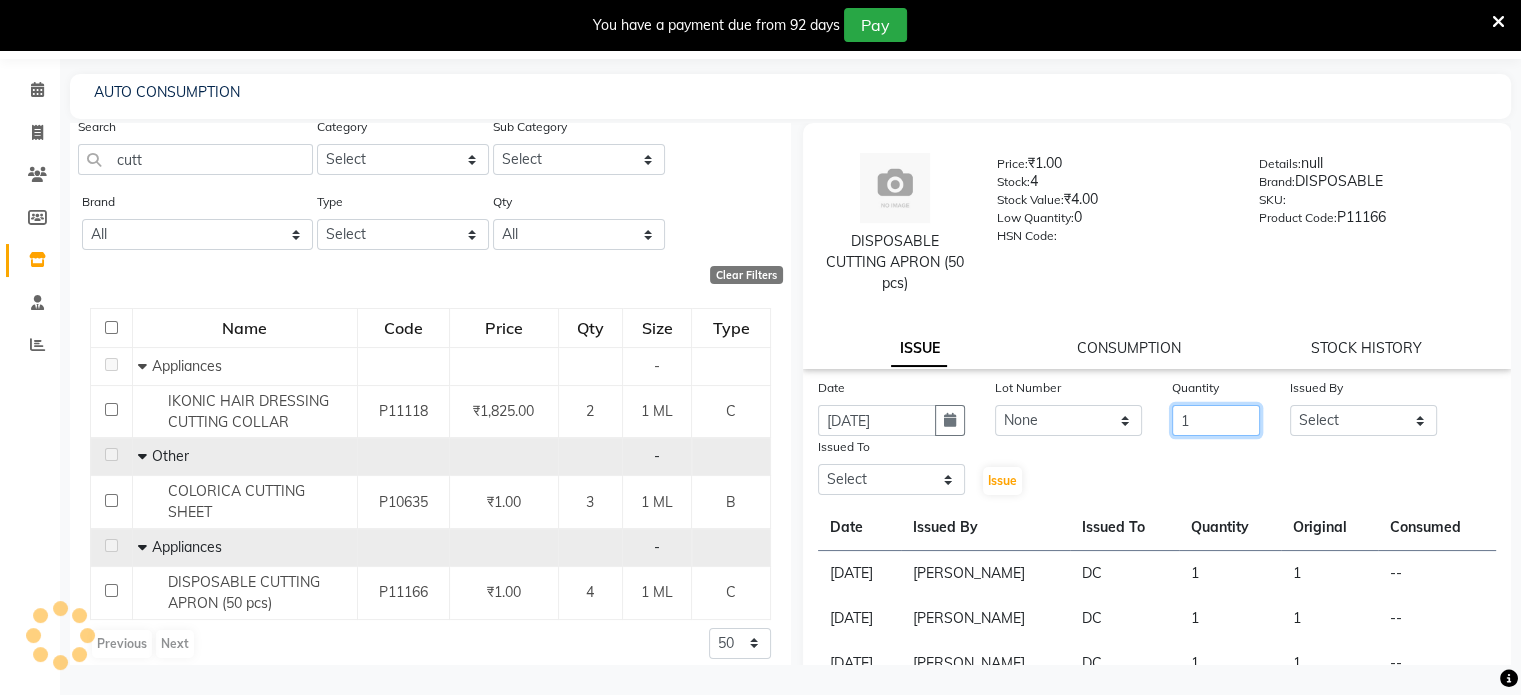 type on "1" 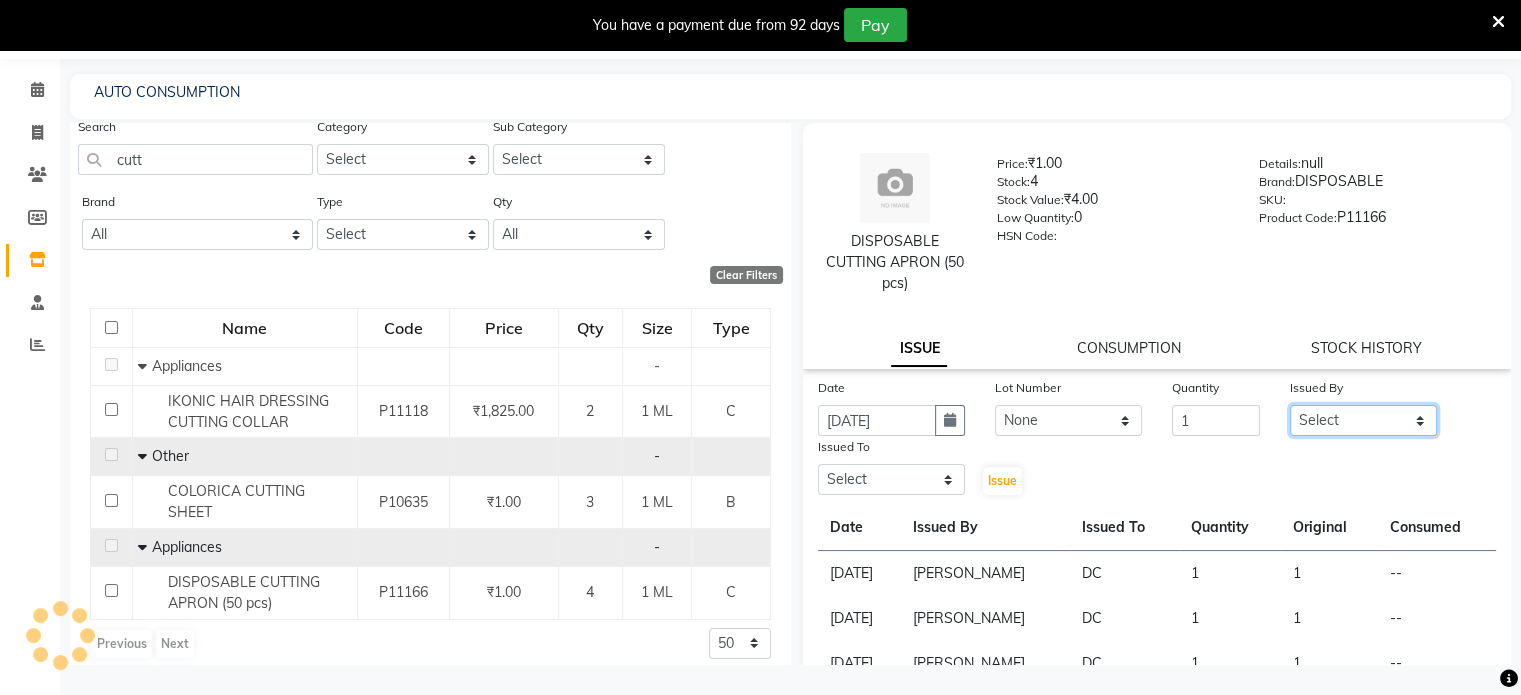 click on "Select AAKASH MADHIWAL NAT AARTI SURI ABDUL KALAM AKSHATA SAWLE ANITA JHADAV APEKSHA MORE  ATUL RATHOD BHAGYASHREE HUNDARE DC DEEPIKA SHETTY DILSHAD ALI FAIZAN AHMED Farhan Shaikh  FEROZ SHAIKH Ganga Kunwar GAURAV MORE JATIN MANE KAJAL RAJ KULDEEP SINGH LAVINA FERNANDES MADHURI PARWATHIA Mona NIKITA MOHITE NOOR PRATIKSHA SAWANTH PRAVEEN SHAIKH PREETI SHETTY REEMA GHOSH RUPALI SABA SHAIKH SALMAN SHAIKH SANAYA AGARWAL Sangeeta Waghela SHANU ANSARI Taufique Khan VIGNESH BHANDARY VIKRAM NARAYAN BAGDI" 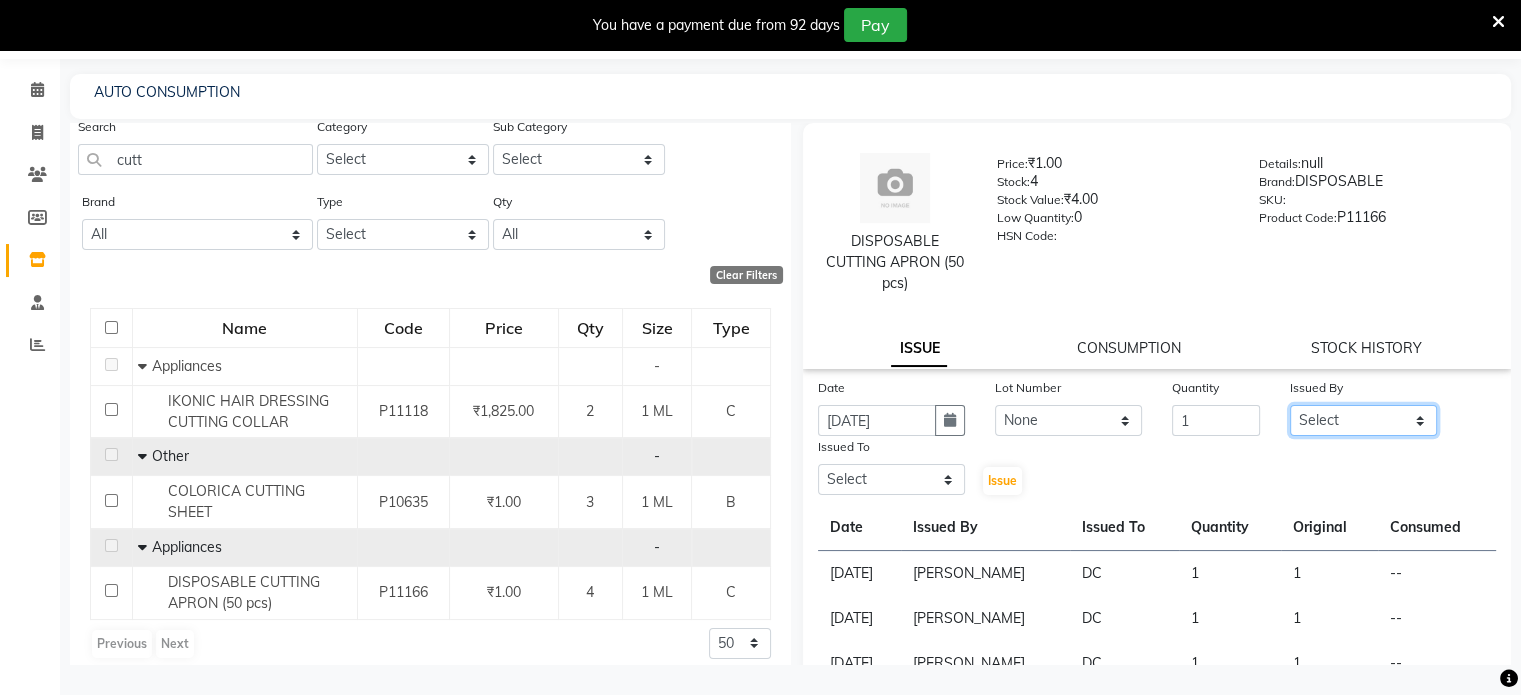 select on "77194" 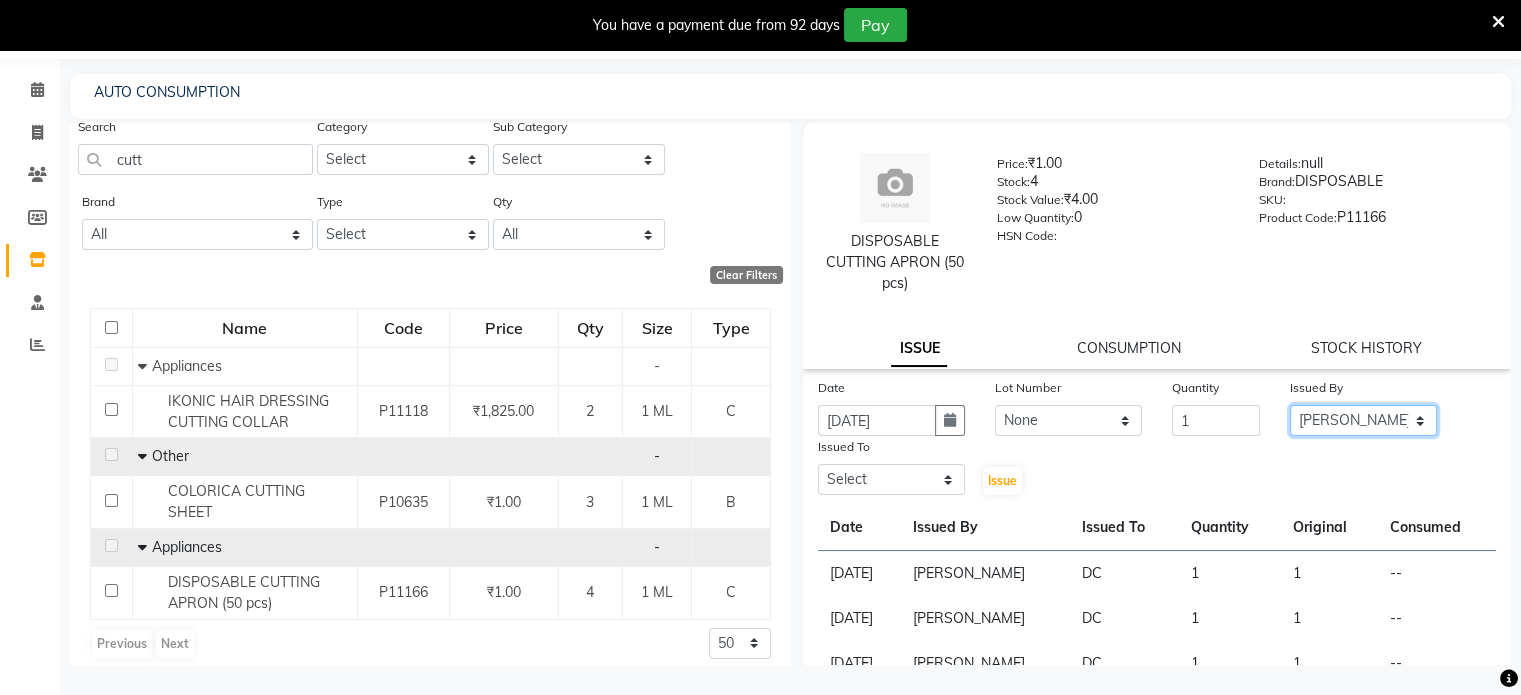 click on "Select AAKASH MADHIWAL NAT AARTI SURI ABDUL KALAM AKSHATA SAWLE ANITA JHADAV APEKSHA MORE  ATUL RATHOD BHAGYASHREE HUNDARE DC DEEPIKA SHETTY DILSHAD ALI FAIZAN AHMED Farhan Shaikh  FEROZ SHAIKH Ganga Kunwar GAURAV MORE JATIN MANE KAJAL RAJ KULDEEP SINGH LAVINA FERNANDES MADHURI PARWATHIA Mona NIKITA MOHITE NOOR PRATIKSHA SAWANTH PRAVEEN SHAIKH PREETI SHETTY REEMA GHOSH RUPALI SABA SHAIKH SALMAN SHAIKH SANAYA AGARWAL Sangeeta Waghela SHANU ANSARI Taufique Khan VIGNESH BHANDARY VIKRAM NARAYAN BAGDI" 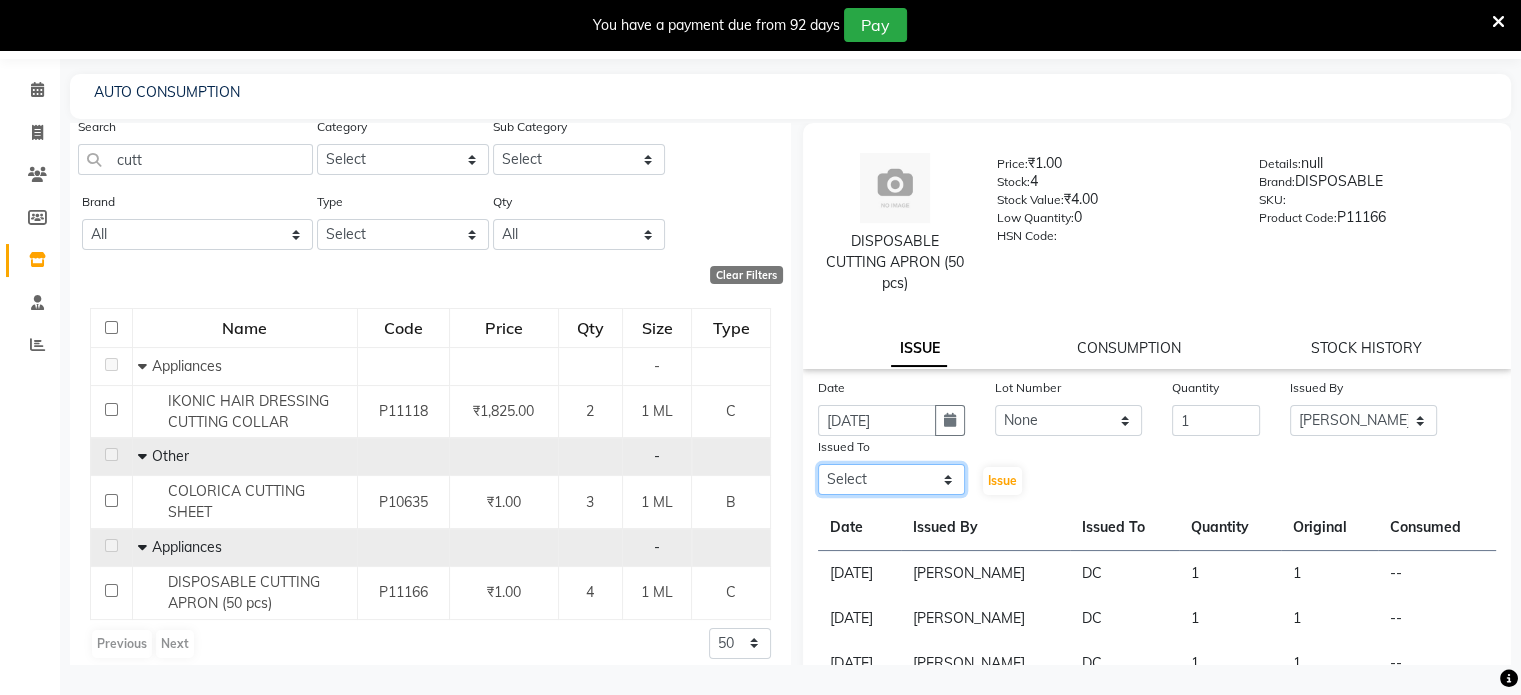 click on "Select AAKASH MADHIWAL NAT AARTI SURI ABDUL KALAM AKSHATA SAWLE ANITA JHADAV APEKSHA MORE  ATUL RATHOD BHAGYASHREE HUNDARE DC DEEPIKA SHETTY DILSHAD ALI FAIZAN AHMED Farhan Shaikh  FEROZ SHAIKH Ganga Kunwar GAURAV MORE JATIN MANE KAJAL RAJ KULDEEP SINGH LAVINA FERNANDES MADHURI PARWATHIA Mona NIKITA MOHITE NOOR PRATIKSHA SAWANTH PRAVEEN SHAIKH PREETI SHETTY REEMA GHOSH RUPALI SABA SHAIKH SALMAN SHAIKH SANAYA AGARWAL Sangeeta Waghela SHANU ANSARI Taufique Khan VIGNESH BHANDARY VIKRAM NARAYAN BAGDI" 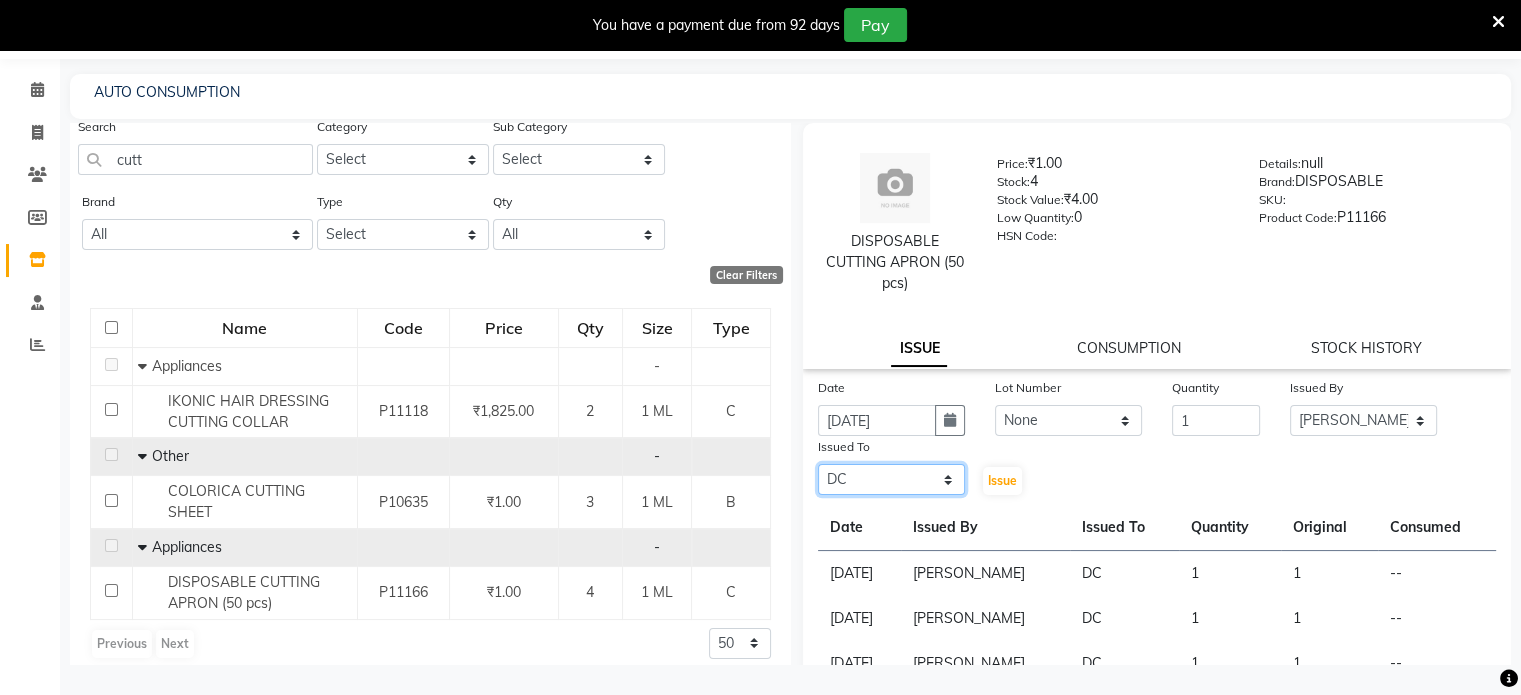 click on "Select AAKASH MADHIWAL NAT AARTI SURI ABDUL KALAM AKSHATA SAWLE ANITA JHADAV APEKSHA MORE  ATUL RATHOD BHAGYASHREE HUNDARE DC DEEPIKA SHETTY DILSHAD ALI FAIZAN AHMED Farhan Shaikh  FEROZ SHAIKH Ganga Kunwar GAURAV MORE JATIN MANE KAJAL RAJ KULDEEP SINGH LAVINA FERNANDES MADHURI PARWATHIA Mona NIKITA MOHITE NOOR PRATIKSHA SAWANTH PRAVEEN SHAIKH PREETI SHETTY REEMA GHOSH RUPALI SABA SHAIKH SALMAN SHAIKH SANAYA AGARWAL Sangeeta Waghela SHANU ANSARI Taufique Khan VIGNESH BHANDARY VIKRAM NARAYAN BAGDI" 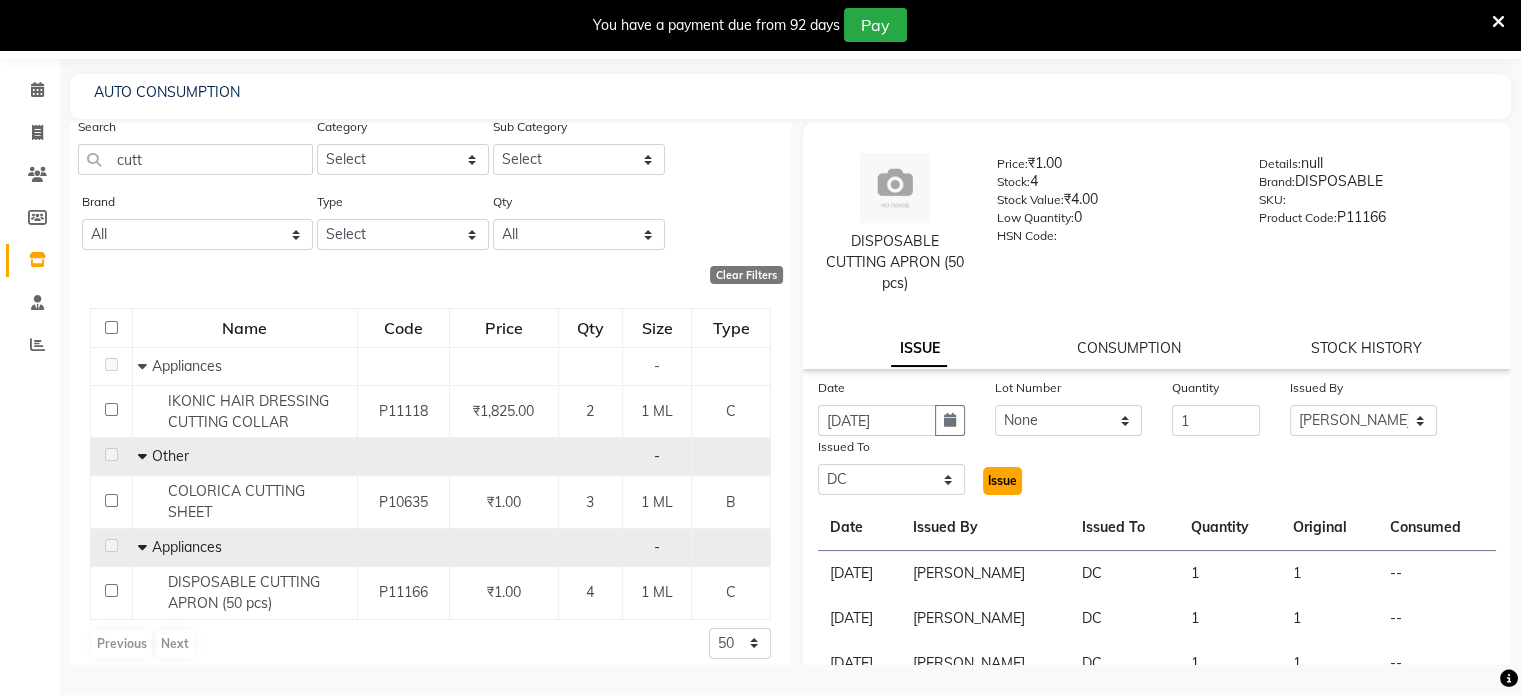 click on "Issue" 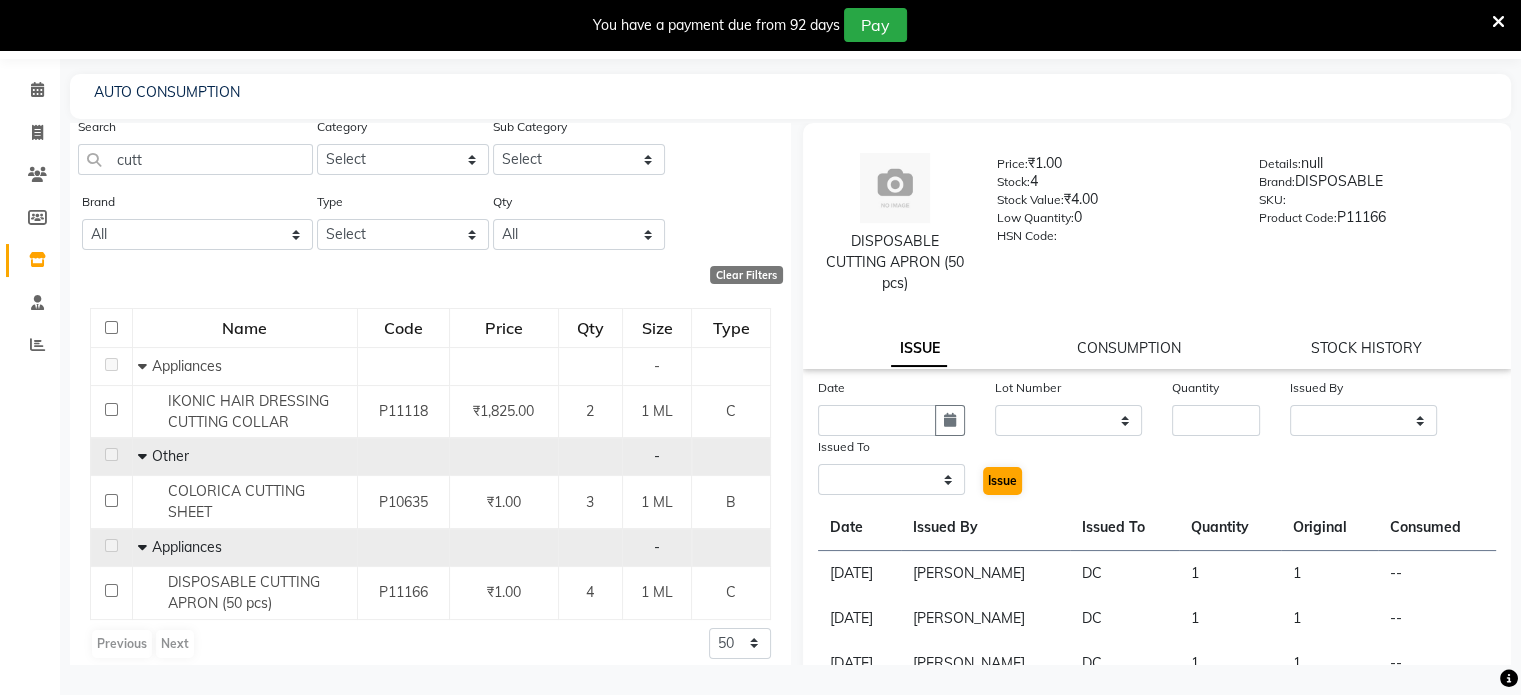 select 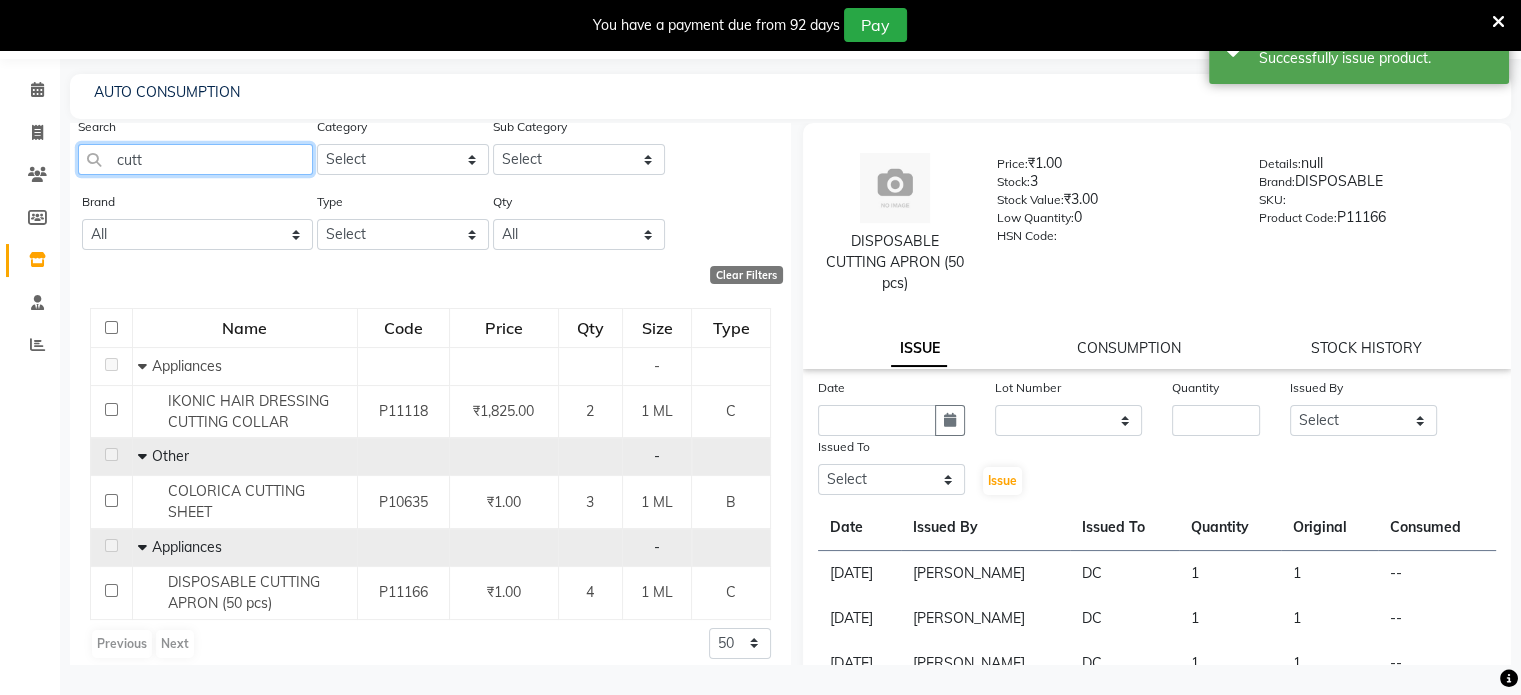drag, startPoint x: 178, startPoint y: 166, endPoint x: 0, endPoint y: 148, distance: 178.90779 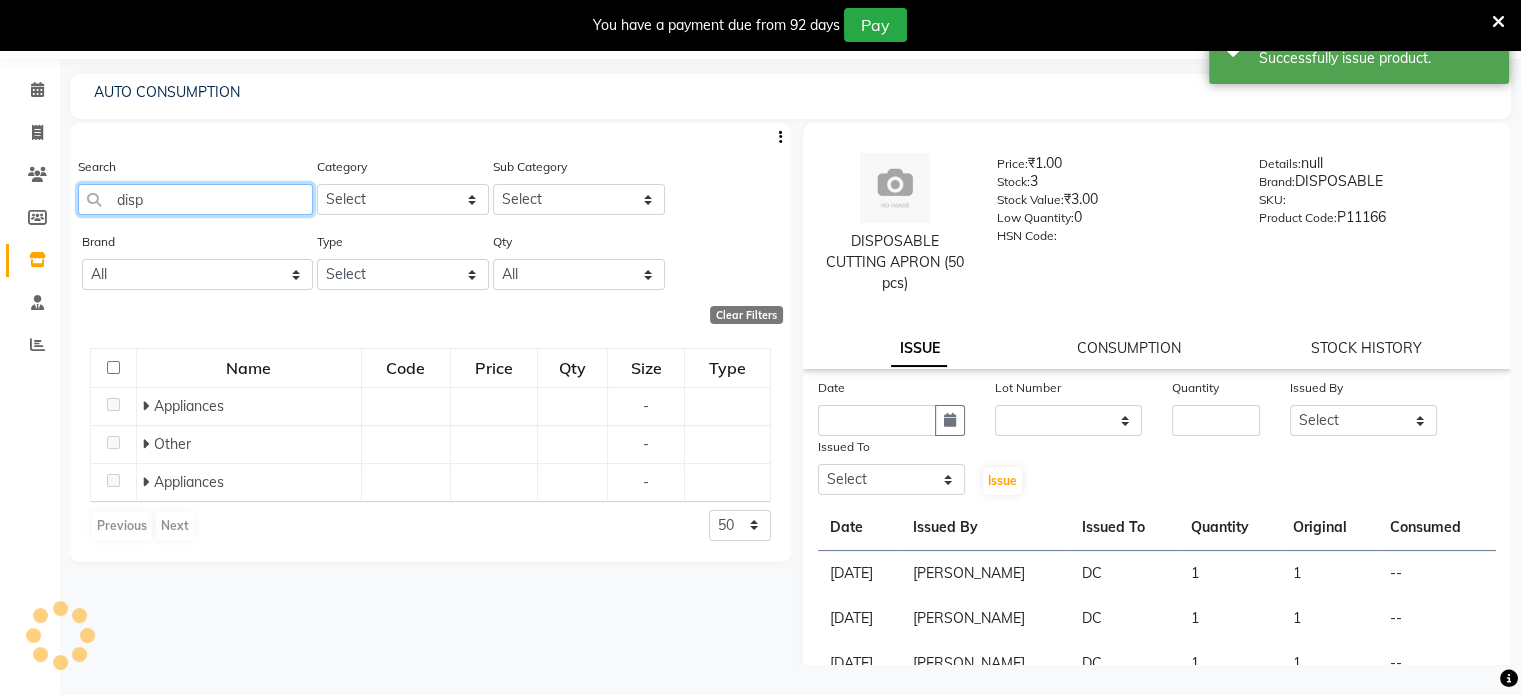 scroll, scrollTop: 0, scrollLeft: 0, axis: both 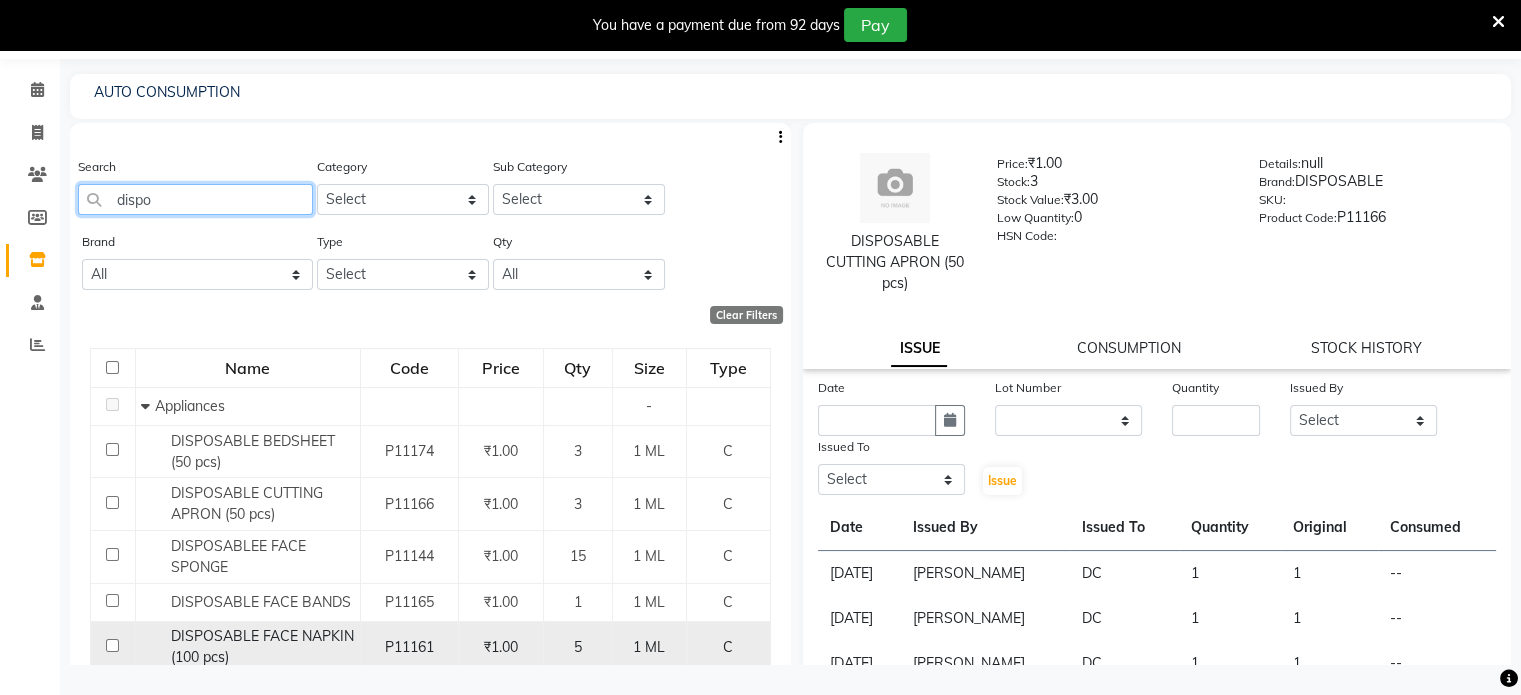type on "dispo" 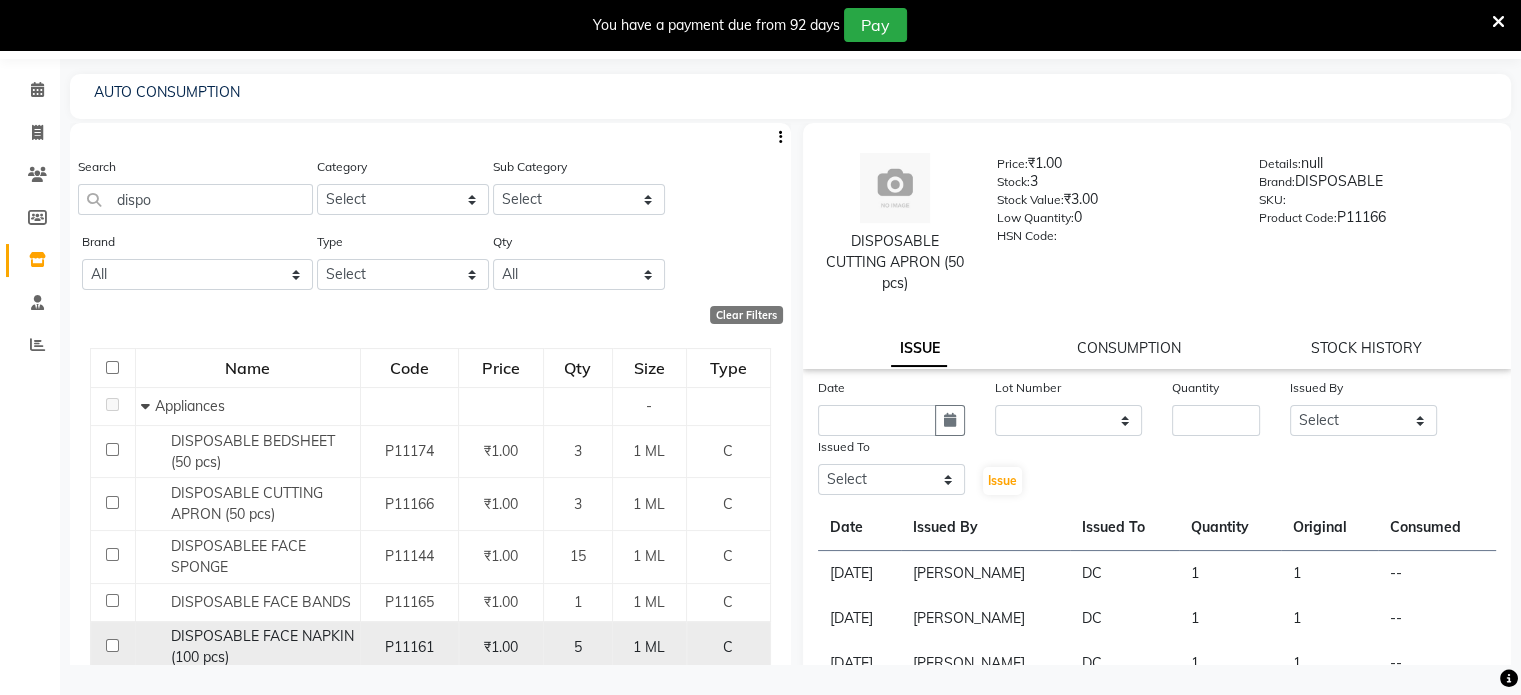 click on "DISPOSABLE FACE NAPKIN (100 pcs)" 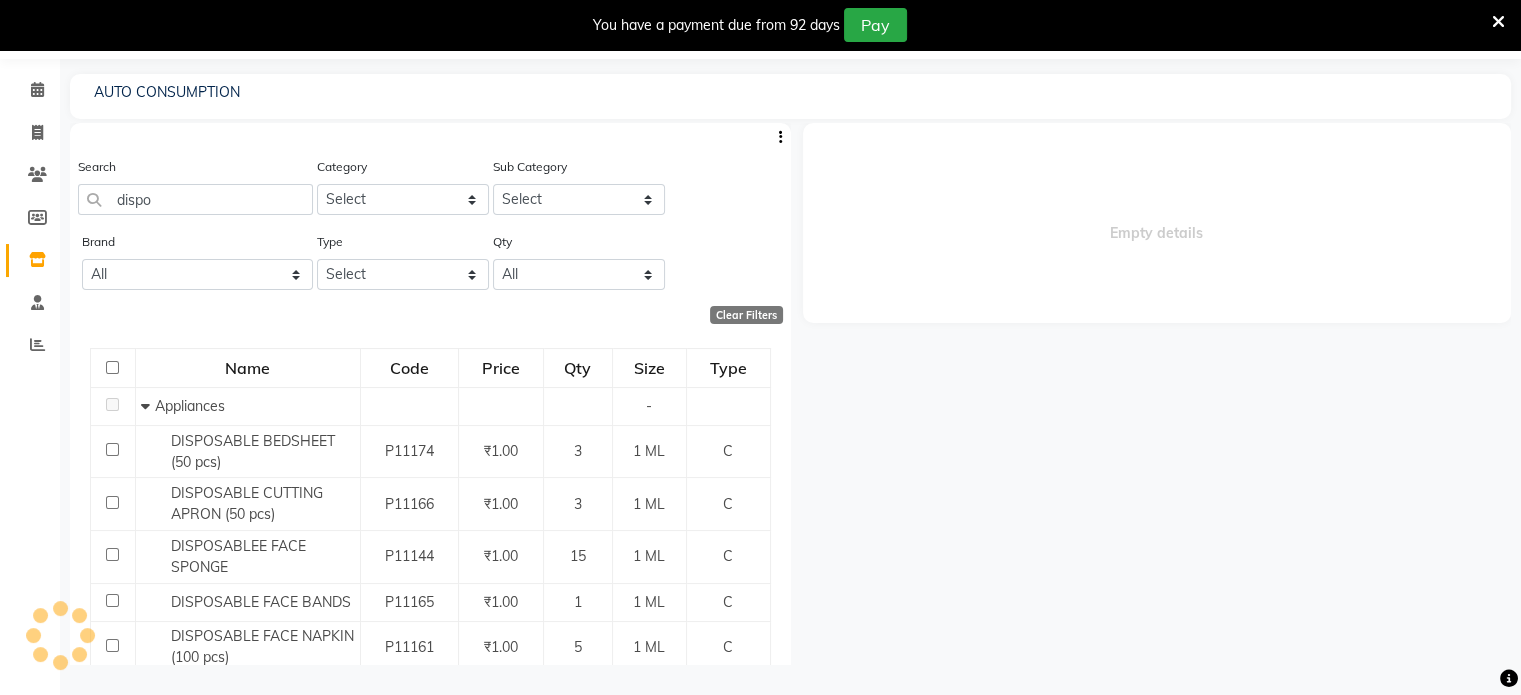select 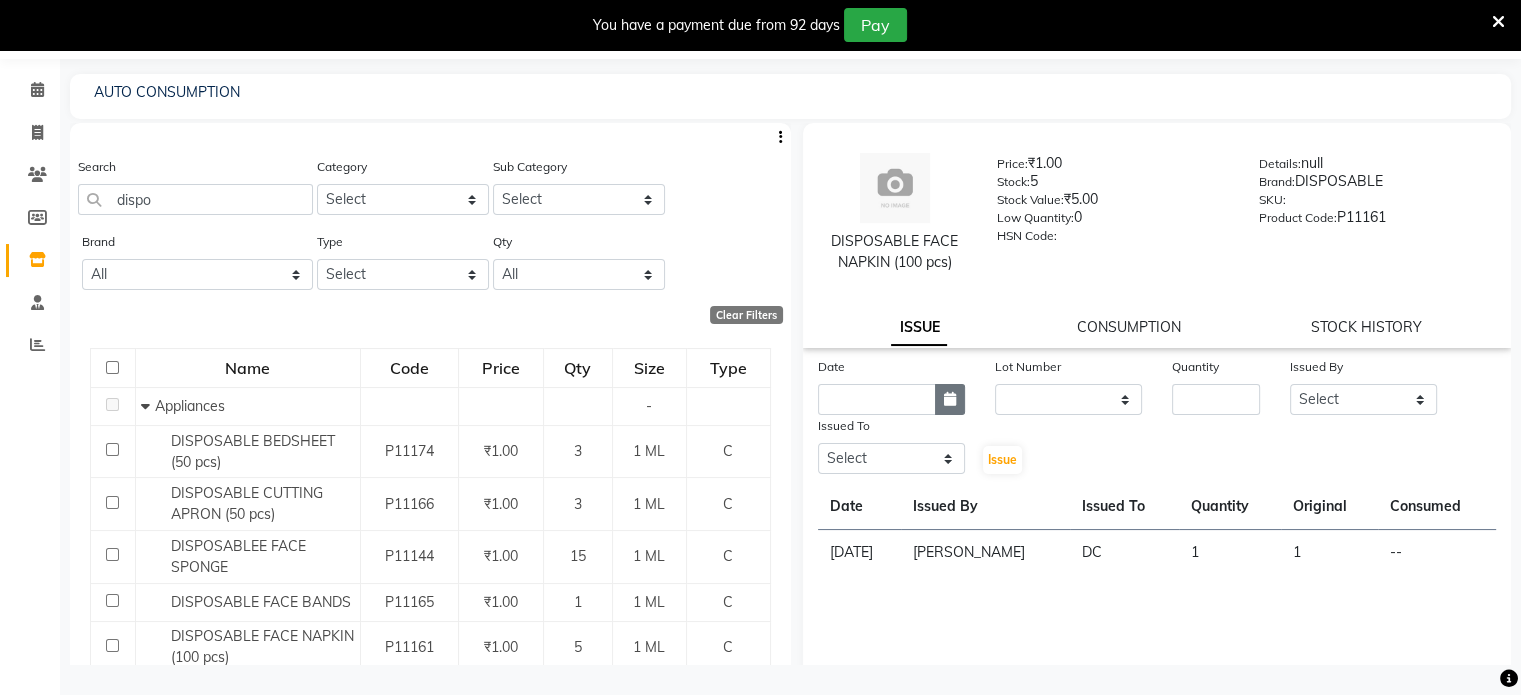 click 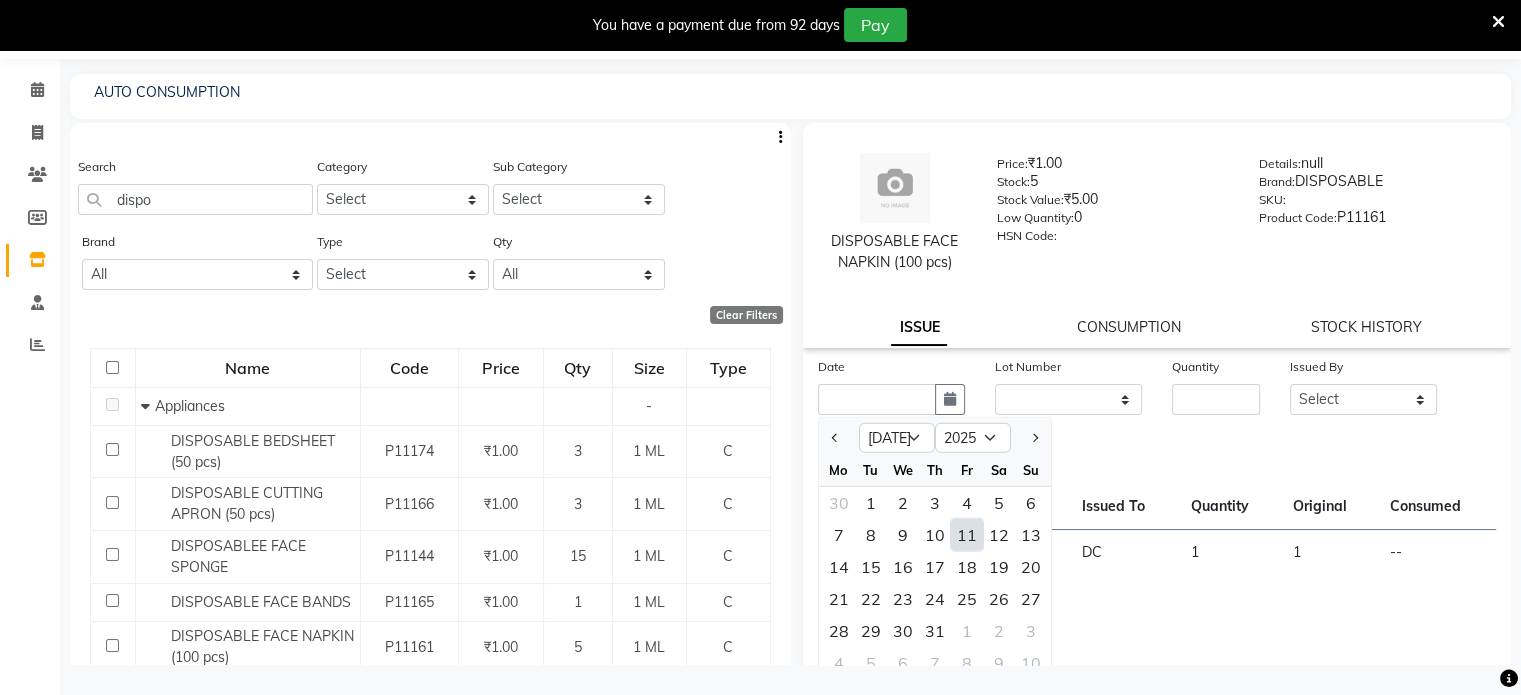 click on "11" 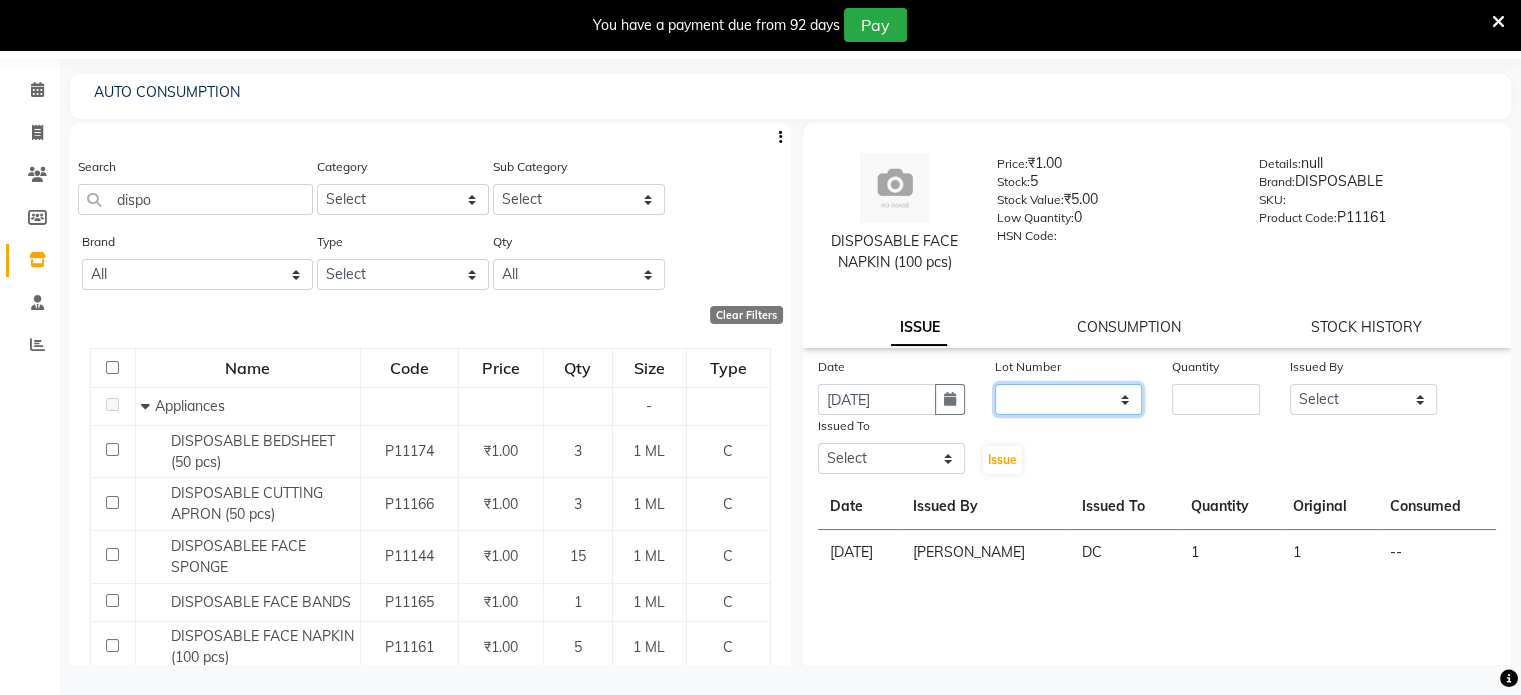 click on "None" 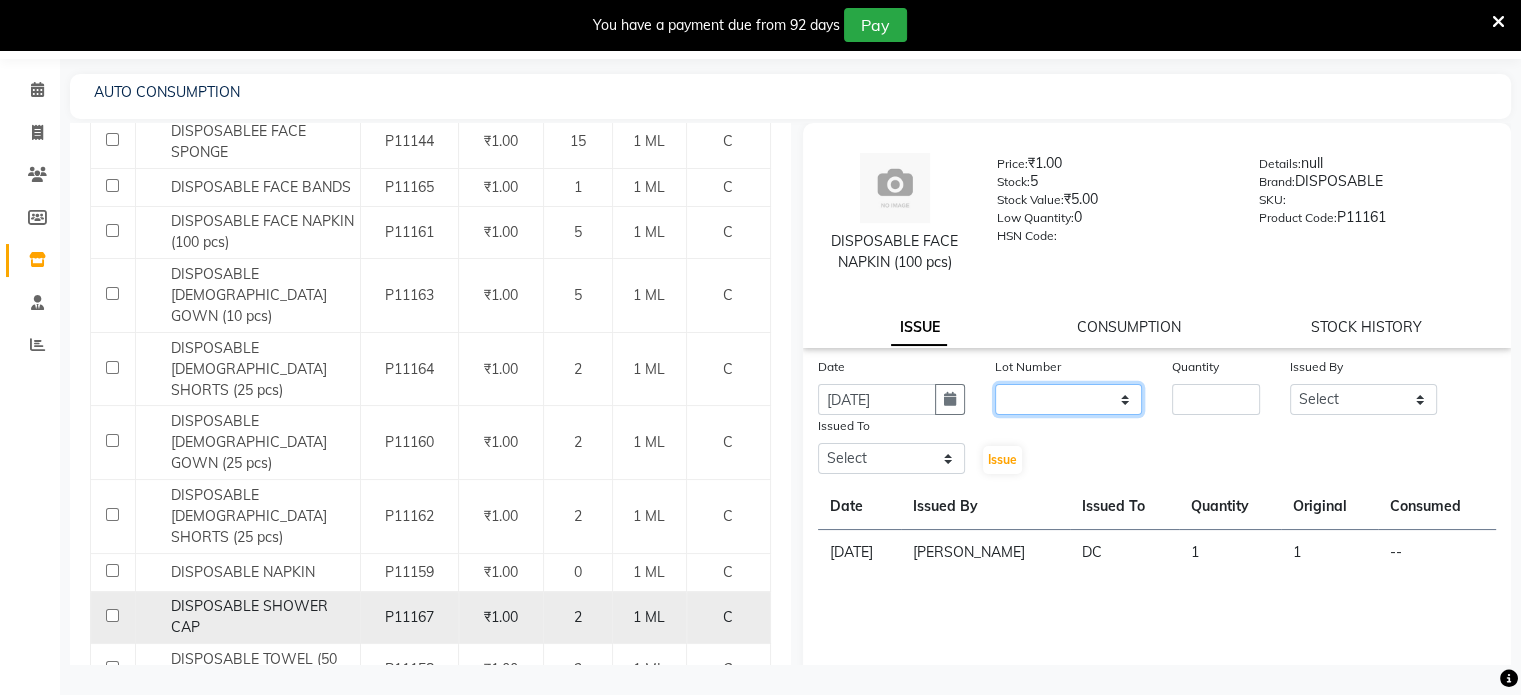 scroll, scrollTop: 421, scrollLeft: 0, axis: vertical 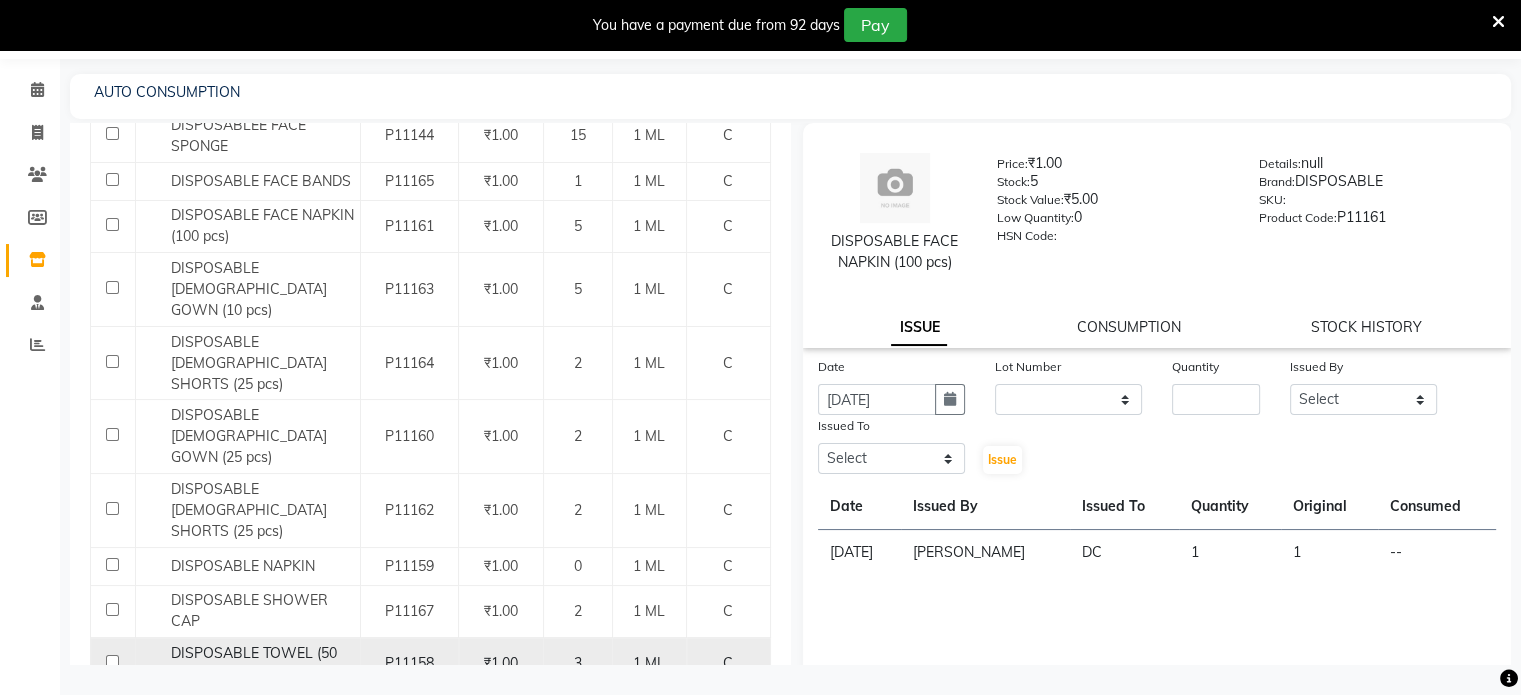click on "DISPOSABLE TOWEL (50 pcs)" 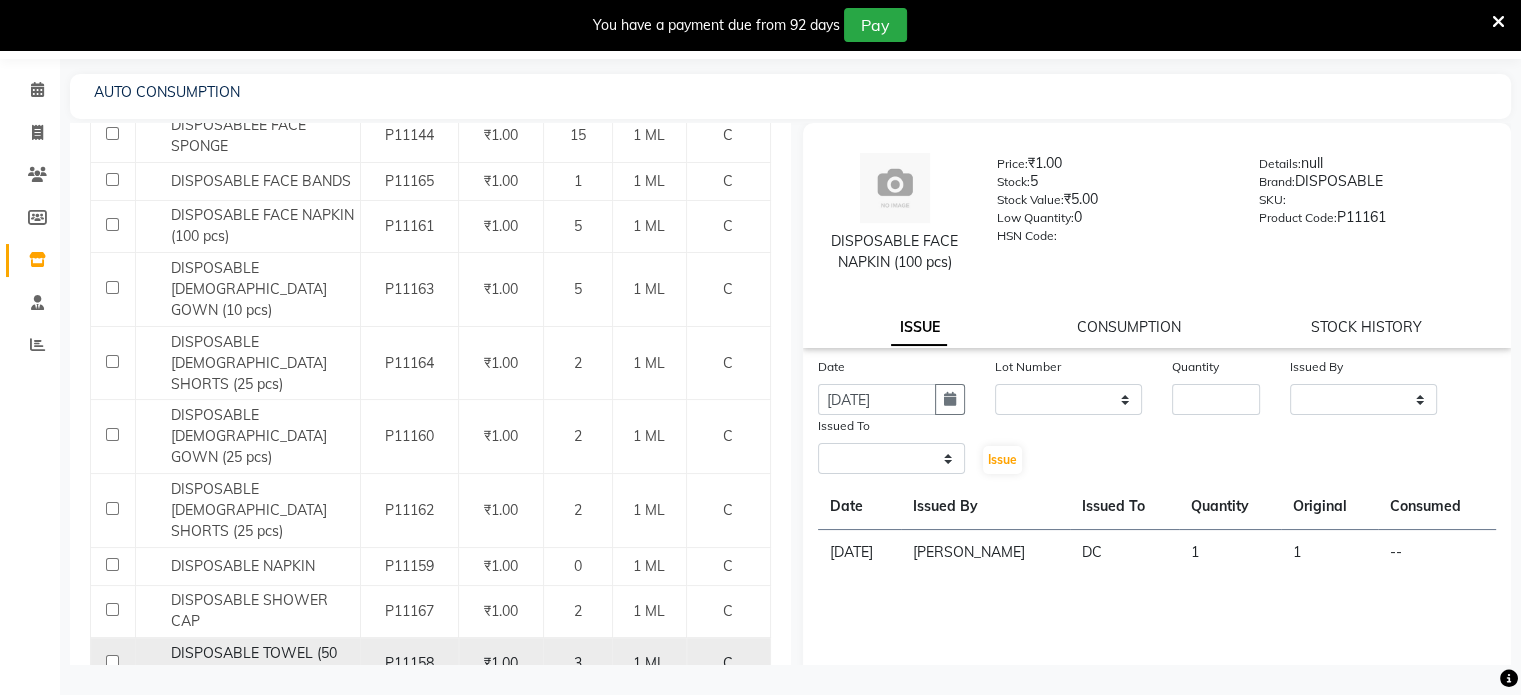 select 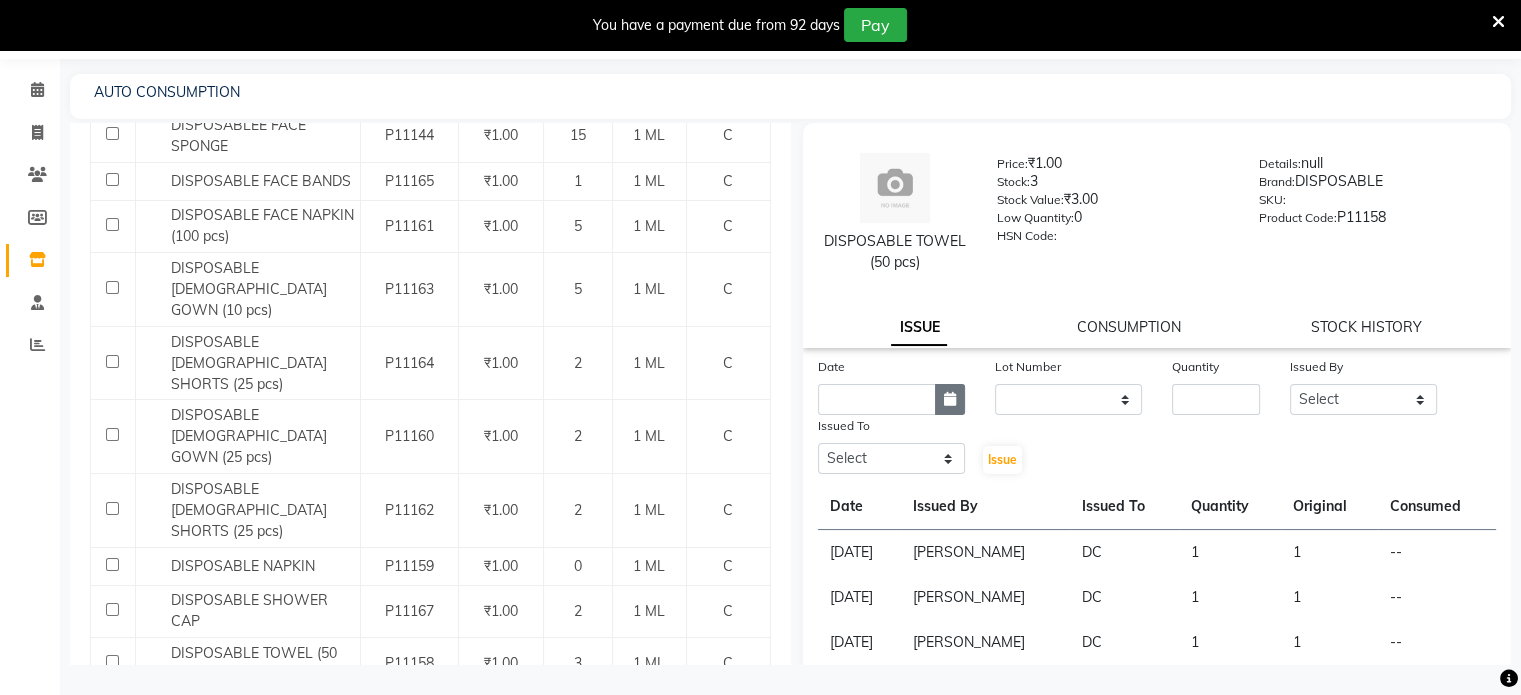 click 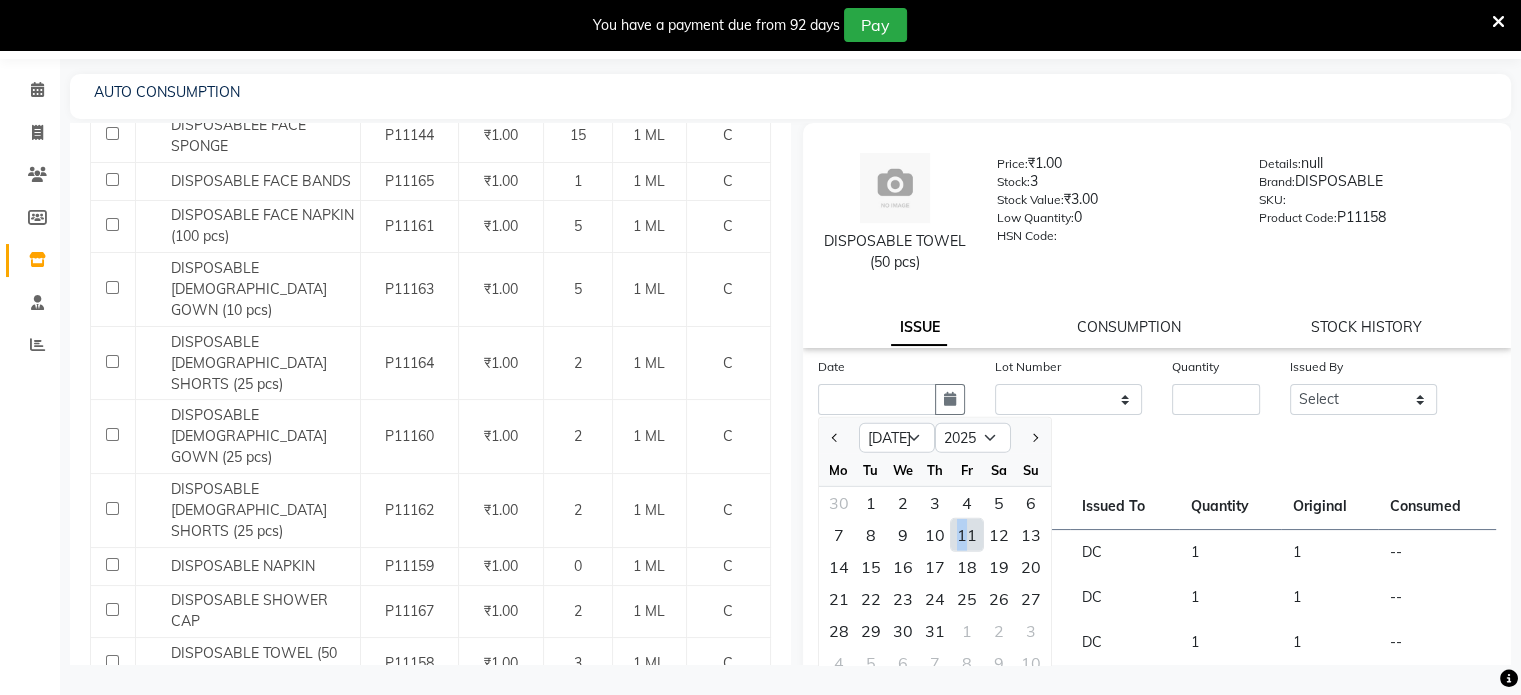 click on "11" 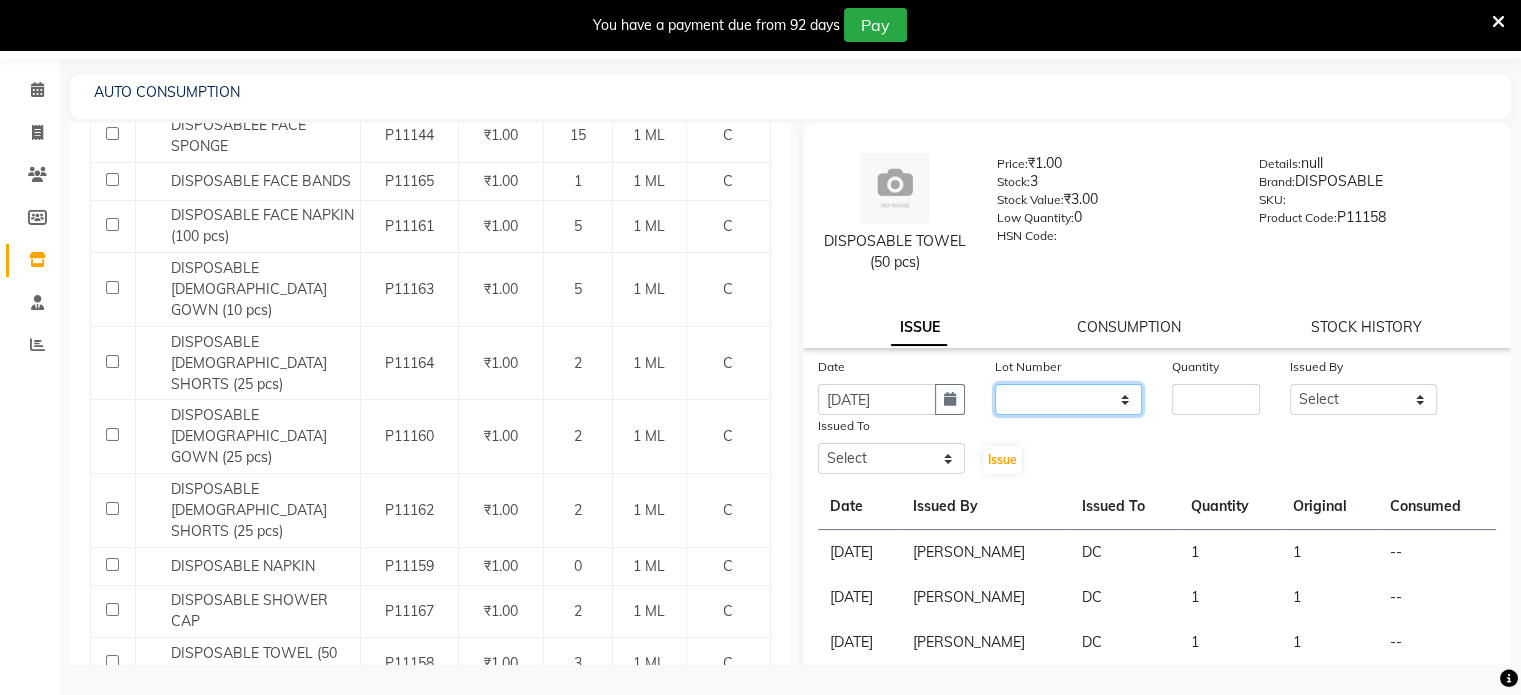 click on "None" 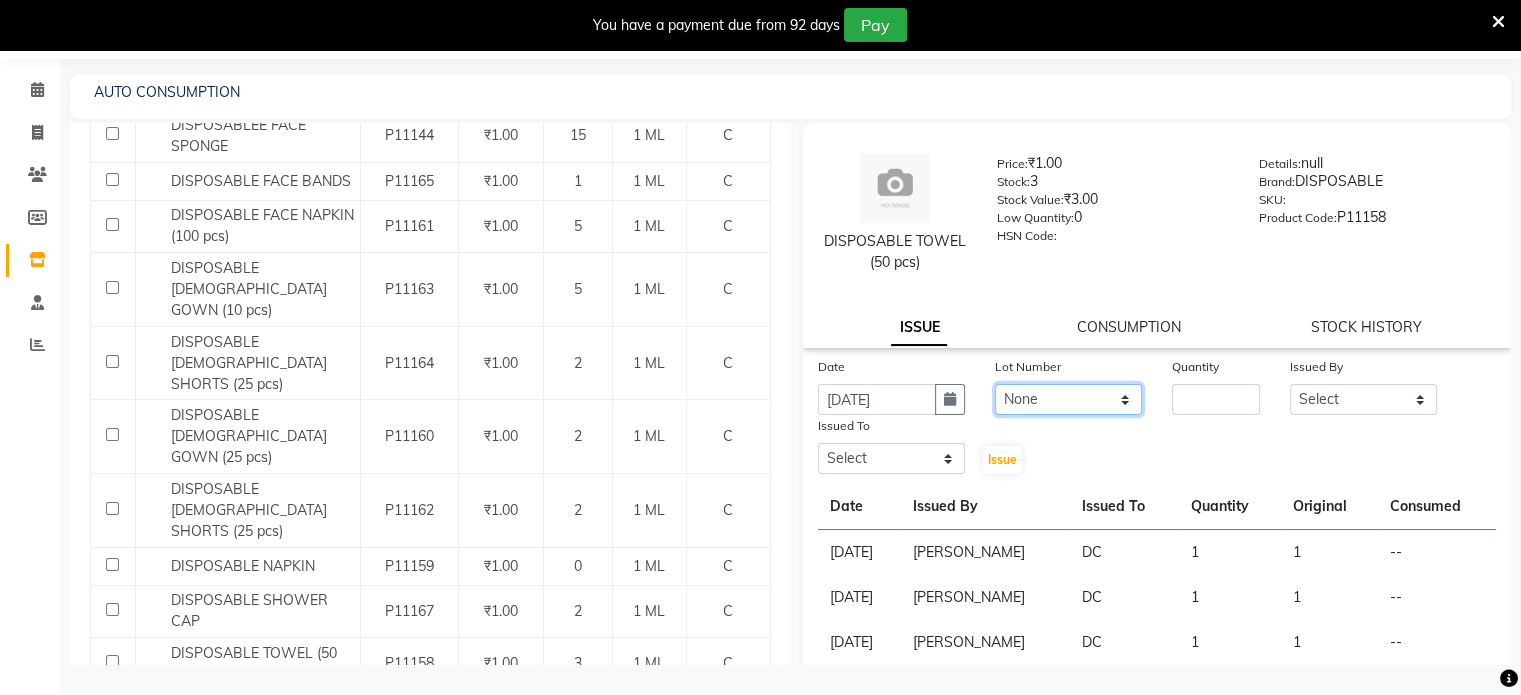 click on "None" 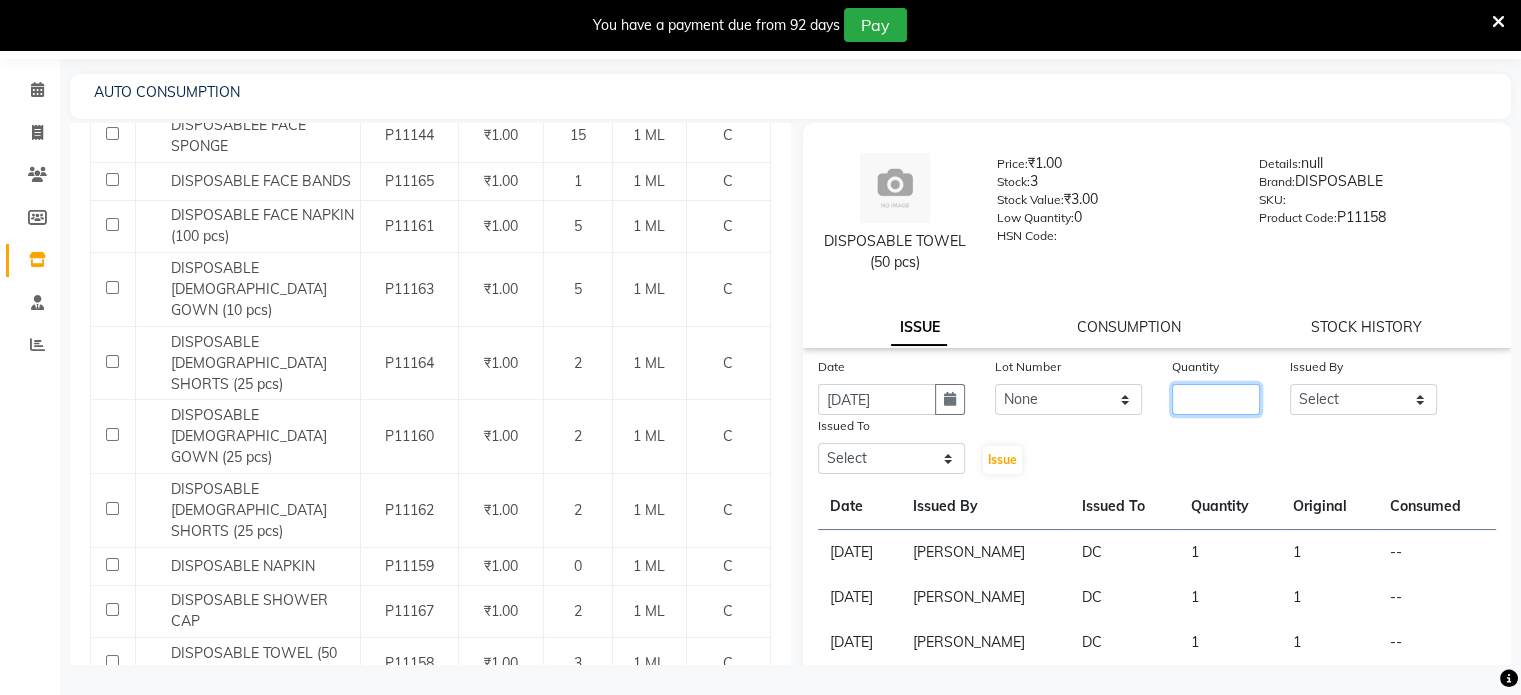 click 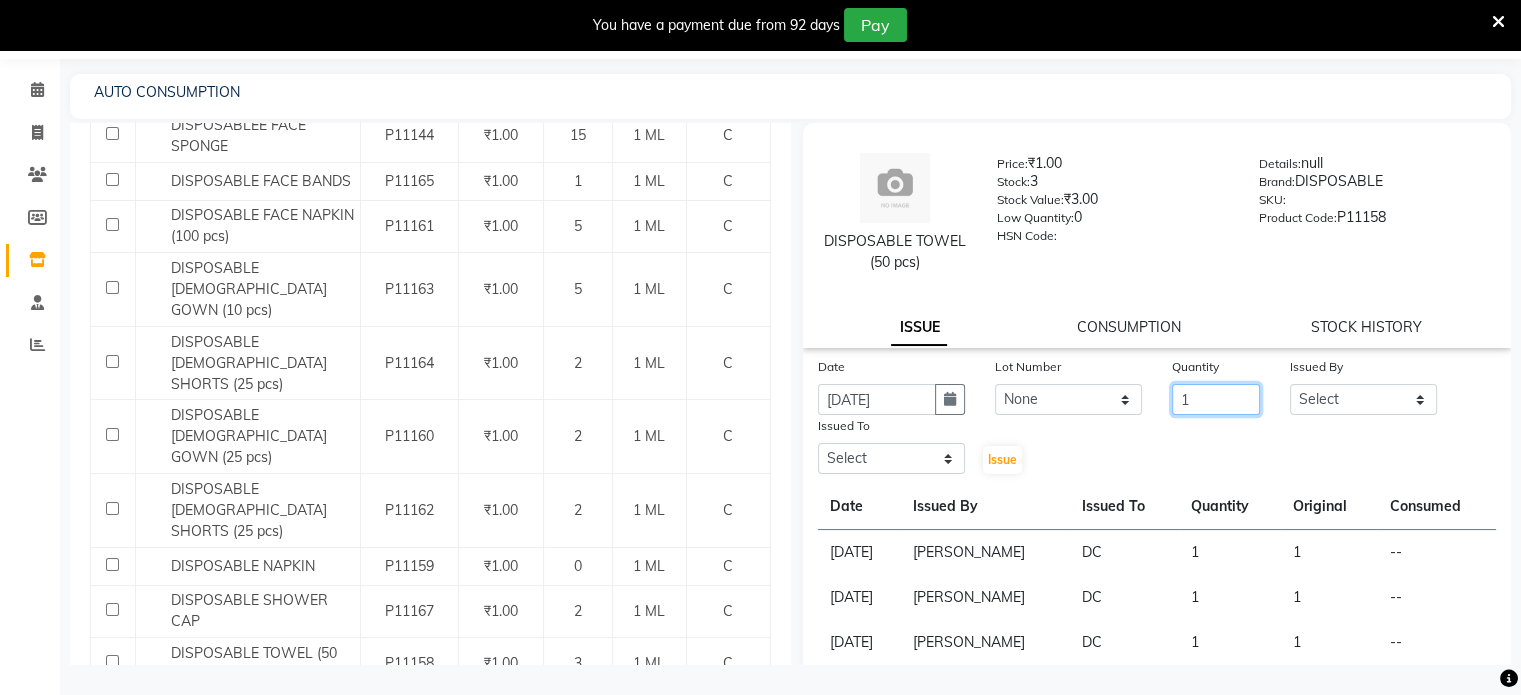 type on "1" 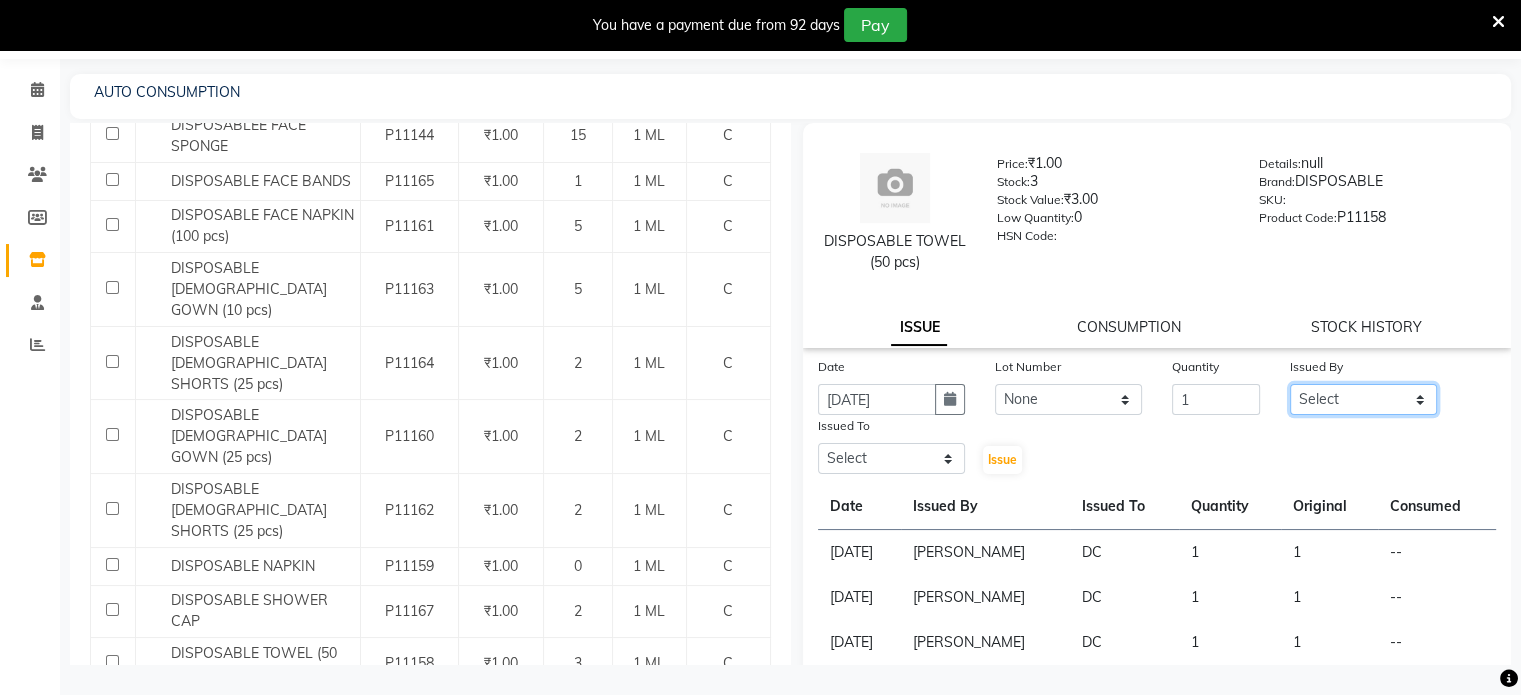 click on "Select AAKASH MADHIWAL NAT AARTI SURI ABDUL KALAM AKSHATA SAWLE ANITA JHADAV APEKSHA MORE  ATUL RATHOD BHAGYASHREE HUNDARE DC DEEPIKA SHETTY DILSHAD ALI FAIZAN AHMED Farhan Shaikh  FEROZ SHAIKH Ganga Kunwar GAURAV MORE JATIN MANE KAJAL RAJ KULDEEP SINGH LAVINA FERNANDES MADHURI PARWATHIA Mona NIKITA MOHITE NOOR PRATIKSHA SAWANTH PRAVEEN SHAIKH PREETI SHETTY REEMA GHOSH RUPALI SABA SHAIKH SALMAN SHAIKH SANAYA AGARWAL Sangeeta Waghela SHANU ANSARI Taufique Khan VIGNESH BHANDARY VIKRAM NARAYAN BAGDI" 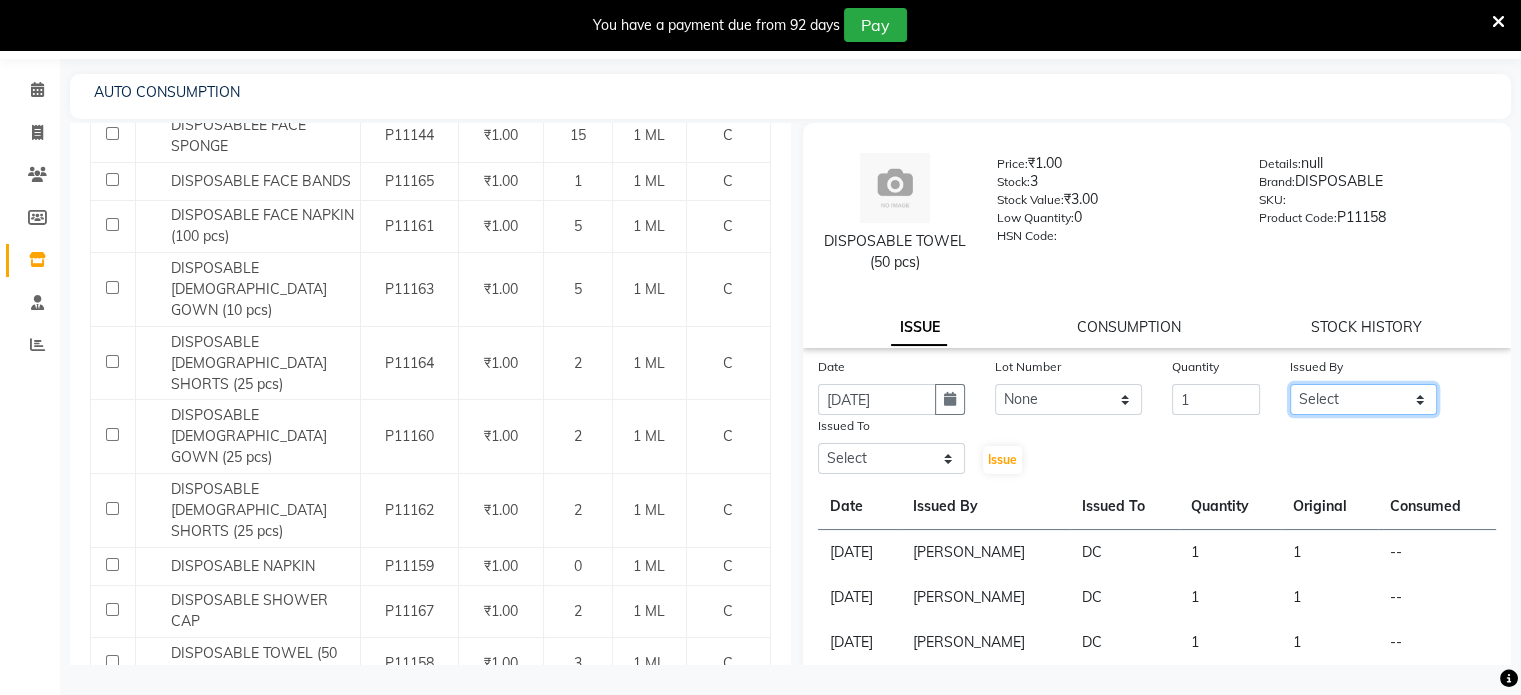 select on "77194" 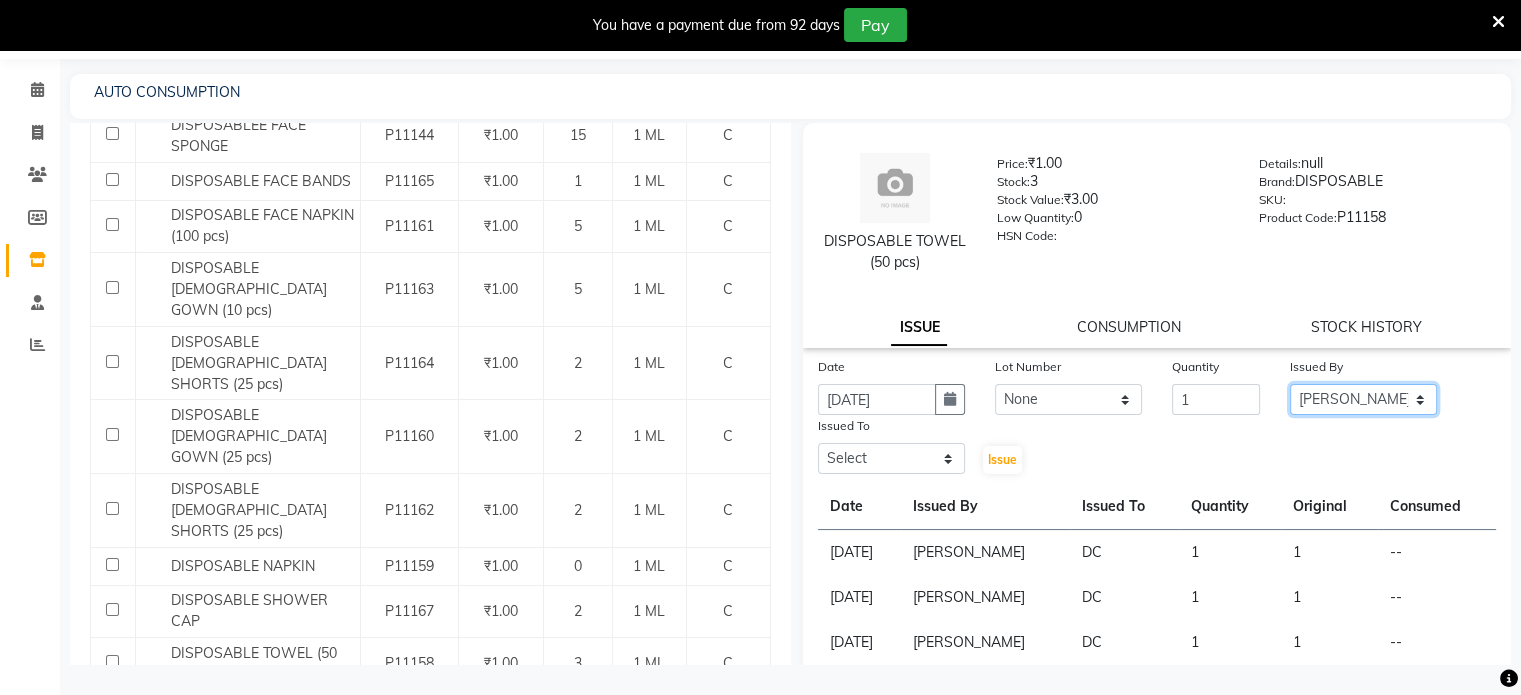 click on "Select AAKASH MADHIWAL NAT AARTI SURI ABDUL KALAM AKSHATA SAWLE ANITA JHADAV APEKSHA MORE  ATUL RATHOD BHAGYASHREE HUNDARE DC DEEPIKA SHETTY DILSHAD ALI FAIZAN AHMED Farhan Shaikh  FEROZ SHAIKH Ganga Kunwar GAURAV MORE JATIN MANE KAJAL RAJ KULDEEP SINGH LAVINA FERNANDES MADHURI PARWATHIA Mona NIKITA MOHITE NOOR PRATIKSHA SAWANTH PRAVEEN SHAIKH PREETI SHETTY REEMA GHOSH RUPALI SABA SHAIKH SALMAN SHAIKH SANAYA AGARWAL Sangeeta Waghela SHANU ANSARI Taufique Khan VIGNESH BHANDARY VIKRAM NARAYAN BAGDI" 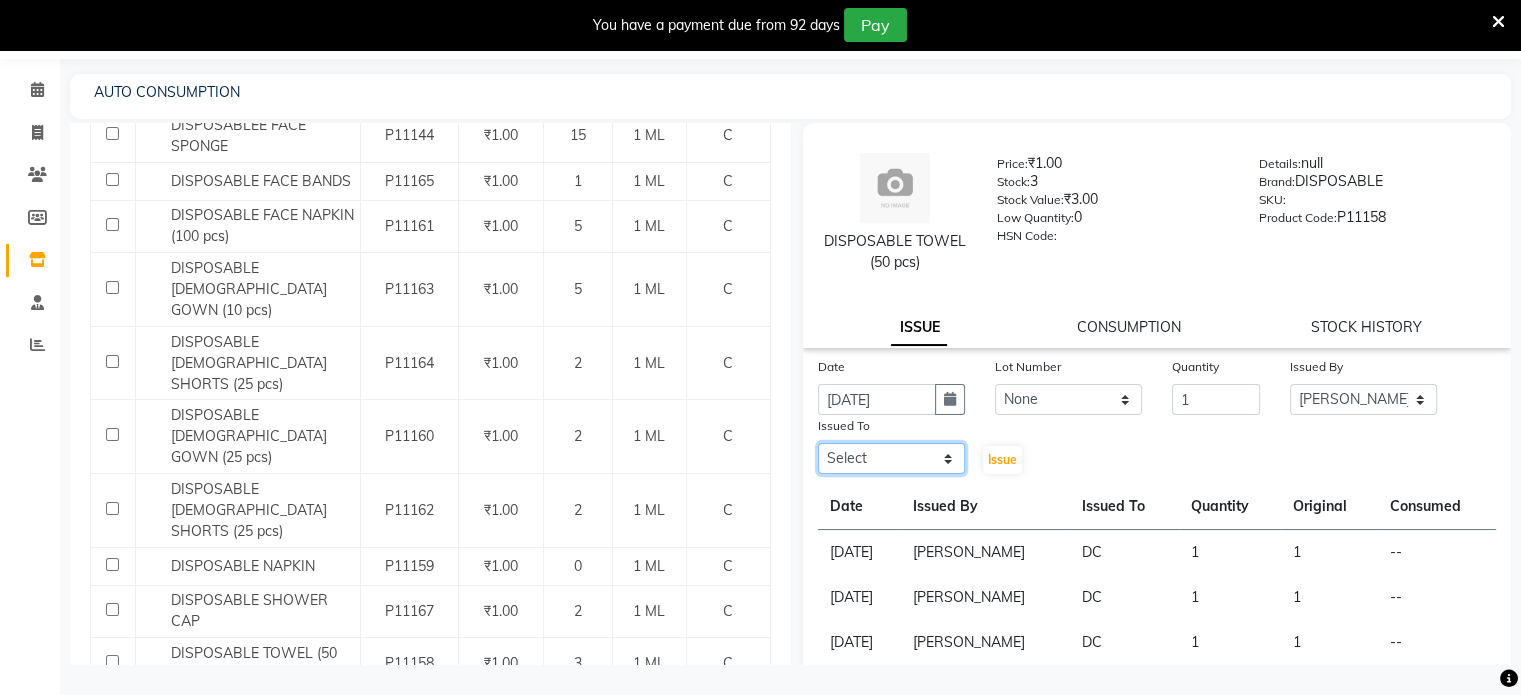 click on "Select AAKASH MADHIWAL NAT AARTI SURI ABDUL KALAM AKSHATA SAWLE ANITA JHADAV APEKSHA MORE  ATUL RATHOD BHAGYASHREE HUNDARE DC DEEPIKA SHETTY DILSHAD ALI FAIZAN AHMED Farhan Shaikh  FEROZ SHAIKH Ganga Kunwar GAURAV MORE JATIN MANE KAJAL RAJ KULDEEP SINGH LAVINA FERNANDES MADHURI PARWATHIA Mona NIKITA MOHITE NOOR PRATIKSHA SAWANTH PRAVEEN SHAIKH PREETI SHETTY REEMA GHOSH RUPALI SABA SHAIKH SALMAN SHAIKH SANAYA AGARWAL Sangeeta Waghela SHANU ANSARI Taufique Khan VIGNESH BHANDARY VIKRAM NARAYAN BAGDI" 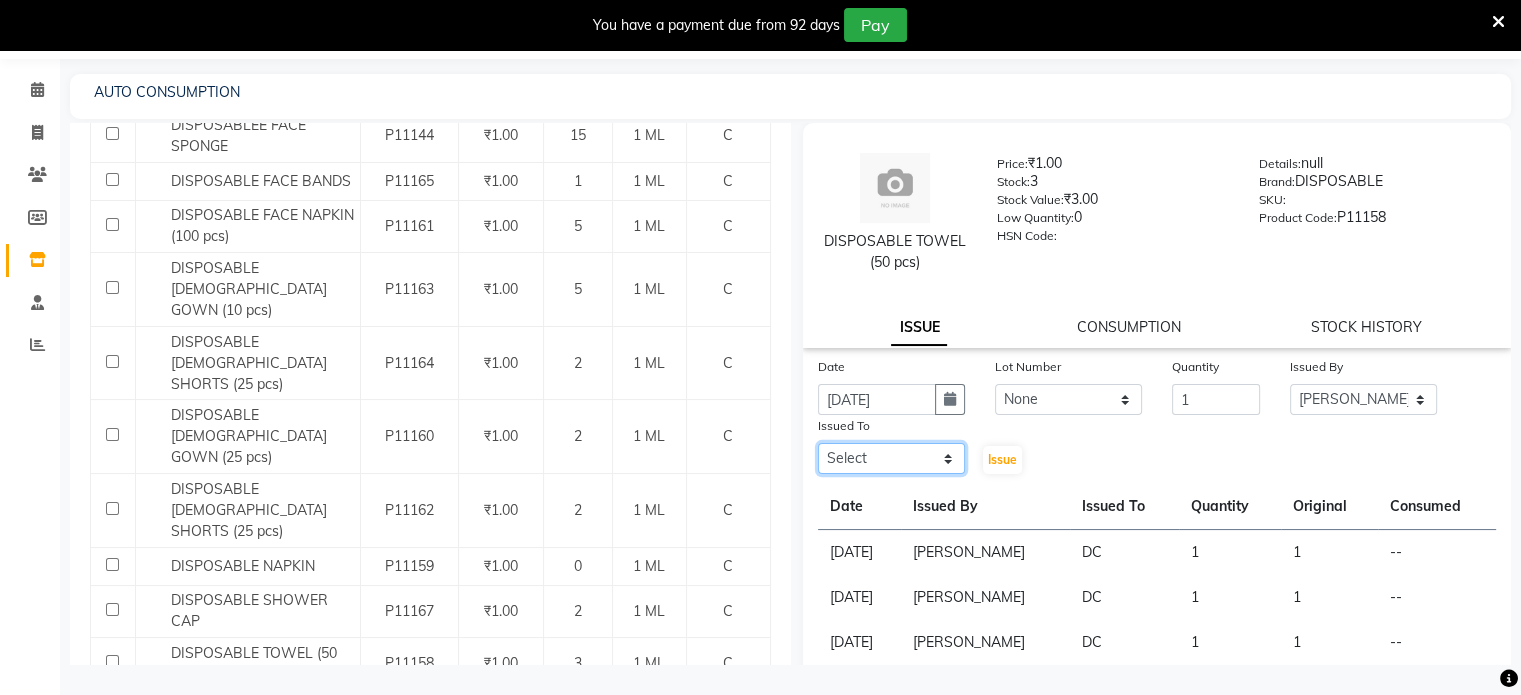 select on "77532" 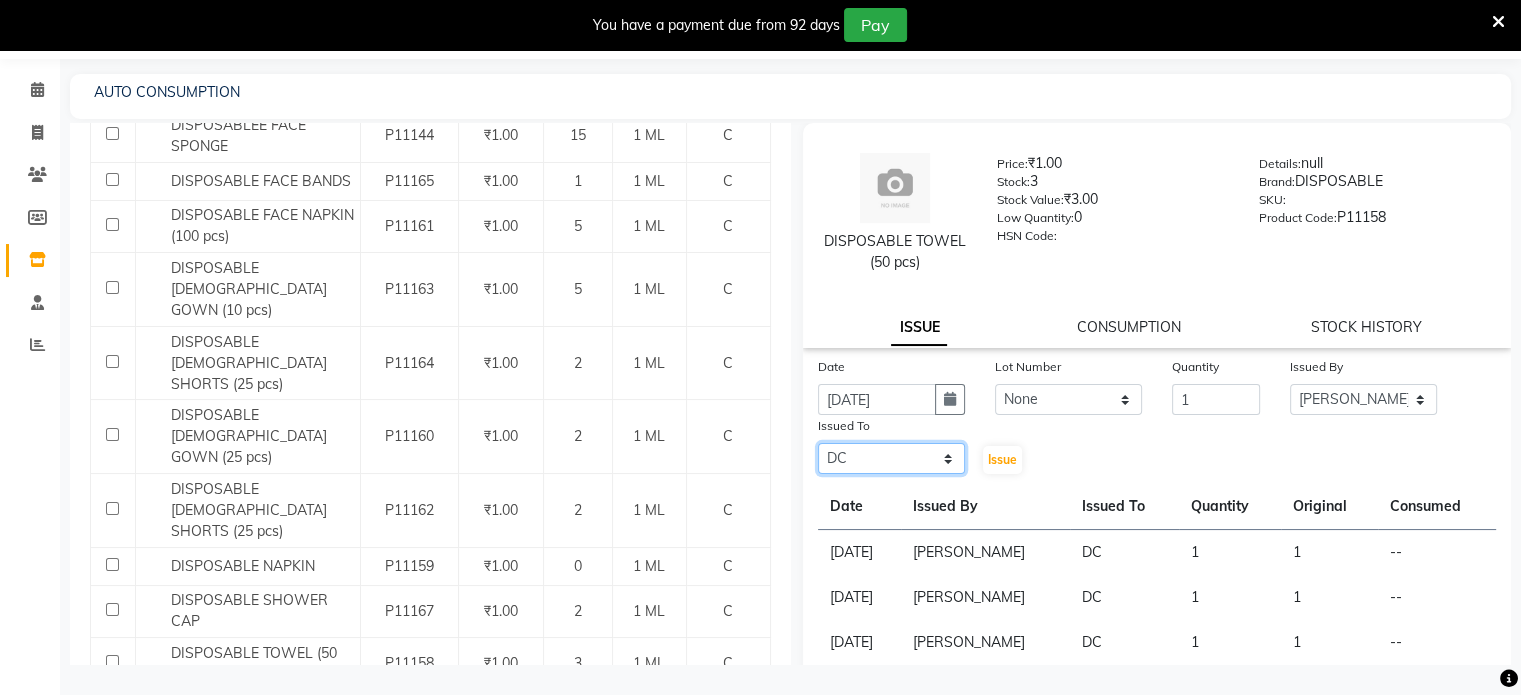 click on "Select AAKASH MADHIWAL NAT AARTI SURI ABDUL KALAM AKSHATA SAWLE ANITA JHADAV APEKSHA MORE  ATUL RATHOD BHAGYASHREE HUNDARE DC DEEPIKA SHETTY DILSHAD ALI FAIZAN AHMED Farhan Shaikh  FEROZ SHAIKH Ganga Kunwar GAURAV MORE JATIN MANE KAJAL RAJ KULDEEP SINGH LAVINA FERNANDES MADHURI PARWATHIA Mona NIKITA MOHITE NOOR PRATIKSHA SAWANTH PRAVEEN SHAIKH PREETI SHETTY REEMA GHOSH RUPALI SABA SHAIKH SALMAN SHAIKH SANAYA AGARWAL Sangeeta Waghela SHANU ANSARI Taufique Khan VIGNESH BHANDARY VIKRAM NARAYAN BAGDI" 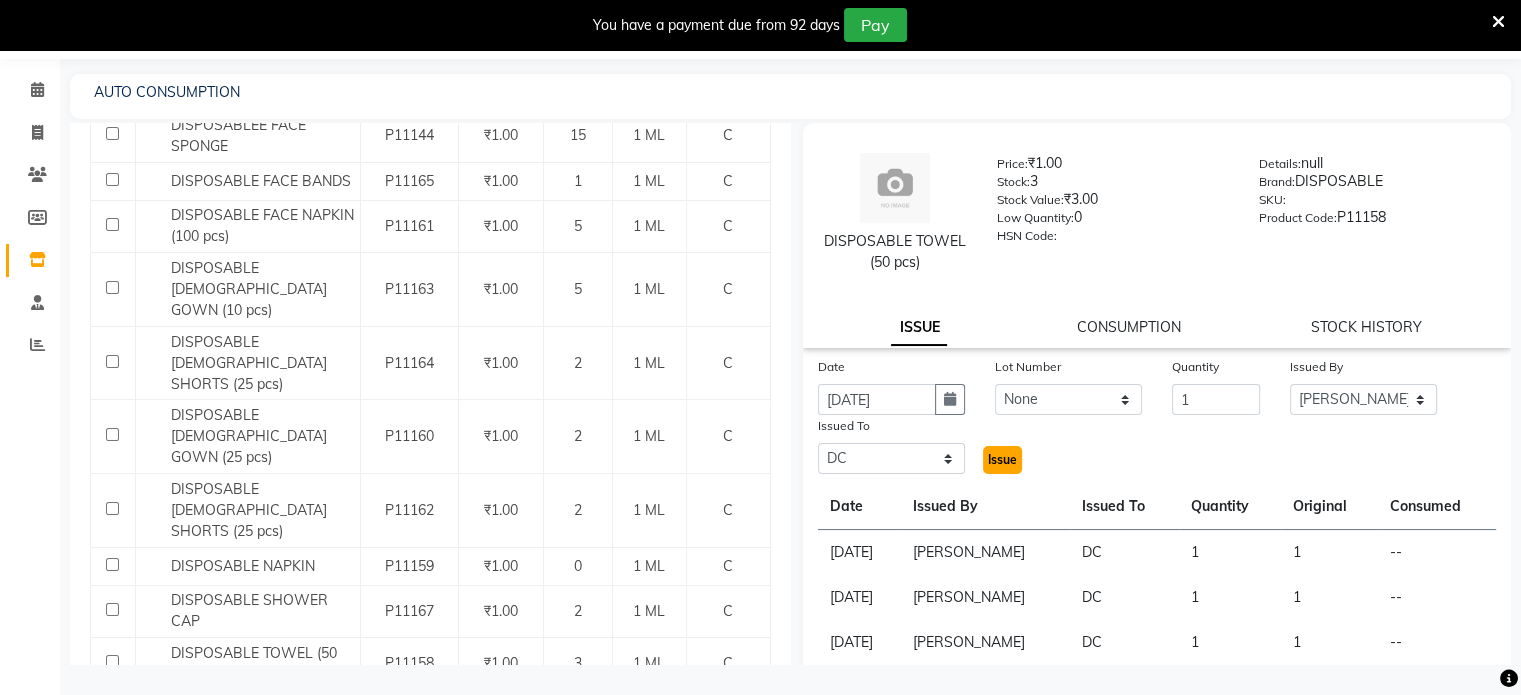 click on "Issue" 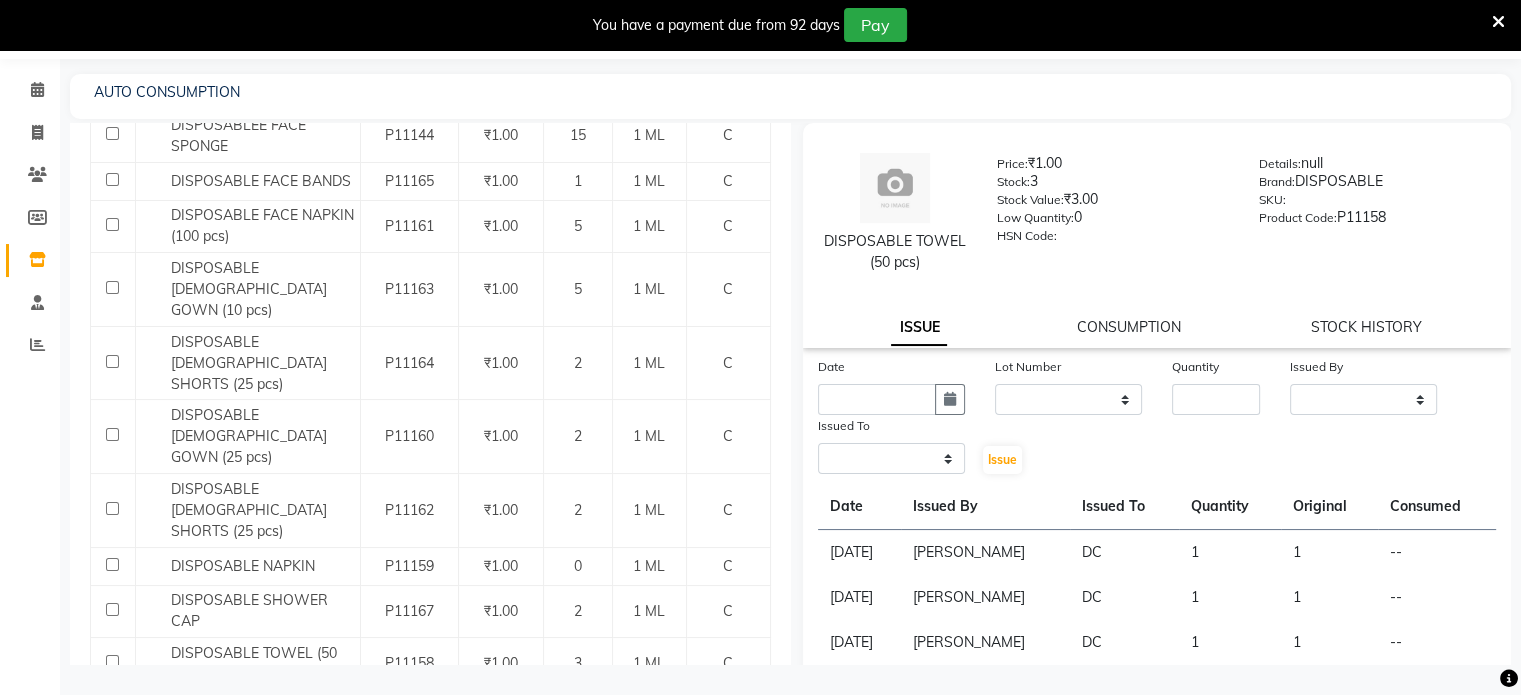 select 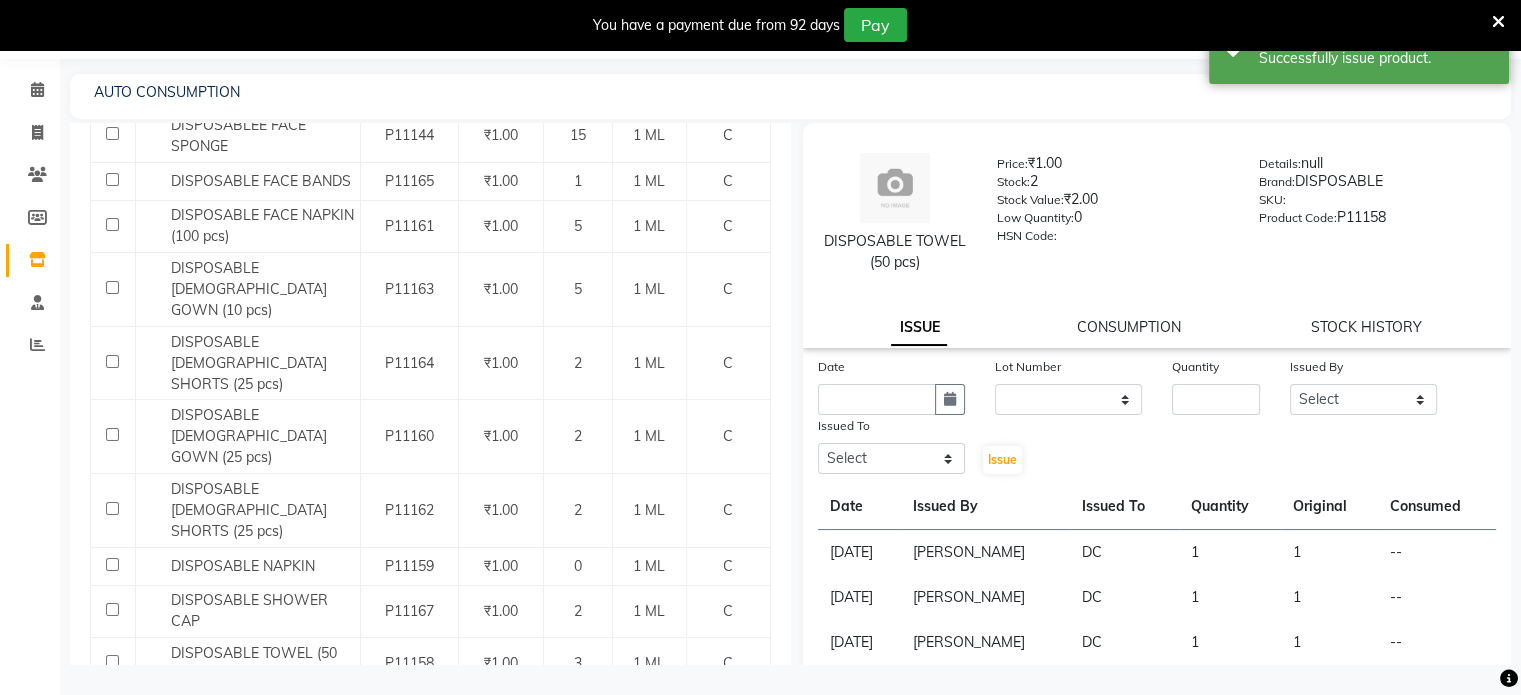 scroll, scrollTop: 0, scrollLeft: 0, axis: both 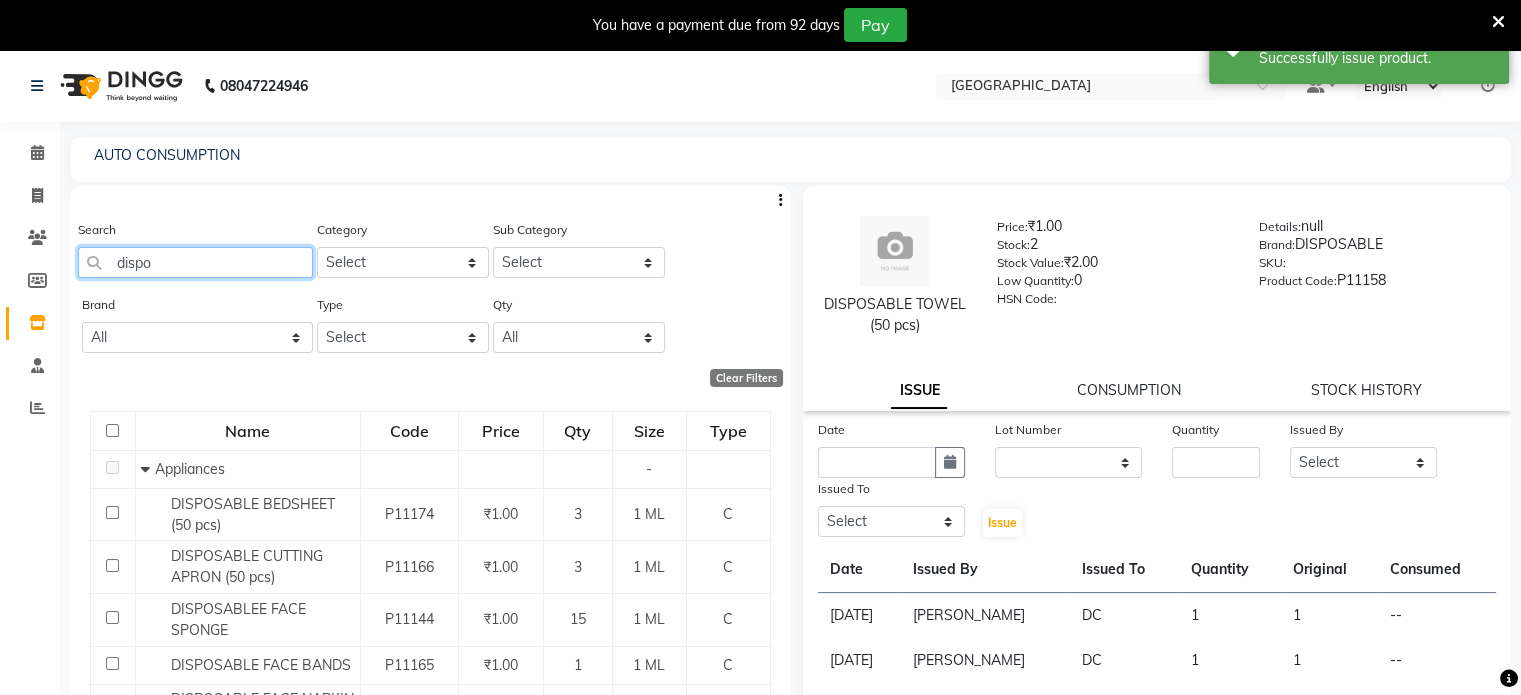 drag, startPoint x: 172, startPoint y: 252, endPoint x: 0, endPoint y: 241, distance: 172.35138 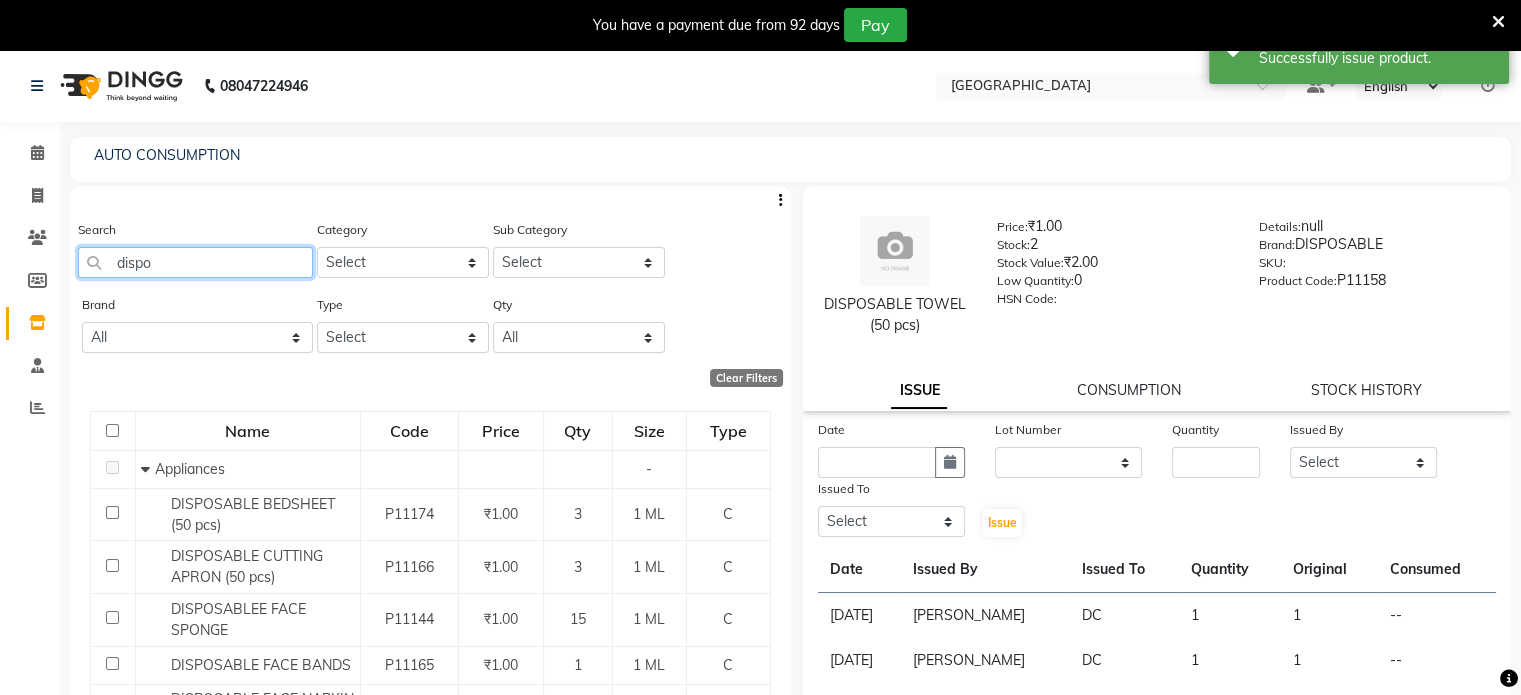 click on "08047224946 Select Location × Salt Salon, Mira Road  Default Panel My Panel English ENGLISH Español العربية मराठी हिंदी ગુજરાતી தமிழ் 中文 Notifications nothing to show ☀ Salt Salon, Mira Road   Calendar  Invoice  Clients  Members  Inventory  Staff  Reports Completed InProgress Upcoming Dropped Tentative Check-In Confirm Bookings Segments Page Builder AUTO CONSUMPTION Search dispo Category Select Hair Skin Makeup Personal Care Appliances Beard Waxing Disposable Threading Hands and Feet Beauty Planet Botox Cadiveu Casmara Cheryls Loreal Olaplex Flora Active Other Sub Category Select Brand All Acetone Alga Alu Foil Anita's Beauty Biosoft Bombini Bp Bp Furniture Clarol Code Skin Colorica Chromoplus Disposable Ecowrap Floractive Gillete Gillette Glycerine Green Leaf Hair Line Professional Hand Wash Hydra Machine Hydrogen Ikonic Ikonic Basics Ikonic Furniture Ikonic Professional Iris Jaguar Jin-x Jovees J & Sons Loreal Mo Oil Naturica Nivea Null Olaplex Qod" 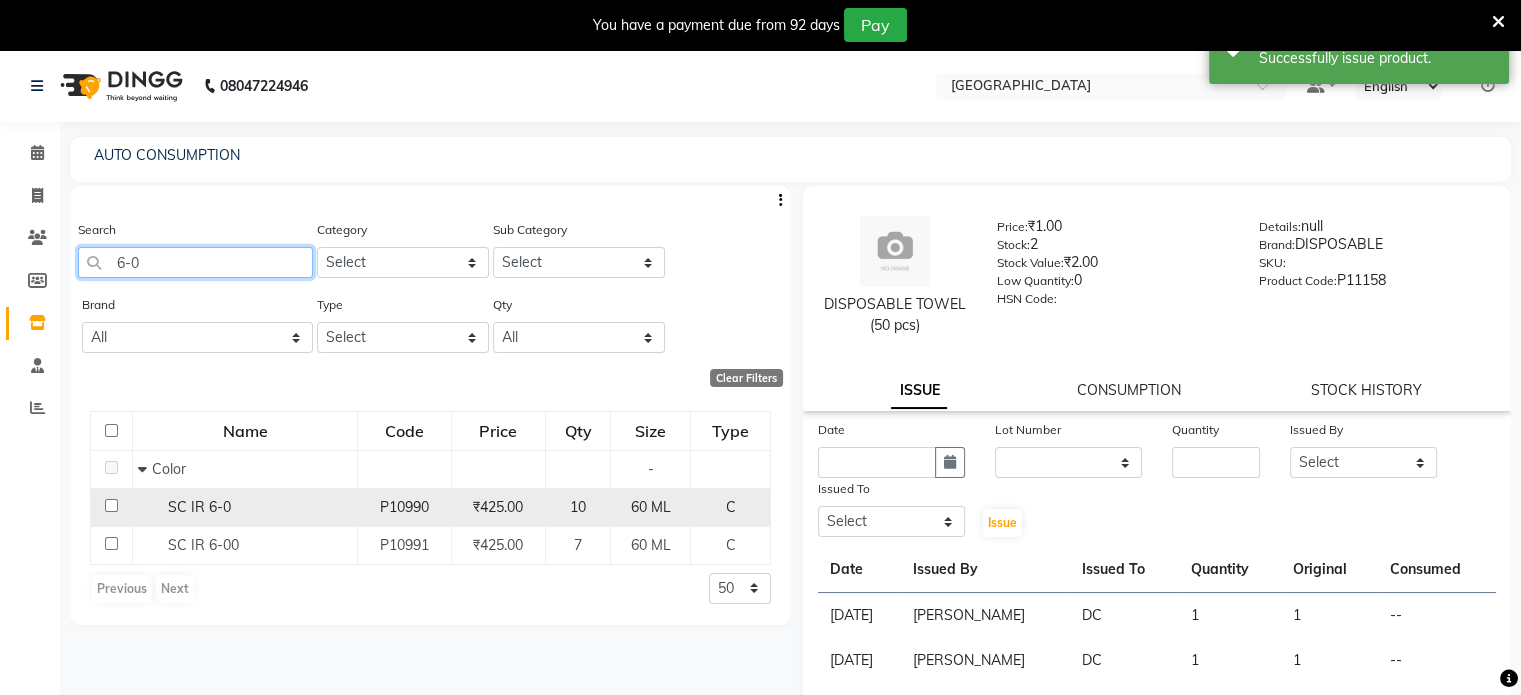 type on "6-0" 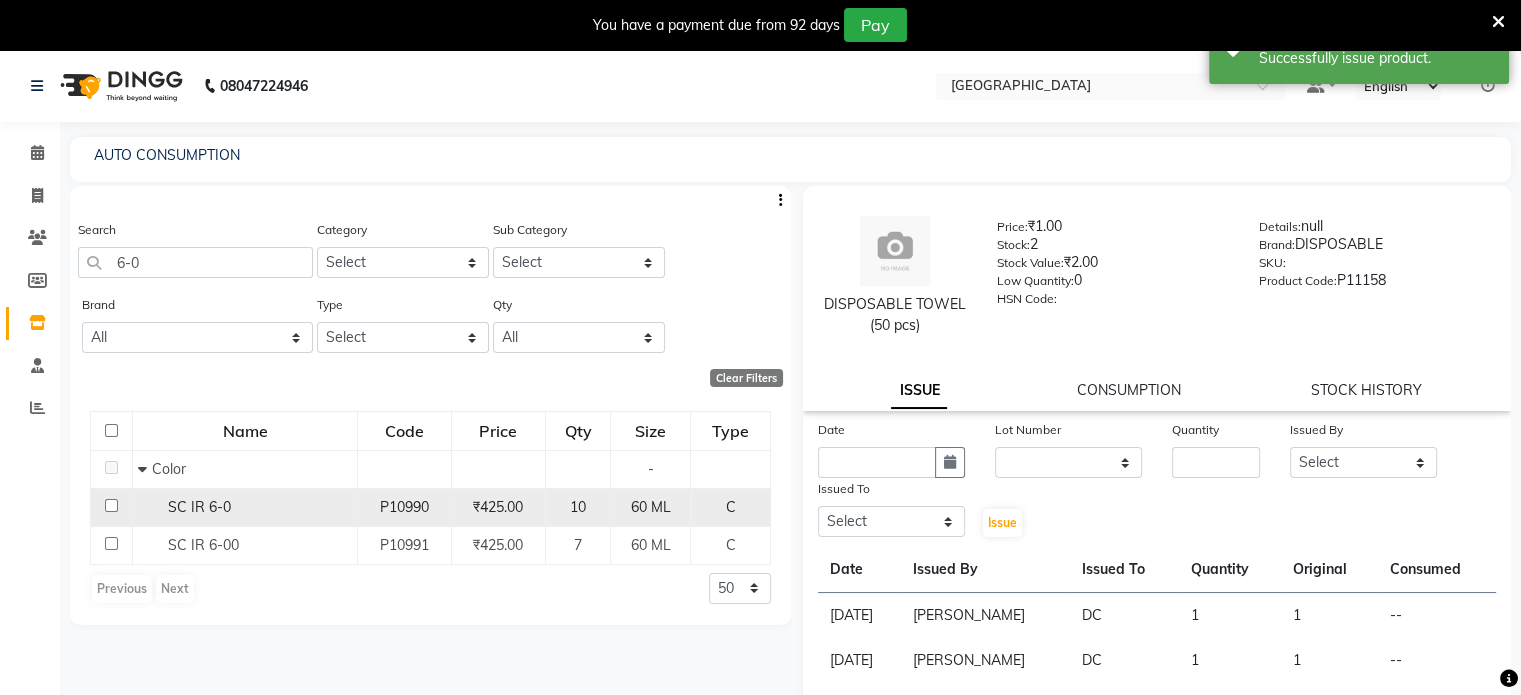 click on "SC IR 6-0" 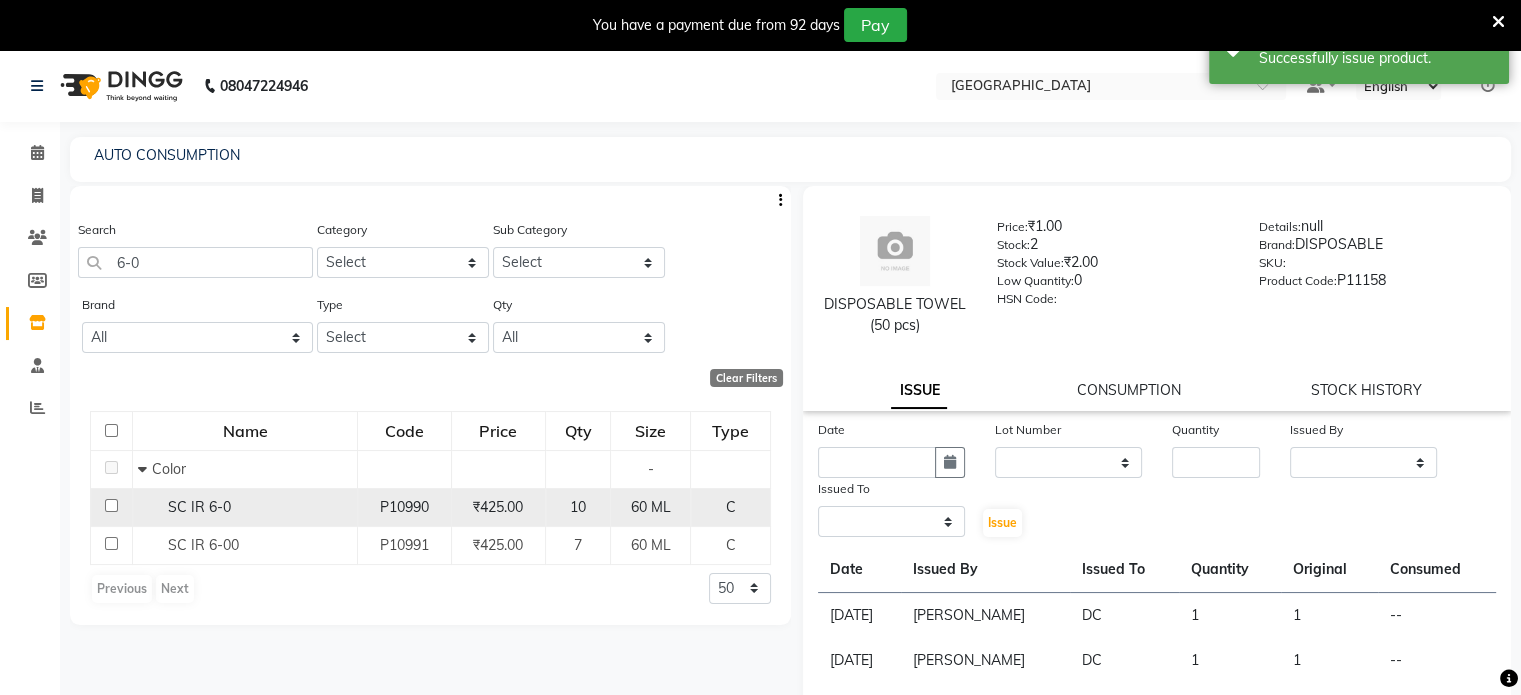 select 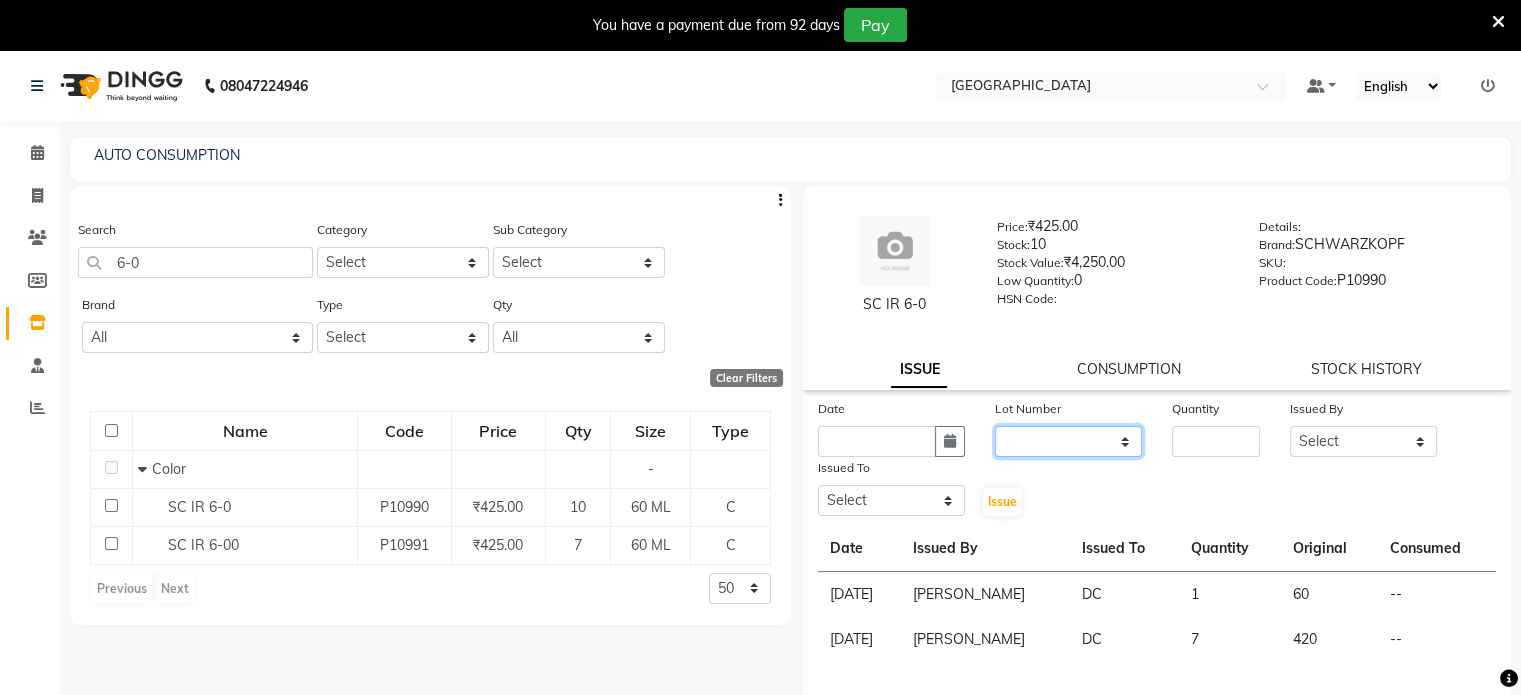 click on "None" 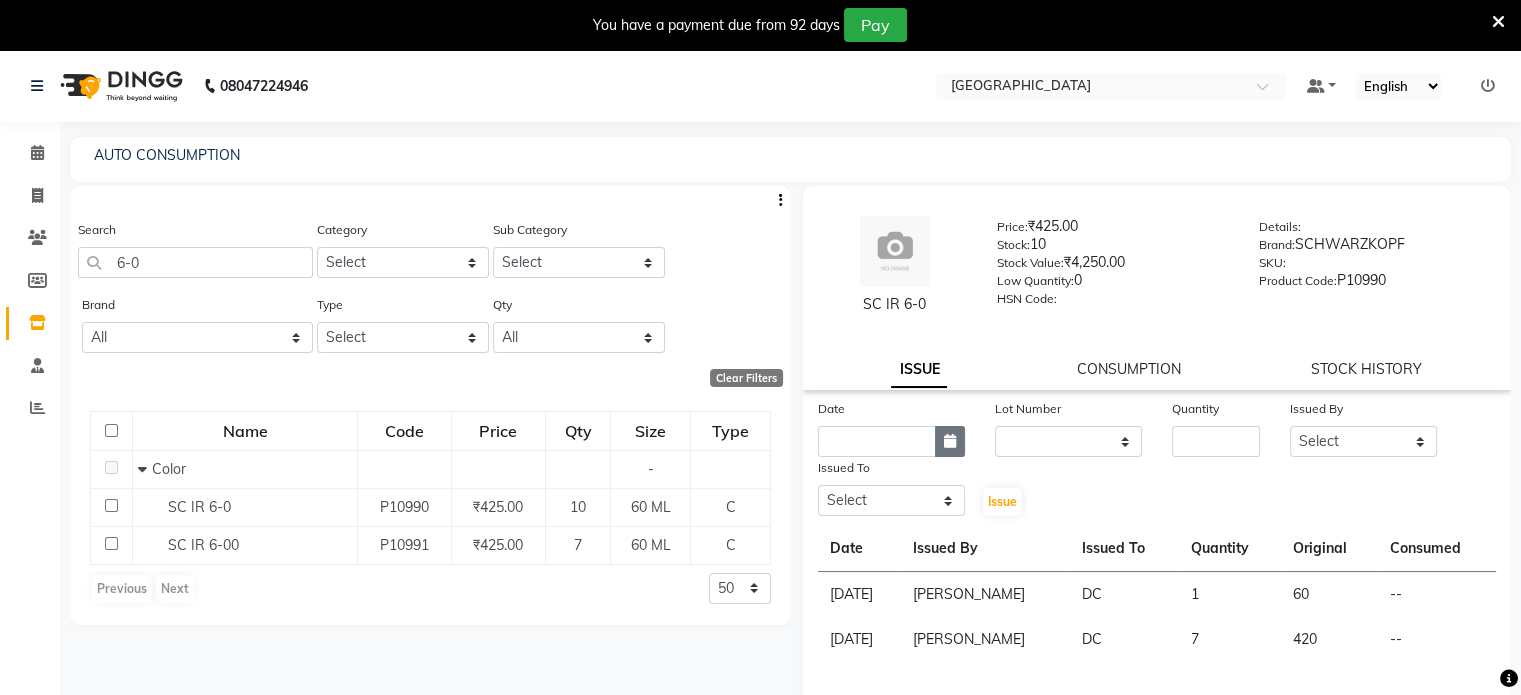 click 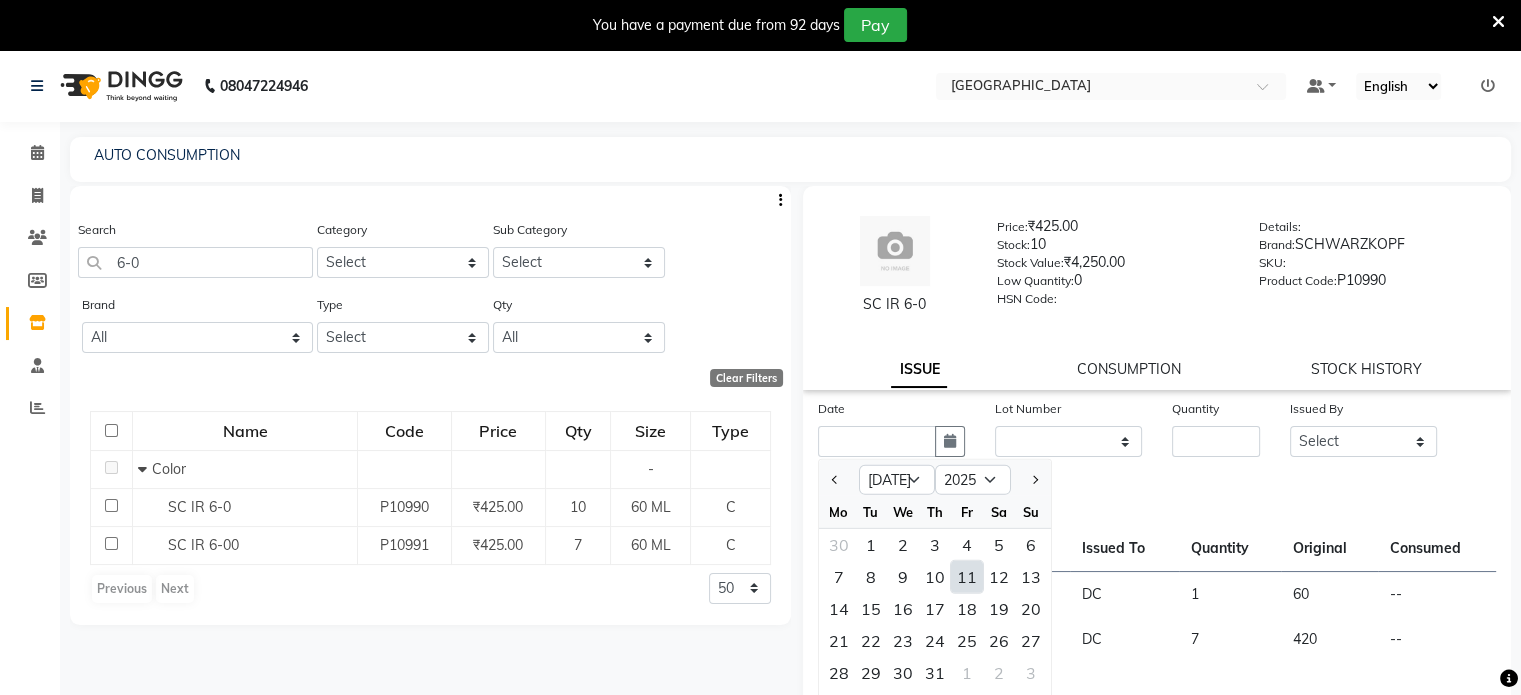 click on "11" 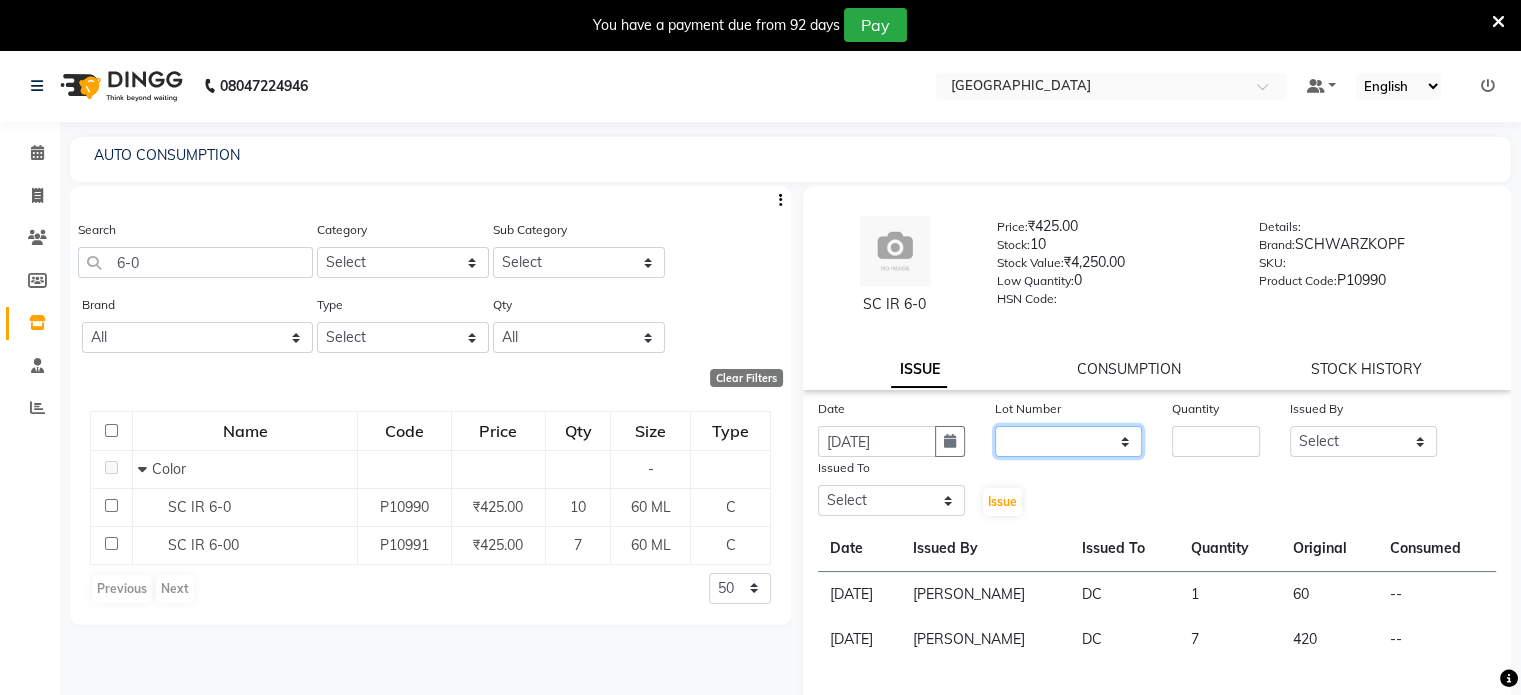 click on "None" 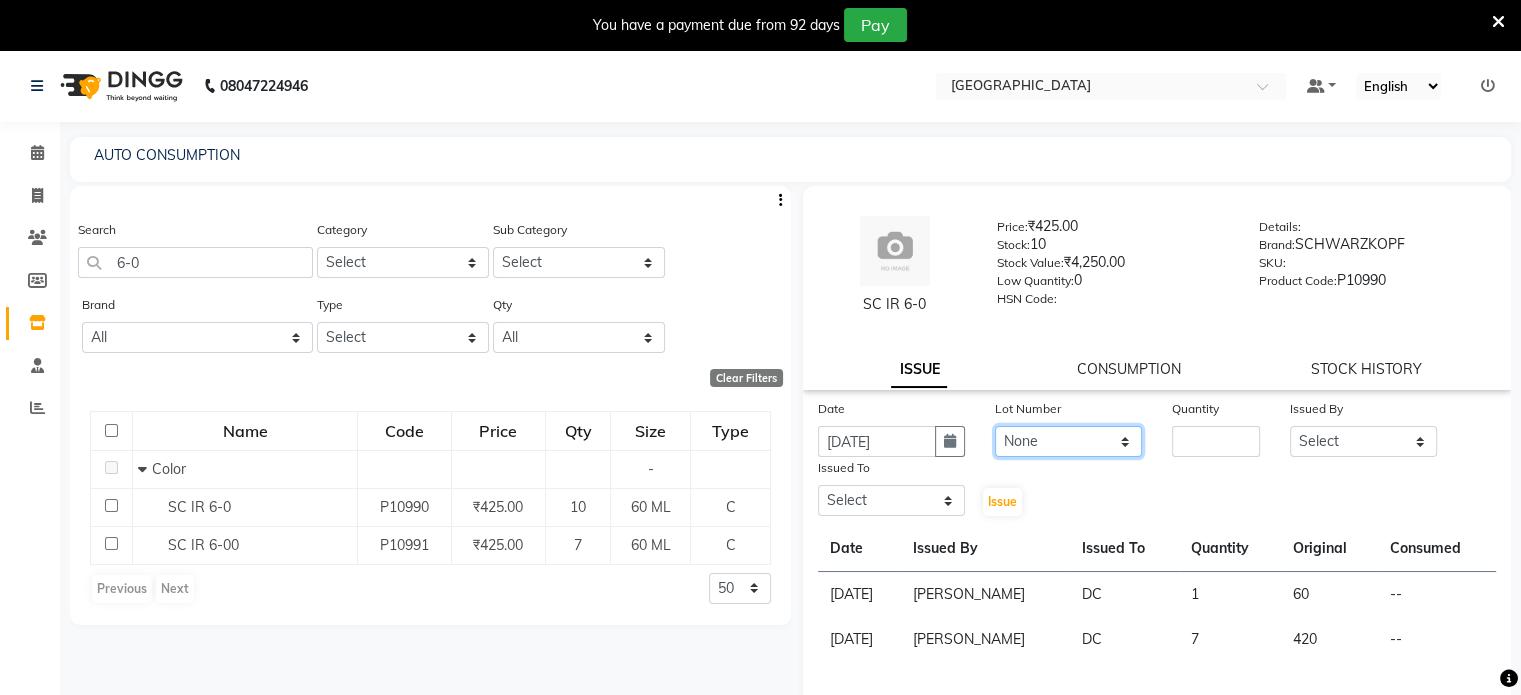 click on "None" 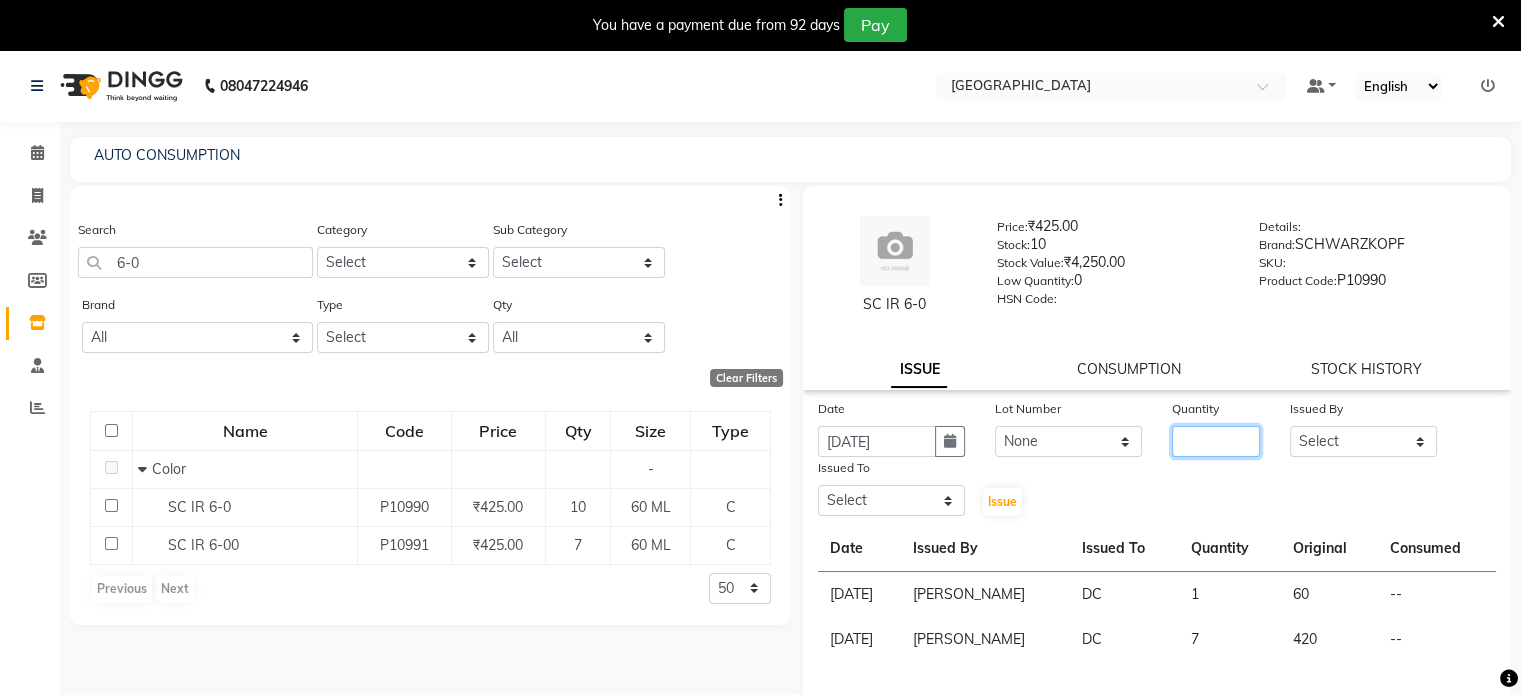 click 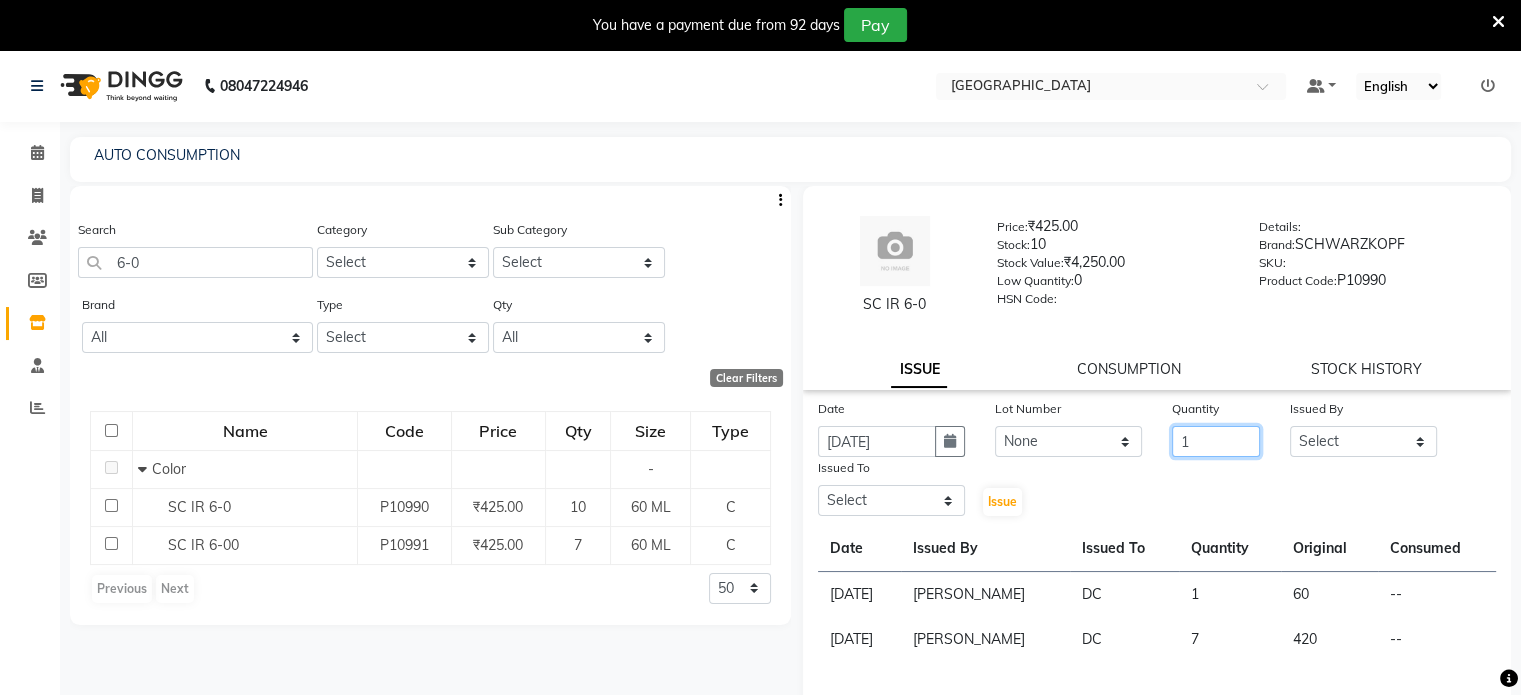 type on "1" 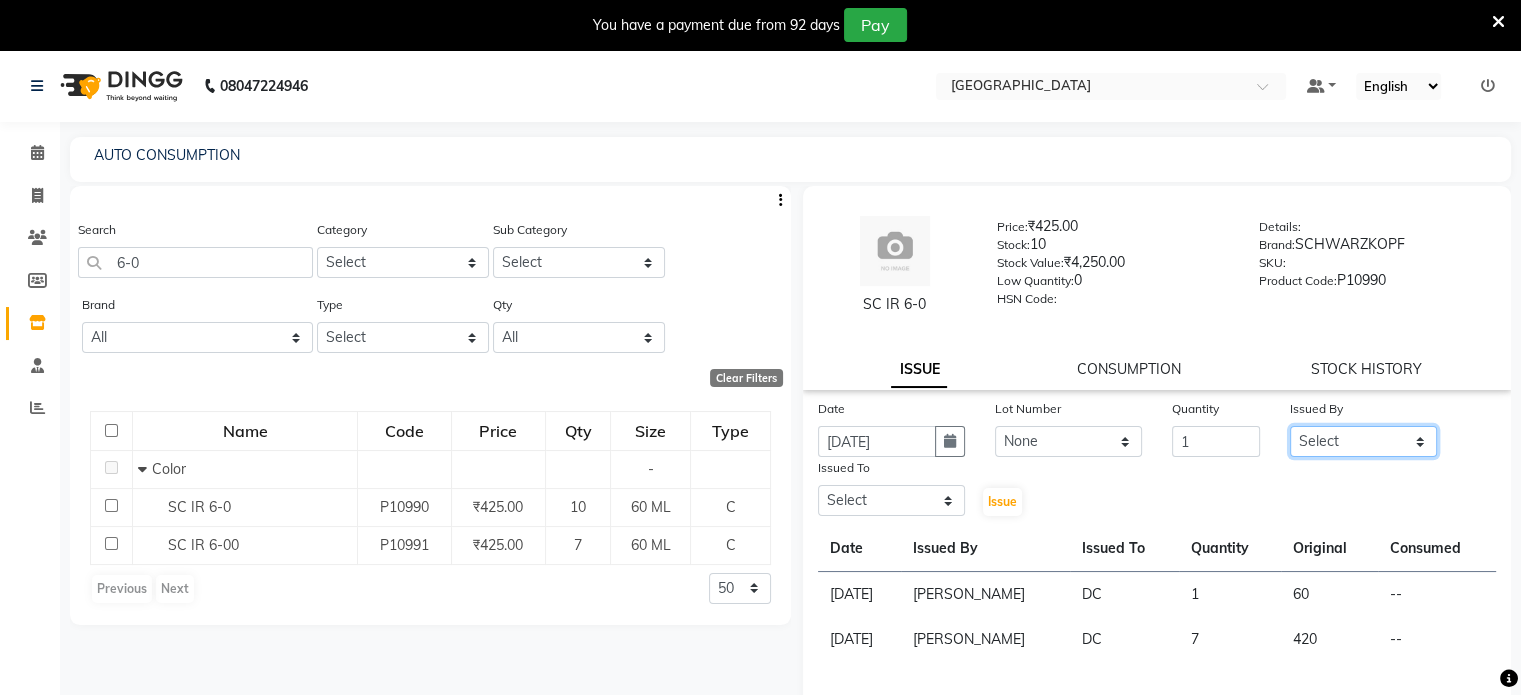 click on "Select AAKASH MADHIWAL NAT AARTI SURI ABDUL KALAM AKSHATA SAWLE ANITA JHADAV APEKSHA MORE  ATUL RATHOD BHAGYASHREE HUNDARE DC DEEPIKA SHETTY DILSHAD ALI FAIZAN AHMED Farhan Shaikh  FEROZ SHAIKH Ganga Kunwar GAURAV MORE JATIN MANE KAJAL RAJ KULDEEP SINGH LAVINA FERNANDES MADHURI PARWATHIA Mona NIKITA MOHITE NOOR PRATIKSHA SAWANTH PRAVEEN SHAIKH PREETI SHETTY REEMA GHOSH RUPALI SABA SHAIKH SALMAN SHAIKH SANAYA AGARWAL Sangeeta Waghela SHANU ANSARI Taufique Khan VIGNESH BHANDARY VIKRAM NARAYAN BAGDI" 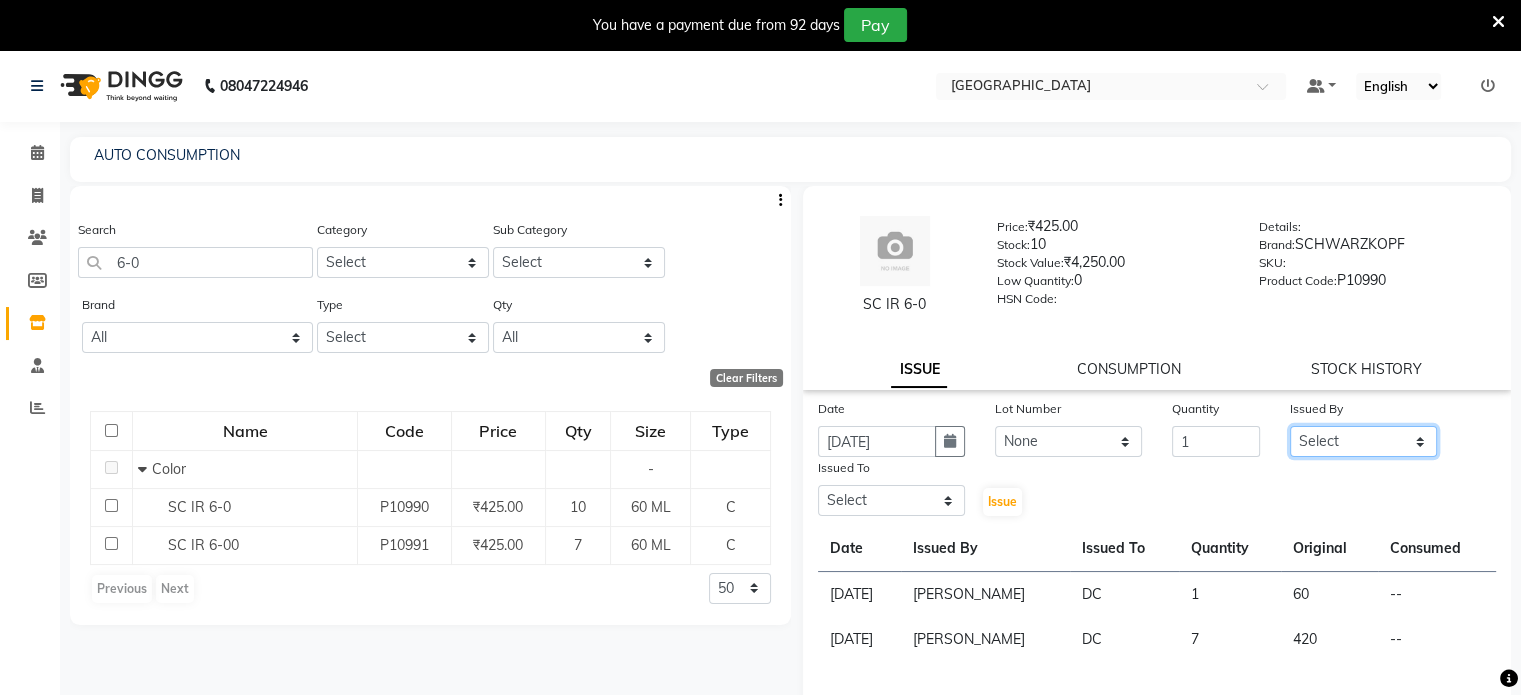 select on "77194" 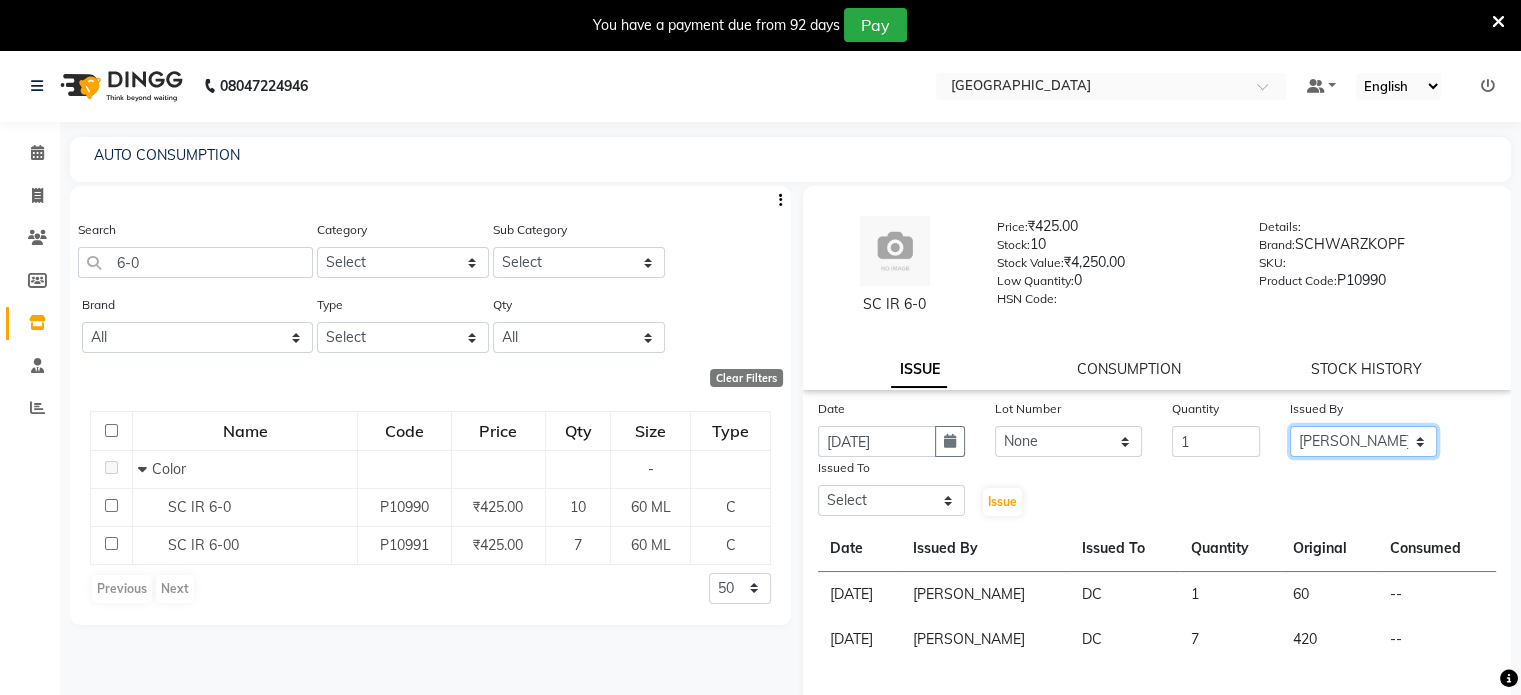 click on "Select AAKASH MADHIWAL NAT AARTI SURI ABDUL KALAM AKSHATA SAWLE ANITA JHADAV APEKSHA MORE  ATUL RATHOD BHAGYASHREE HUNDARE DC DEEPIKA SHETTY DILSHAD ALI FAIZAN AHMED Farhan Shaikh  FEROZ SHAIKH Ganga Kunwar GAURAV MORE JATIN MANE KAJAL RAJ KULDEEP SINGH LAVINA FERNANDES MADHURI PARWATHIA Mona NIKITA MOHITE NOOR PRATIKSHA SAWANTH PRAVEEN SHAIKH PREETI SHETTY REEMA GHOSH RUPALI SABA SHAIKH SALMAN SHAIKH SANAYA AGARWAL Sangeeta Waghela SHANU ANSARI Taufique Khan VIGNESH BHANDARY VIKRAM NARAYAN BAGDI" 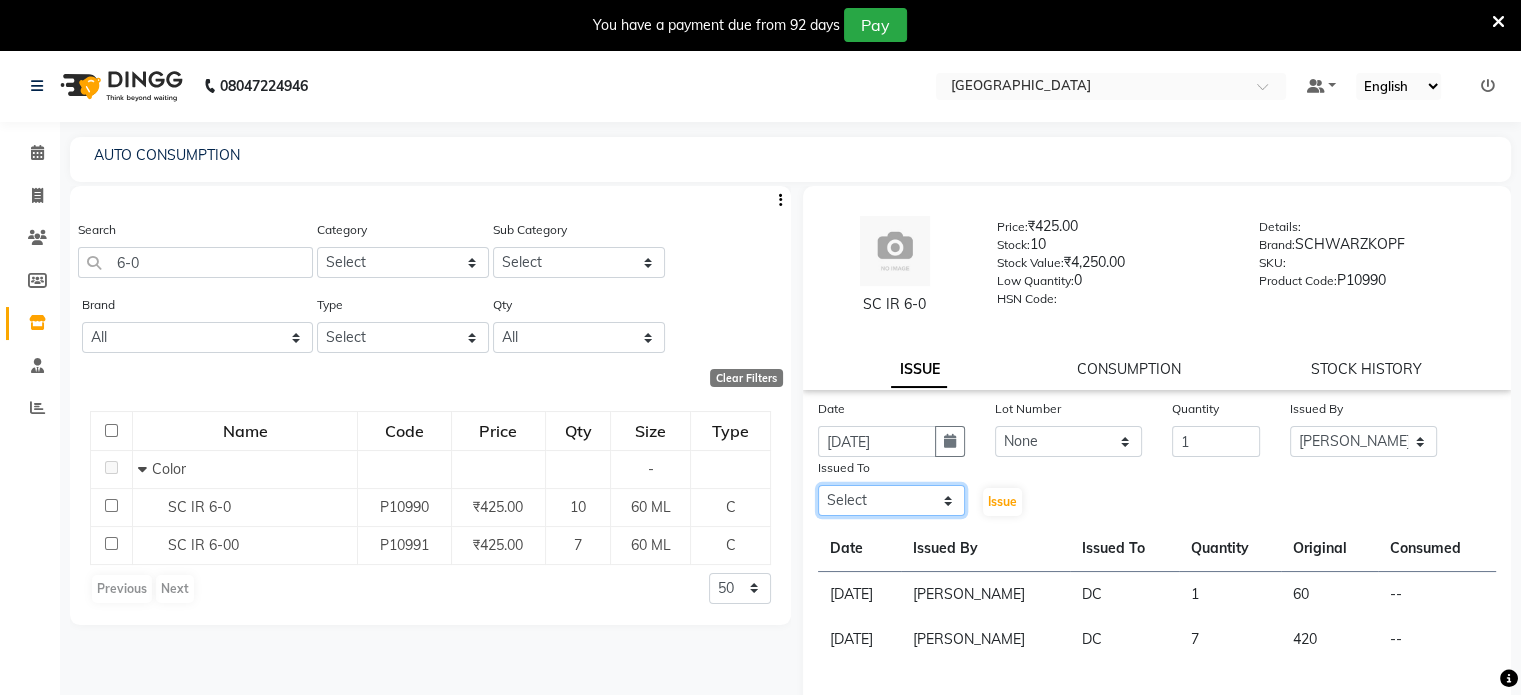 click on "Select AAKASH MADHIWAL NAT AARTI SURI ABDUL KALAM AKSHATA SAWLE ANITA JHADAV APEKSHA MORE  ATUL RATHOD BHAGYASHREE HUNDARE DC DEEPIKA SHETTY DILSHAD ALI FAIZAN AHMED Farhan Shaikh  FEROZ SHAIKH Ganga Kunwar GAURAV MORE JATIN MANE KAJAL RAJ KULDEEP SINGH LAVINA FERNANDES MADHURI PARWATHIA Mona NIKITA MOHITE NOOR PRATIKSHA SAWANTH PRAVEEN SHAIKH PREETI SHETTY REEMA GHOSH RUPALI SABA SHAIKH SALMAN SHAIKH SANAYA AGARWAL Sangeeta Waghela SHANU ANSARI Taufique Khan VIGNESH BHANDARY VIKRAM NARAYAN BAGDI" 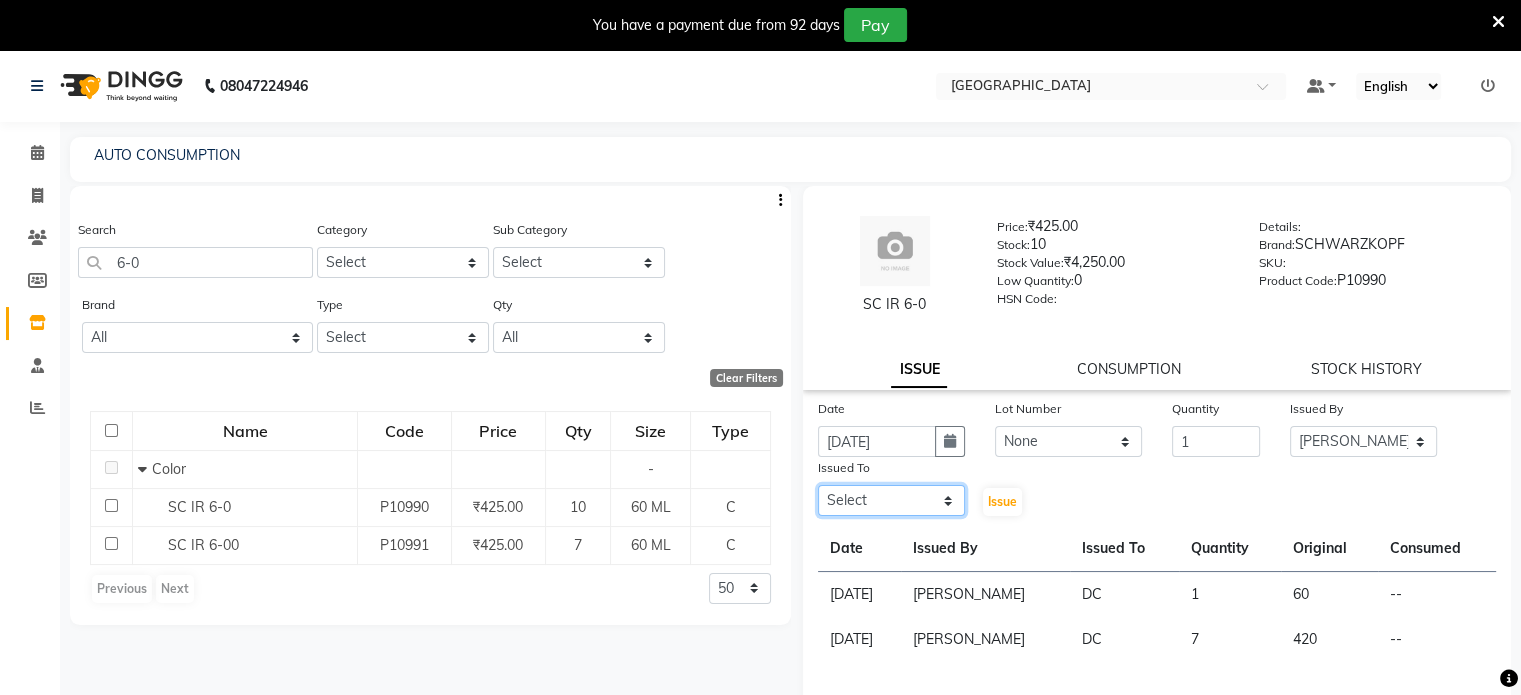 select on "77532" 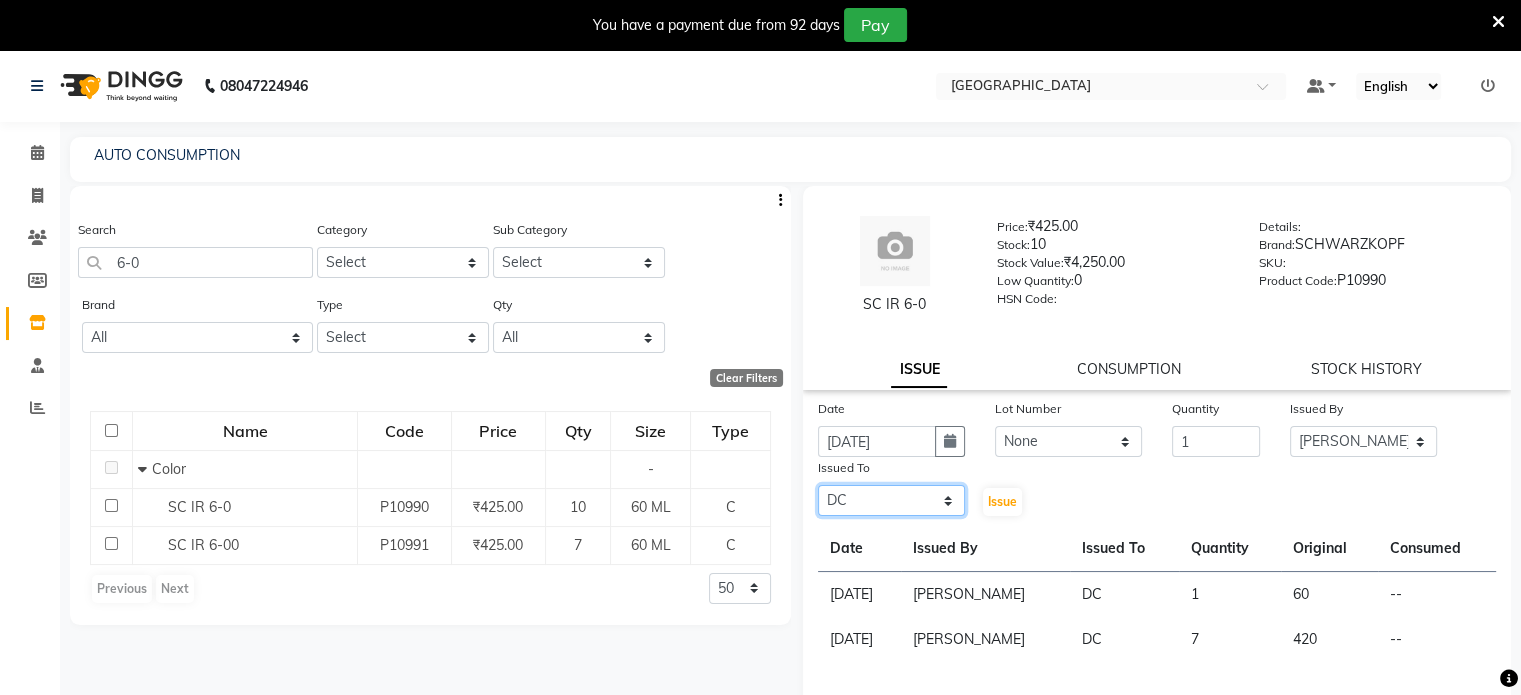 click on "Select AAKASH MADHIWAL NAT AARTI SURI ABDUL KALAM AKSHATA SAWLE ANITA JHADAV APEKSHA MORE  ATUL RATHOD BHAGYASHREE HUNDARE DC DEEPIKA SHETTY DILSHAD ALI FAIZAN AHMED Farhan Shaikh  FEROZ SHAIKH Ganga Kunwar GAURAV MORE JATIN MANE KAJAL RAJ KULDEEP SINGH LAVINA FERNANDES MADHURI PARWATHIA Mona NIKITA MOHITE NOOR PRATIKSHA SAWANTH PRAVEEN SHAIKH PREETI SHETTY REEMA GHOSH RUPALI SABA SHAIKH SALMAN SHAIKH SANAYA AGARWAL Sangeeta Waghela SHANU ANSARI Taufique Khan VIGNESH BHANDARY VIKRAM NARAYAN BAGDI" 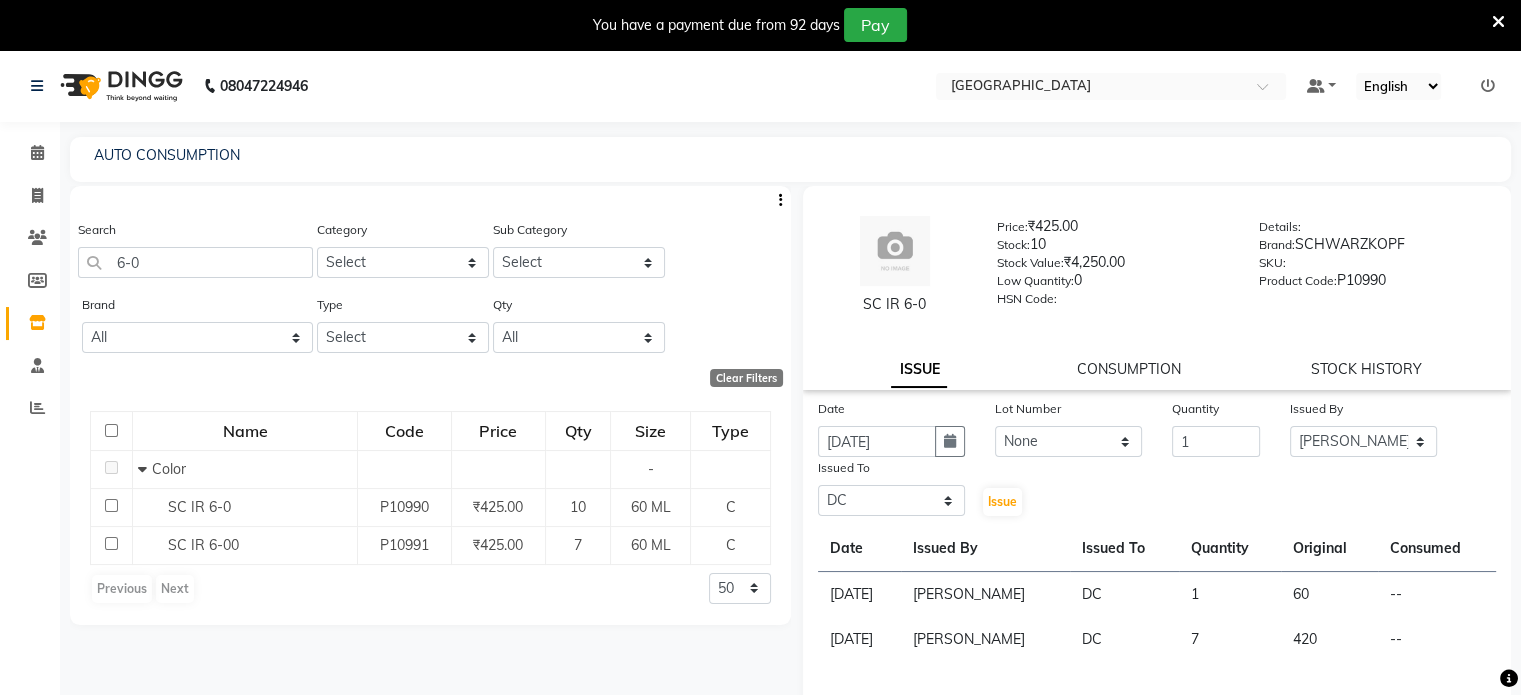 click on "Issue" 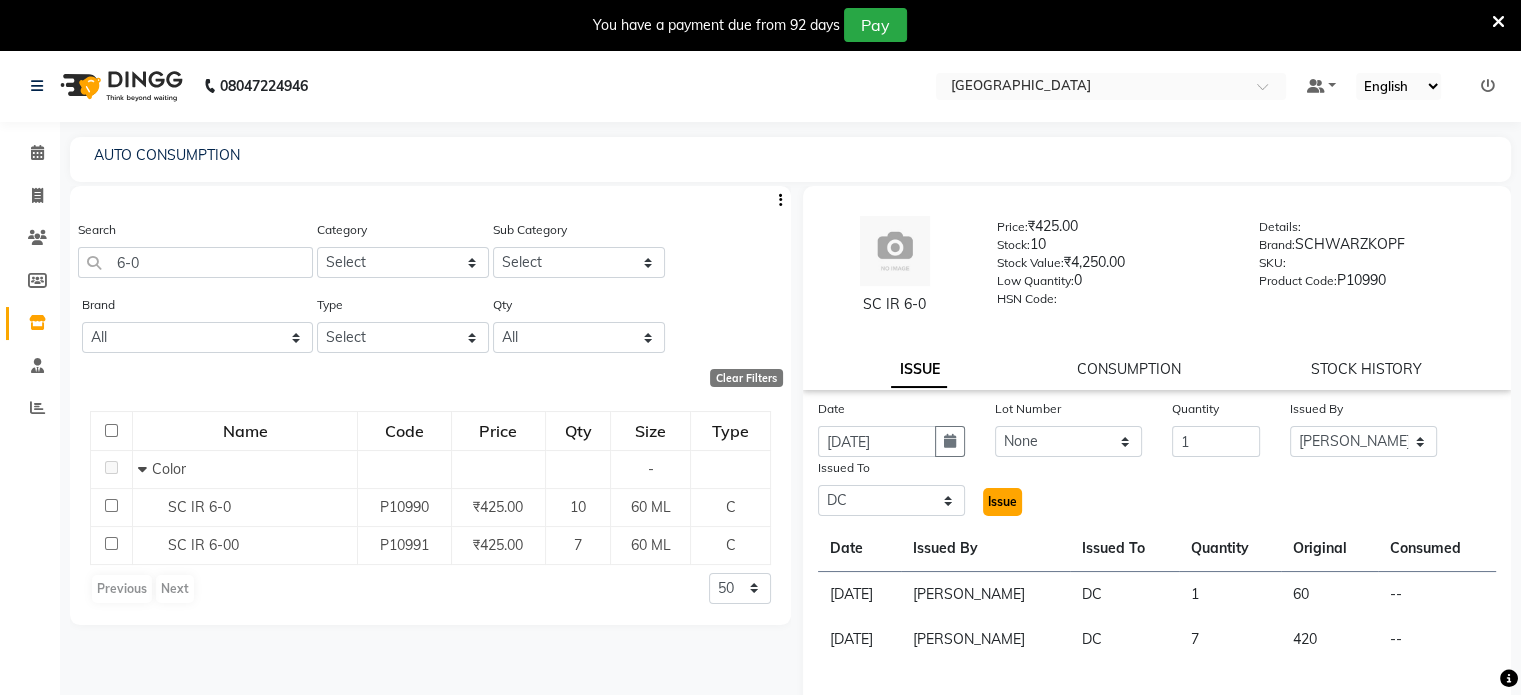 click on "Issue" 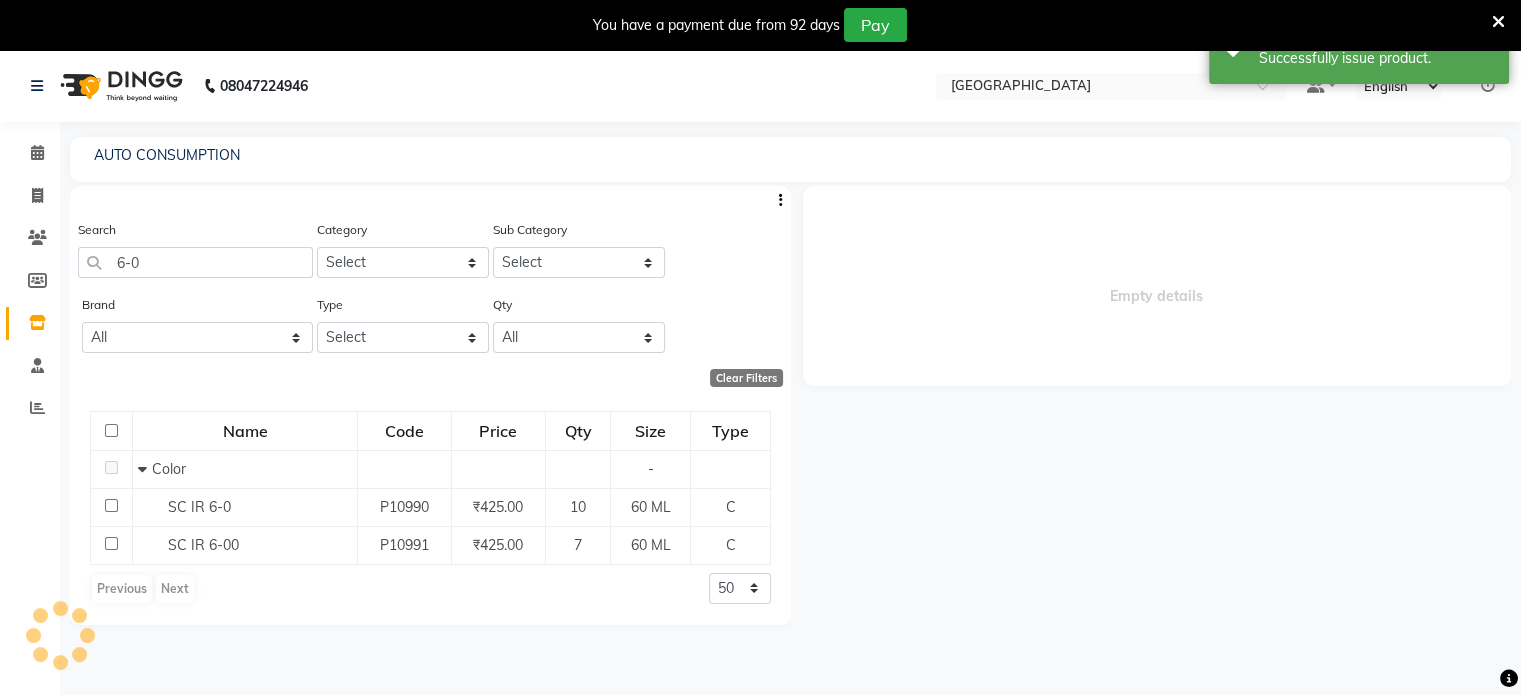 select 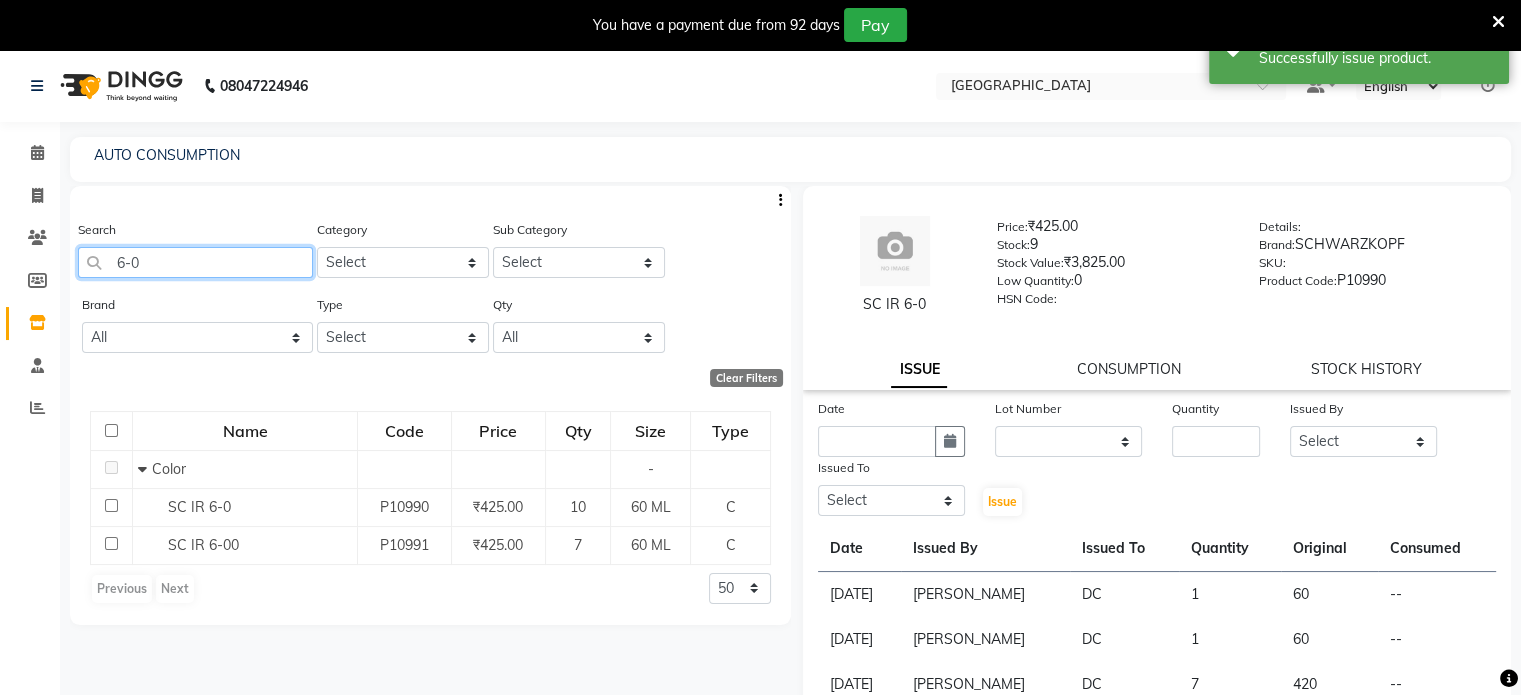 click on "6-0" 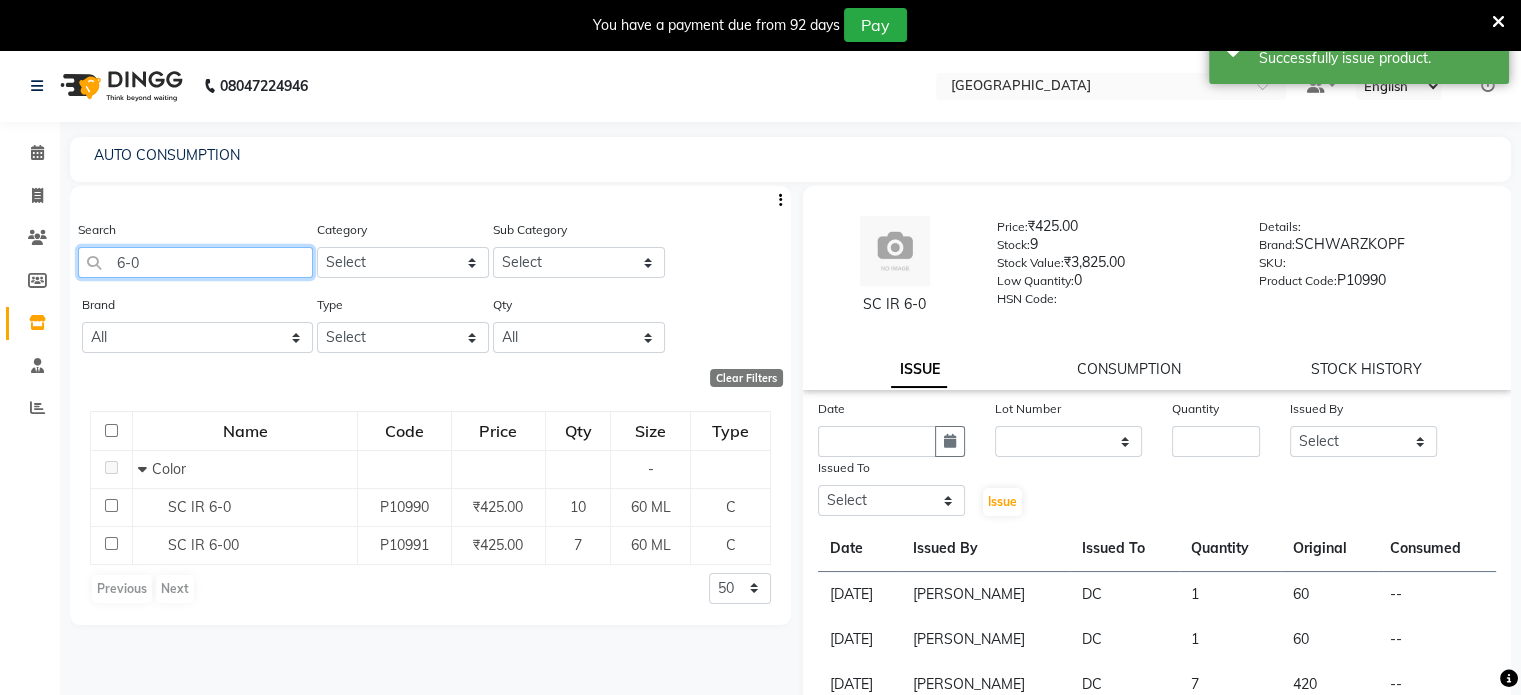 click on "6-0" 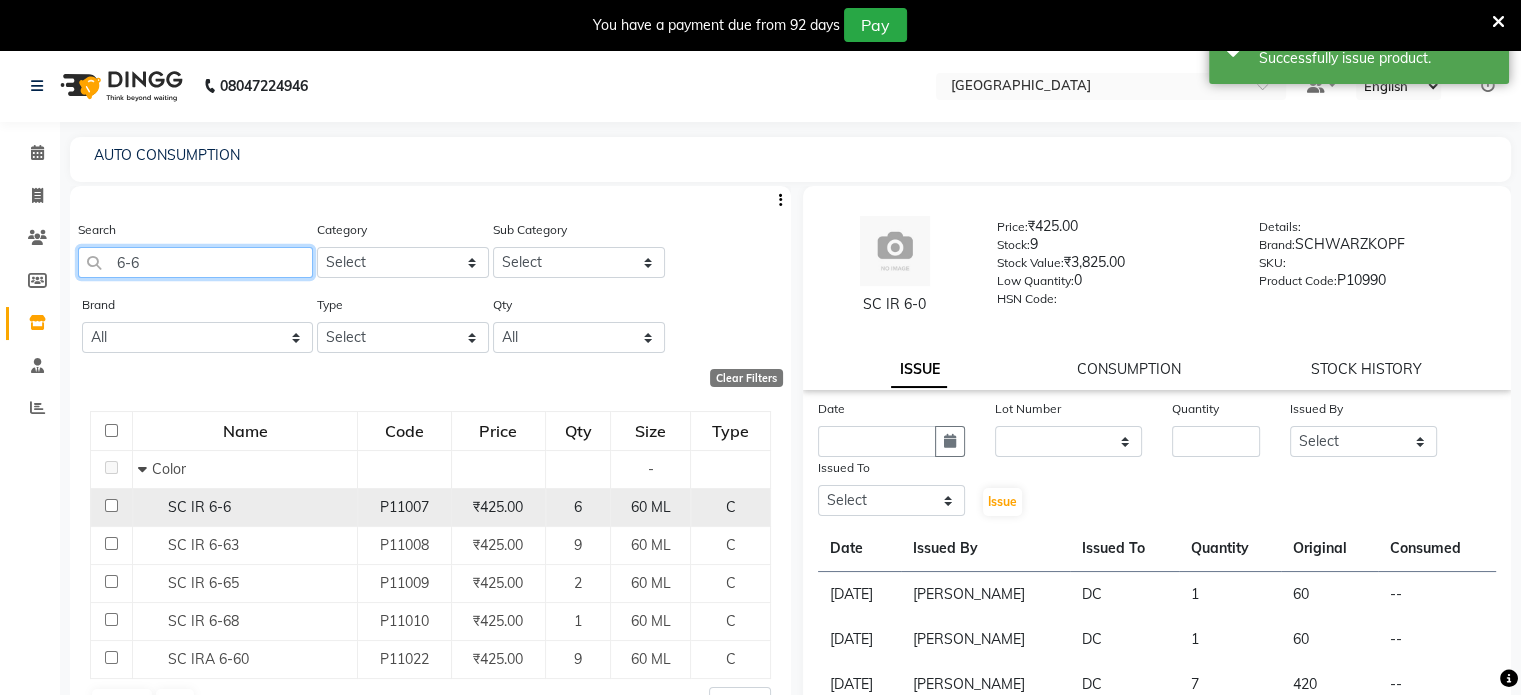 type on "6-6" 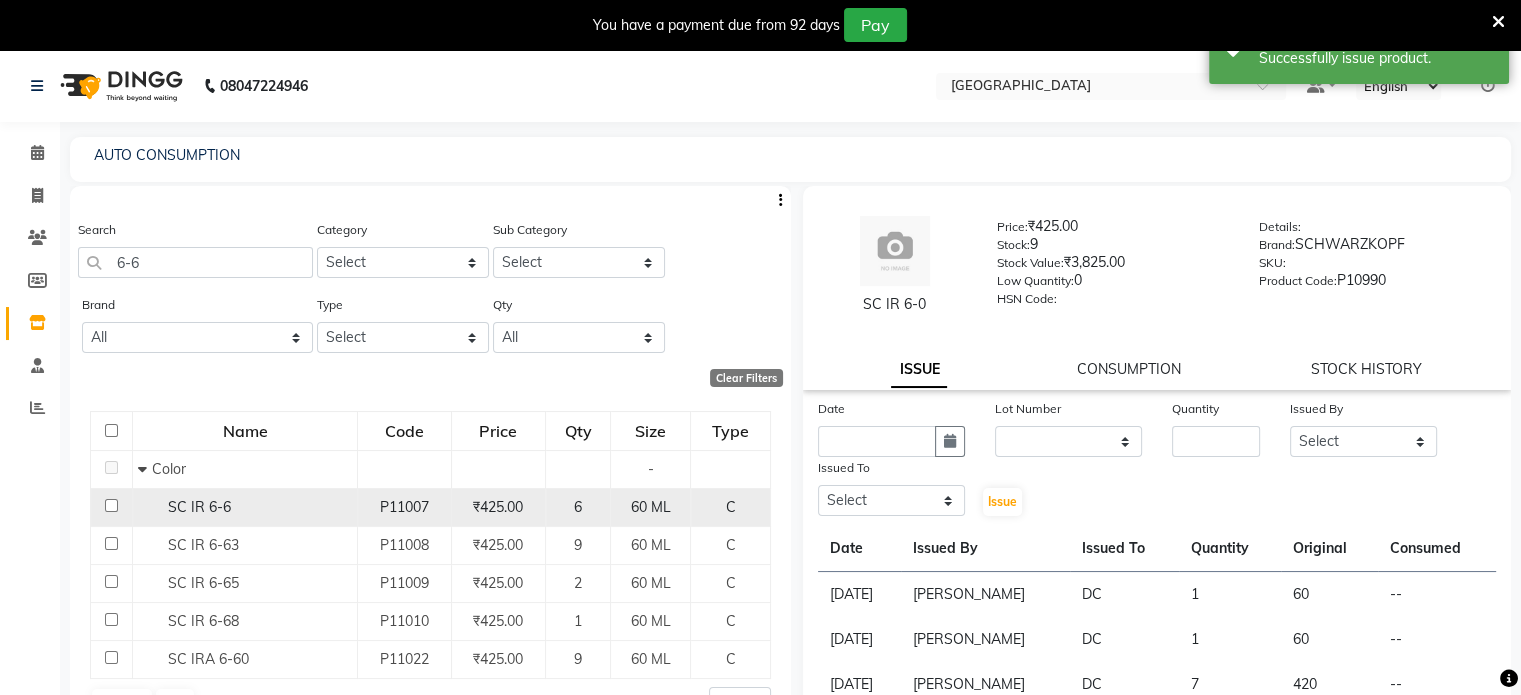 click on "SC IR 6-6" 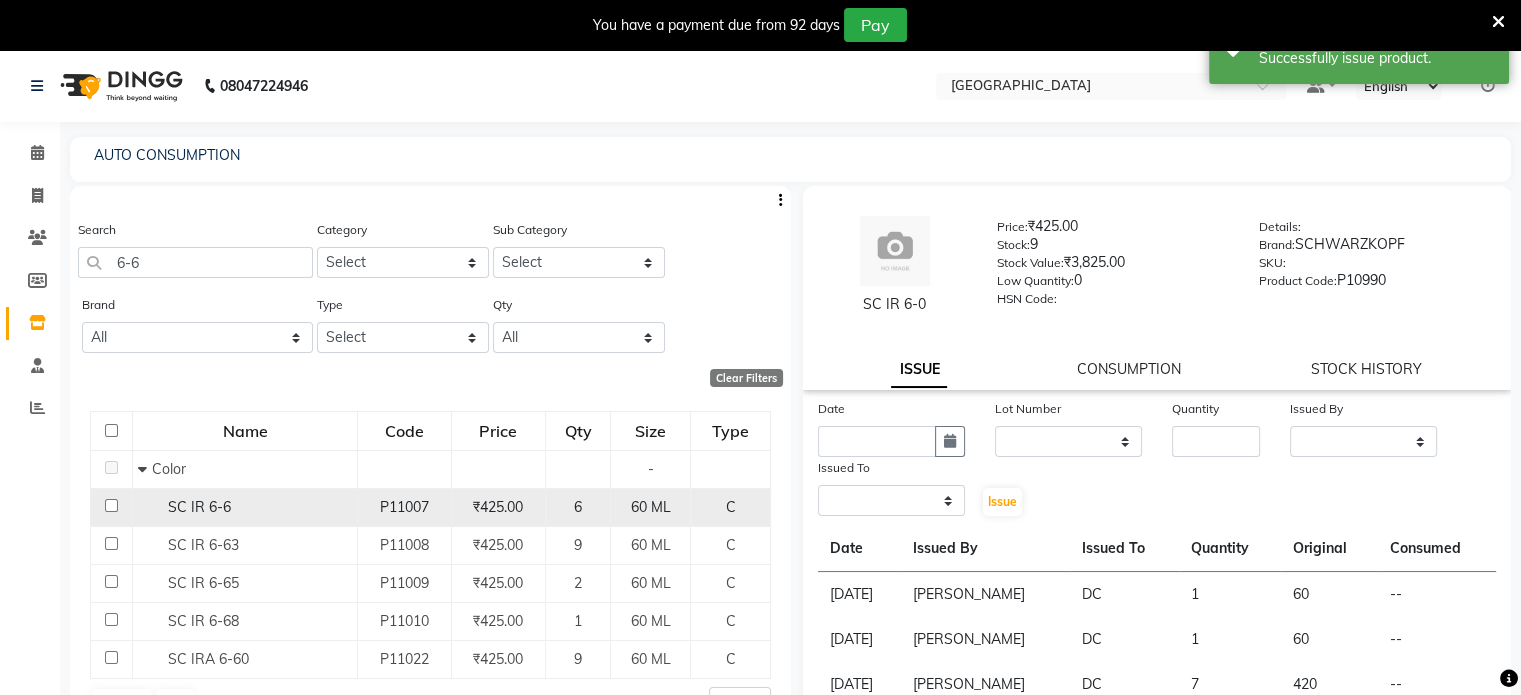 select 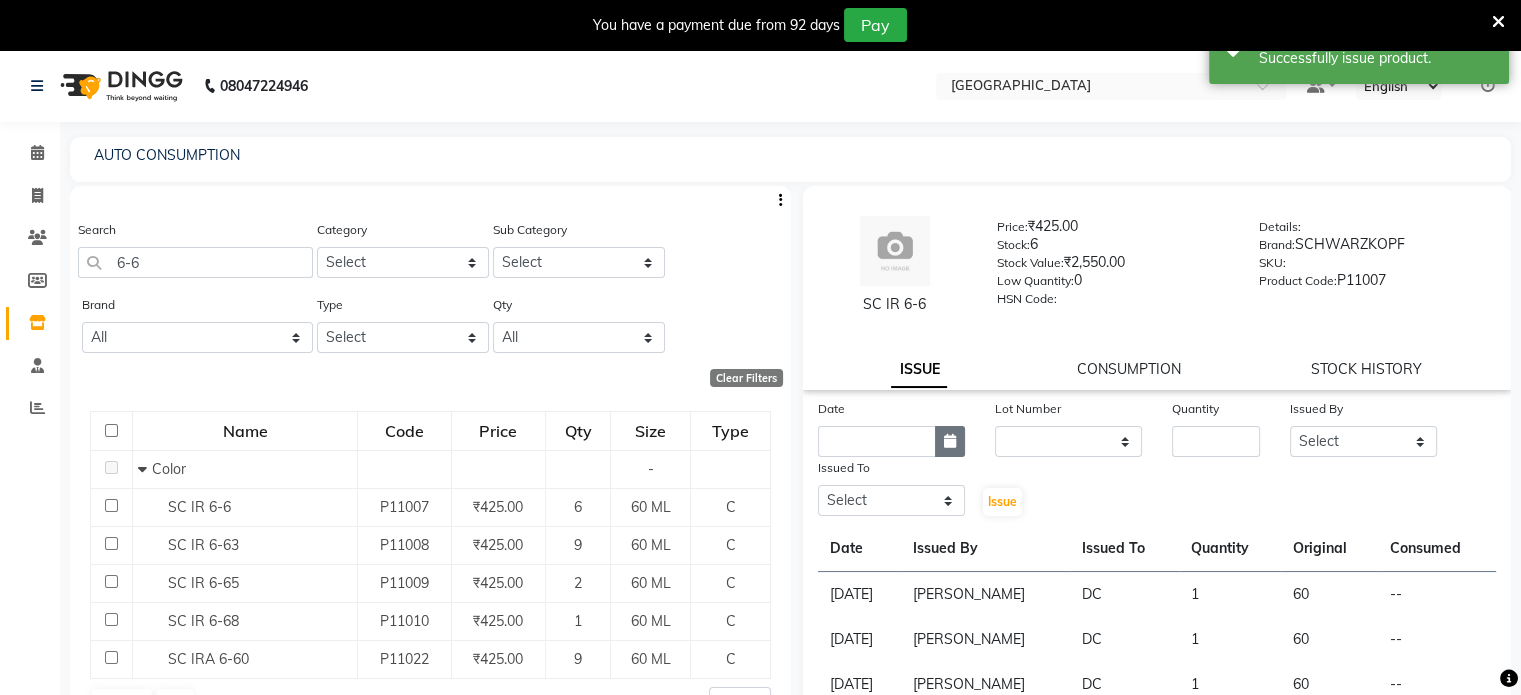 click 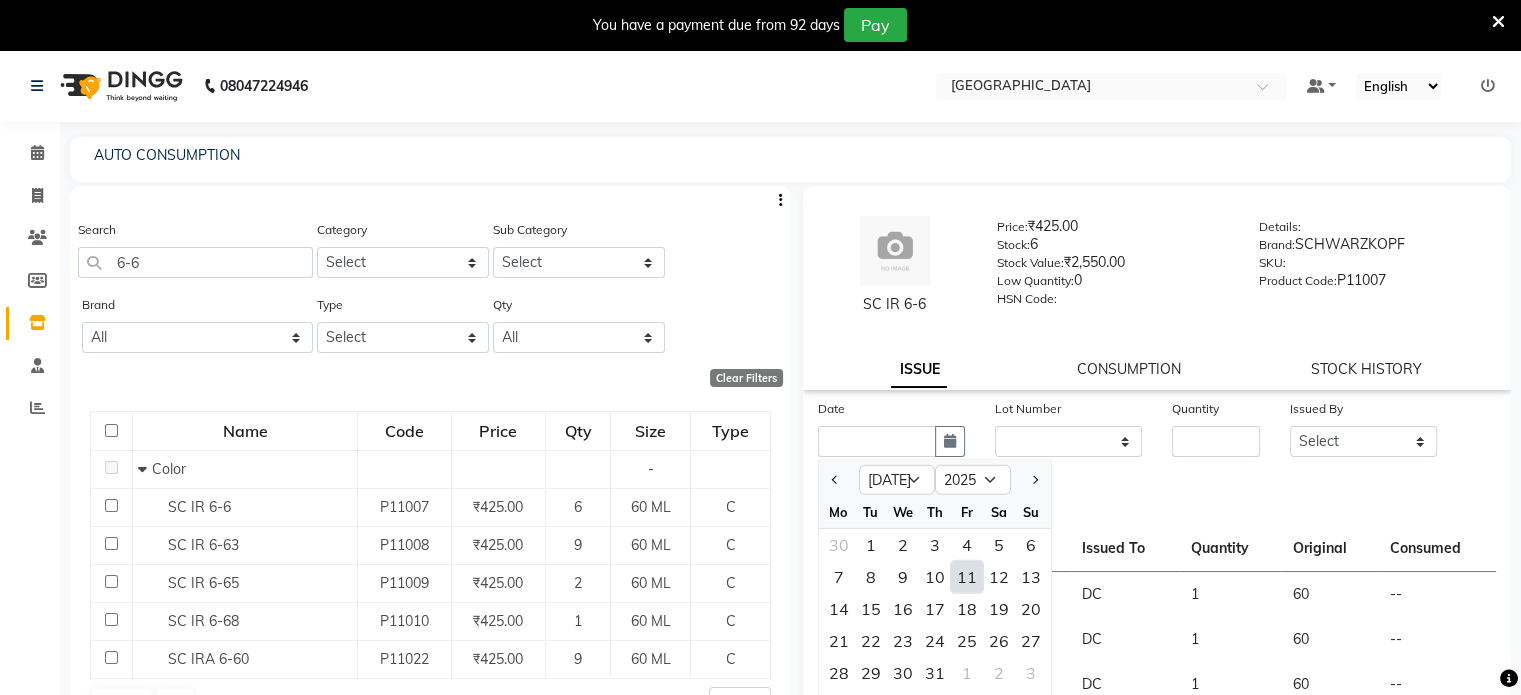 click on "11" 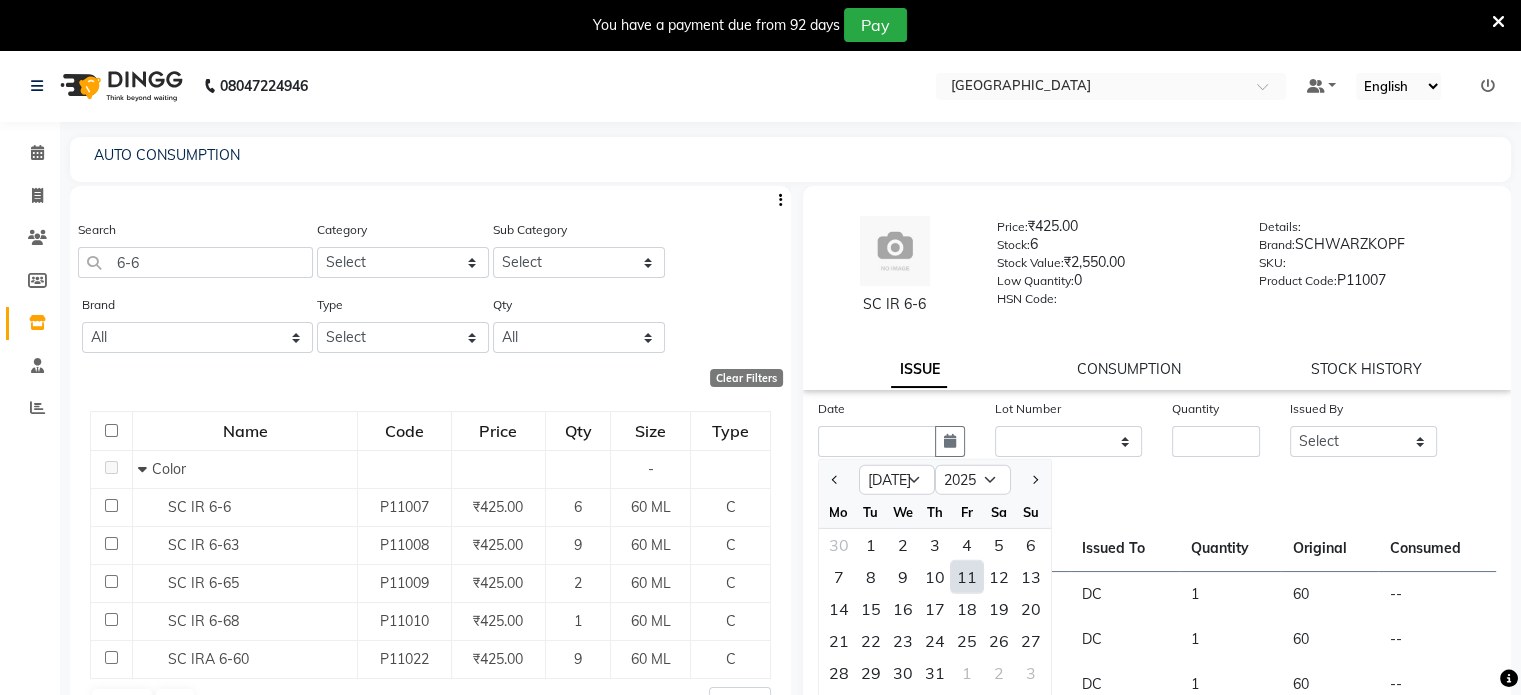 type on "[DATE]" 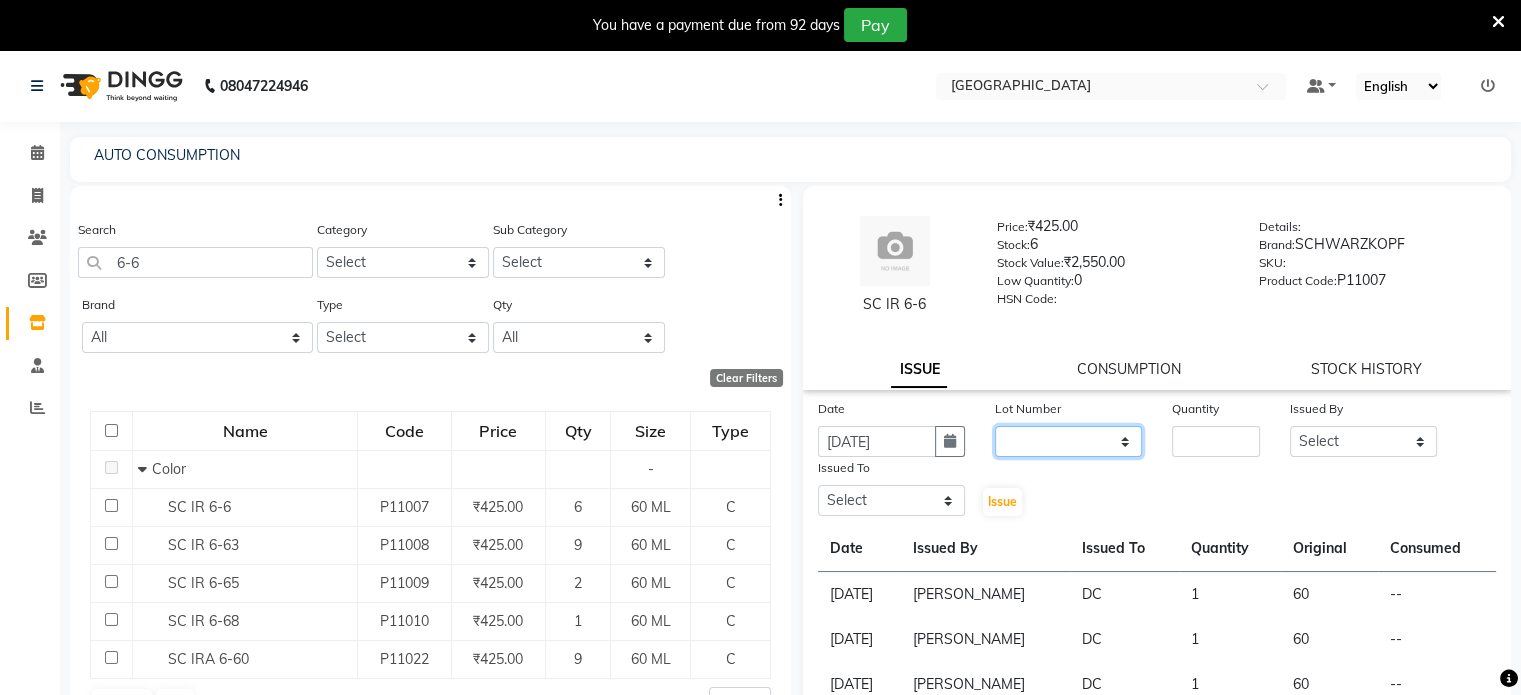 click on "None" 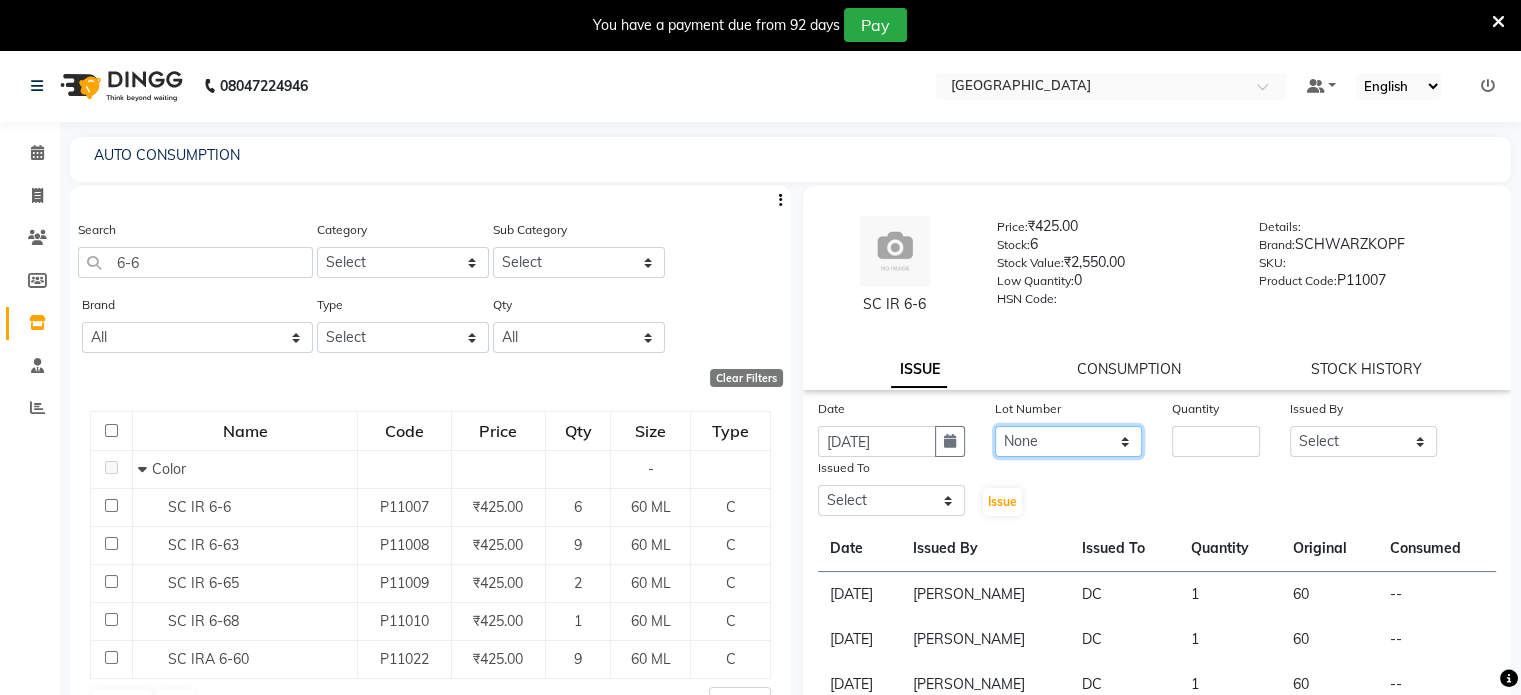 click on "None" 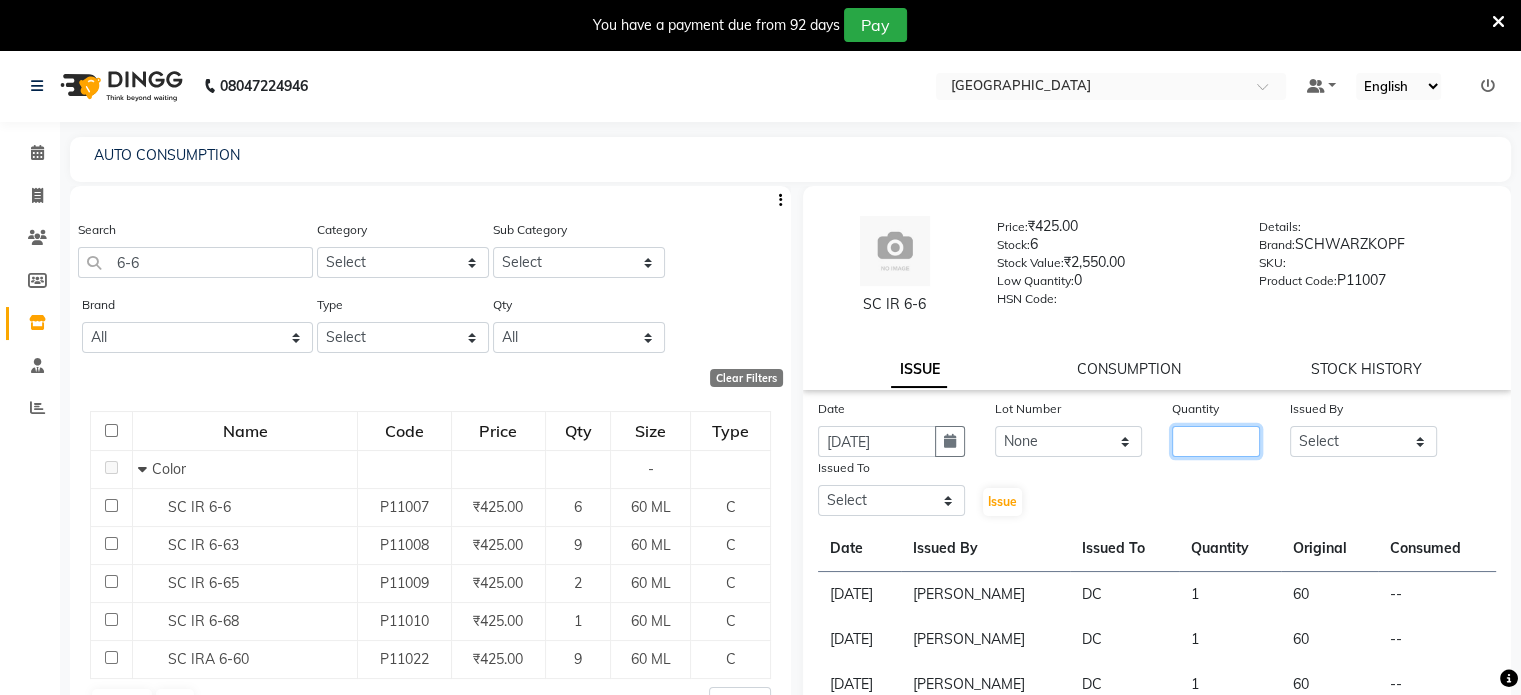 click 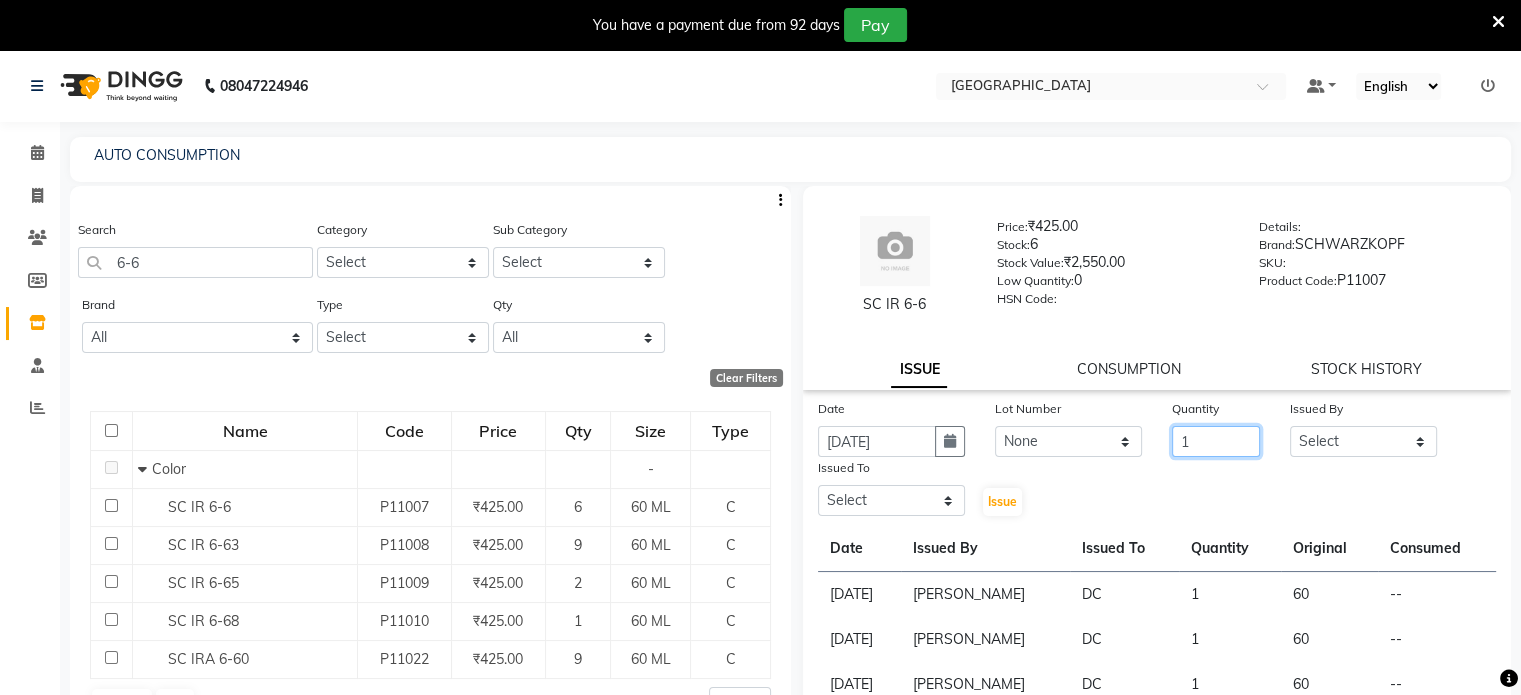 type on "1" 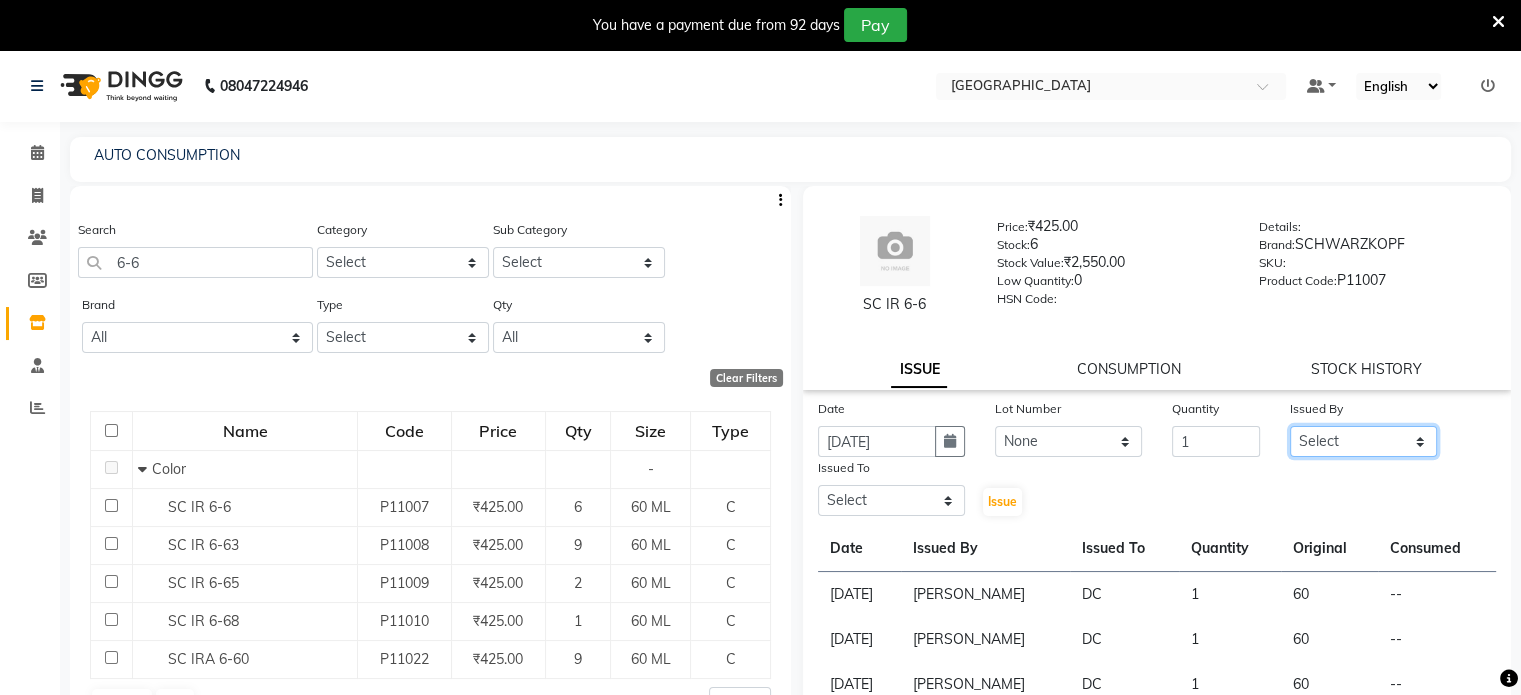 click on "Select AAKASH MADHIWAL NAT AARTI SURI ABDUL KALAM AKSHATA SAWLE ANITA JHADAV APEKSHA MORE  ATUL RATHOD BHAGYASHREE HUNDARE DC DEEPIKA SHETTY DILSHAD ALI FAIZAN AHMED Farhan Shaikh  FEROZ SHAIKH Ganga Kunwar GAURAV MORE JATIN MANE KAJAL RAJ KULDEEP SINGH LAVINA FERNANDES MADHURI PARWATHIA Mona NIKITA MOHITE NOOR PRATIKSHA SAWANTH PRAVEEN SHAIKH PREETI SHETTY REEMA GHOSH RUPALI SABA SHAIKH SALMAN SHAIKH SANAYA AGARWAL Sangeeta Waghela SHANU ANSARI Taufique Khan VIGNESH BHANDARY VIKRAM NARAYAN BAGDI" 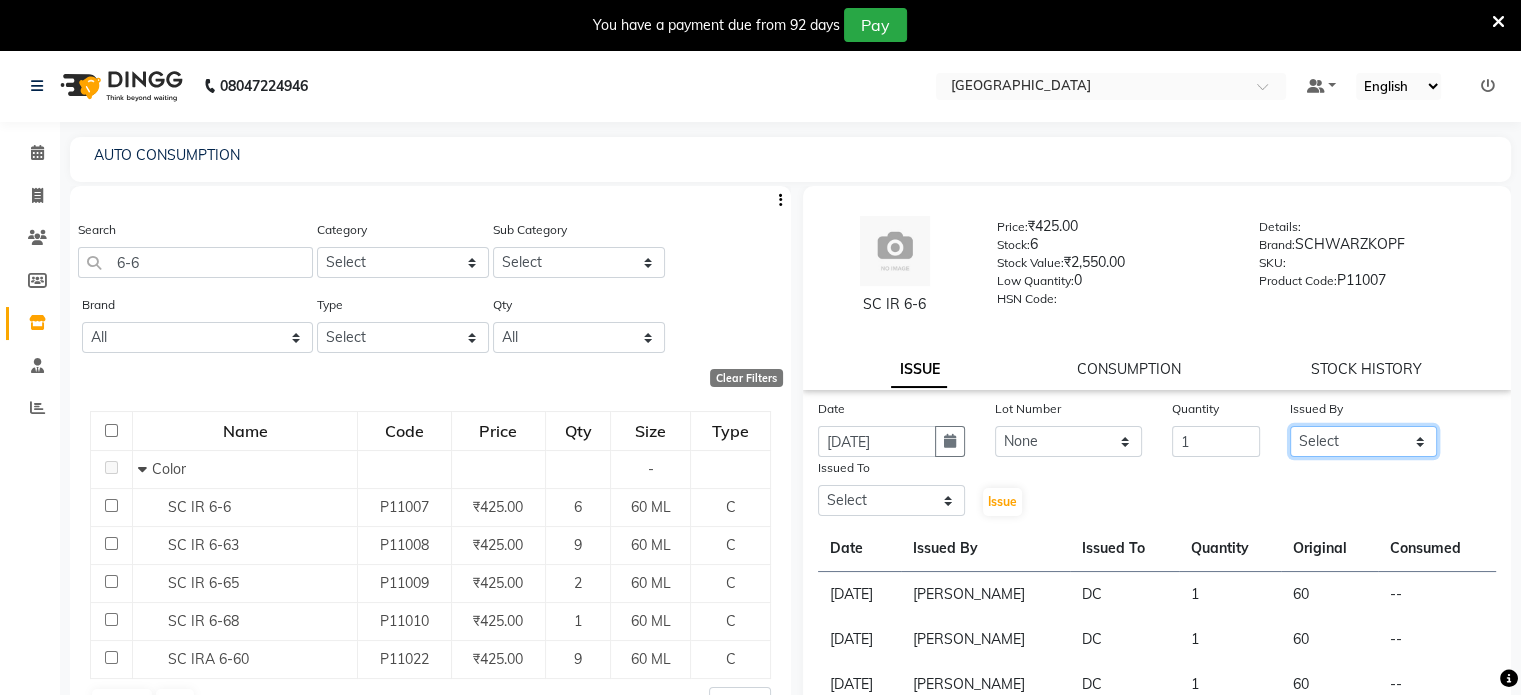 select on "77194" 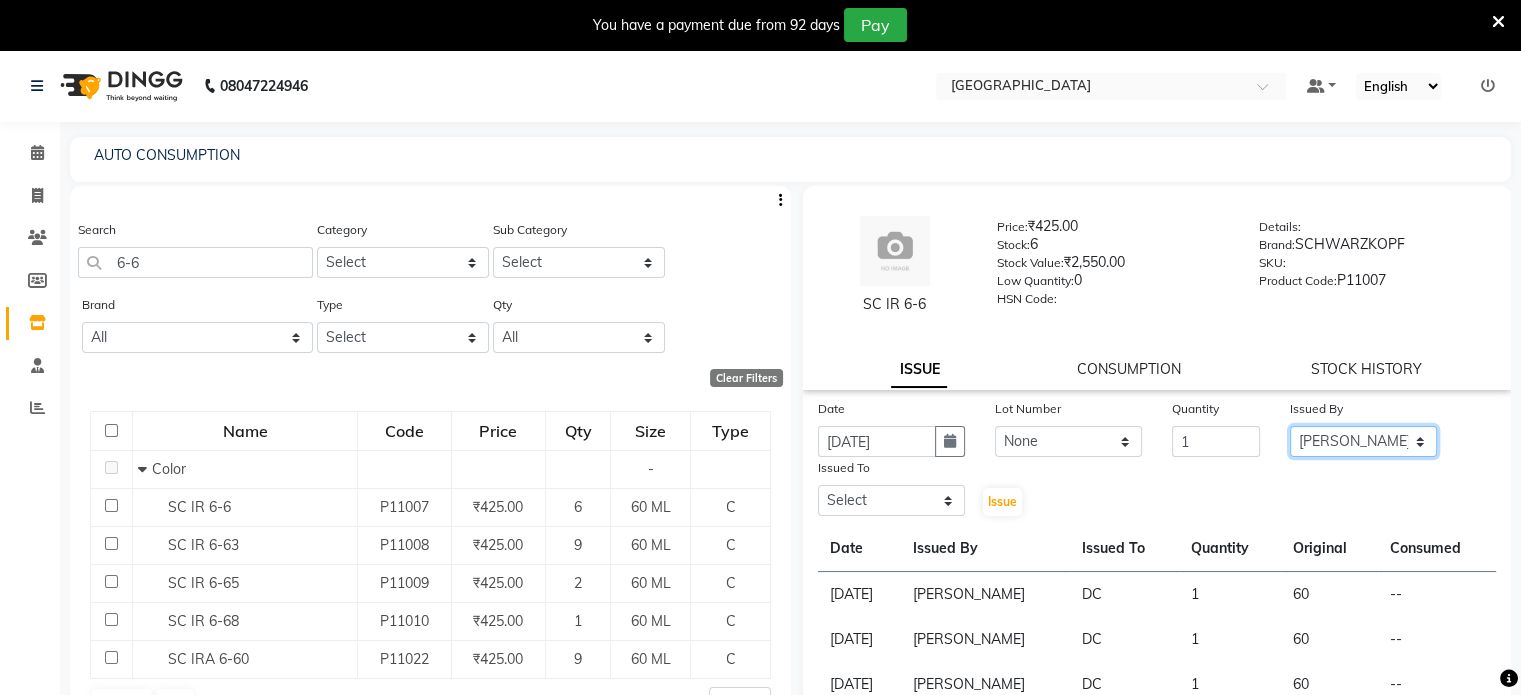 click on "Select AAKASH MADHIWAL NAT AARTI SURI ABDUL KALAM AKSHATA SAWLE ANITA JHADAV APEKSHA MORE  ATUL RATHOD BHAGYASHREE HUNDARE DC DEEPIKA SHETTY DILSHAD ALI FAIZAN AHMED Farhan Shaikh  FEROZ SHAIKH Ganga Kunwar GAURAV MORE JATIN MANE KAJAL RAJ KULDEEP SINGH LAVINA FERNANDES MADHURI PARWATHIA Mona NIKITA MOHITE NOOR PRATIKSHA SAWANTH PRAVEEN SHAIKH PREETI SHETTY REEMA GHOSH RUPALI SABA SHAIKH SALMAN SHAIKH SANAYA AGARWAL Sangeeta Waghela SHANU ANSARI Taufique Khan VIGNESH BHANDARY VIKRAM NARAYAN BAGDI" 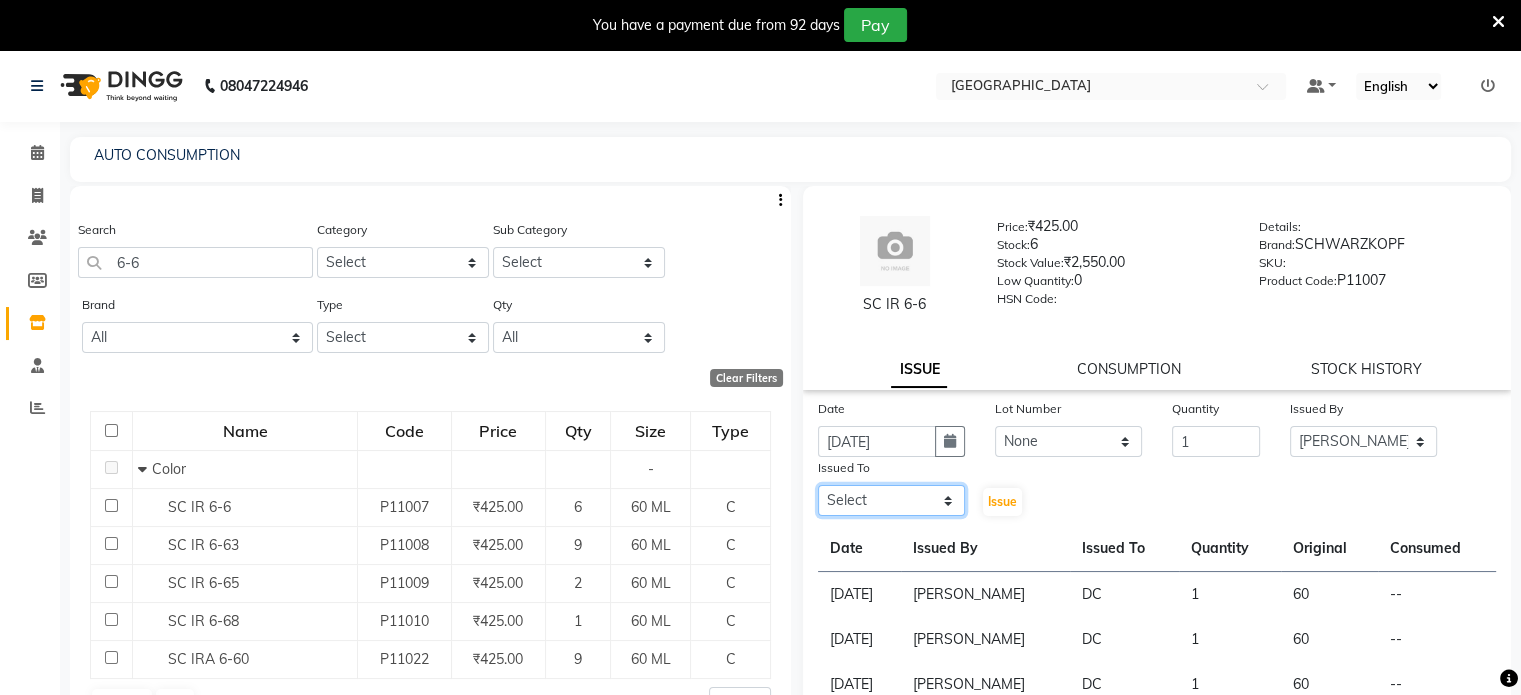 click on "Select AAKASH MADHIWAL NAT AARTI SURI ABDUL KALAM AKSHATA SAWLE ANITA JHADAV APEKSHA MORE  ATUL RATHOD BHAGYASHREE HUNDARE DC DEEPIKA SHETTY DILSHAD ALI FAIZAN AHMED Farhan Shaikh  FEROZ SHAIKH Ganga Kunwar GAURAV MORE JATIN MANE KAJAL RAJ KULDEEP SINGH LAVINA FERNANDES MADHURI PARWATHIA Mona NIKITA MOHITE NOOR PRATIKSHA SAWANTH PRAVEEN SHAIKH PREETI SHETTY REEMA GHOSH RUPALI SABA SHAIKH SALMAN SHAIKH SANAYA AGARWAL Sangeeta Waghela SHANU ANSARI Taufique Khan VIGNESH BHANDARY VIKRAM NARAYAN BAGDI" 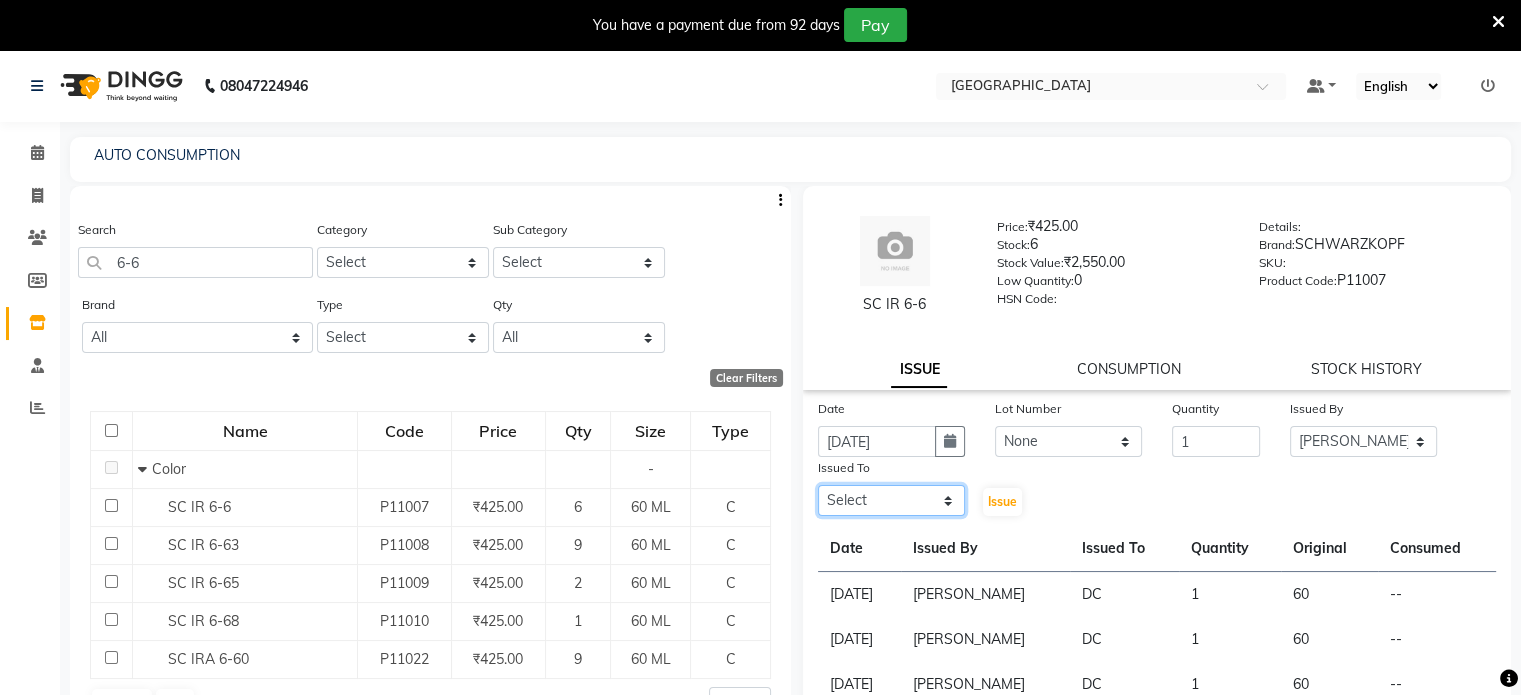 select on "77532" 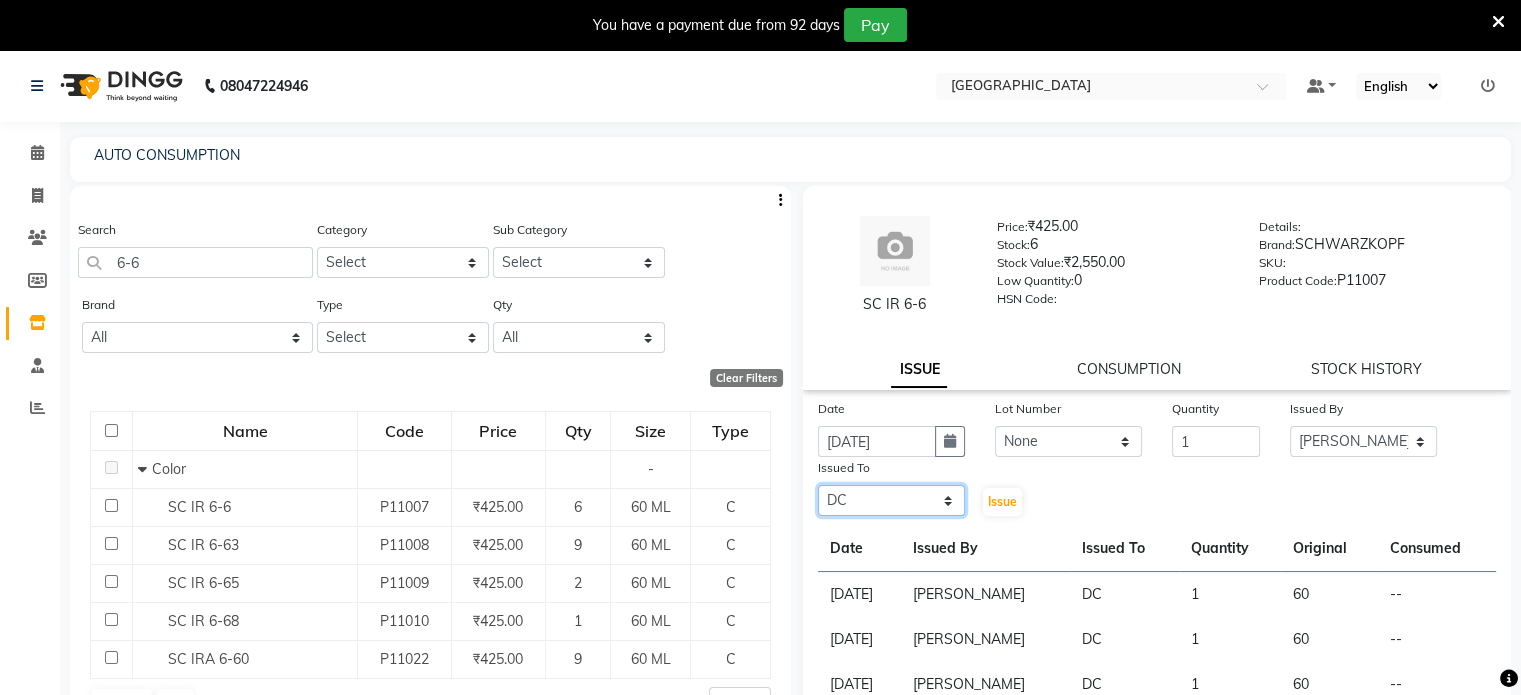 click on "Select AAKASH MADHIWAL NAT AARTI SURI ABDUL KALAM AKSHATA SAWLE ANITA JHADAV APEKSHA MORE  ATUL RATHOD BHAGYASHREE HUNDARE DC DEEPIKA SHETTY DILSHAD ALI FAIZAN AHMED Farhan Shaikh  FEROZ SHAIKH Ganga Kunwar GAURAV MORE JATIN MANE KAJAL RAJ KULDEEP SINGH LAVINA FERNANDES MADHURI PARWATHIA Mona NIKITA MOHITE NOOR PRATIKSHA SAWANTH PRAVEEN SHAIKH PREETI SHETTY REEMA GHOSH RUPALI SABA SHAIKH SALMAN SHAIKH SANAYA AGARWAL Sangeeta Waghela SHANU ANSARI Taufique Khan VIGNESH BHANDARY VIKRAM NARAYAN BAGDI" 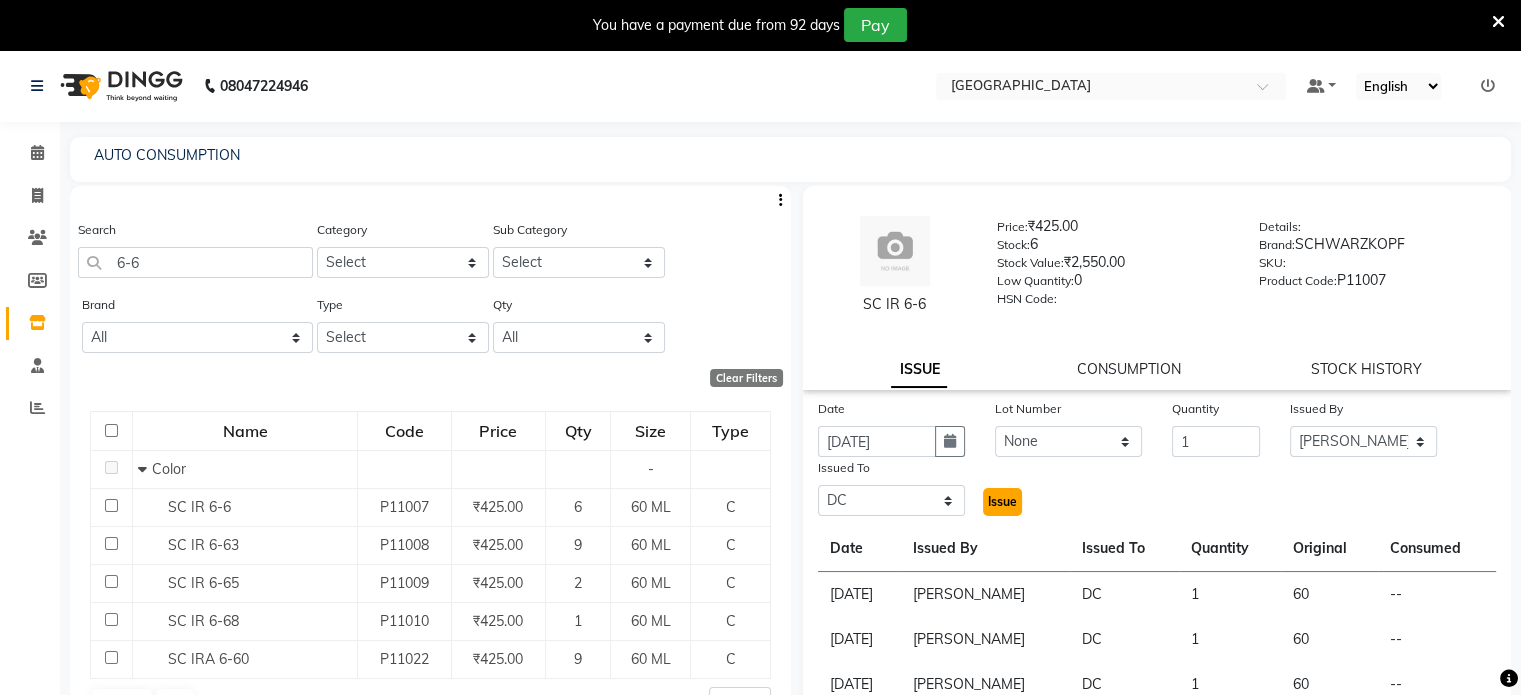 click on "Issue" 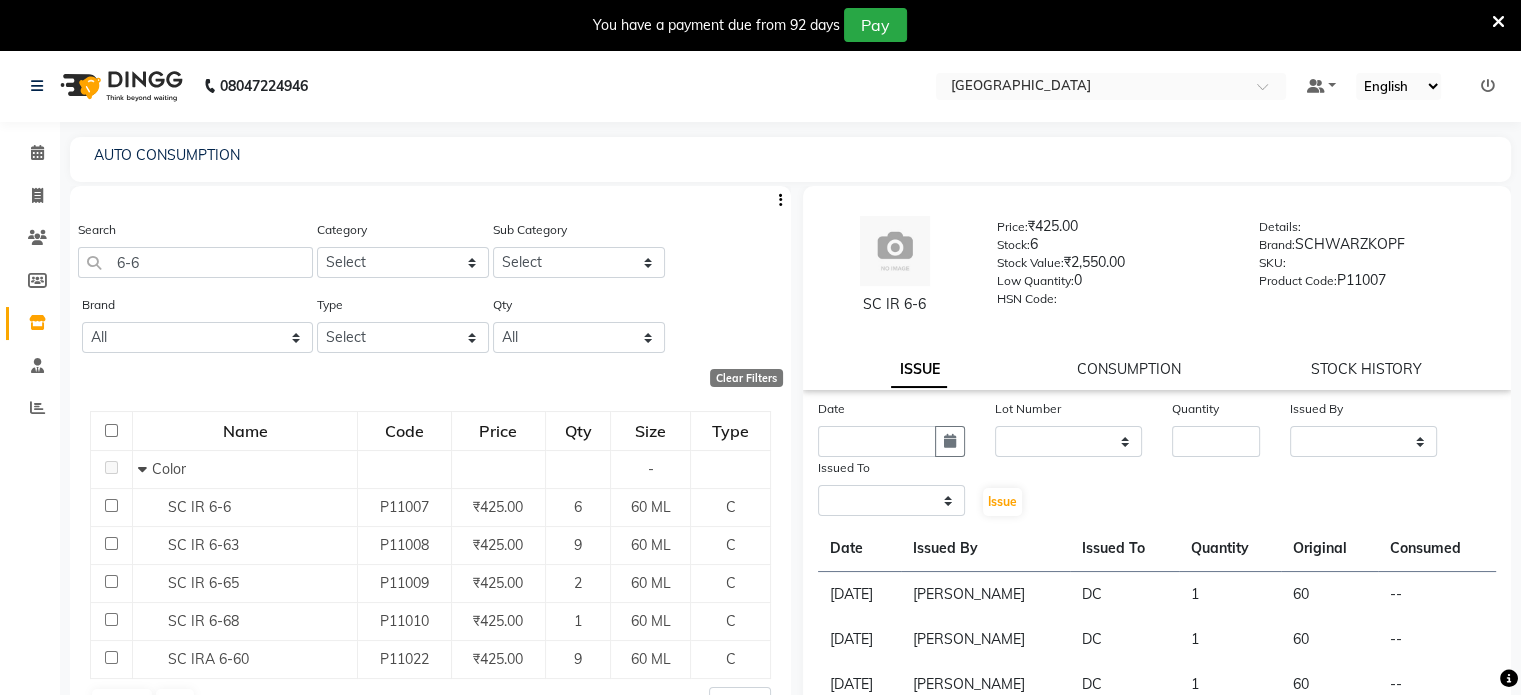 select 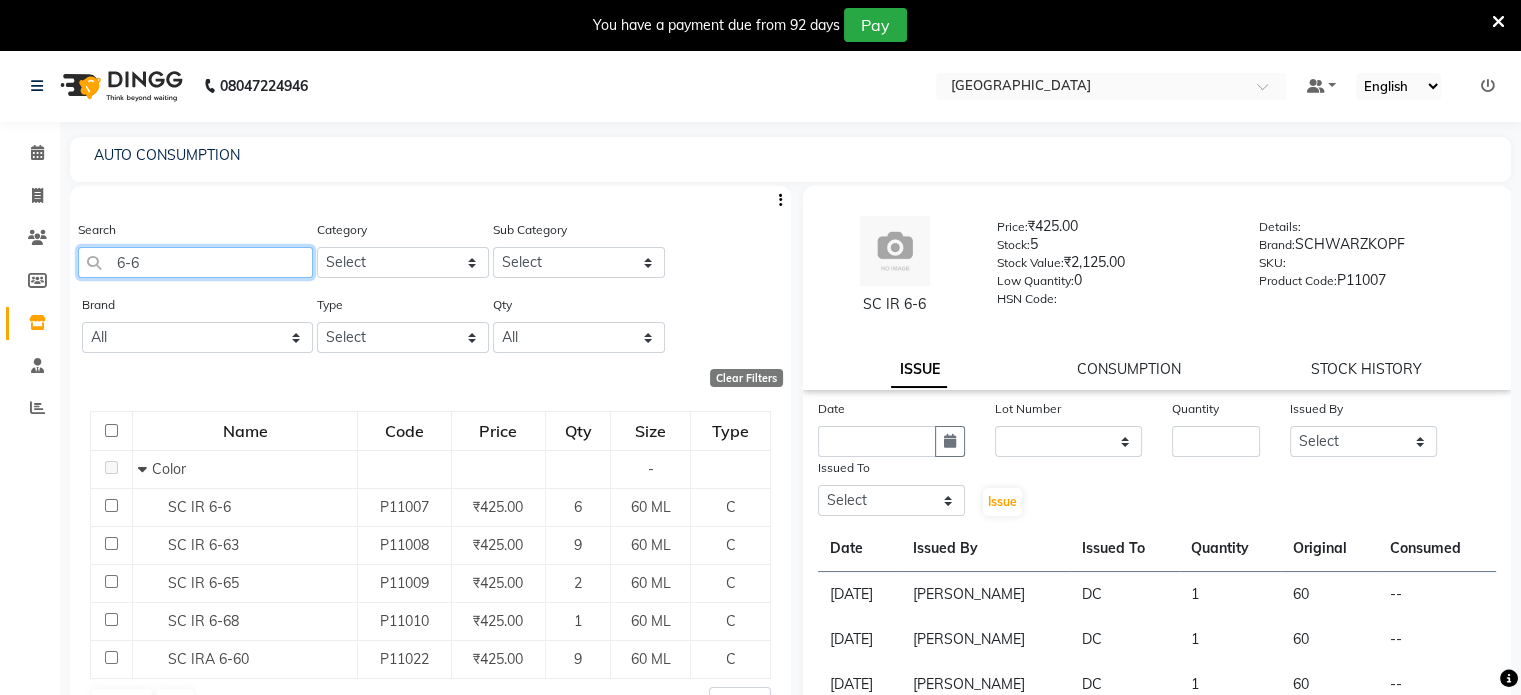 drag, startPoint x: 140, startPoint y: 274, endPoint x: 0, endPoint y: 180, distance: 168.62978 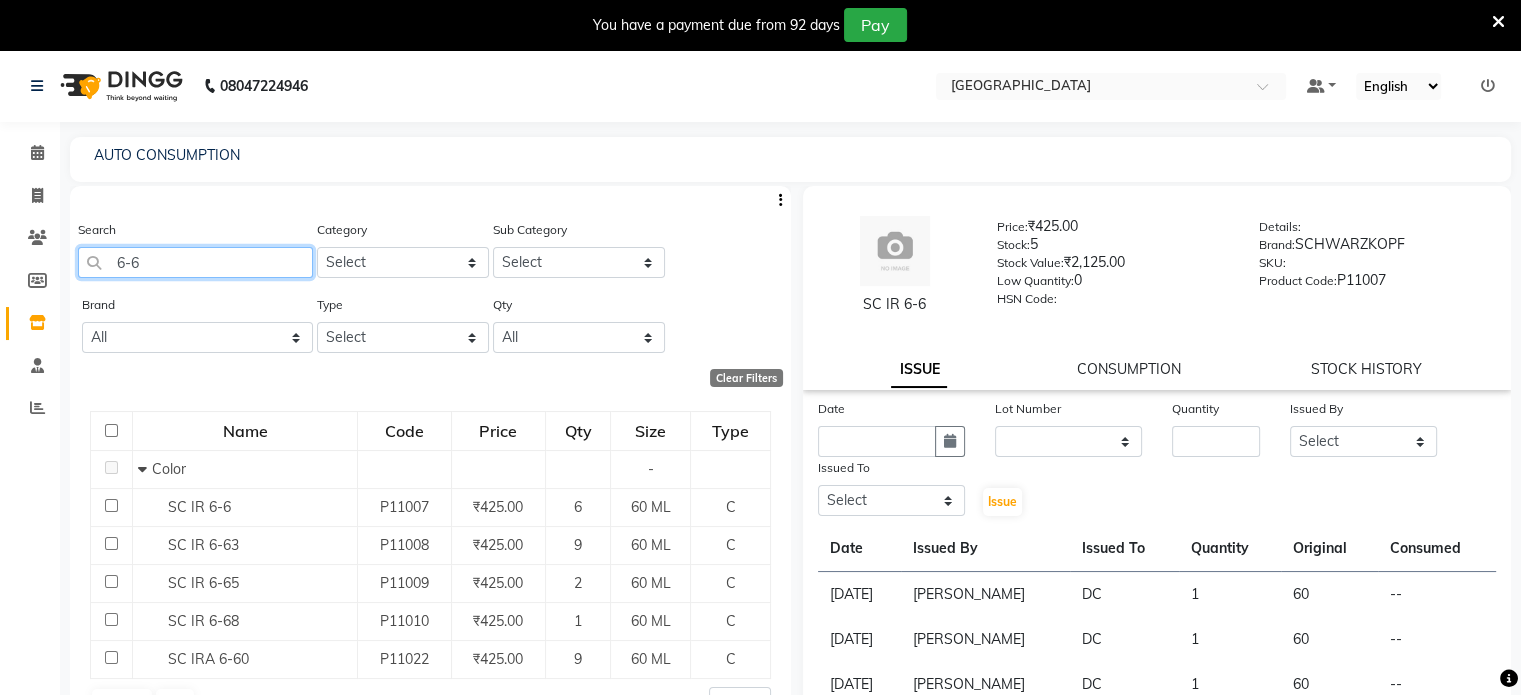 click on "08047224946 Select Location × Salt Salon, Mira Road  Default Panel My Panel English ENGLISH Español العربية मराठी हिंदी ગુજરાતી தமிழ் 中文 Notifications nothing to show ☀ Salt Salon, Mira Road   Calendar  Invoice  Clients  Members  Inventory  Staff  Reports Completed InProgress Upcoming Dropped Tentative Check-In Confirm Bookings Segments Page Builder AUTO CONSUMPTION Search 6-6 Category Select Hair Skin Makeup Personal Care Appliances Beard Waxing Disposable Threading Hands and Feet Beauty Planet Botox Cadiveu Casmara Cheryls Loreal Olaplex Flora Active Other Sub Category Select Brand All Acetone Alga Alu Foil Anita's Beauty Biosoft Bombini Bp Bp Furniture Clarol Code Skin Colorica Chromoplus Disposable Ecowrap Floractive Gillete Gillette Glycerine Green Leaf Hair Line Professional Hand Wash Hydra Machine Hydrogen Ikonic Ikonic Basics Ikonic Furniture Ikonic Professional Iris Jaguar Jin-x Jovees J & Sons Loreal Mo Oil Naturica Nivea Null Olaplex Qod" 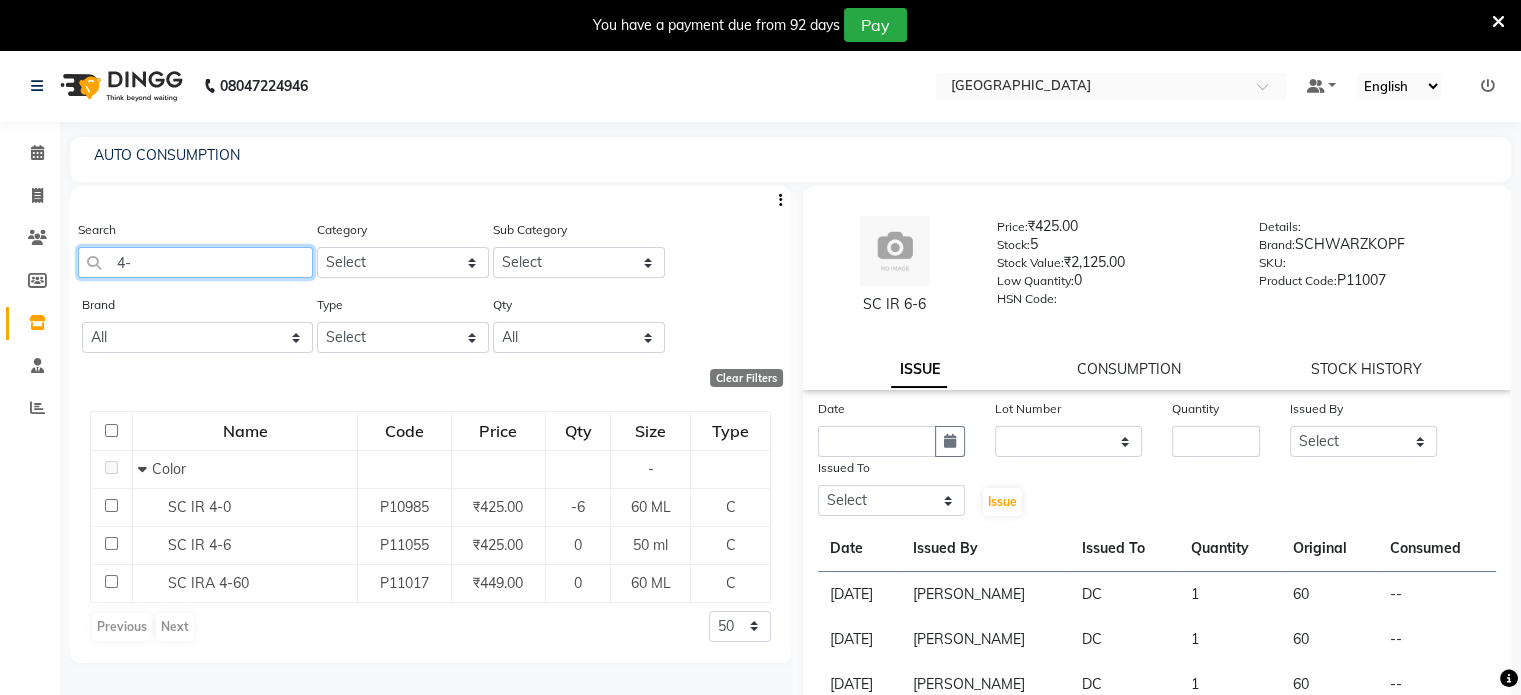 type on "4" 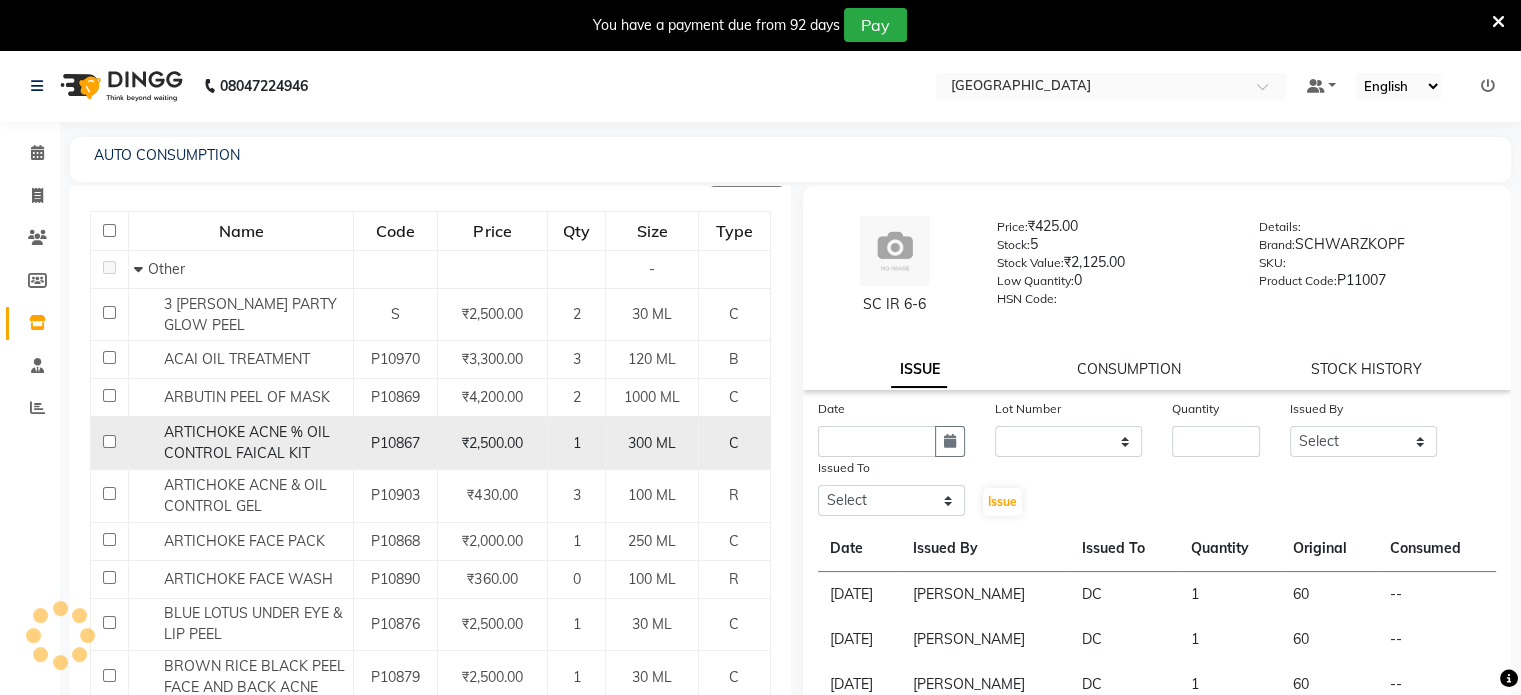 scroll, scrollTop: 0, scrollLeft: 0, axis: both 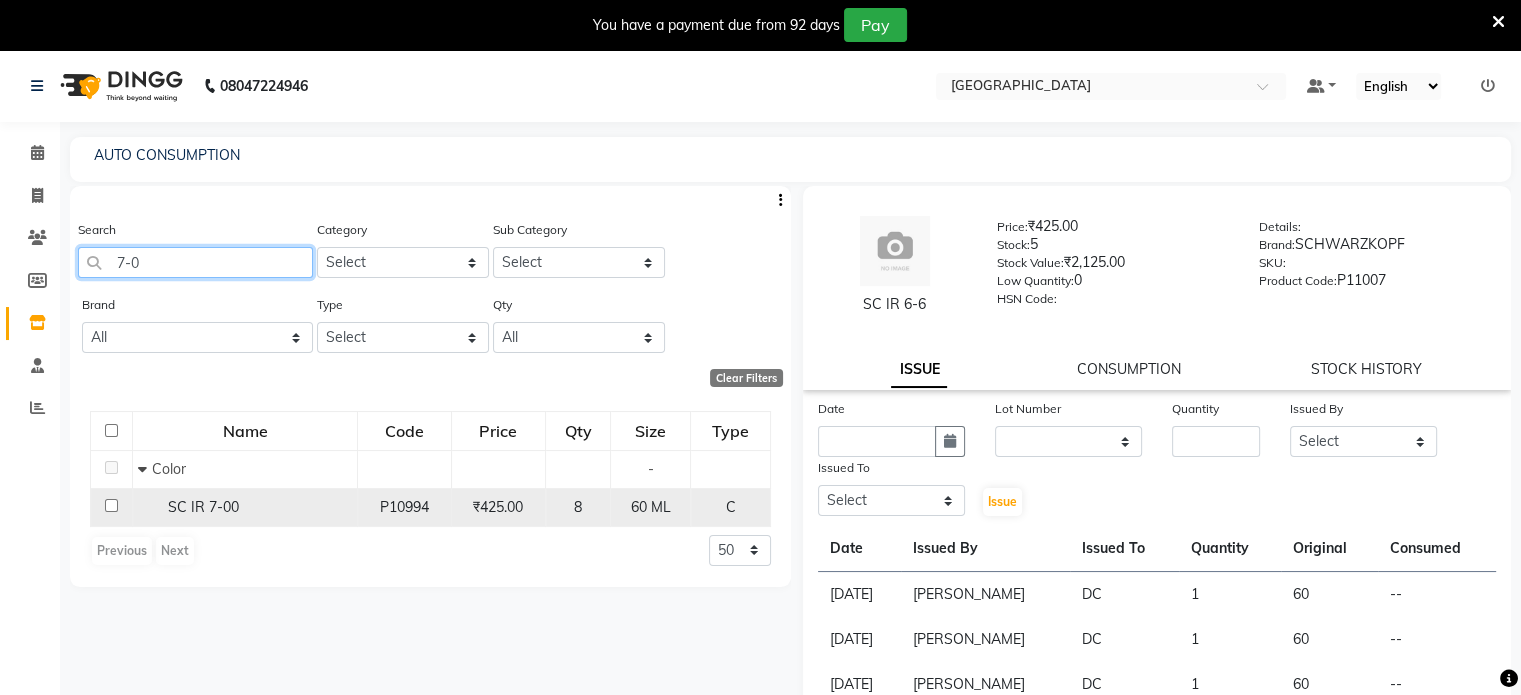 type on "7-0" 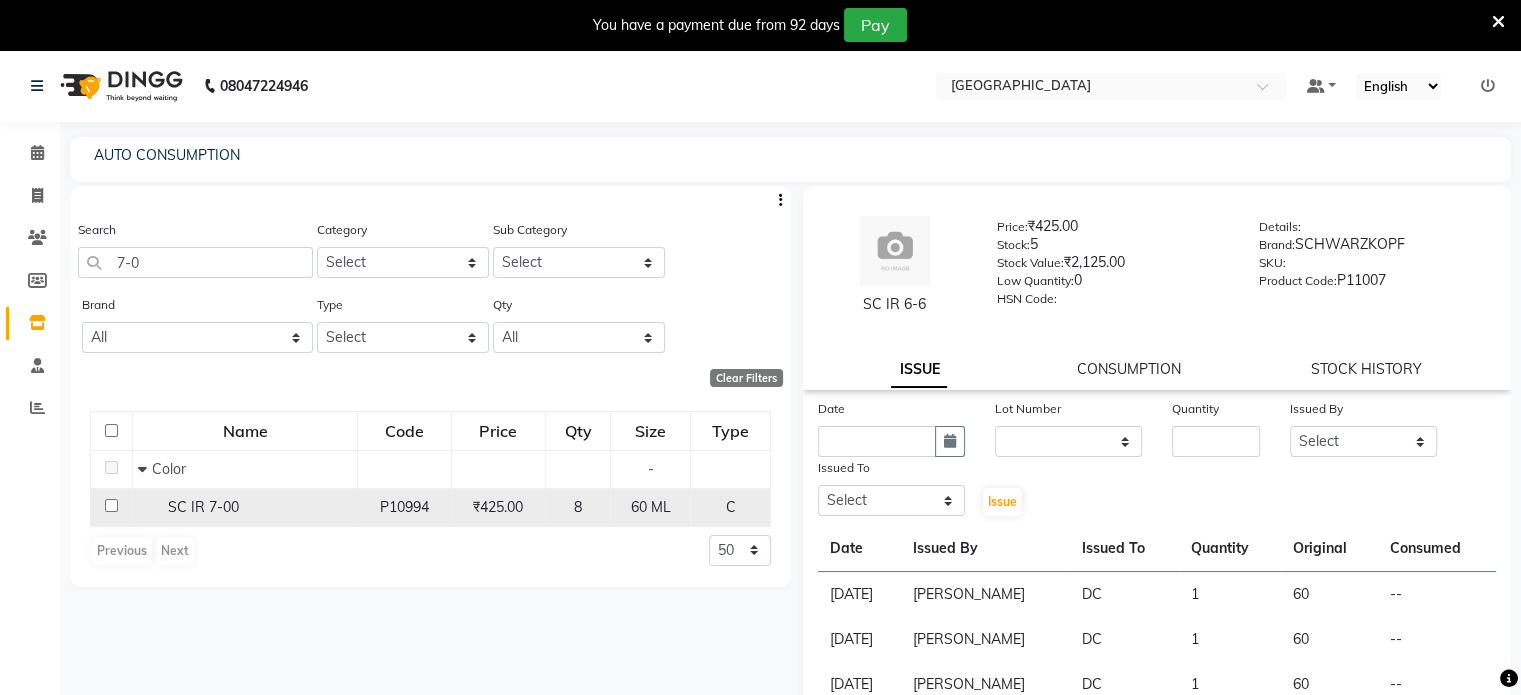 click on "SC IR 7-00" 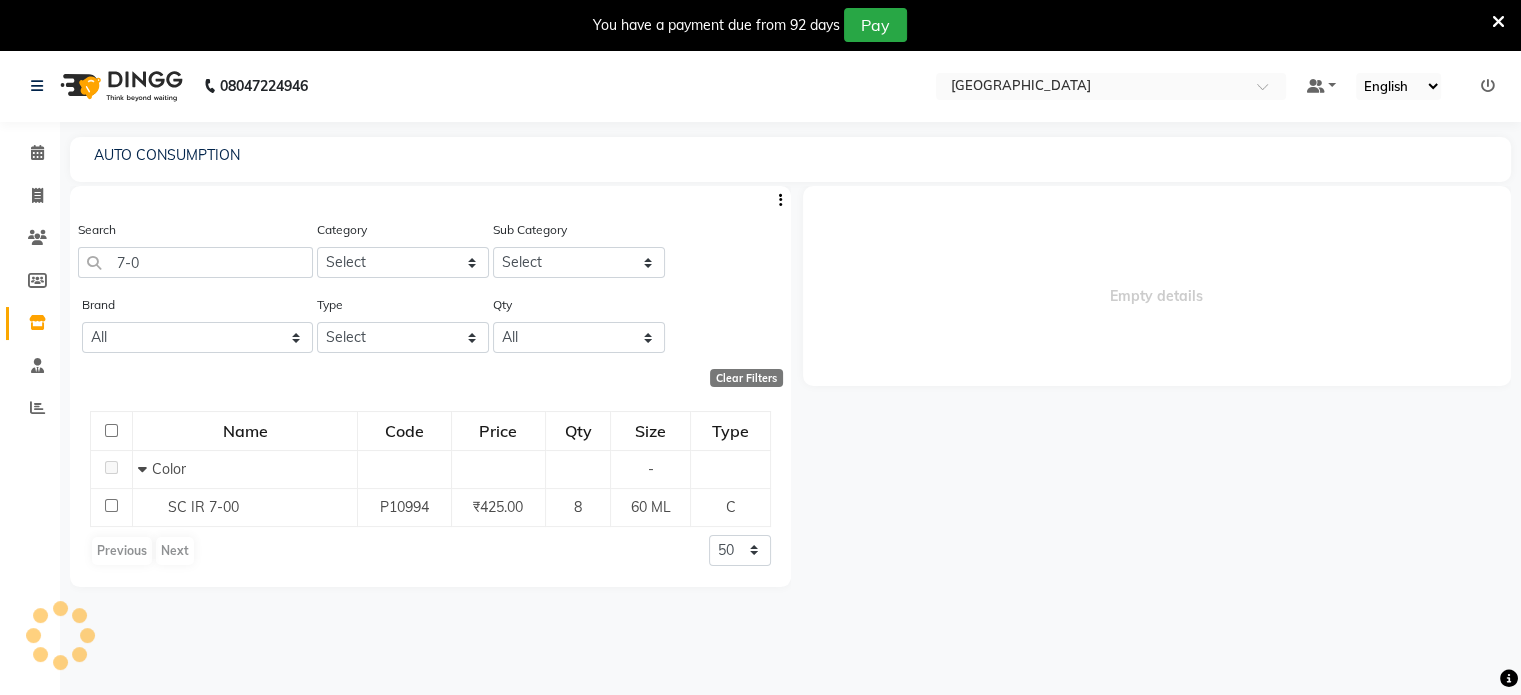 select 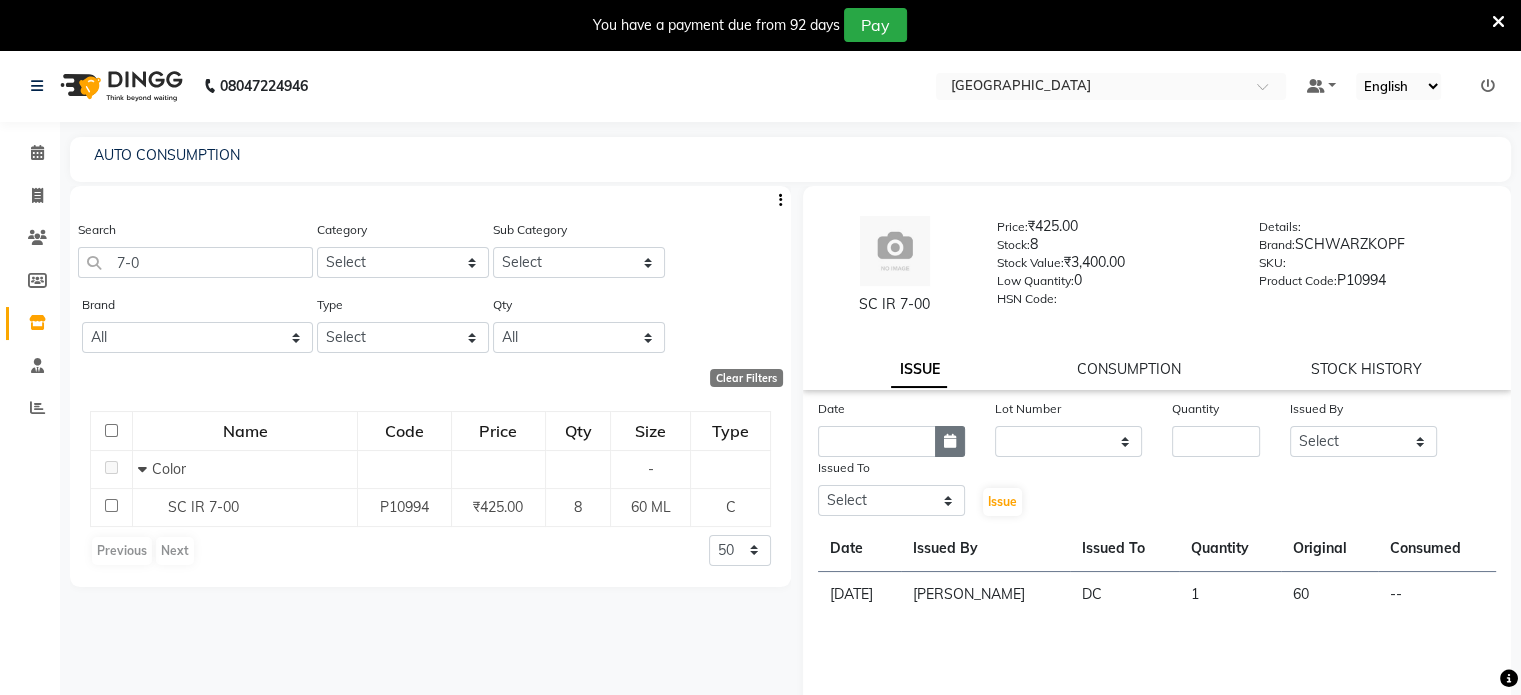 click 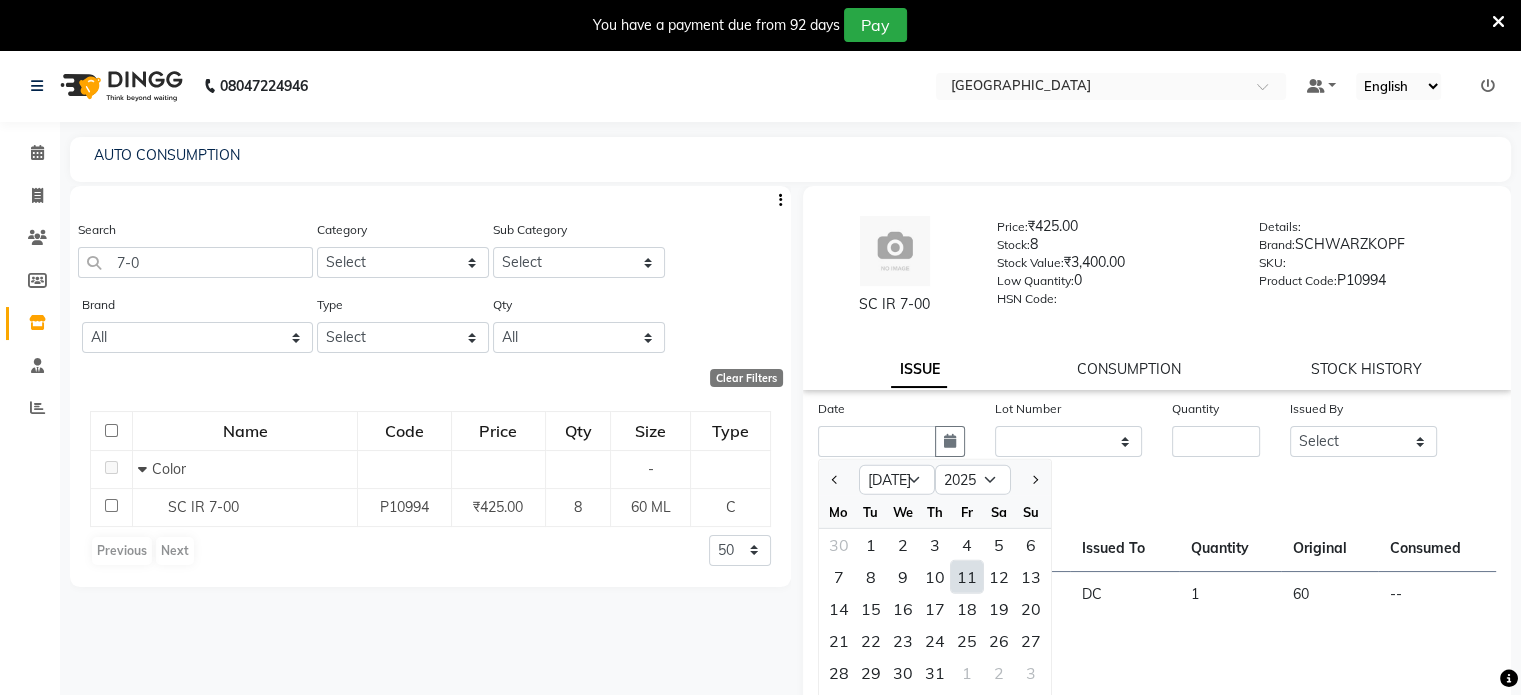 click on "11" 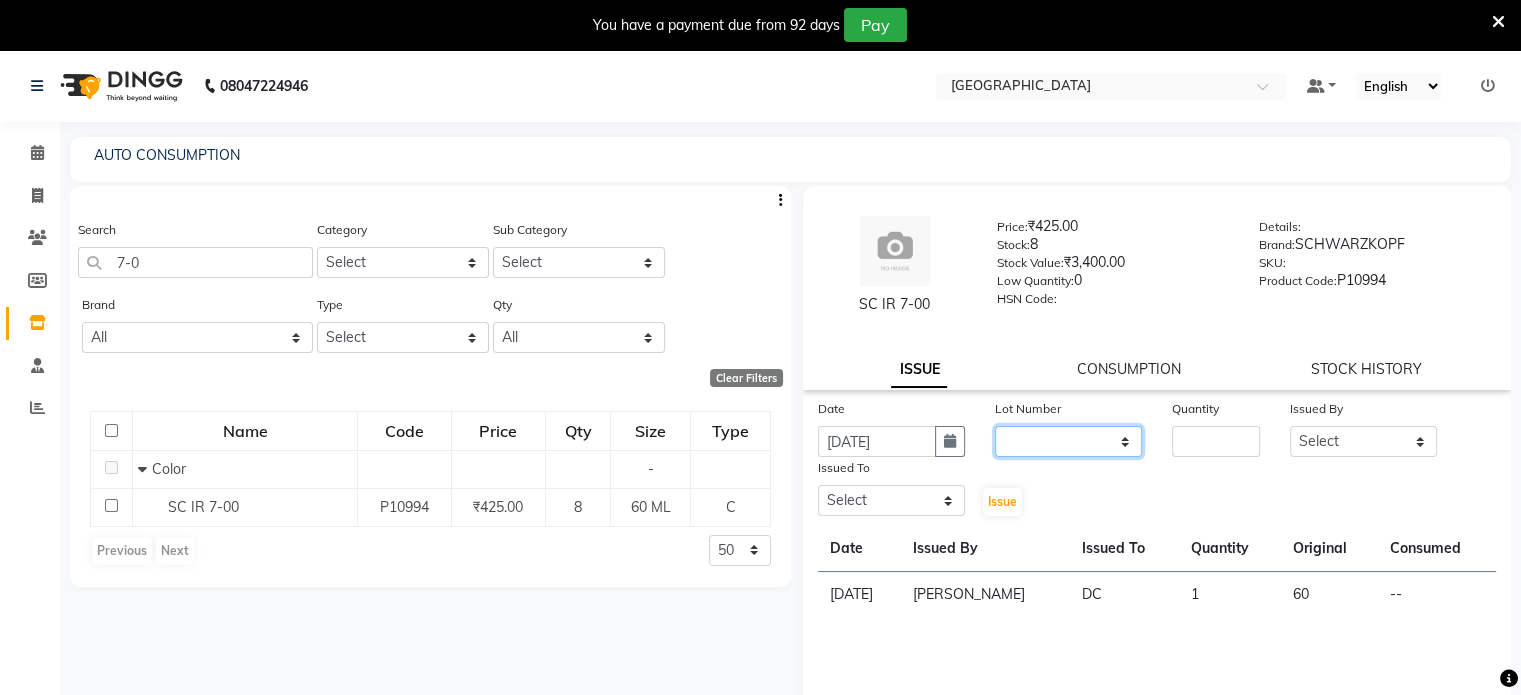 click on "None" 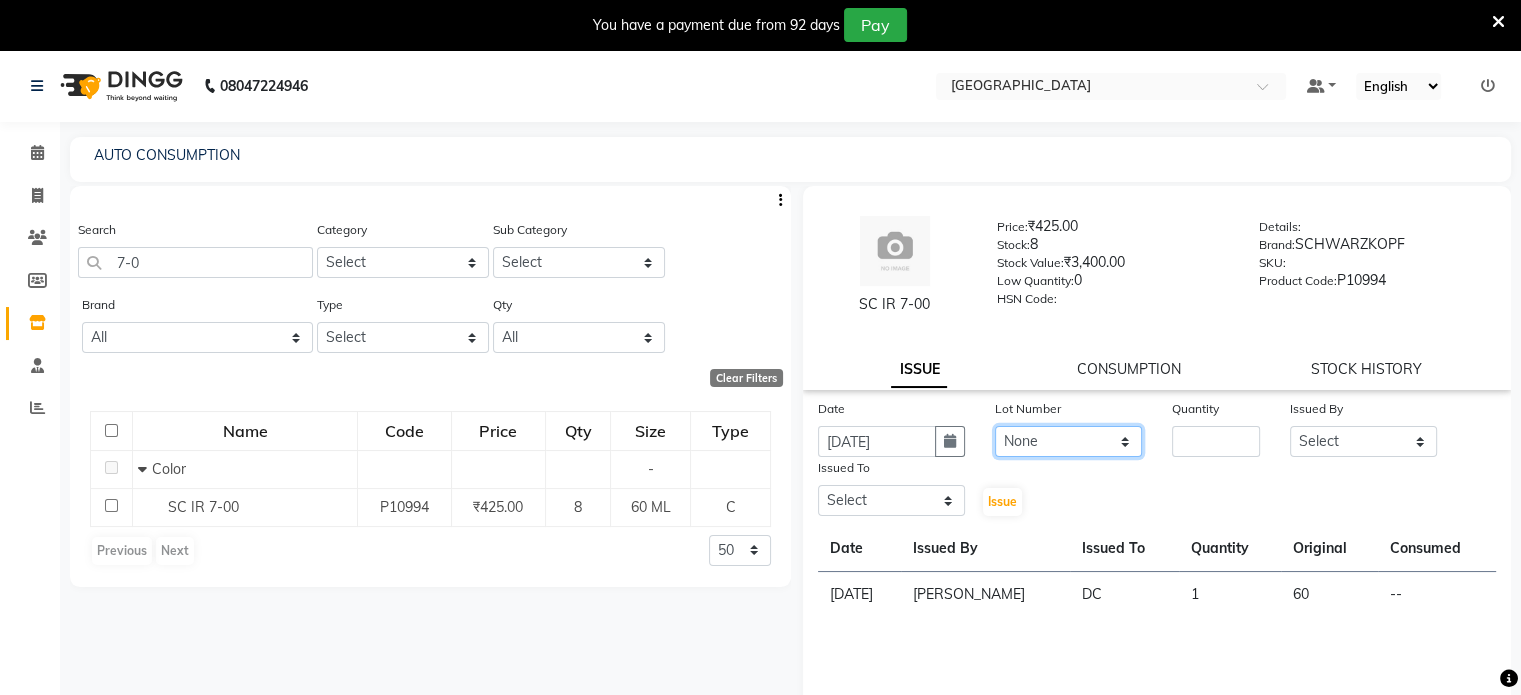 click on "None" 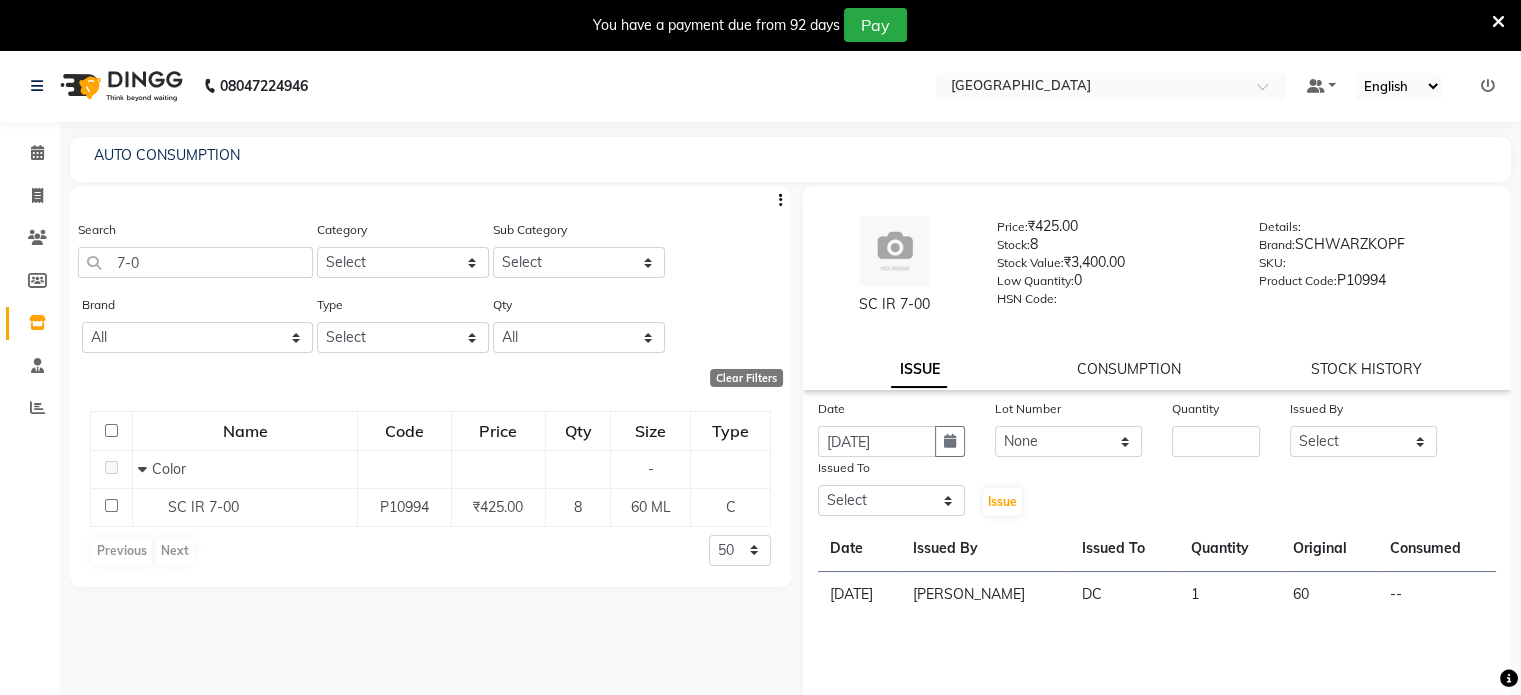 click on "Quantity" 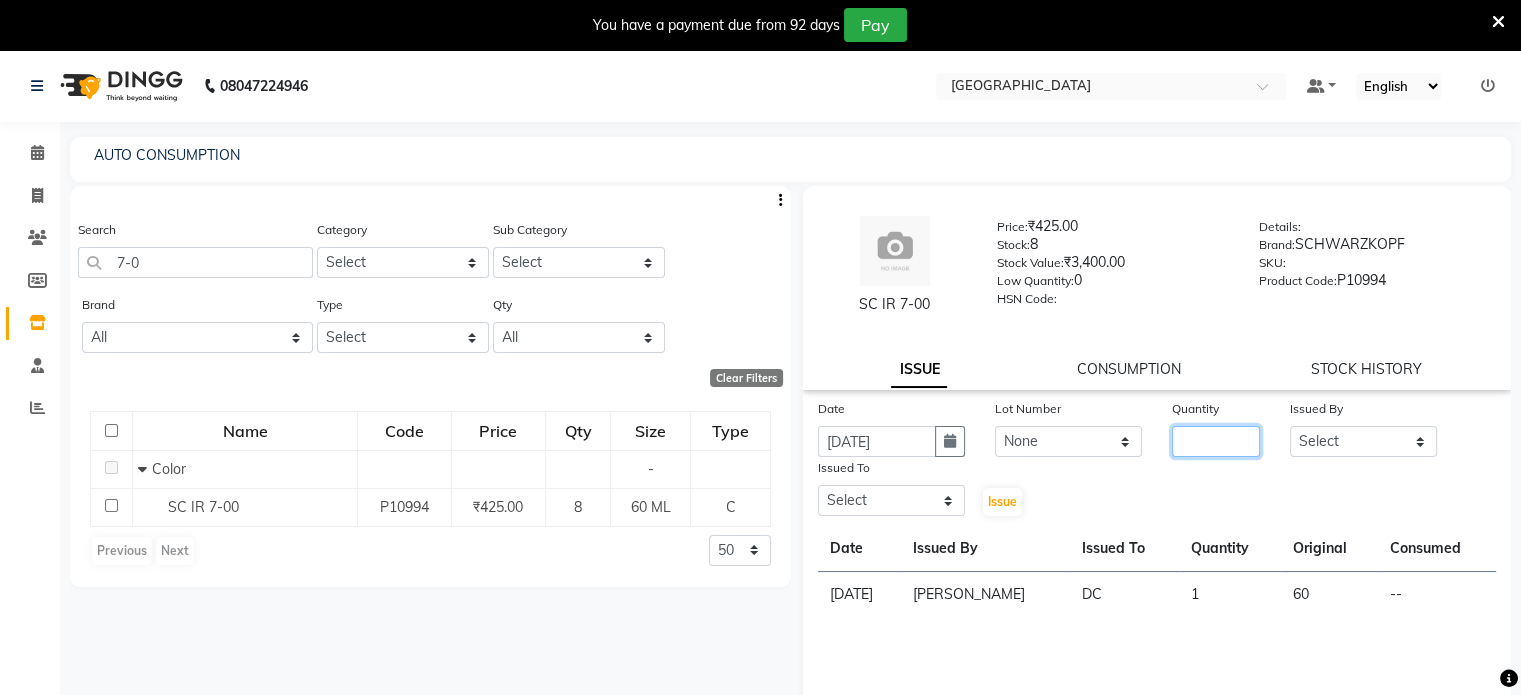 click 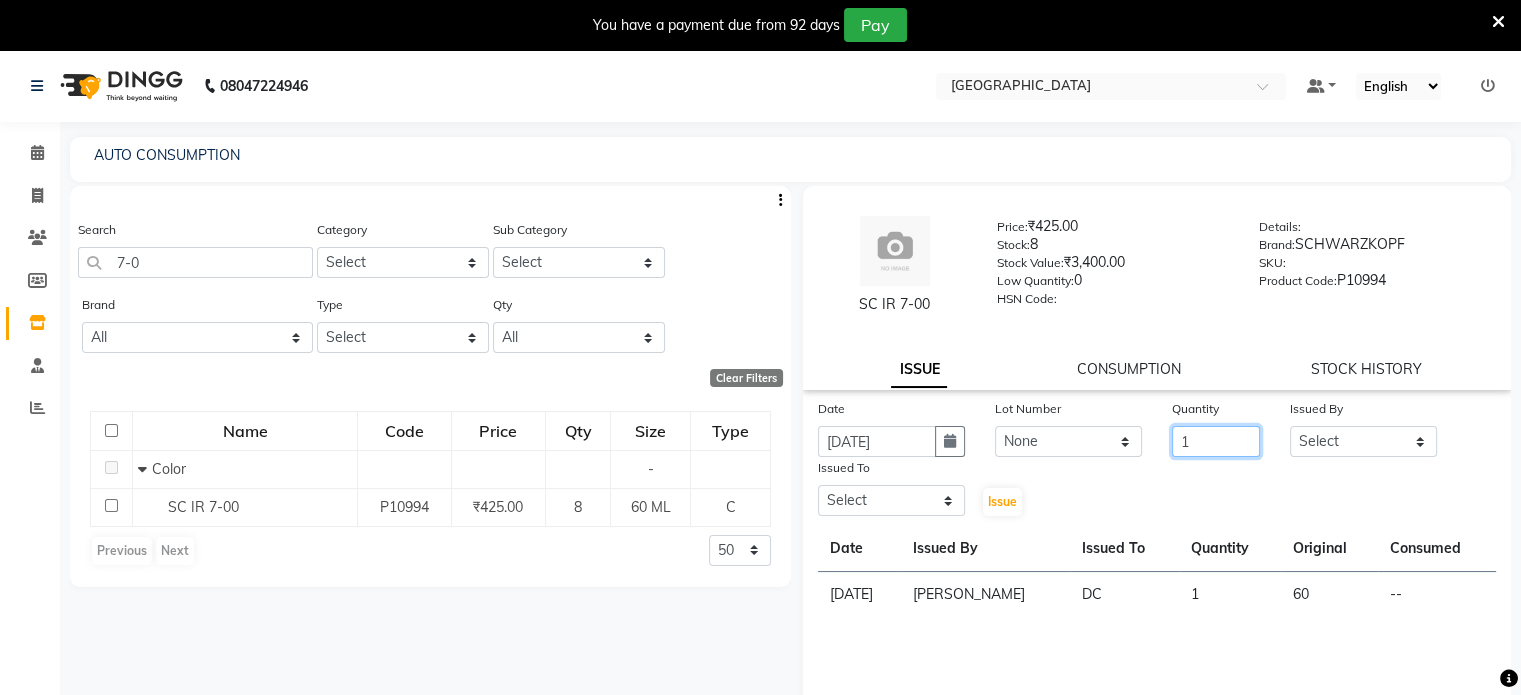 type on "1" 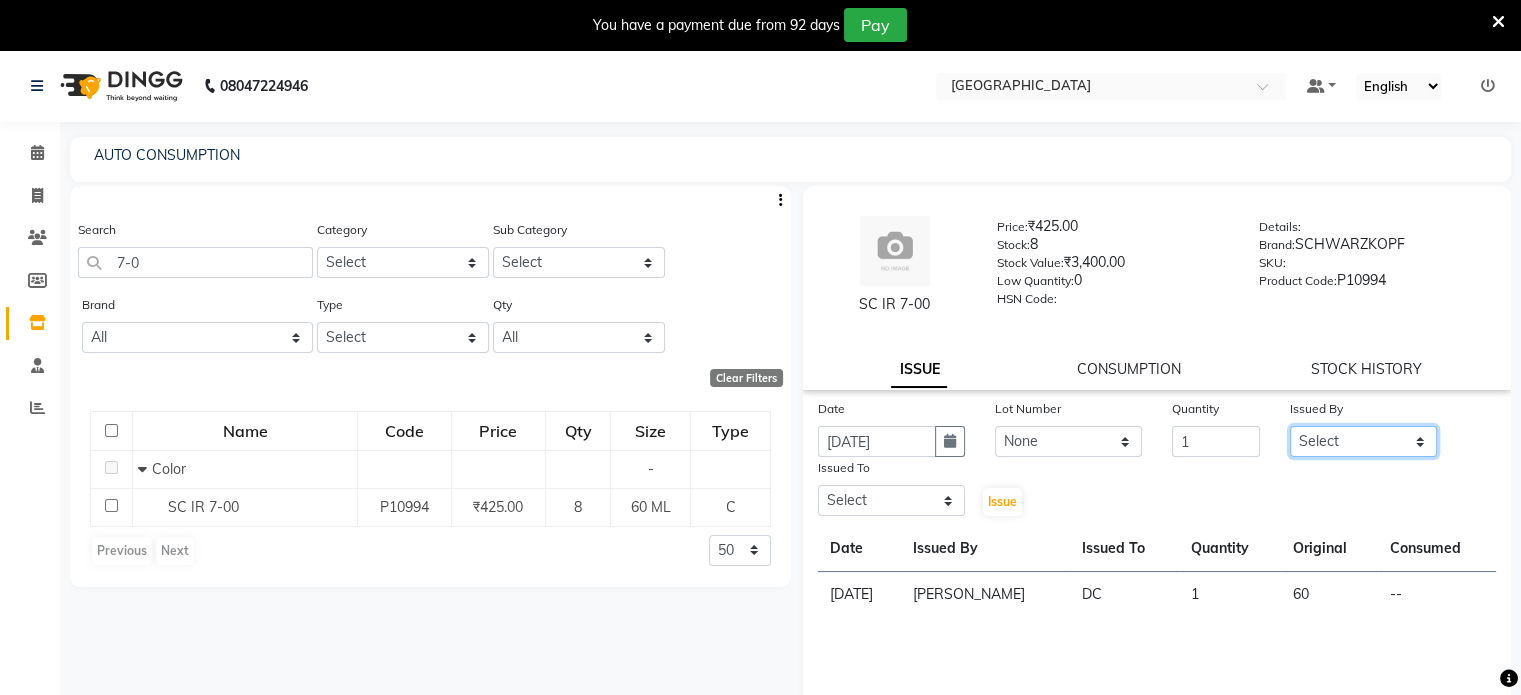 click on "Select AAKASH MADHIWAL NAT AARTI SURI ABDUL KALAM AKSHATA SAWLE ANITA JHADAV APEKSHA MORE  ATUL RATHOD BHAGYASHREE HUNDARE DC DEEPIKA SHETTY DILSHAD ALI FAIZAN AHMED Farhan Shaikh  FEROZ SHAIKH Ganga Kunwar GAURAV MORE JATIN MANE KAJAL RAJ KULDEEP SINGH LAVINA FERNANDES MADHURI PARWATHIA Mona NIKITA MOHITE NOOR PRATIKSHA SAWANTH PRAVEEN SHAIKH PREETI SHETTY REEMA GHOSH RUPALI SABA SHAIKH SALMAN SHAIKH SANAYA AGARWAL Sangeeta Waghela SHANU ANSARI Taufique Khan VIGNESH BHANDARY VIKRAM NARAYAN BAGDI" 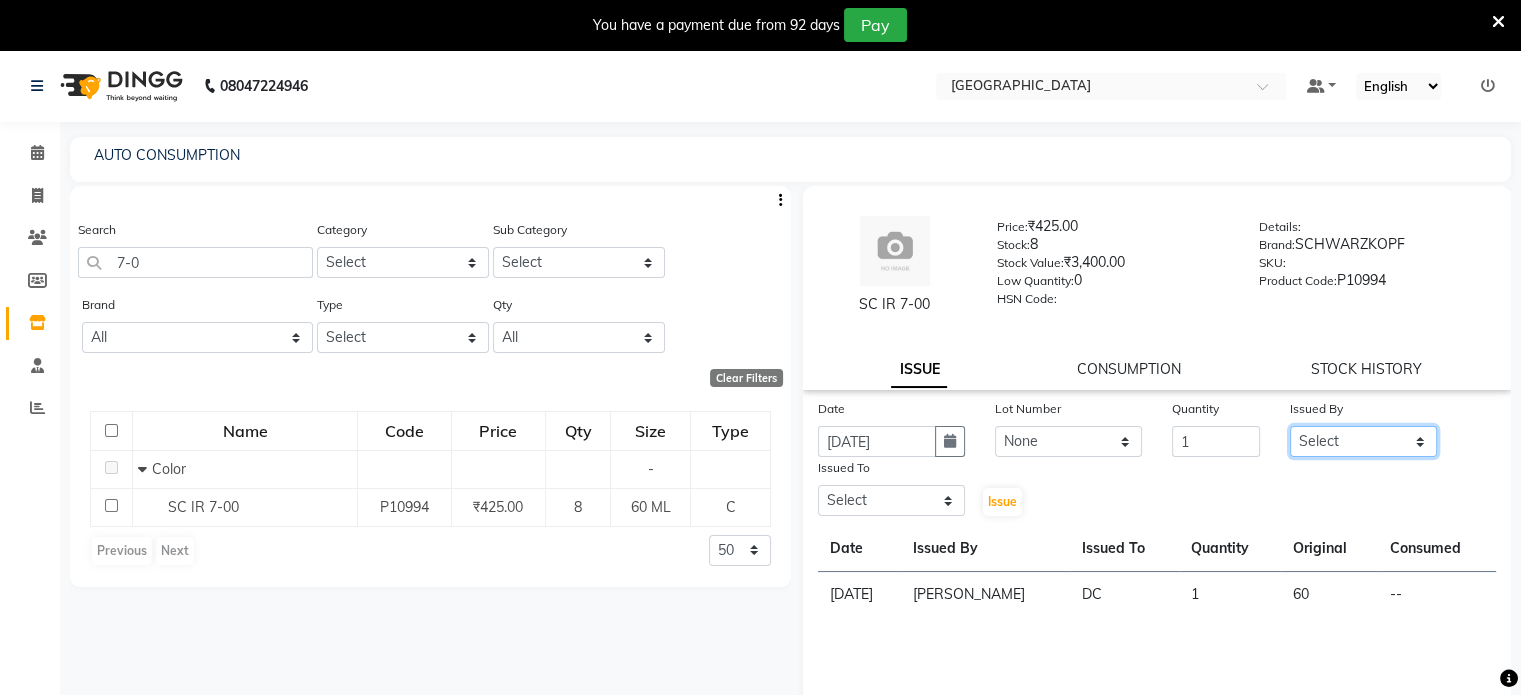 select on "77194" 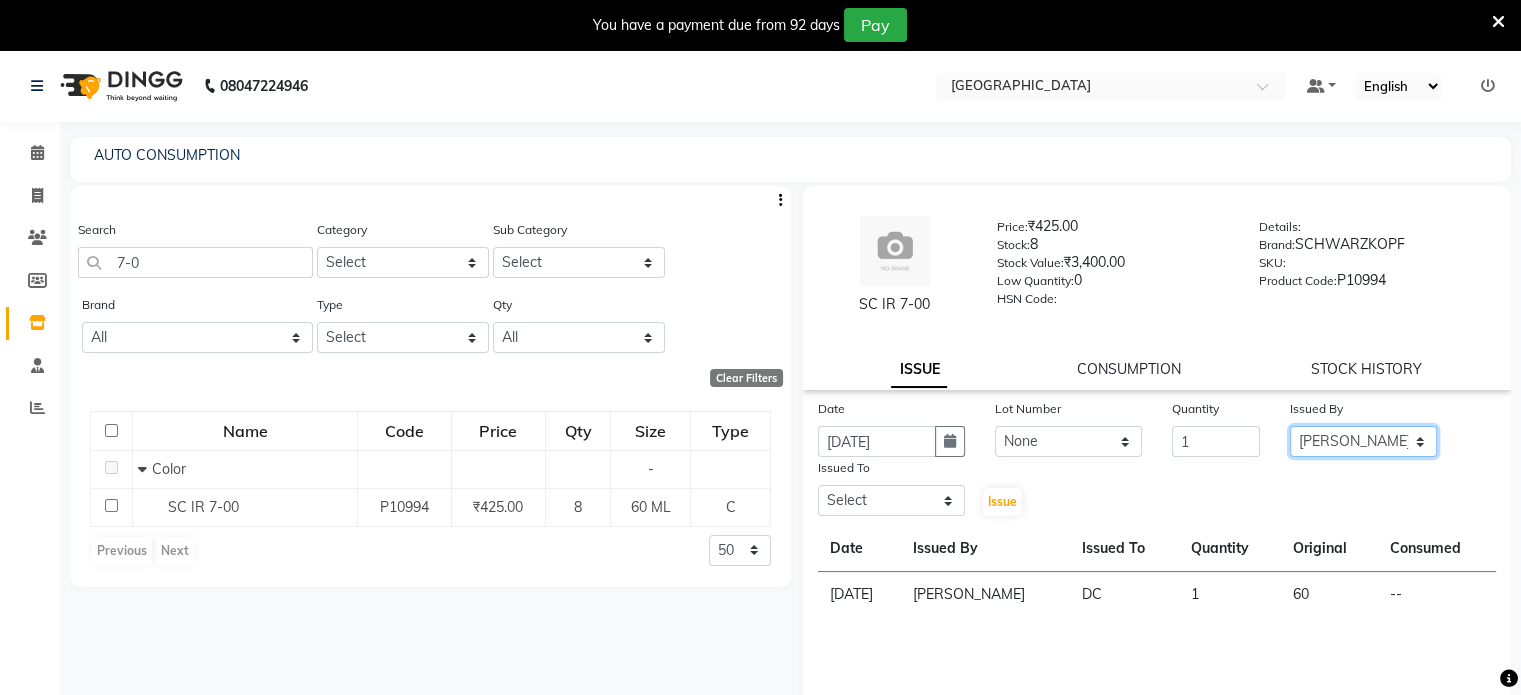 click on "Select AAKASH MADHIWAL NAT AARTI SURI ABDUL KALAM AKSHATA SAWLE ANITA JHADAV APEKSHA MORE  ATUL RATHOD BHAGYASHREE HUNDARE DC DEEPIKA SHETTY DILSHAD ALI FAIZAN AHMED Farhan Shaikh  FEROZ SHAIKH Ganga Kunwar GAURAV MORE JATIN MANE KAJAL RAJ KULDEEP SINGH LAVINA FERNANDES MADHURI PARWATHIA Mona NIKITA MOHITE NOOR PRATIKSHA SAWANTH PRAVEEN SHAIKH PREETI SHETTY REEMA GHOSH RUPALI SABA SHAIKH SALMAN SHAIKH SANAYA AGARWAL Sangeeta Waghela SHANU ANSARI Taufique Khan VIGNESH BHANDARY VIKRAM NARAYAN BAGDI" 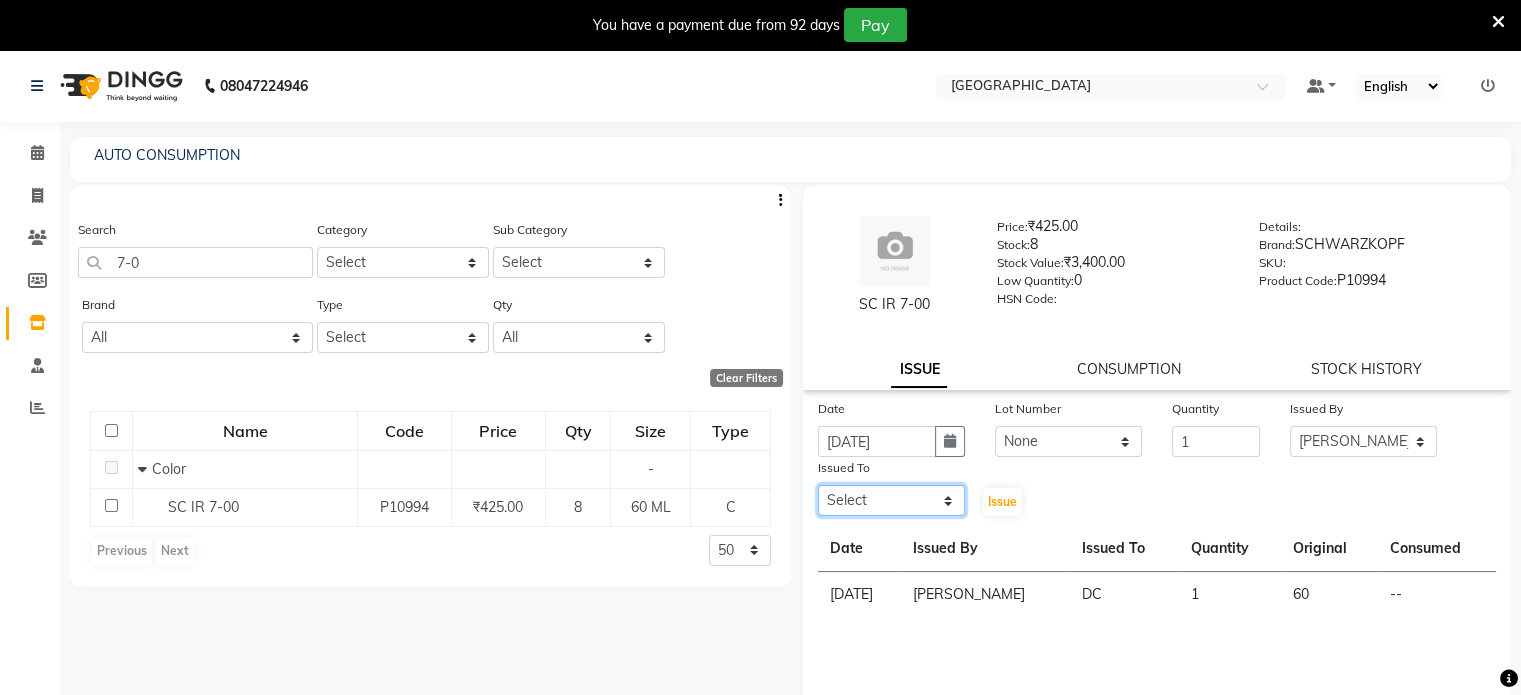 click on "Select AAKASH MADHIWAL NAT AARTI SURI ABDUL KALAM AKSHATA SAWLE ANITA JHADAV APEKSHA MORE  ATUL RATHOD BHAGYASHREE HUNDARE DC DEEPIKA SHETTY DILSHAD ALI FAIZAN AHMED Farhan Shaikh  FEROZ SHAIKH Ganga Kunwar GAURAV MORE JATIN MANE KAJAL RAJ KULDEEP SINGH LAVINA FERNANDES MADHURI PARWATHIA Mona NIKITA MOHITE NOOR PRATIKSHA SAWANTH PRAVEEN SHAIKH PREETI SHETTY REEMA GHOSH RUPALI SABA SHAIKH SALMAN SHAIKH SANAYA AGARWAL Sangeeta Waghela SHANU ANSARI Taufique Khan VIGNESH BHANDARY VIKRAM NARAYAN BAGDI" 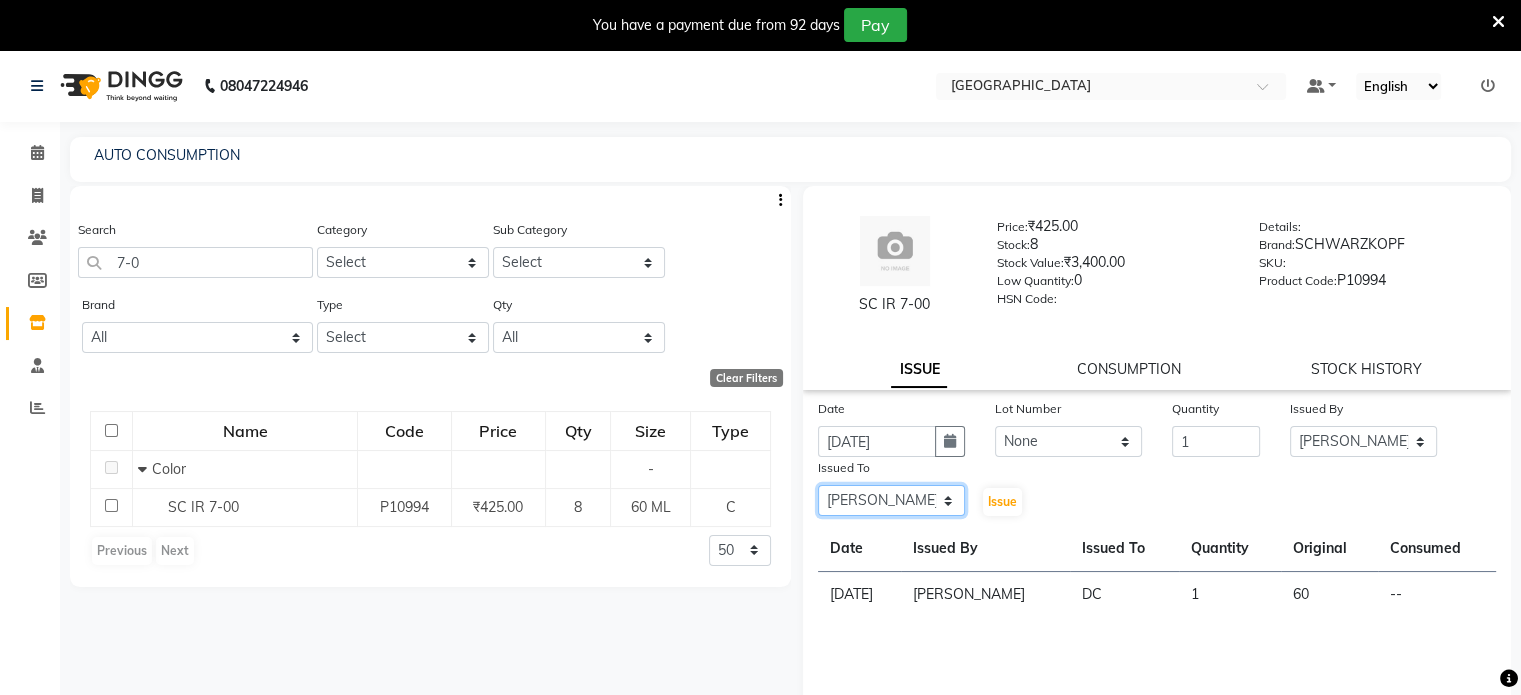 click on "Select AAKASH MADHIWAL NAT AARTI SURI ABDUL KALAM AKSHATA SAWLE ANITA JHADAV APEKSHA MORE  ATUL RATHOD BHAGYASHREE HUNDARE DC DEEPIKA SHETTY DILSHAD ALI FAIZAN AHMED Farhan Shaikh  FEROZ SHAIKH Ganga Kunwar GAURAV MORE JATIN MANE KAJAL RAJ KULDEEP SINGH LAVINA FERNANDES MADHURI PARWATHIA Mona NIKITA MOHITE NOOR PRATIKSHA SAWANTH PRAVEEN SHAIKH PREETI SHETTY REEMA GHOSH RUPALI SABA SHAIKH SALMAN SHAIKH SANAYA AGARWAL Sangeeta Waghela SHANU ANSARI Taufique Khan VIGNESH BHANDARY VIKRAM NARAYAN BAGDI" 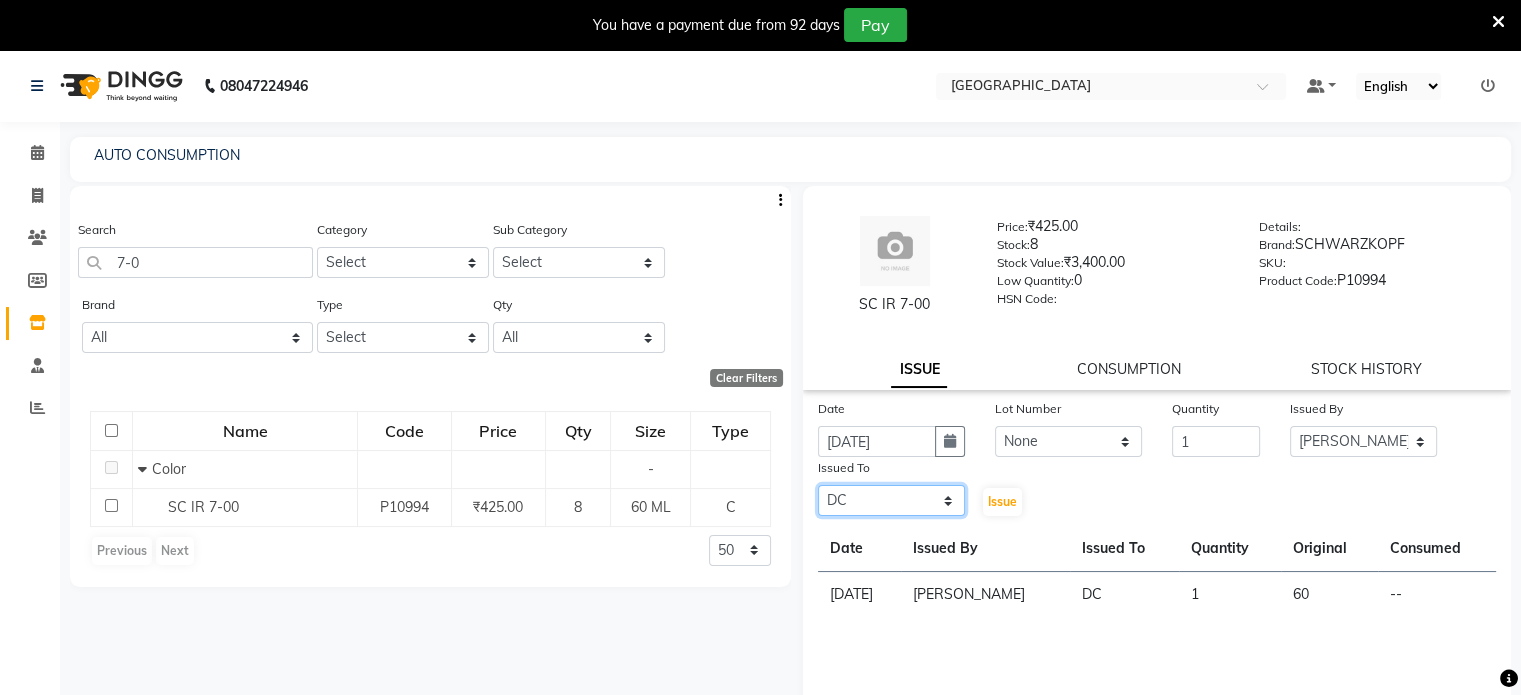 click on "Select AAKASH MADHIWAL NAT AARTI SURI ABDUL KALAM AKSHATA SAWLE ANITA JHADAV APEKSHA MORE  ATUL RATHOD BHAGYASHREE HUNDARE DC DEEPIKA SHETTY DILSHAD ALI FAIZAN AHMED Farhan Shaikh  FEROZ SHAIKH Ganga Kunwar GAURAV MORE JATIN MANE KAJAL RAJ KULDEEP SINGH LAVINA FERNANDES MADHURI PARWATHIA Mona NIKITA MOHITE NOOR PRATIKSHA SAWANTH PRAVEEN SHAIKH PREETI SHETTY REEMA GHOSH RUPALI SABA SHAIKH SALMAN SHAIKH SANAYA AGARWAL Sangeeta Waghela SHANU ANSARI Taufique Khan VIGNESH BHANDARY VIKRAM NARAYAN BAGDI" 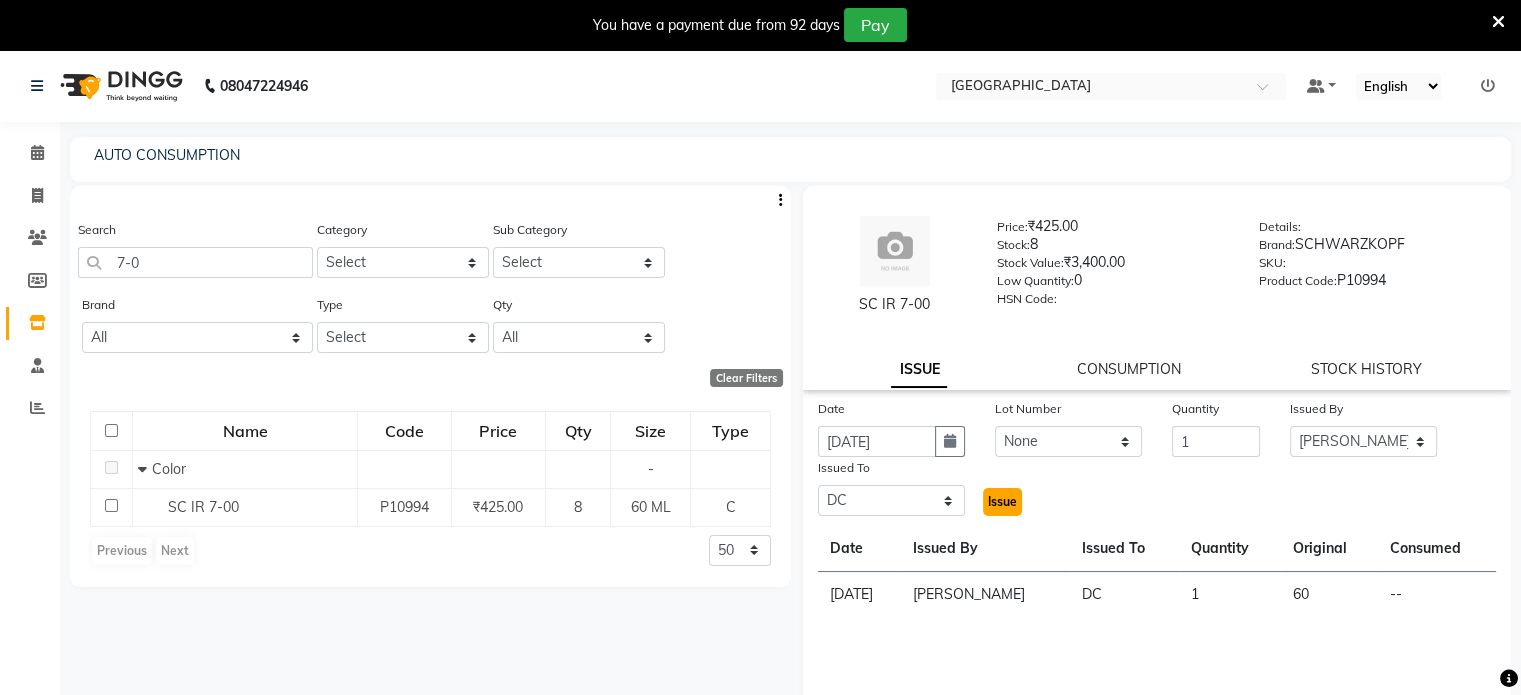 click on "Issue" 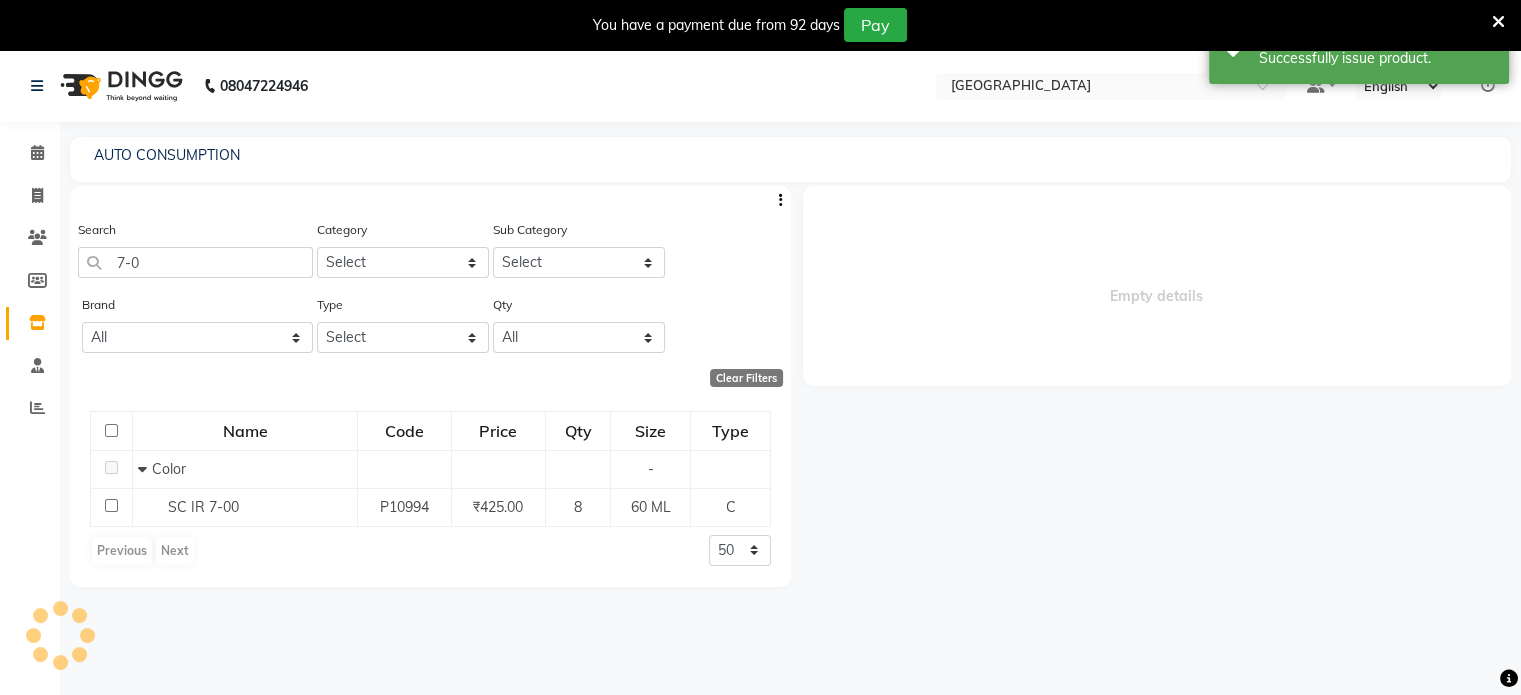select 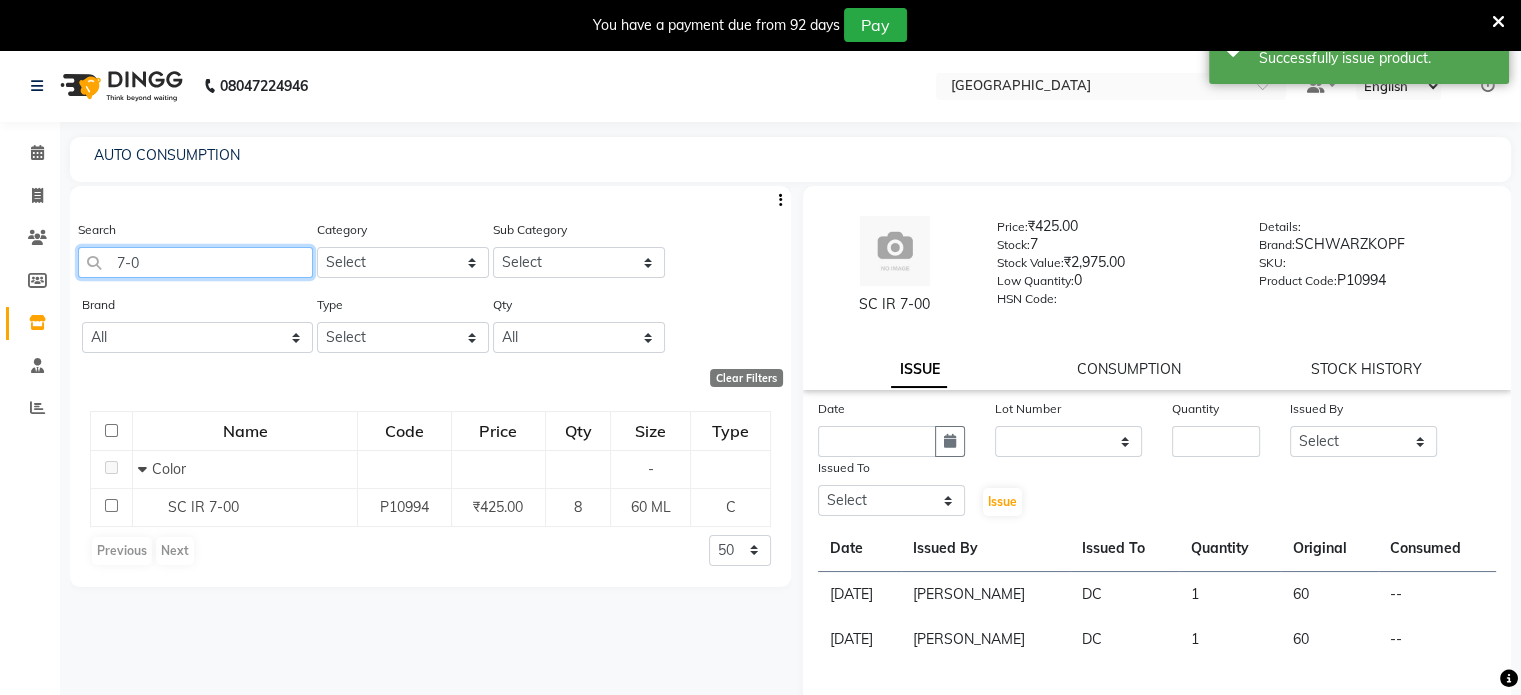 drag, startPoint x: 71, startPoint y: 275, endPoint x: 0, endPoint y: 279, distance: 71.11259 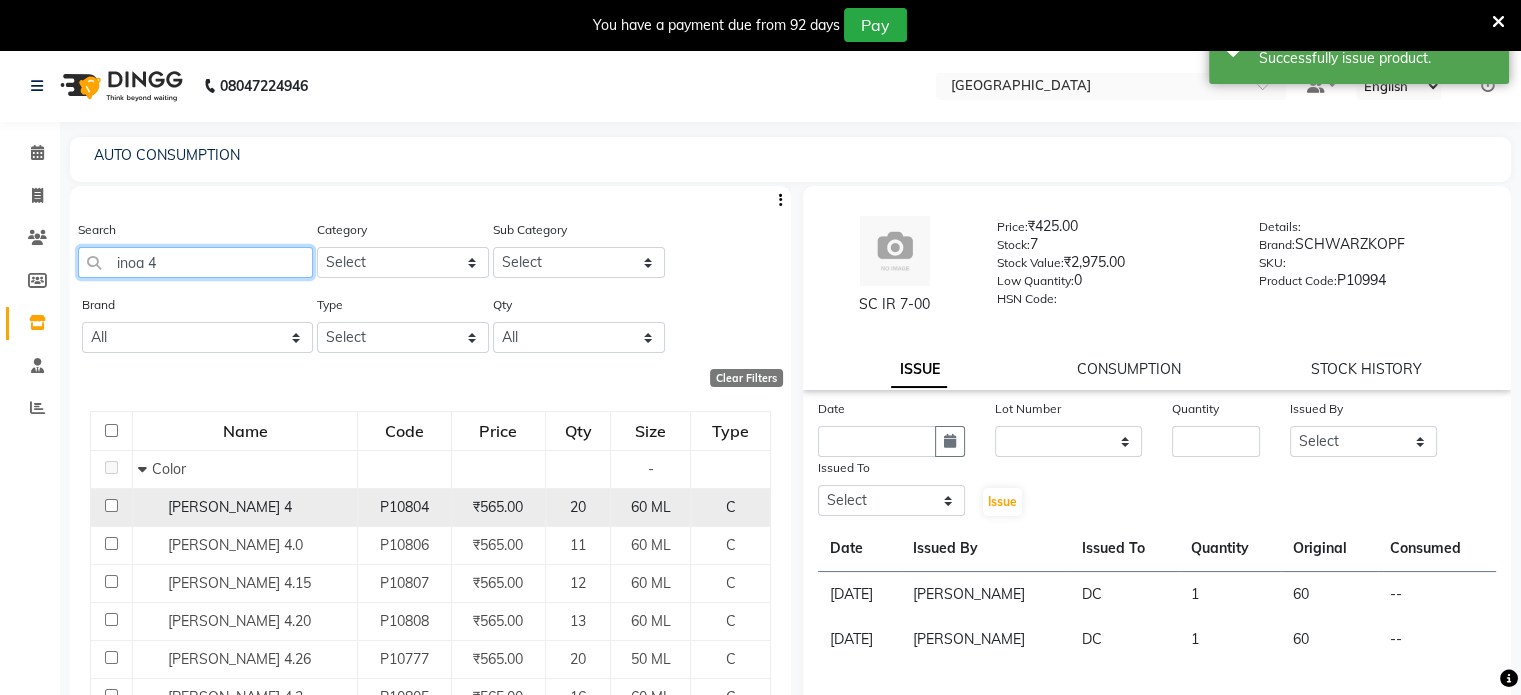 type on "inoa 4" 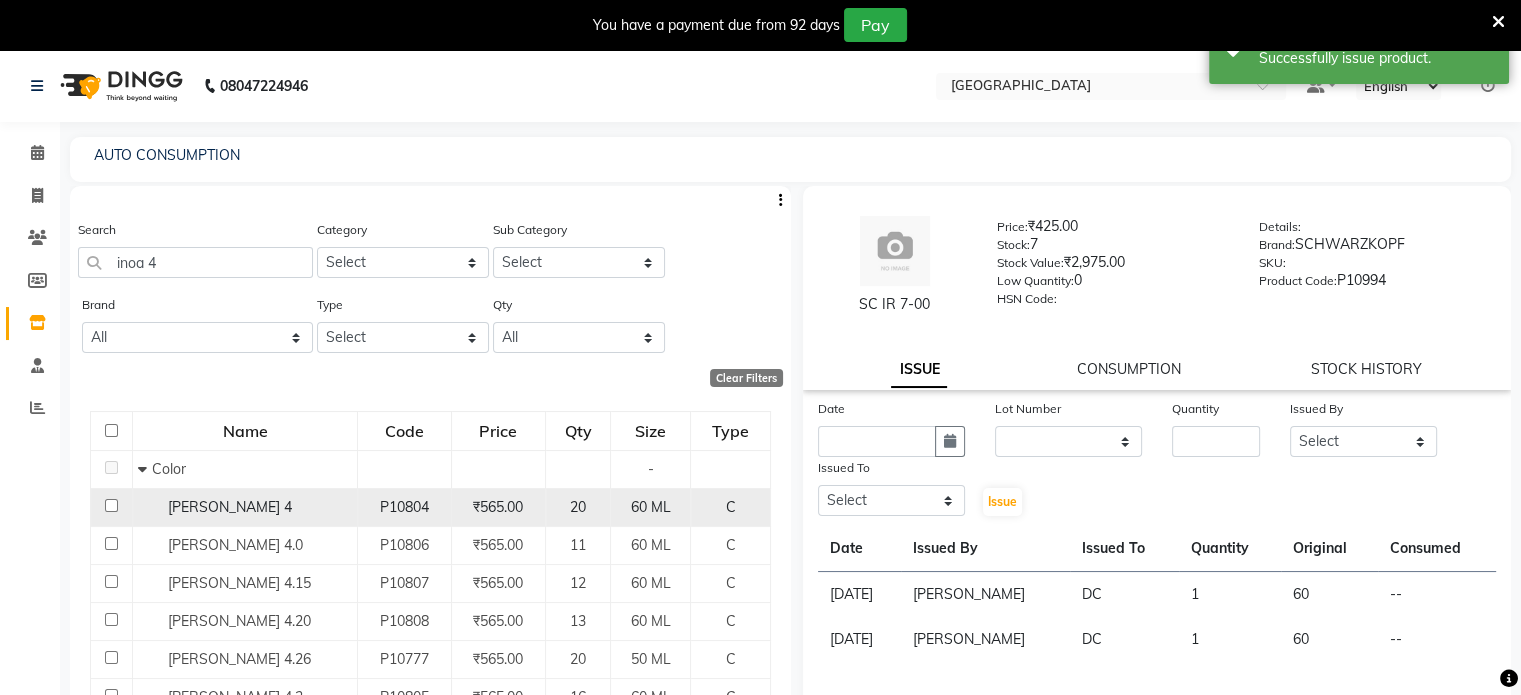 click on "P10804" 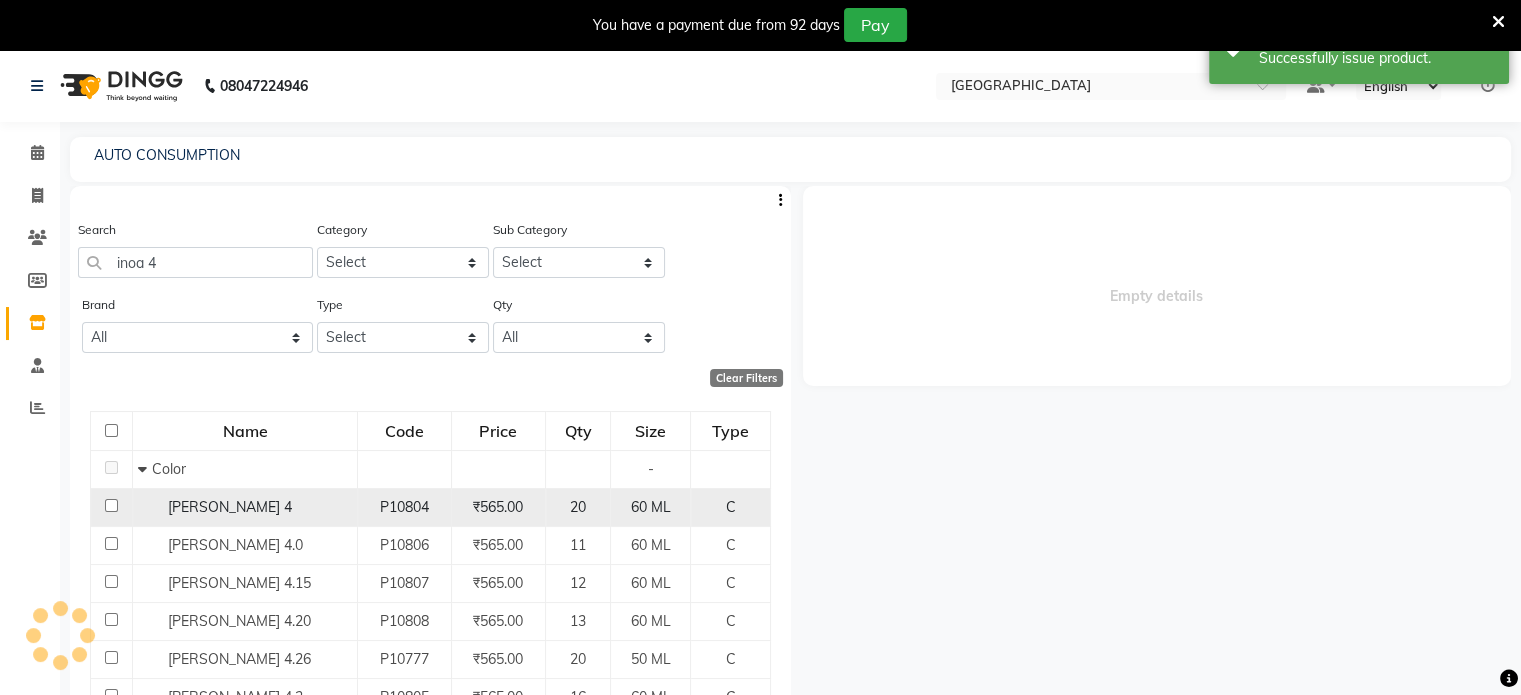 select 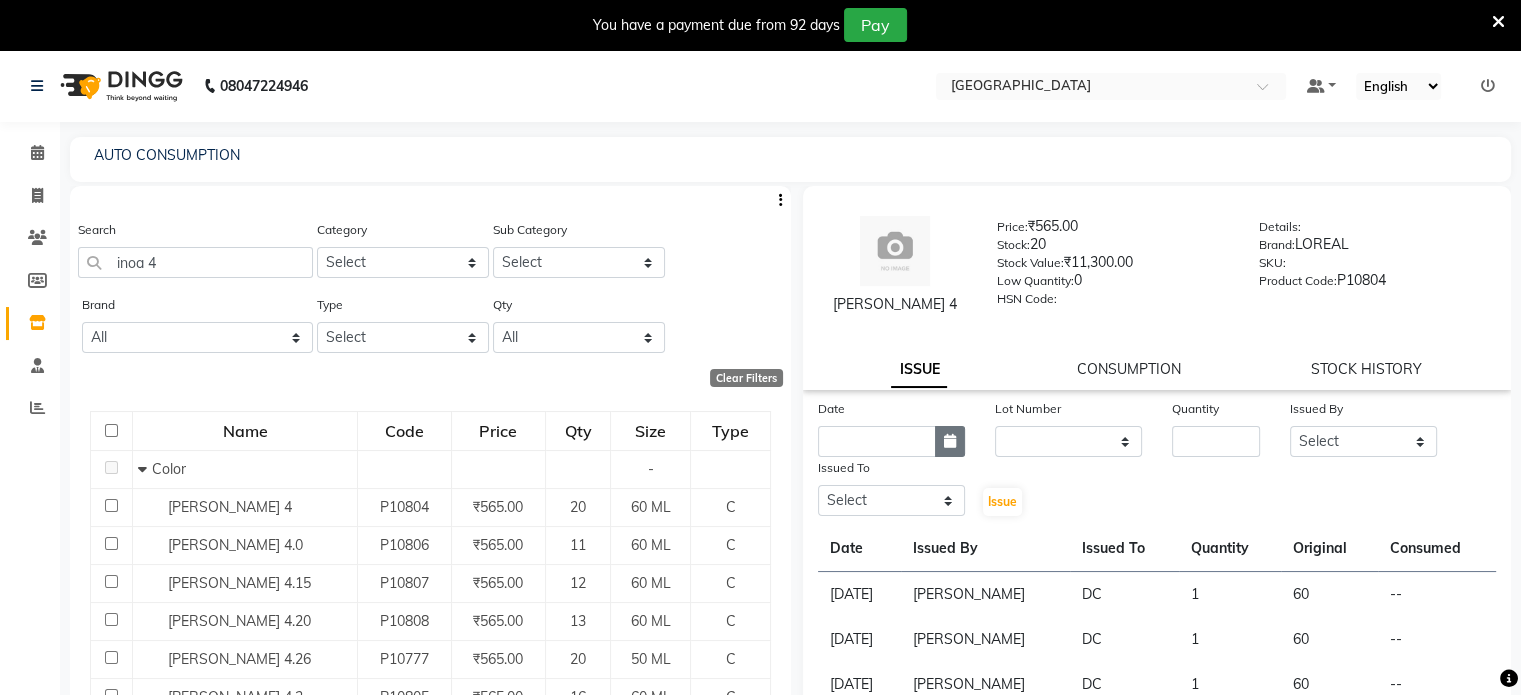 click 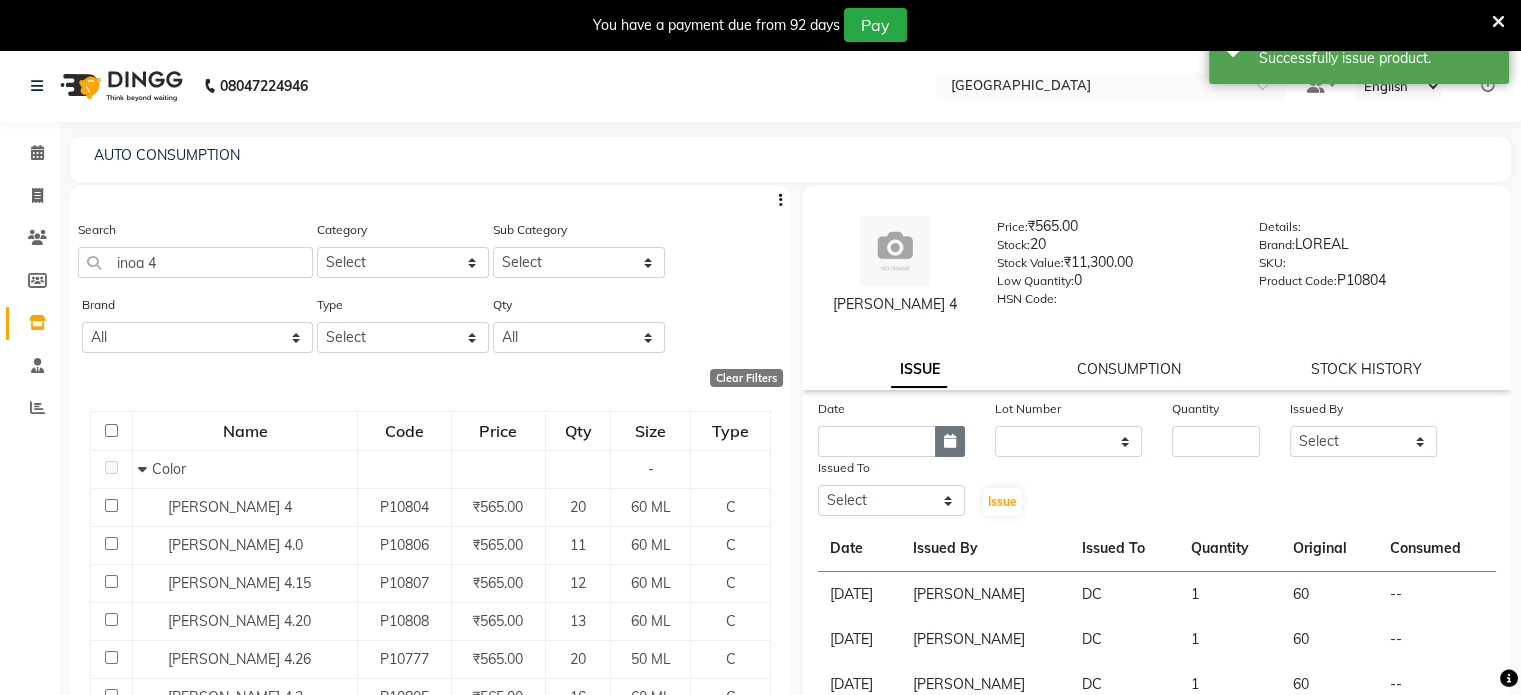 select on "7" 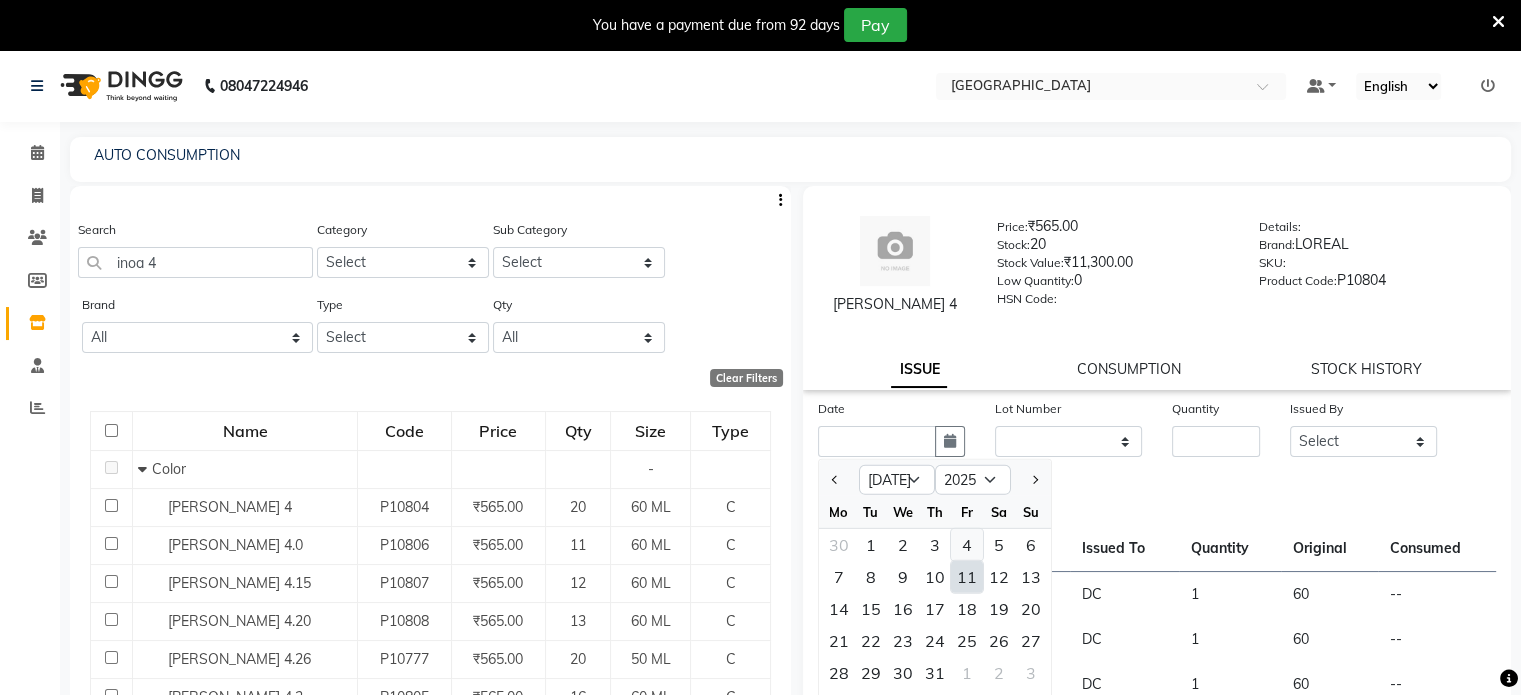 click on "4" 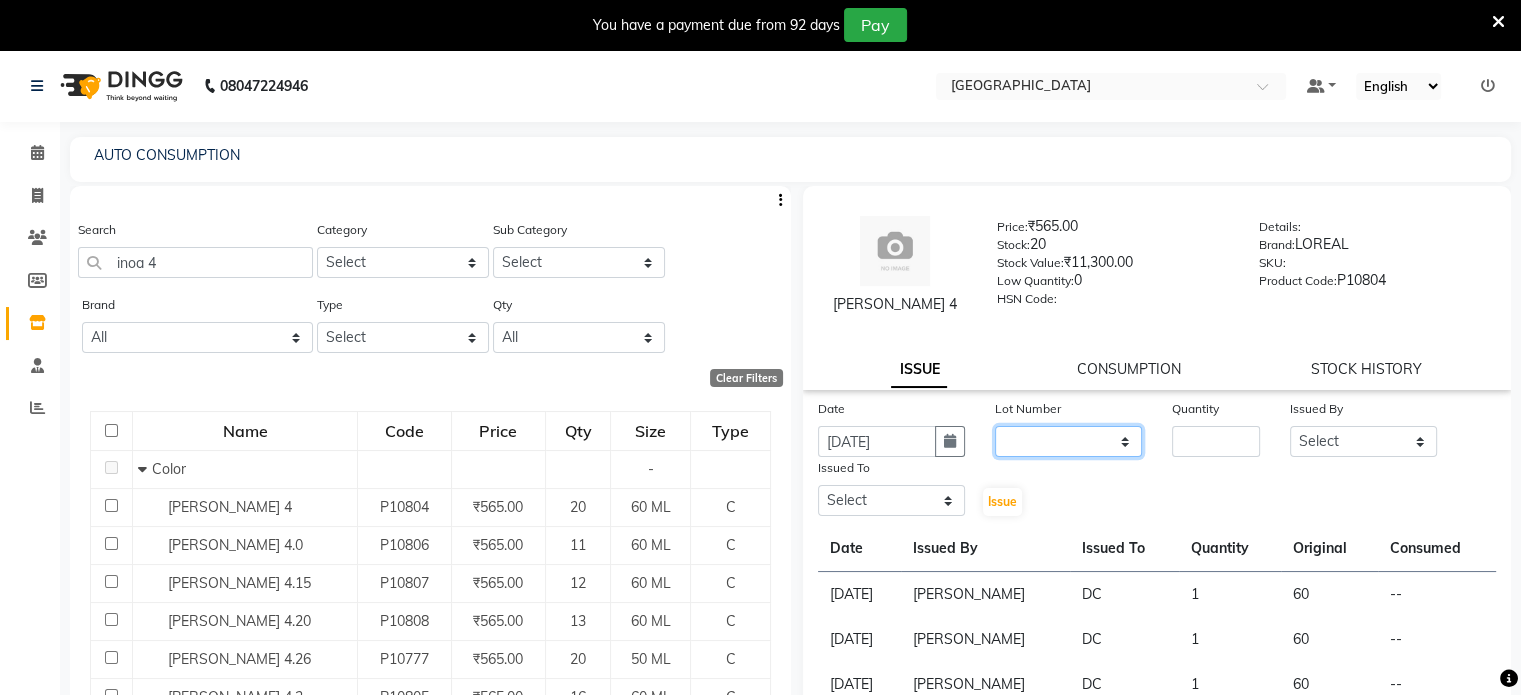 click on "None" 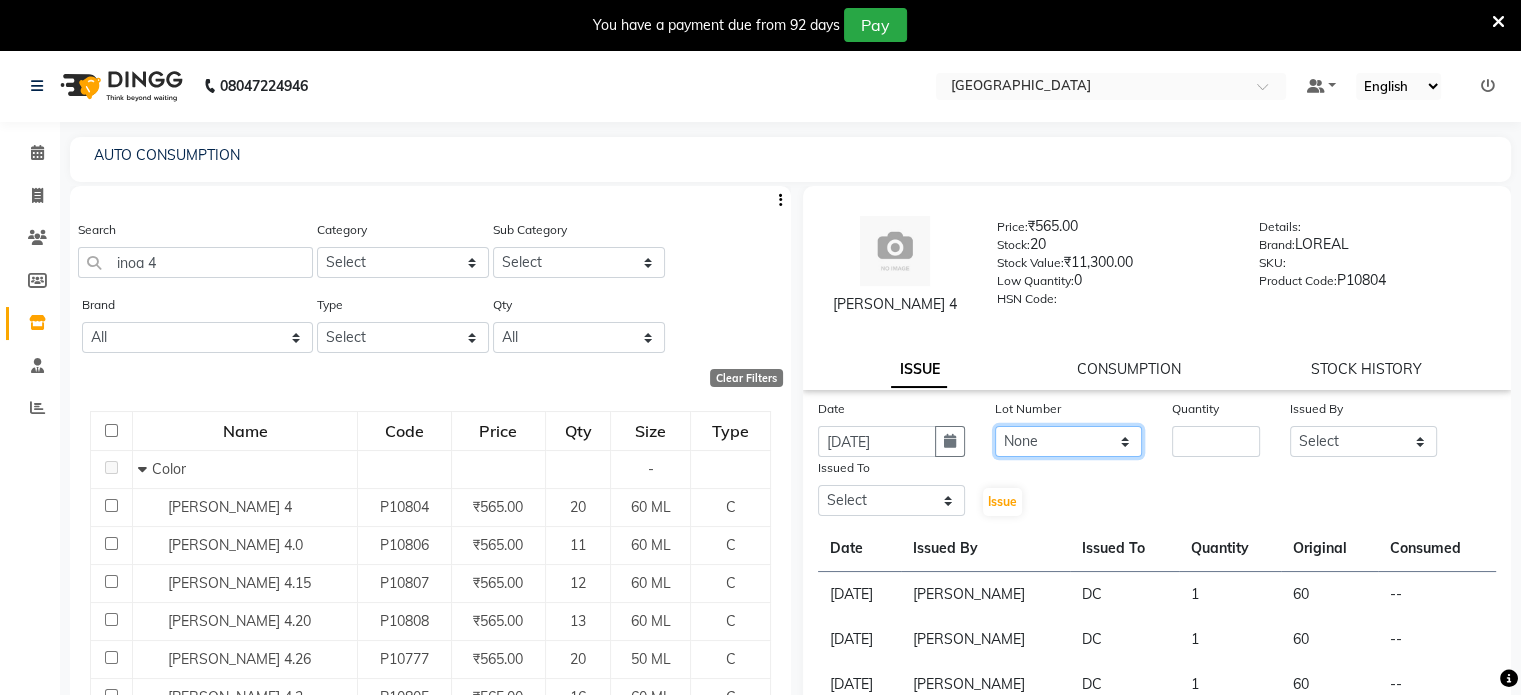 click on "None" 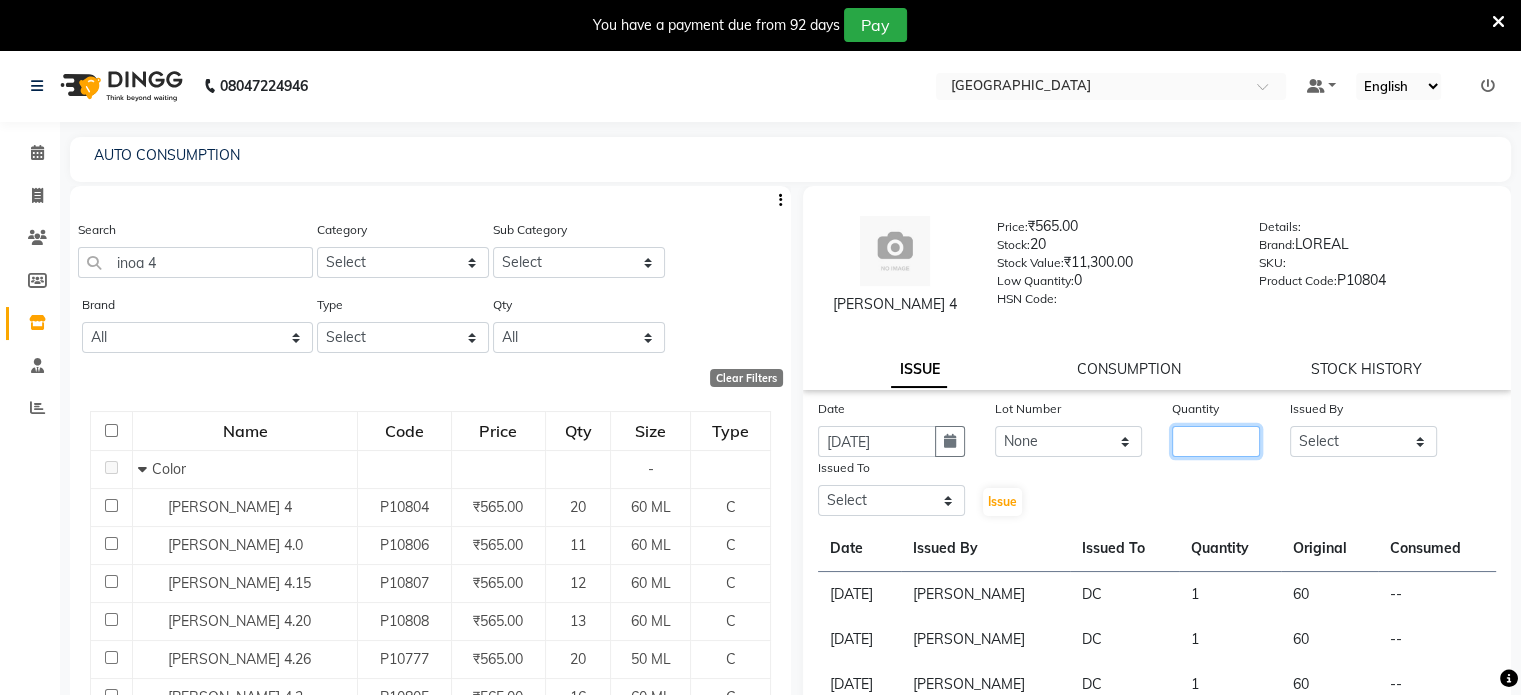 click 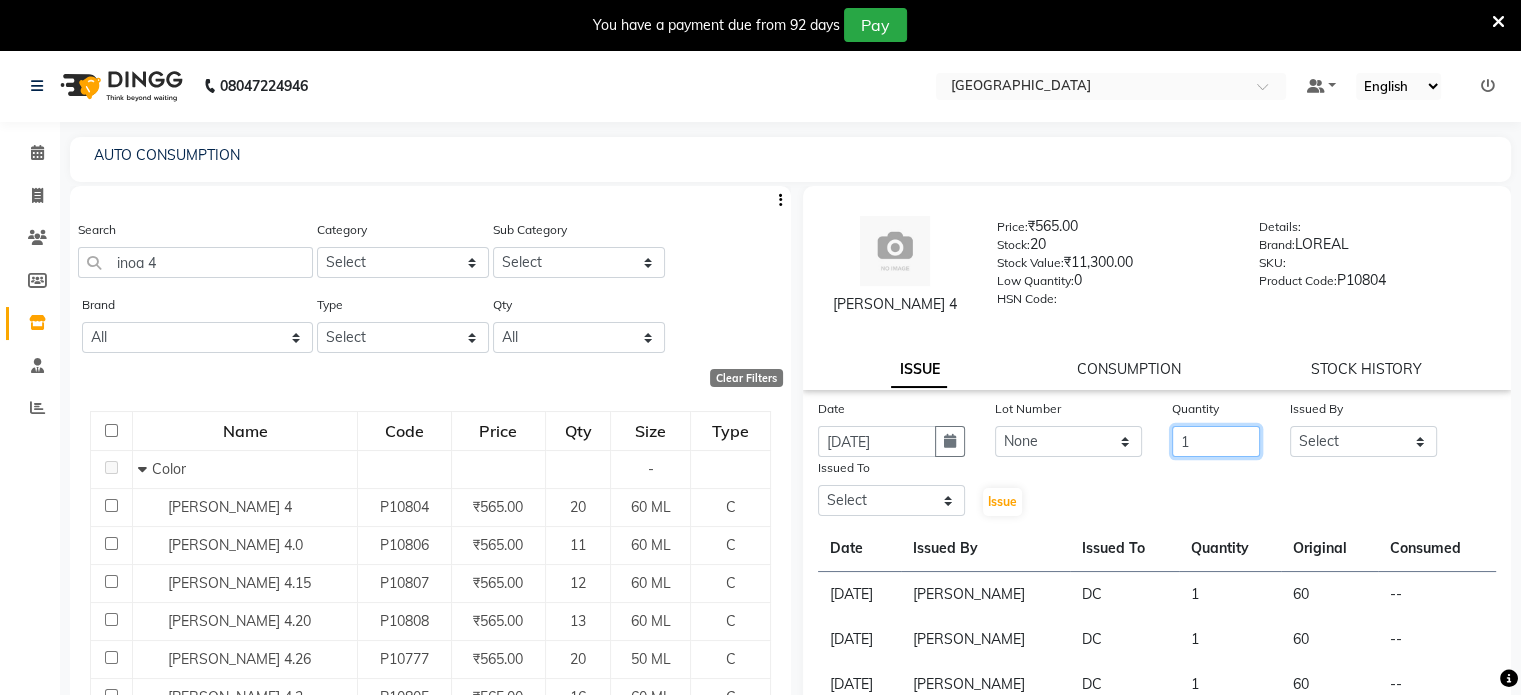 type on "1" 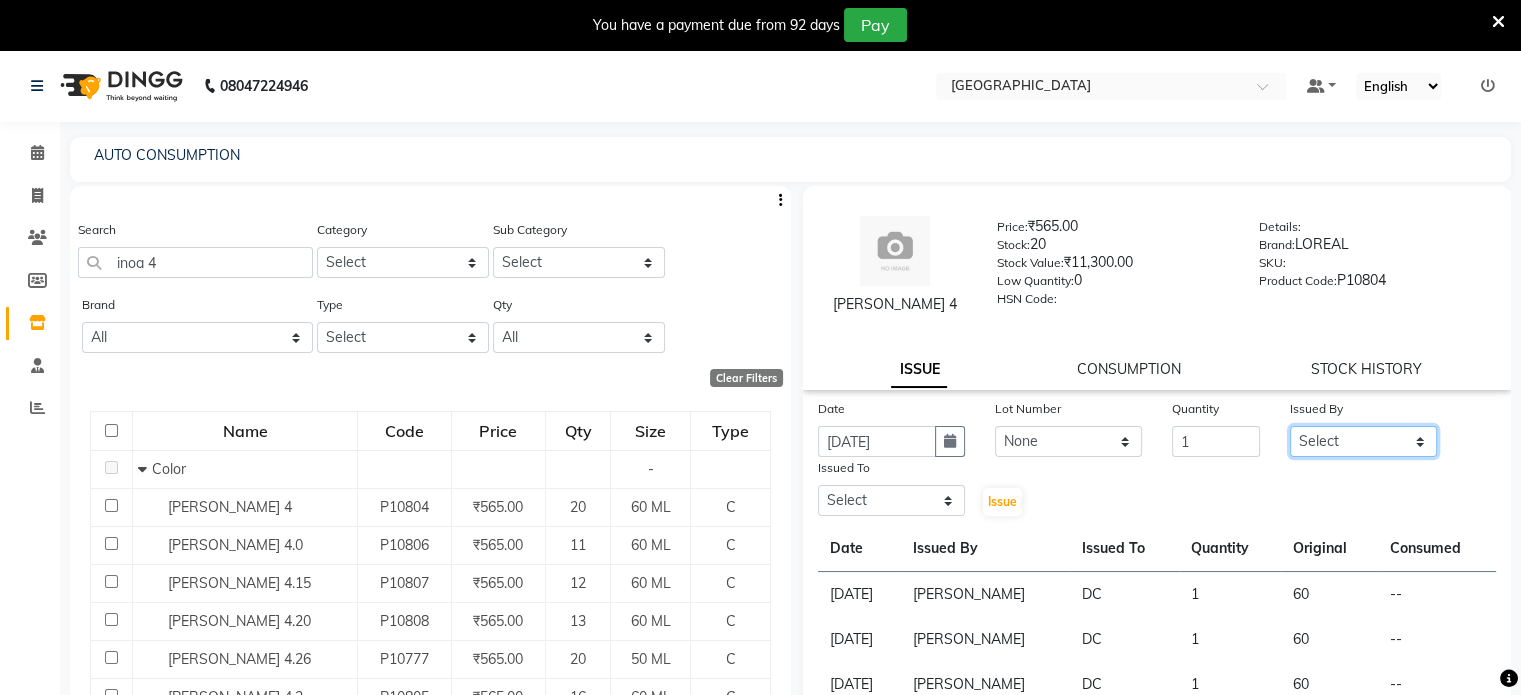 click on "Select AAKASH MADHIWAL NAT AARTI SURI ABDUL KALAM AKSHATA SAWLE ANITA JHADAV APEKSHA MORE  ATUL RATHOD BHAGYASHREE HUNDARE DC DEEPIKA SHETTY DILSHAD ALI FAIZAN AHMED Farhan Shaikh  FEROZ SHAIKH Ganga Kunwar GAURAV MORE JATIN MANE KAJAL RAJ KULDEEP SINGH LAVINA FERNANDES MADHURI PARWATHIA Mona NIKITA MOHITE NOOR PRATIKSHA SAWANTH PRAVEEN SHAIKH PREETI SHETTY REEMA GHOSH RUPALI SABA SHAIKH SALMAN SHAIKH SANAYA AGARWAL Sangeeta Waghela SHANU ANSARI Taufique Khan VIGNESH BHANDARY VIKRAM NARAYAN BAGDI" 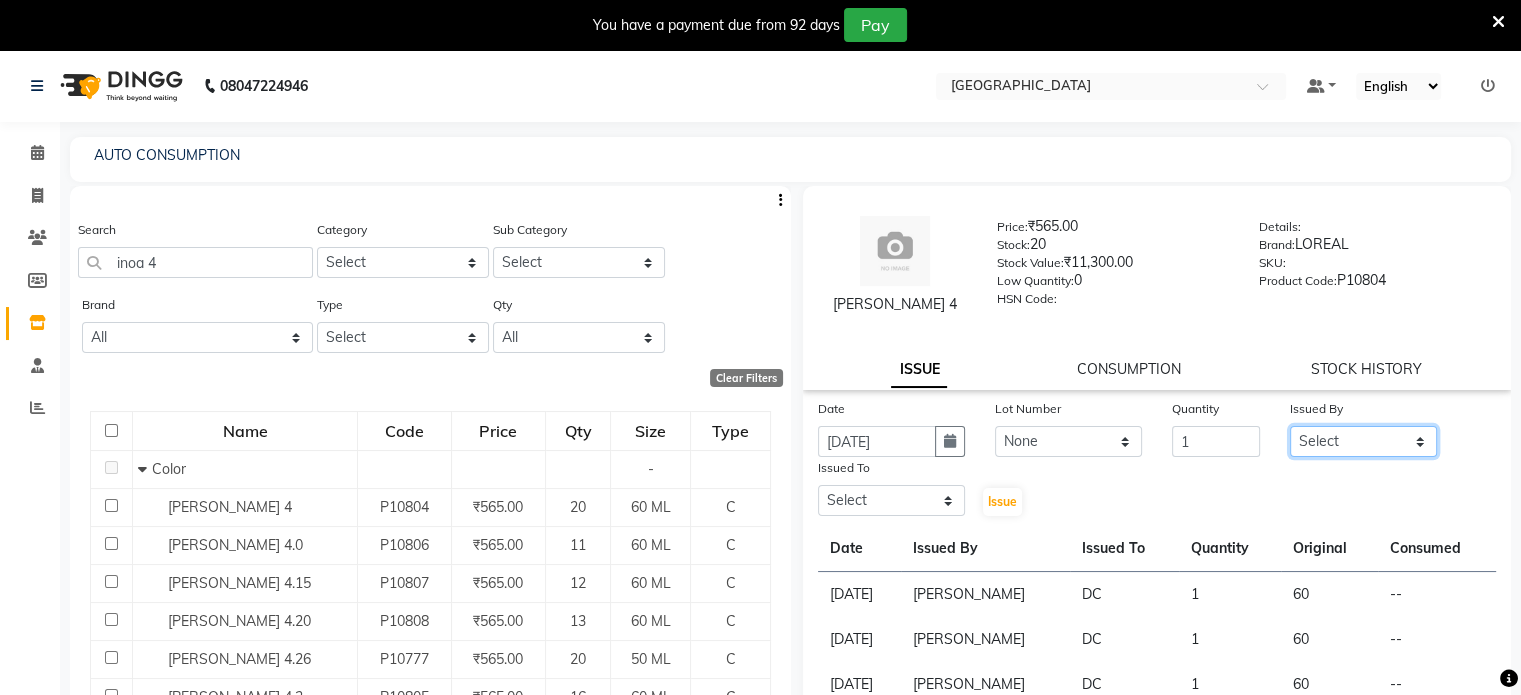 select on "77194" 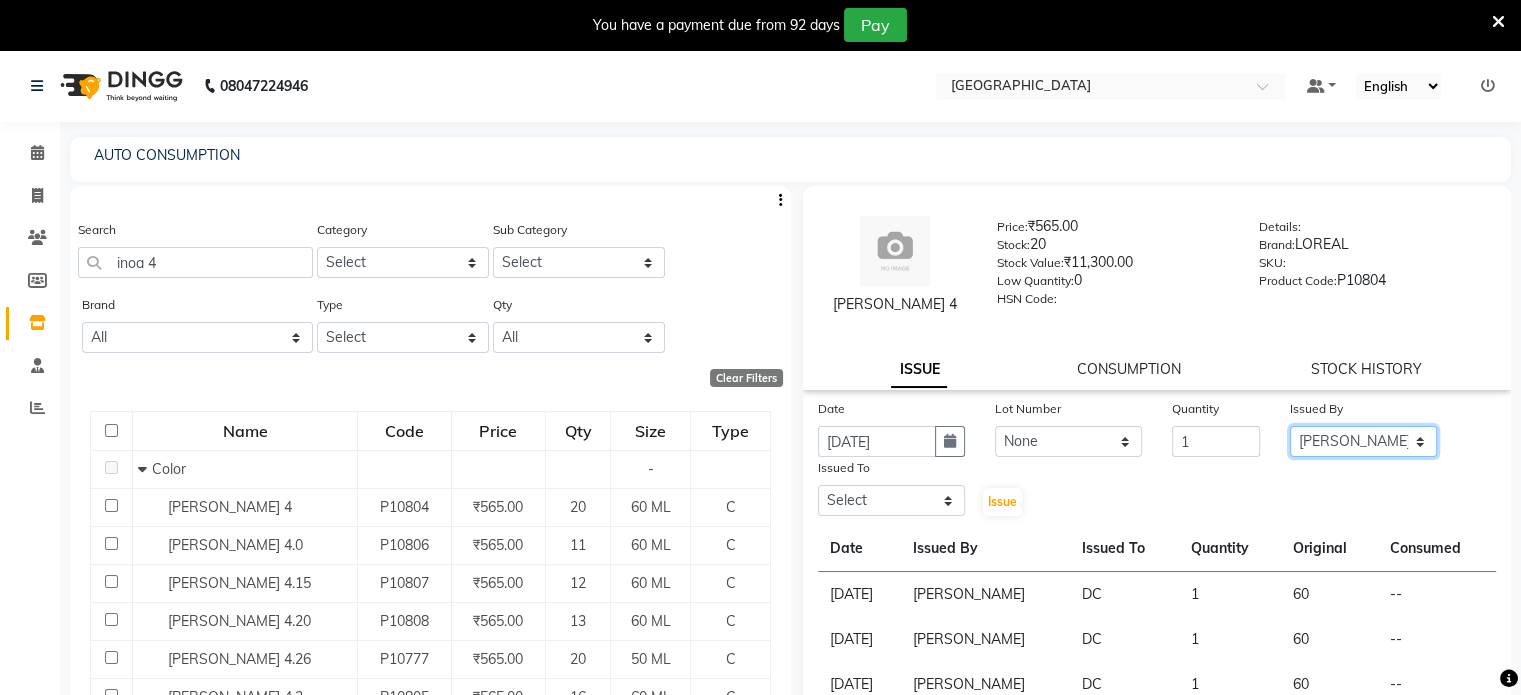 click on "Select AAKASH MADHIWAL NAT AARTI SURI ABDUL KALAM AKSHATA SAWLE ANITA JHADAV APEKSHA MORE  ATUL RATHOD BHAGYASHREE HUNDARE DC DEEPIKA SHETTY DILSHAD ALI FAIZAN AHMED Farhan Shaikh  FEROZ SHAIKH Ganga Kunwar GAURAV MORE JATIN MANE KAJAL RAJ KULDEEP SINGH LAVINA FERNANDES MADHURI PARWATHIA Mona NIKITA MOHITE NOOR PRATIKSHA SAWANTH PRAVEEN SHAIKH PREETI SHETTY REEMA GHOSH RUPALI SABA SHAIKH SALMAN SHAIKH SANAYA AGARWAL Sangeeta Waghela SHANU ANSARI Taufique Khan VIGNESH BHANDARY VIKRAM NARAYAN BAGDI" 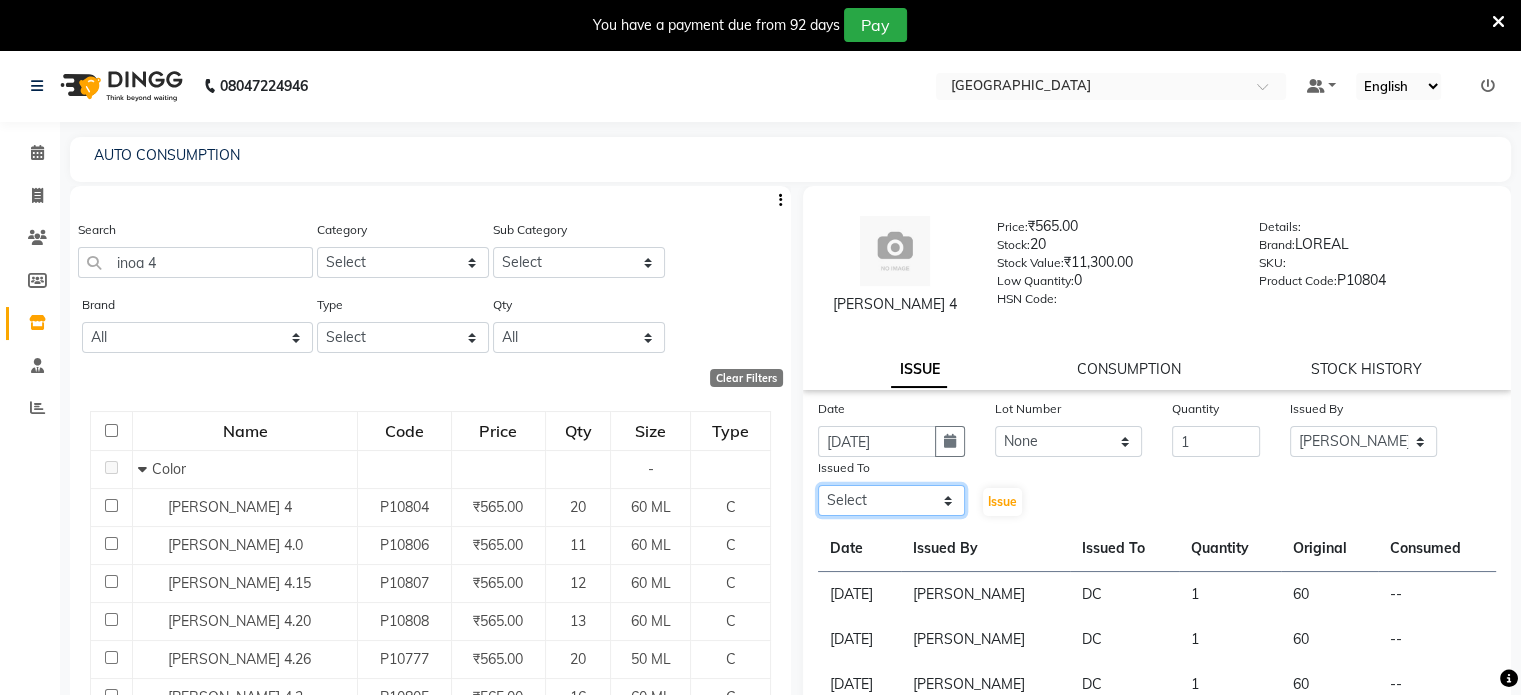click on "Select AAKASH MADHIWAL NAT AARTI SURI ABDUL KALAM AKSHATA SAWLE ANITA JHADAV APEKSHA MORE  ATUL RATHOD BHAGYASHREE HUNDARE DC DEEPIKA SHETTY DILSHAD ALI FAIZAN AHMED Farhan Shaikh  FEROZ SHAIKH Ganga Kunwar GAURAV MORE JATIN MANE KAJAL RAJ KULDEEP SINGH LAVINA FERNANDES MADHURI PARWATHIA Mona NIKITA MOHITE NOOR PRATIKSHA SAWANTH PRAVEEN SHAIKH PREETI SHETTY REEMA GHOSH RUPALI SABA SHAIKH SALMAN SHAIKH SANAYA AGARWAL Sangeeta Waghela SHANU ANSARI Taufique Khan VIGNESH BHANDARY VIKRAM NARAYAN BAGDI" 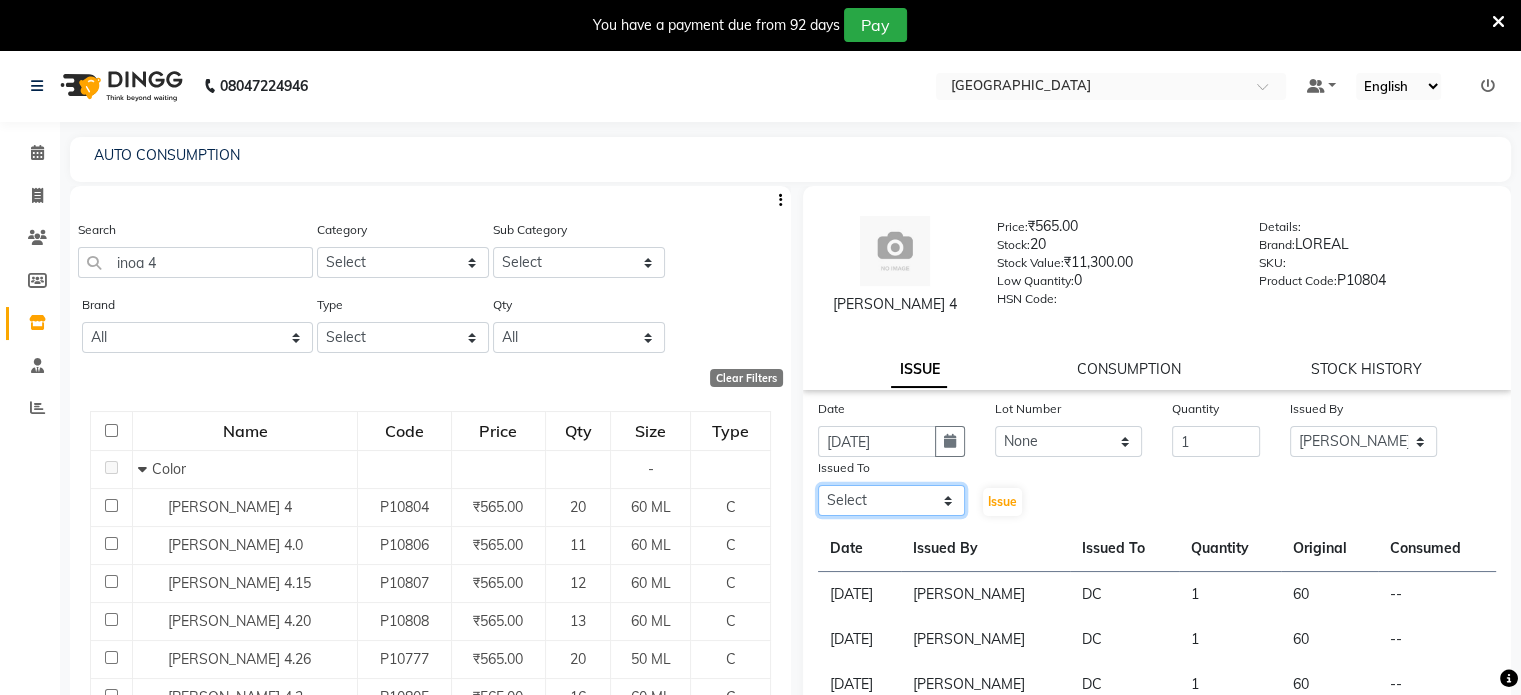select on "77532" 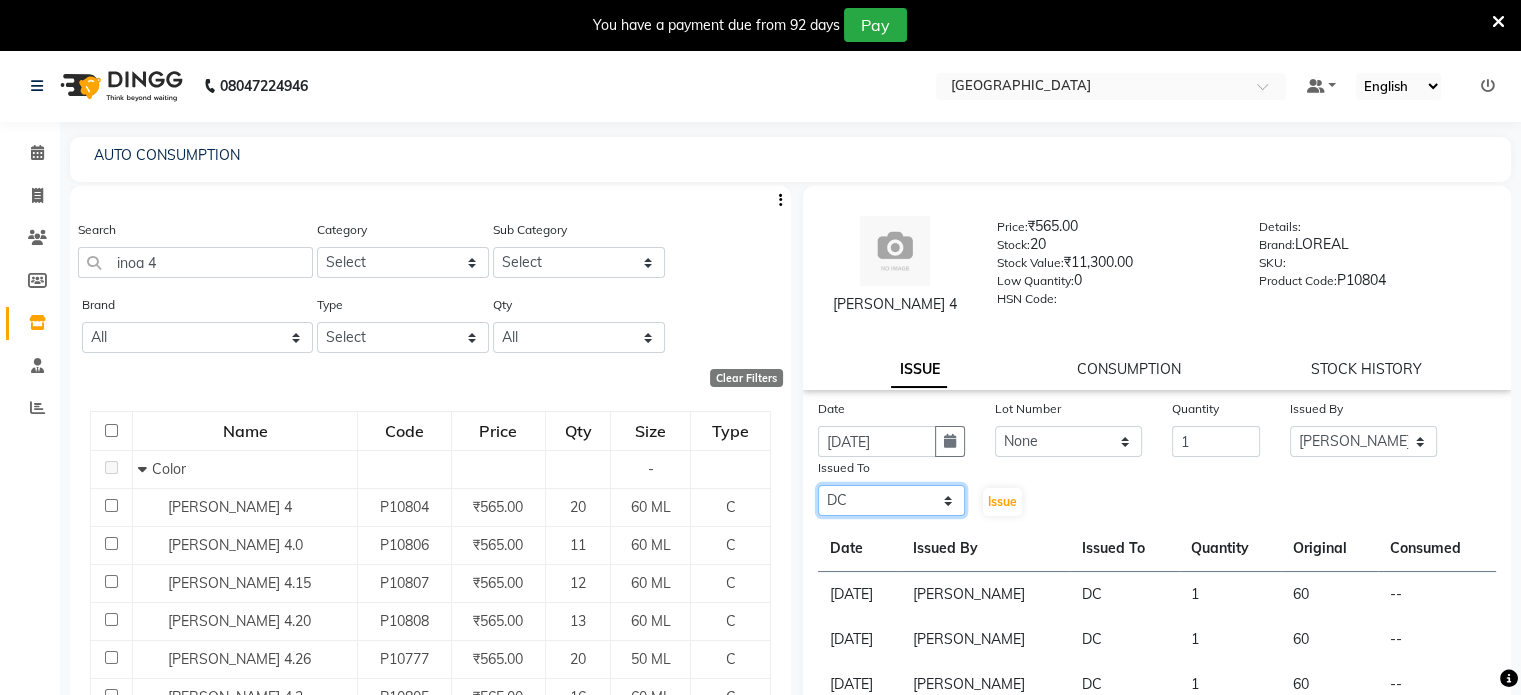 click on "Select AAKASH MADHIWAL NAT AARTI SURI ABDUL KALAM AKSHATA SAWLE ANITA JHADAV APEKSHA MORE  ATUL RATHOD BHAGYASHREE HUNDARE DC DEEPIKA SHETTY DILSHAD ALI FAIZAN AHMED Farhan Shaikh  FEROZ SHAIKH Ganga Kunwar GAURAV MORE JATIN MANE KAJAL RAJ KULDEEP SINGH LAVINA FERNANDES MADHURI PARWATHIA Mona NIKITA MOHITE NOOR PRATIKSHA SAWANTH PRAVEEN SHAIKH PREETI SHETTY REEMA GHOSH RUPALI SABA SHAIKH SALMAN SHAIKH SANAYA AGARWAL Sangeeta Waghela SHANU ANSARI Taufique Khan VIGNESH BHANDARY VIKRAM NARAYAN BAGDI" 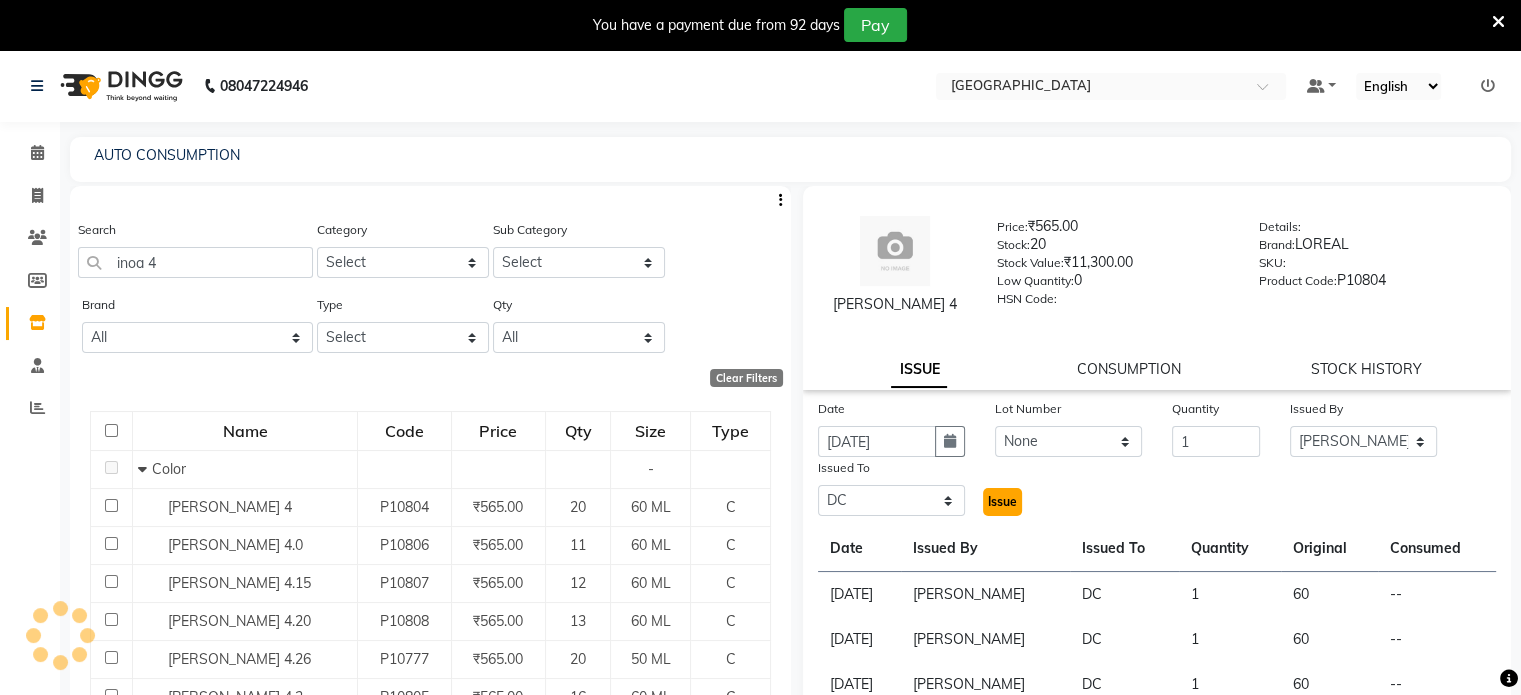 click on "Issue" 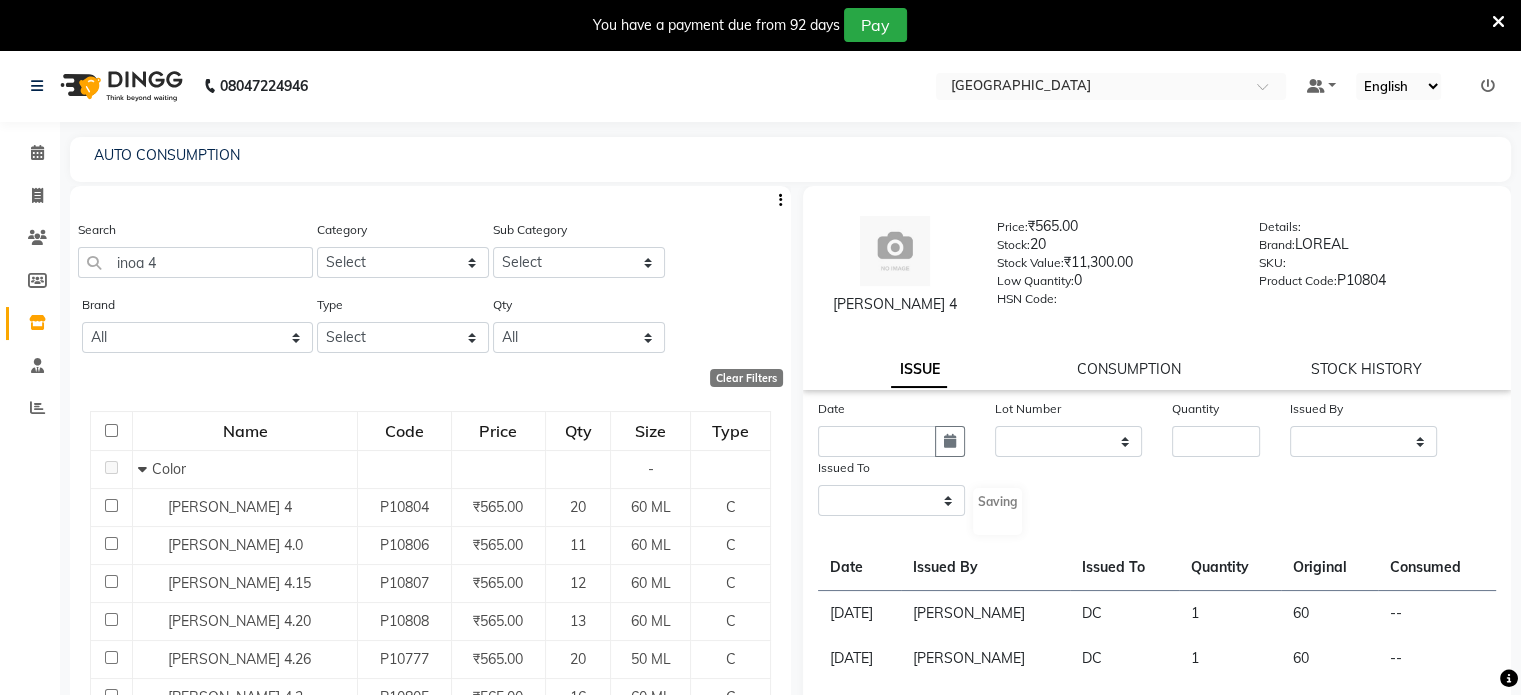 select 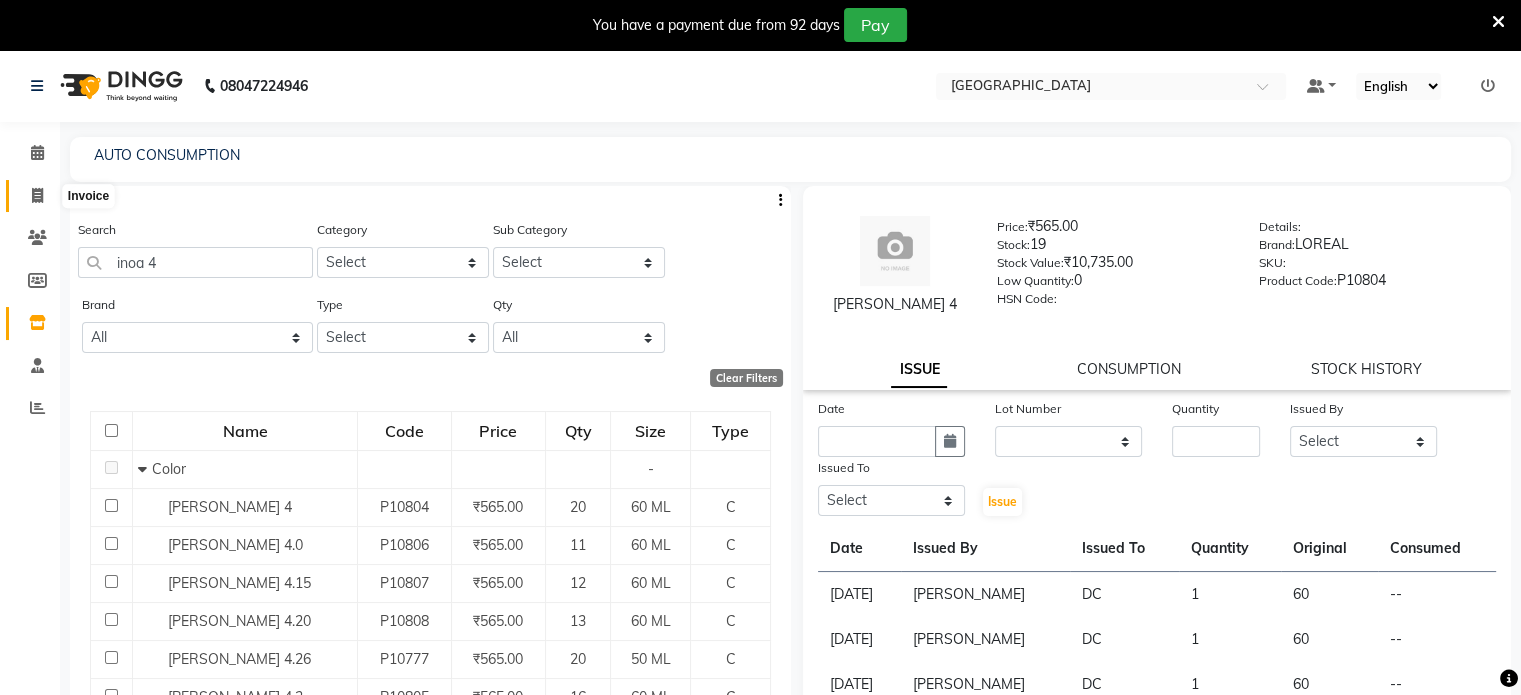 click 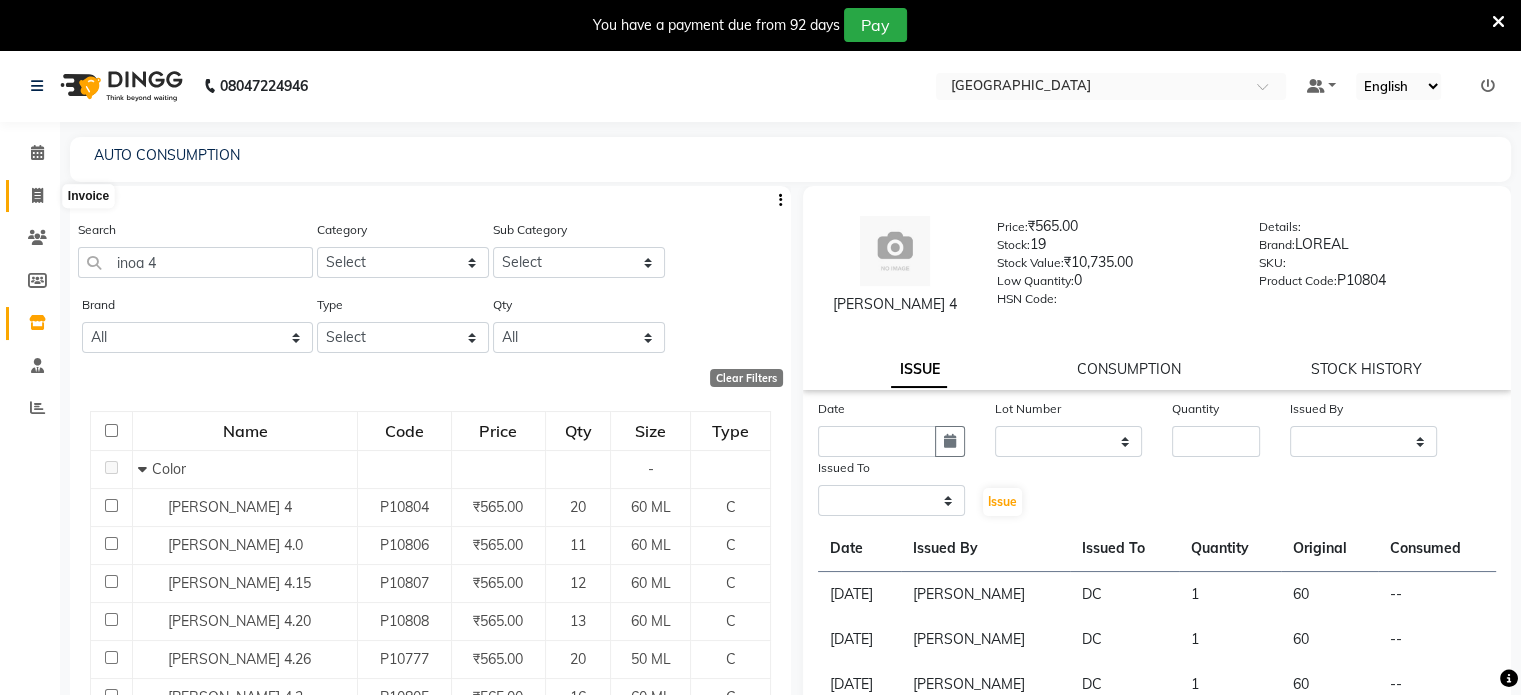 select on "service" 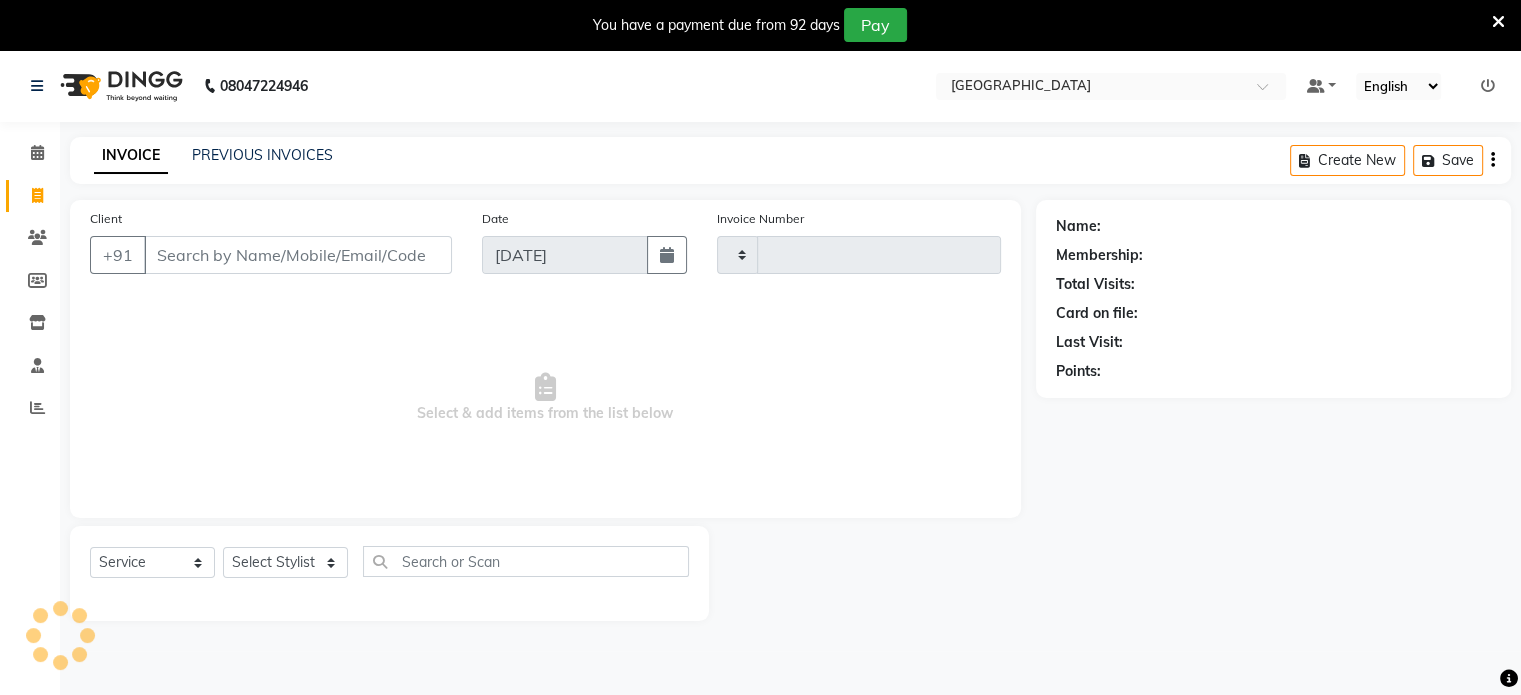 scroll, scrollTop: 50, scrollLeft: 0, axis: vertical 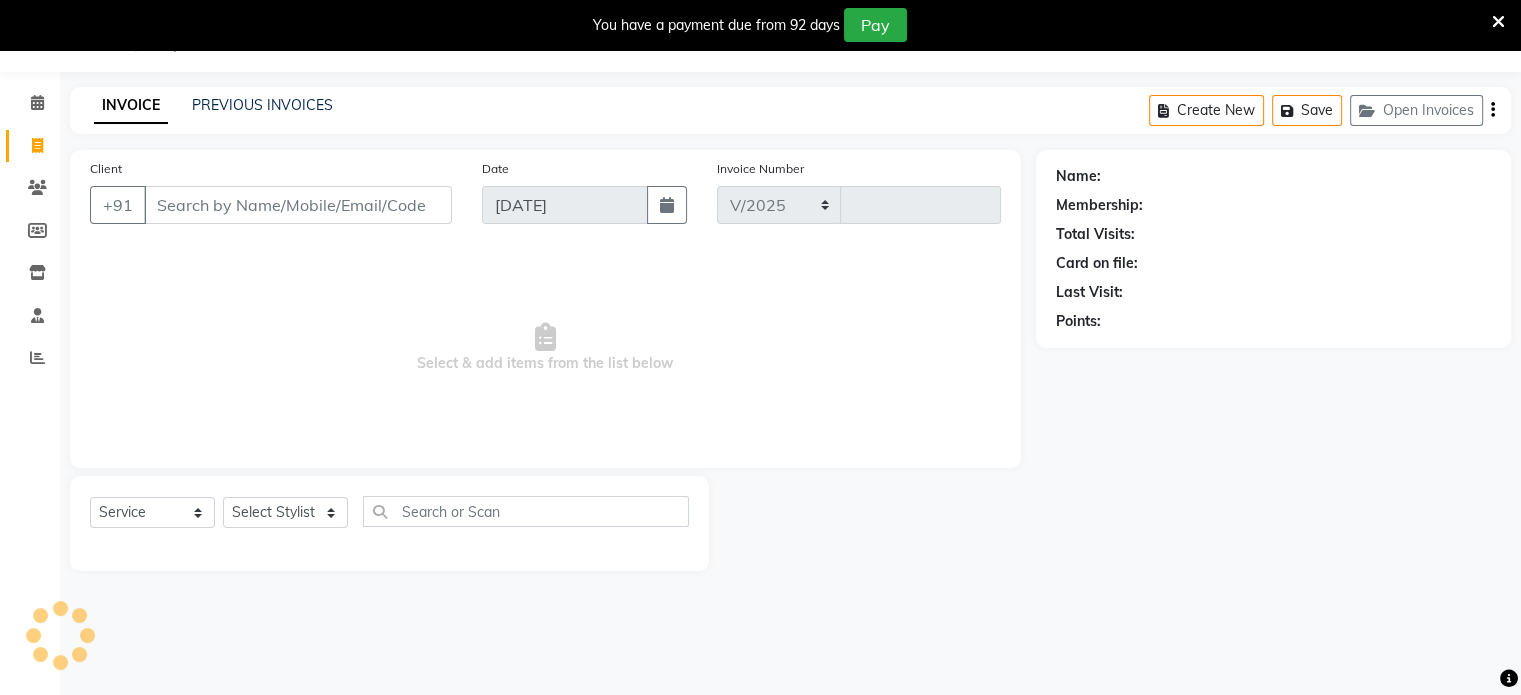 select on "8096" 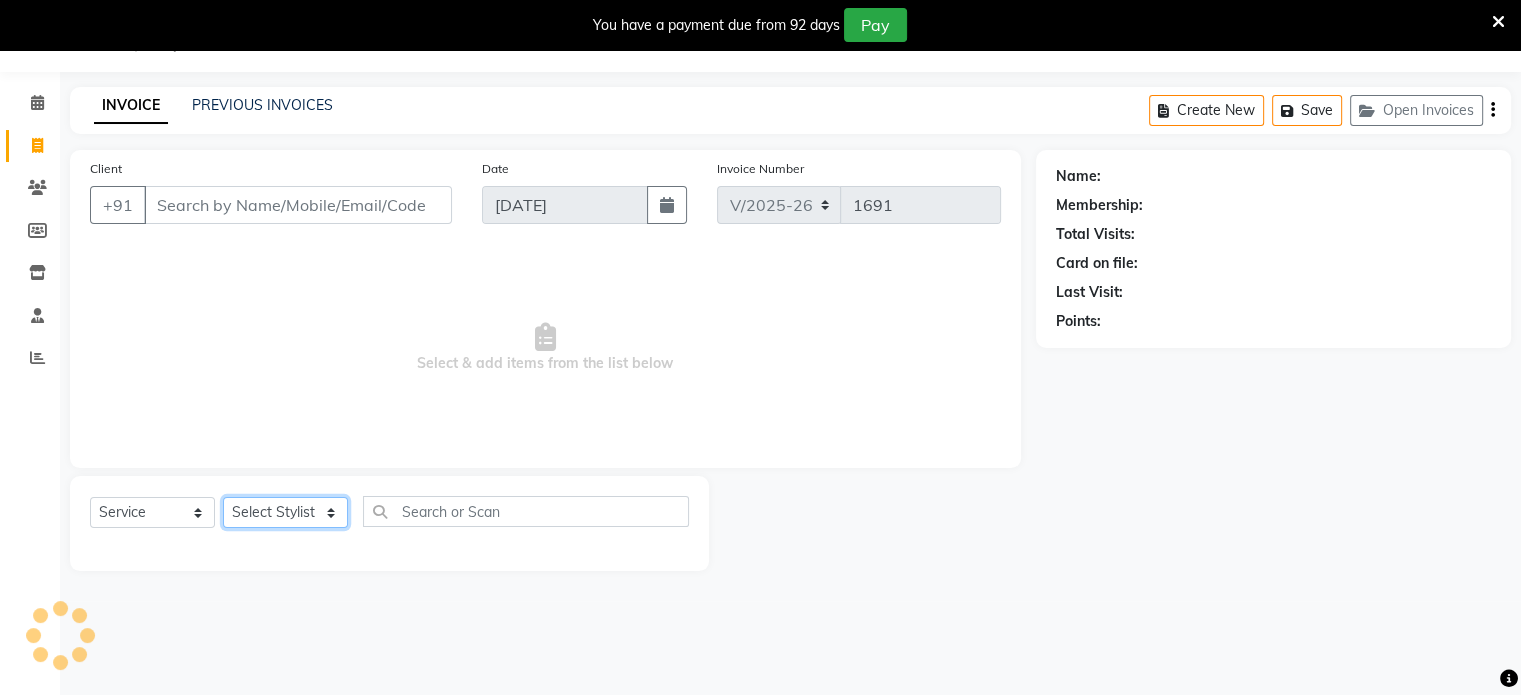 click on "Select Stylist" 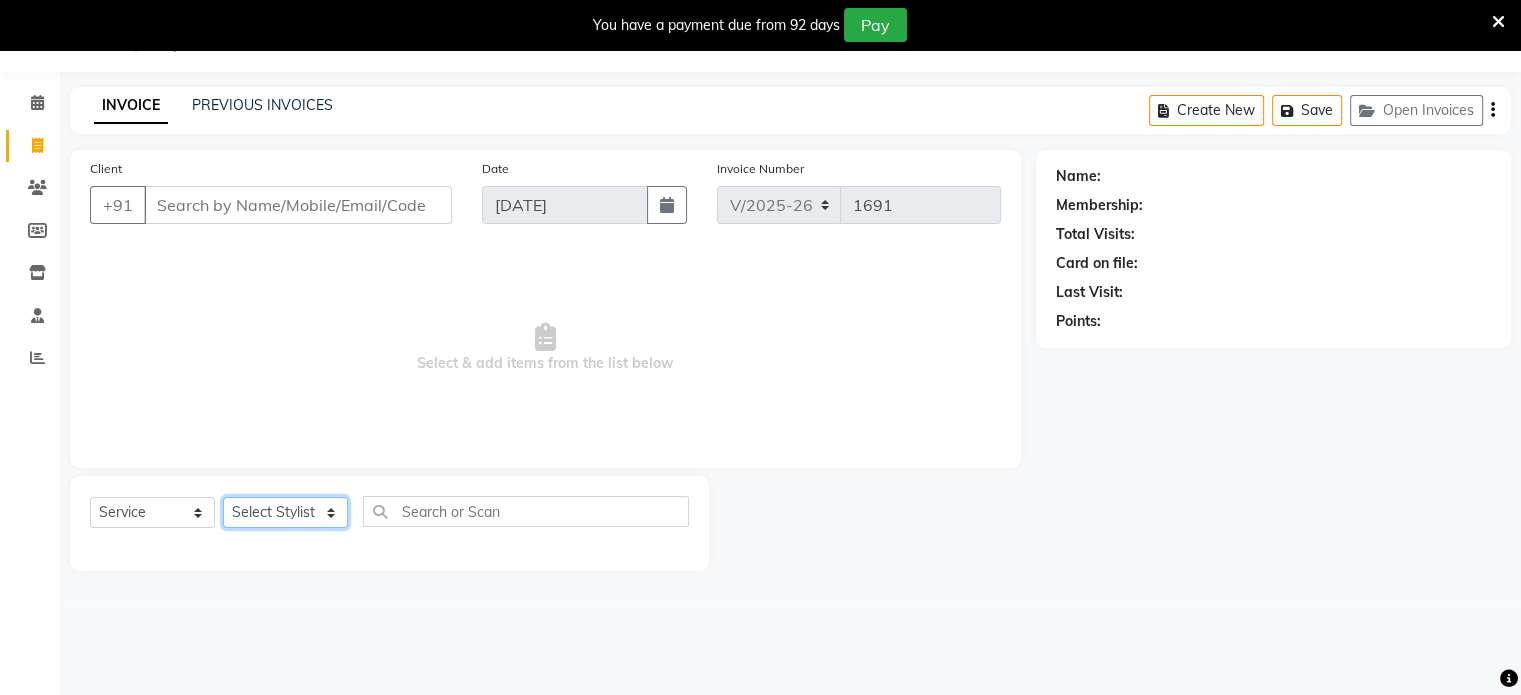 click on "Select Stylist" 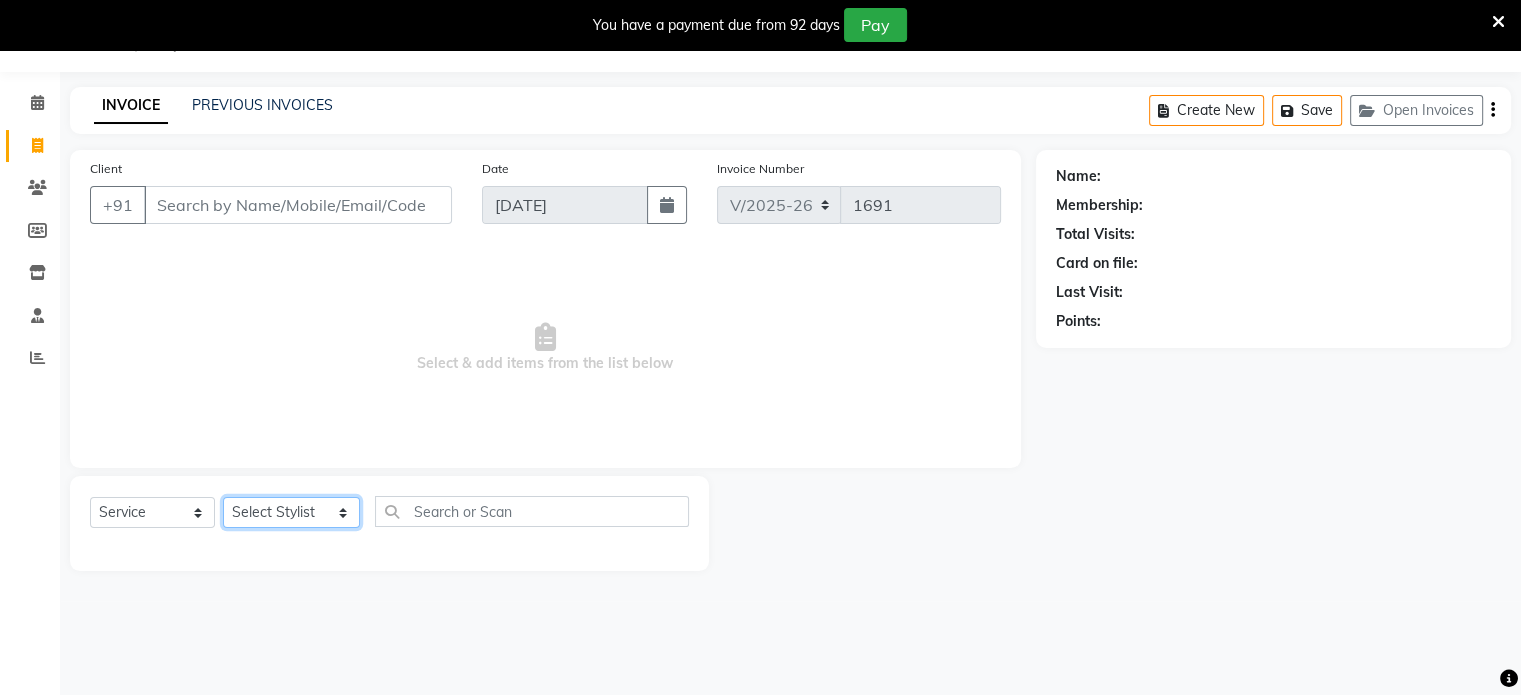 click on "Select Stylist [PERSON_NAME] NAT [PERSON_NAME] [PERSON_NAME] [PERSON_NAME] [PERSON_NAME] [PERSON_NAME] MORE  [PERSON_NAME] [PERSON_NAME] DC [PERSON_NAME] [PERSON_NAME] [PERSON_NAME] [PERSON_NAME]  [PERSON_NAME] [PERSON_NAME] GAURAV MORE [PERSON_NAME] MANE [PERSON_NAME] [PERSON_NAME] [PERSON_NAME] [PERSON_NAME] PARWATHIA [PERSON_NAME] [MEDICAL_DATA][PERSON_NAME] NOOR [PERSON_NAME] [PERSON_NAME] [PERSON_NAME] [PERSON_NAME] [PERSON_NAME] [PERSON_NAME] [PERSON_NAME] [PERSON_NAME] [PERSON_NAME] [PERSON_NAME] [PERSON_NAME] [PERSON_NAME] VIKRAM [PERSON_NAME]" 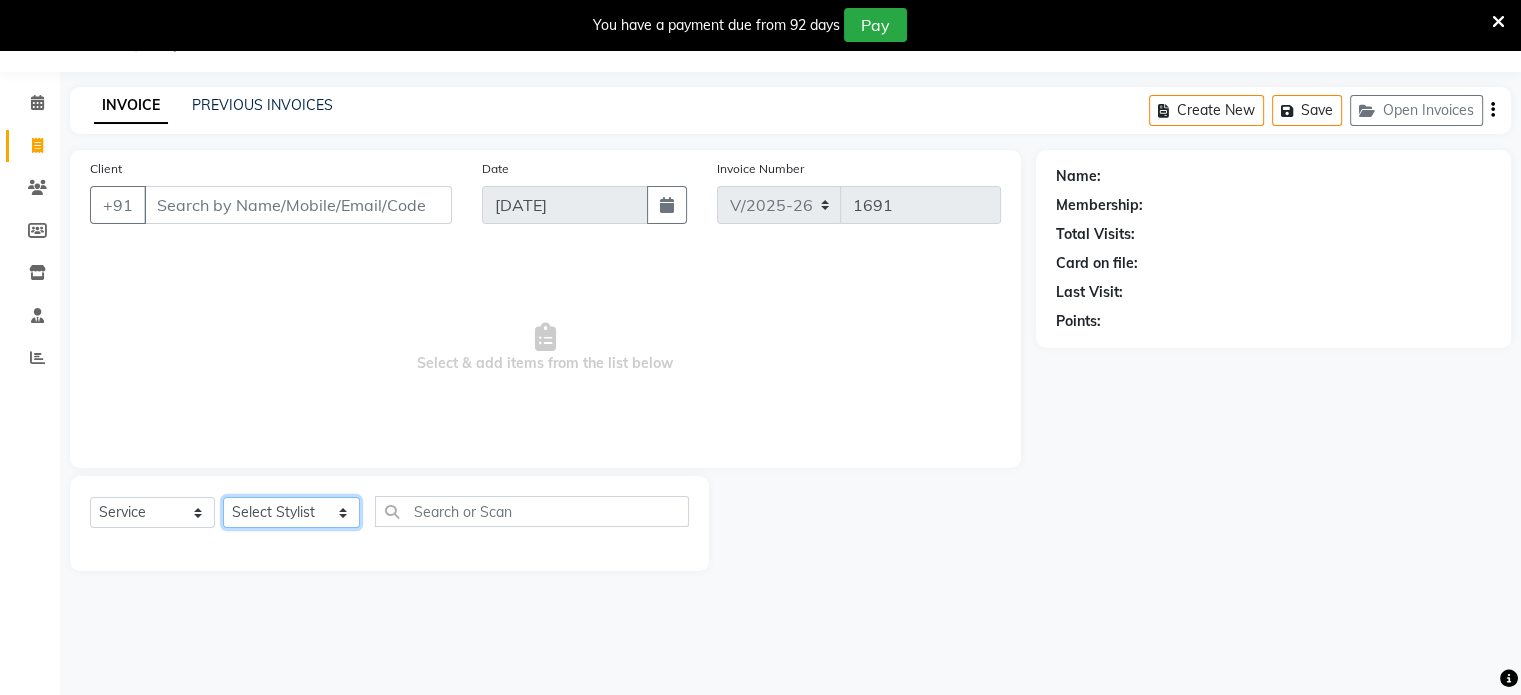 select on "77219" 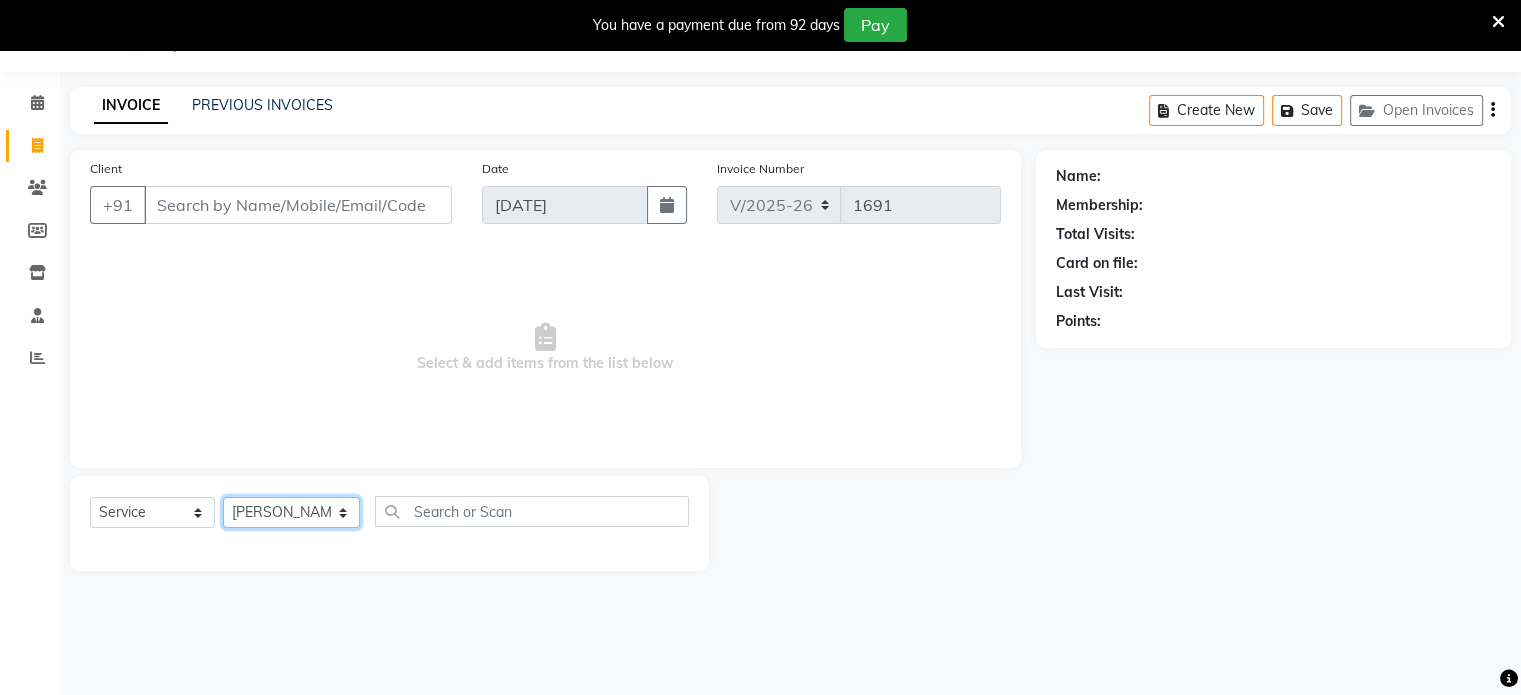 click on "Select Stylist [PERSON_NAME] NAT [PERSON_NAME] [PERSON_NAME] [PERSON_NAME] [PERSON_NAME] [PERSON_NAME] MORE  [PERSON_NAME] [PERSON_NAME] DC [PERSON_NAME] [PERSON_NAME] [PERSON_NAME] [PERSON_NAME]  [PERSON_NAME] [PERSON_NAME] GAURAV MORE [PERSON_NAME] MANE [PERSON_NAME] [PERSON_NAME] [PERSON_NAME] [PERSON_NAME] PARWATHIA [PERSON_NAME] [MEDICAL_DATA][PERSON_NAME] NOOR [PERSON_NAME] [PERSON_NAME] [PERSON_NAME] [PERSON_NAME] [PERSON_NAME] [PERSON_NAME] [PERSON_NAME] [PERSON_NAME] [PERSON_NAME] [PERSON_NAME] [PERSON_NAME] [PERSON_NAME] VIKRAM [PERSON_NAME]" 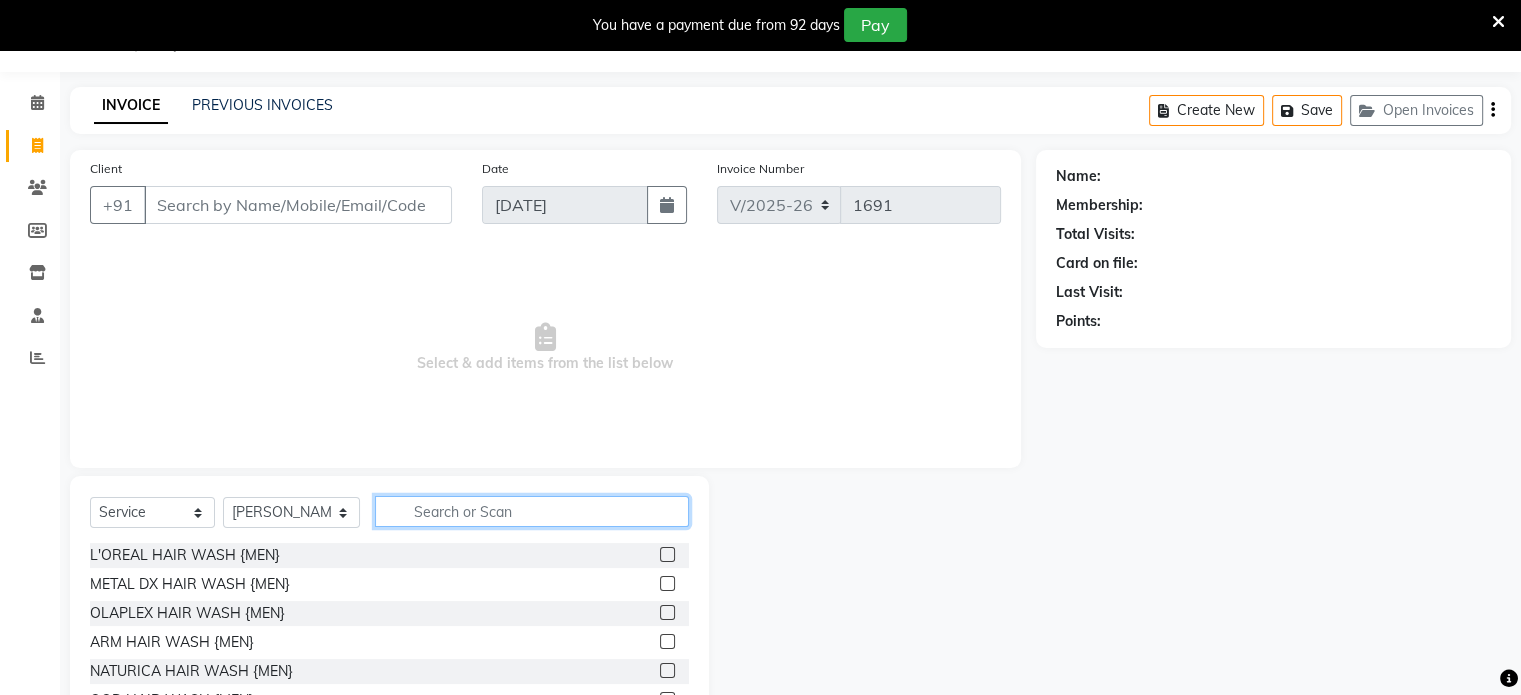 click 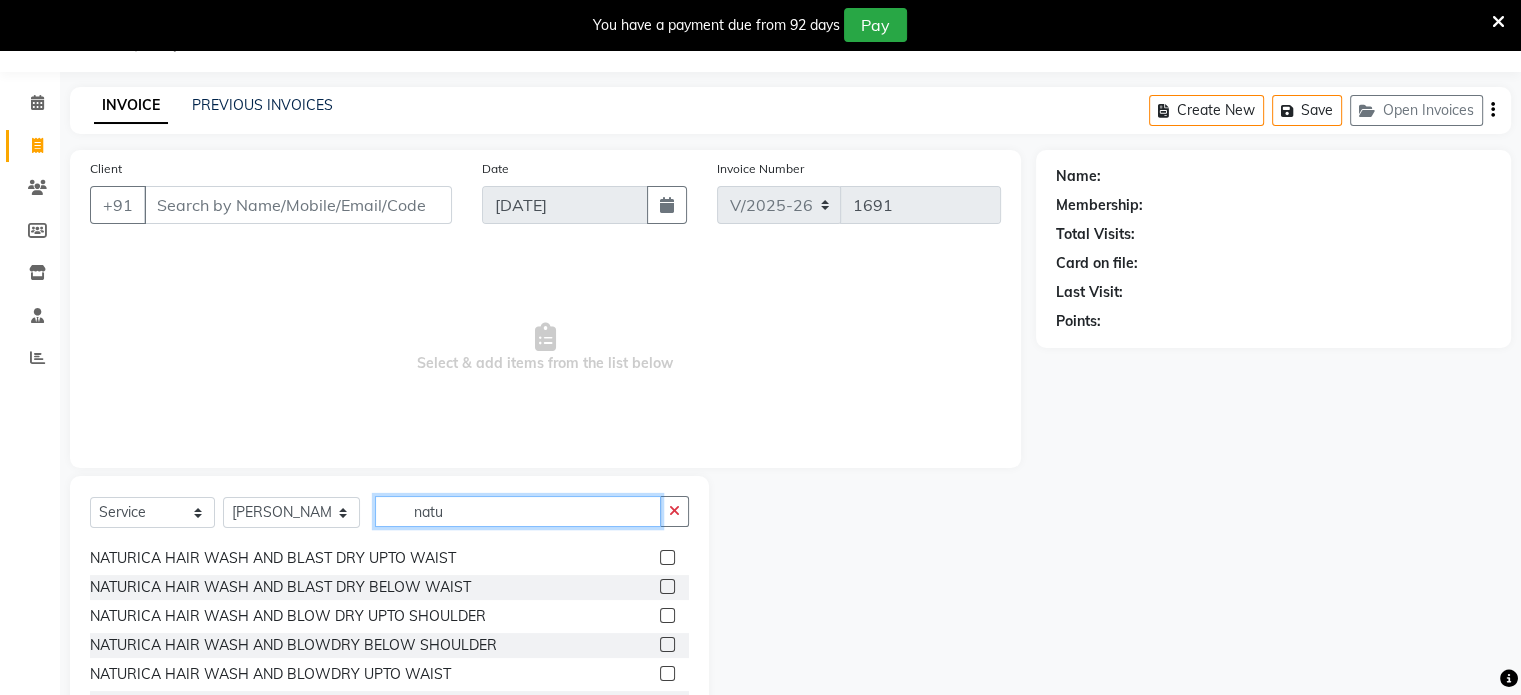 scroll, scrollTop: 100, scrollLeft: 0, axis: vertical 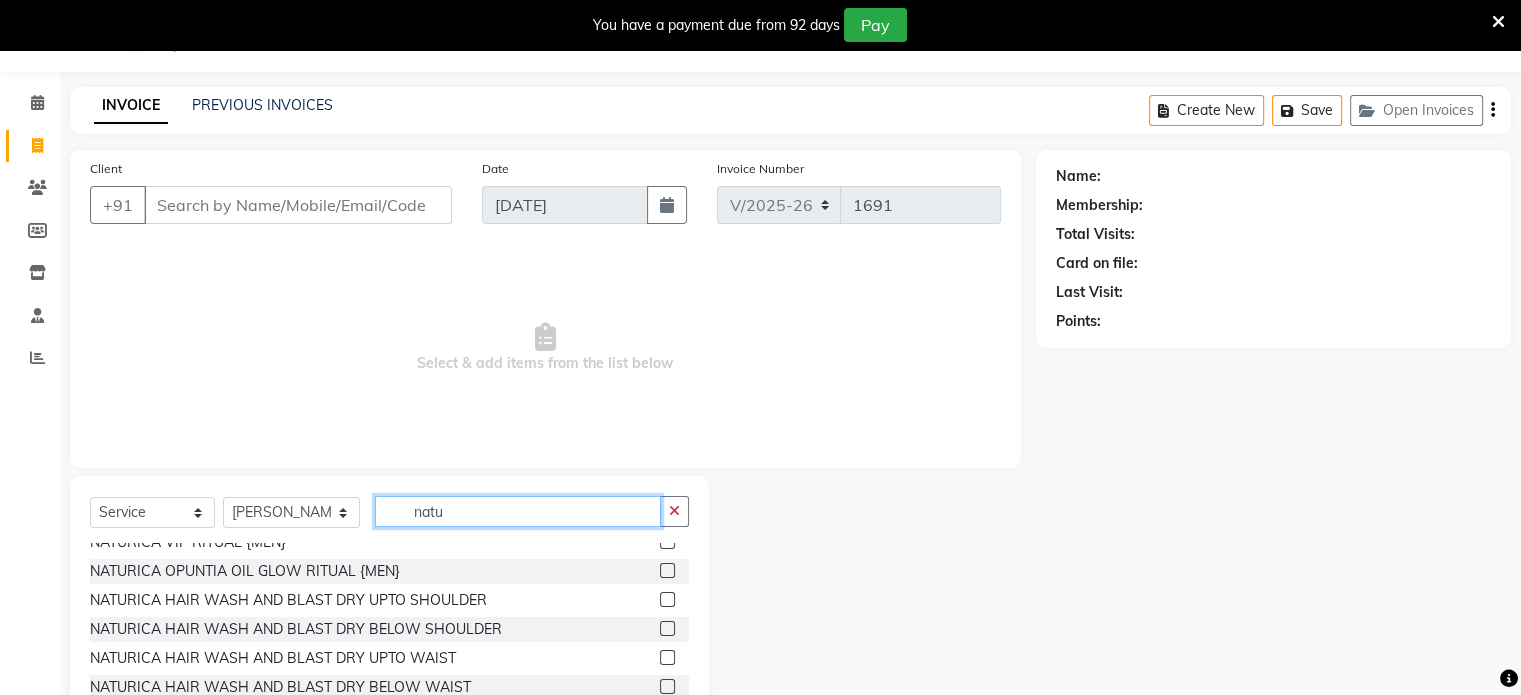 type on "natu" 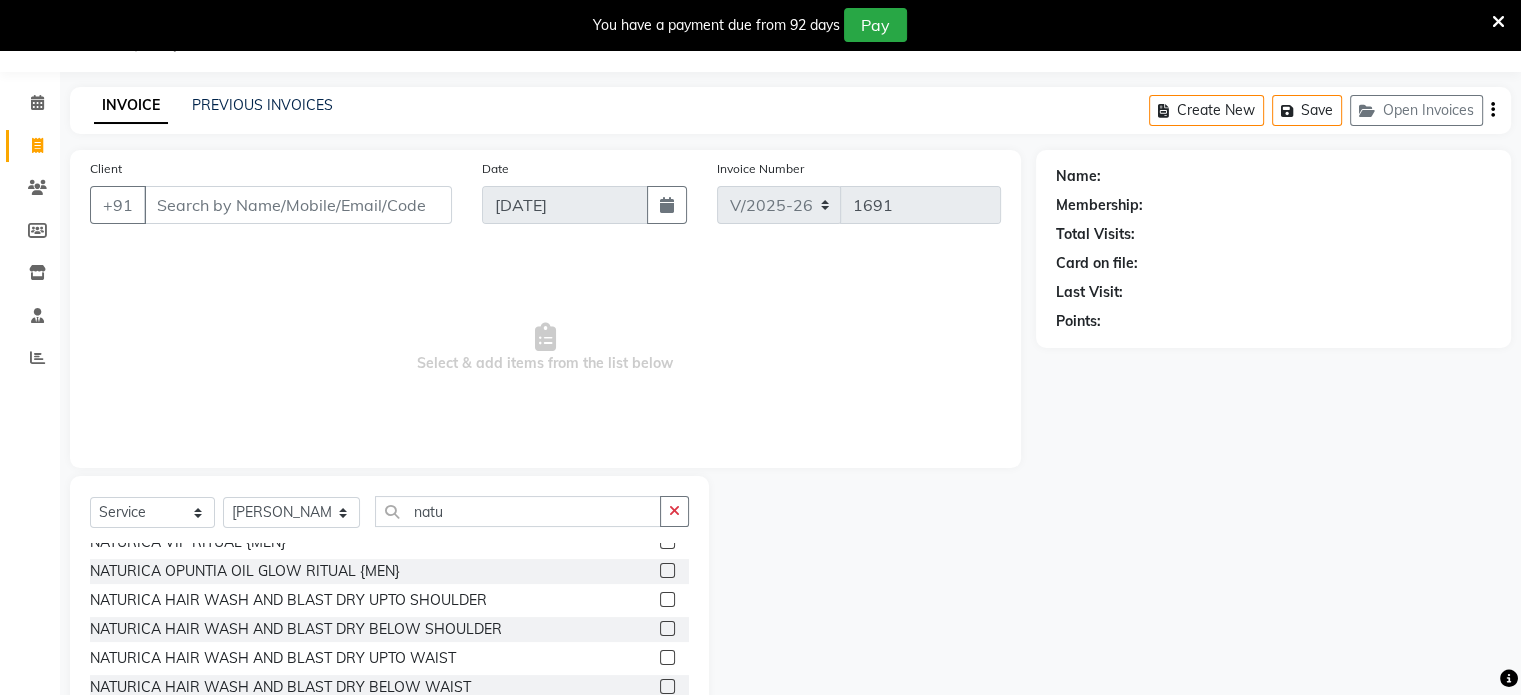 click 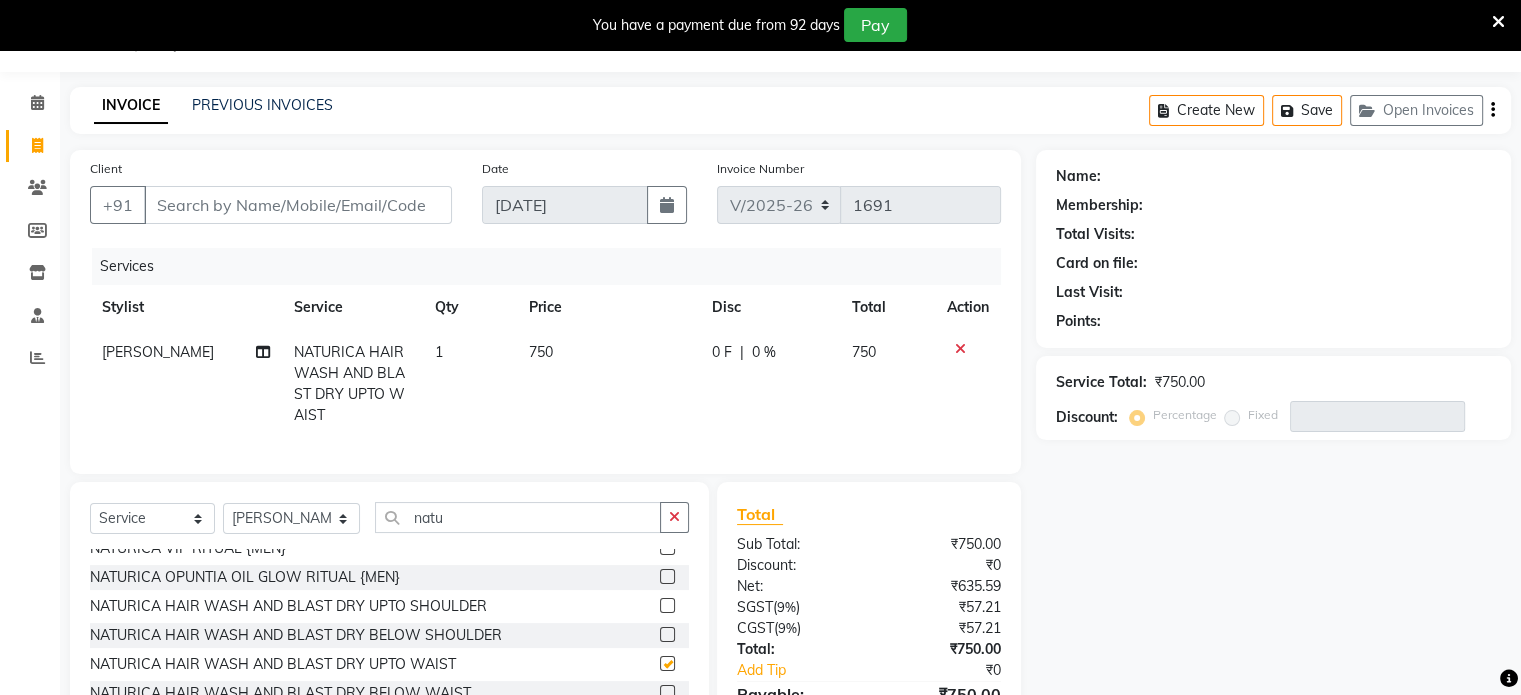 checkbox on "false" 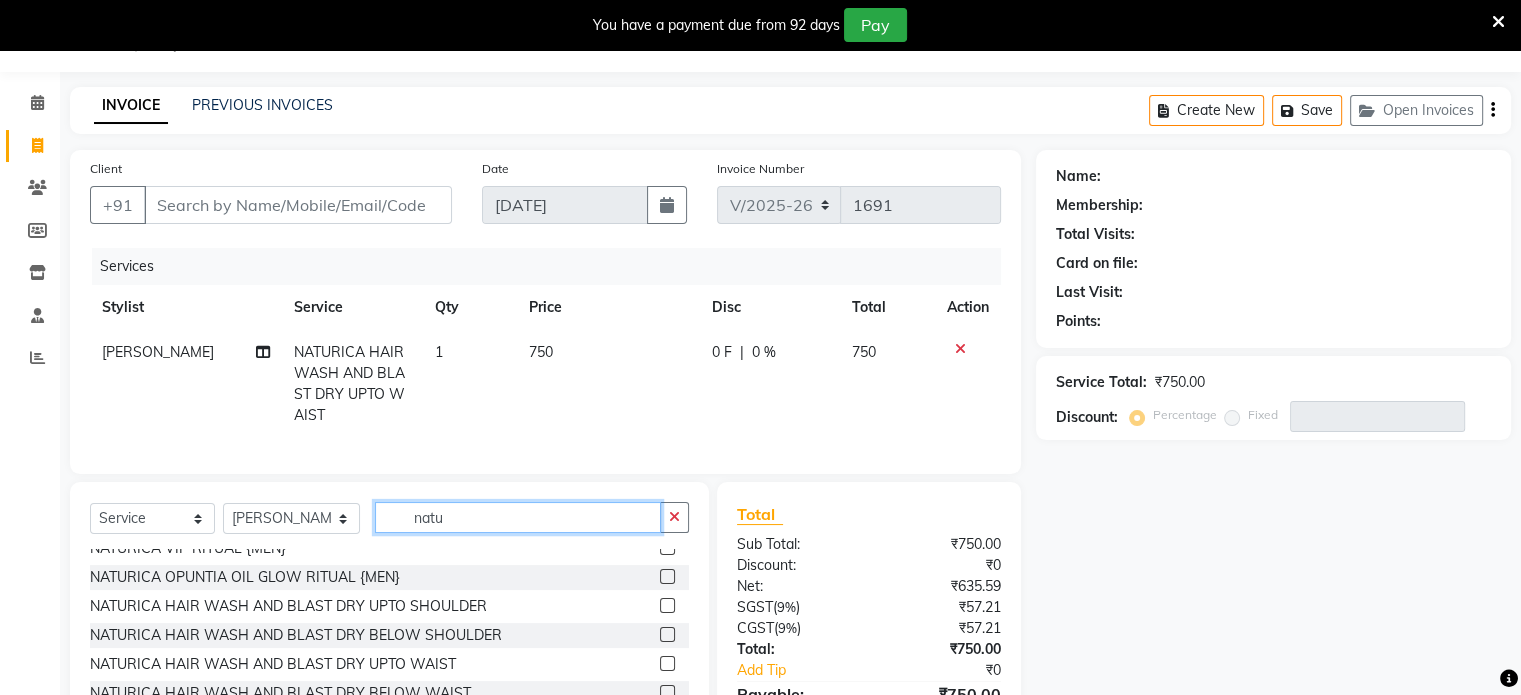 drag, startPoint x: 444, startPoint y: 535, endPoint x: 0, endPoint y: 570, distance: 445.37738 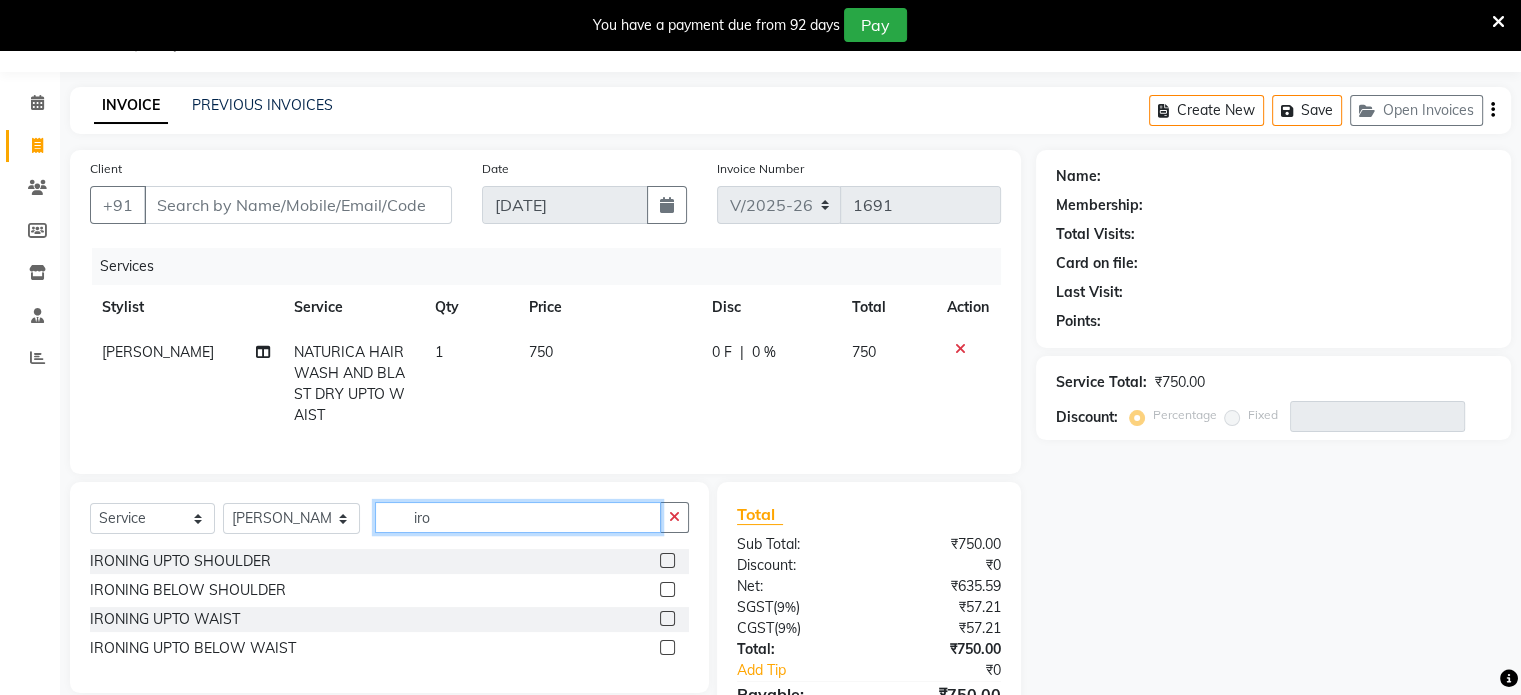 scroll, scrollTop: 0, scrollLeft: 0, axis: both 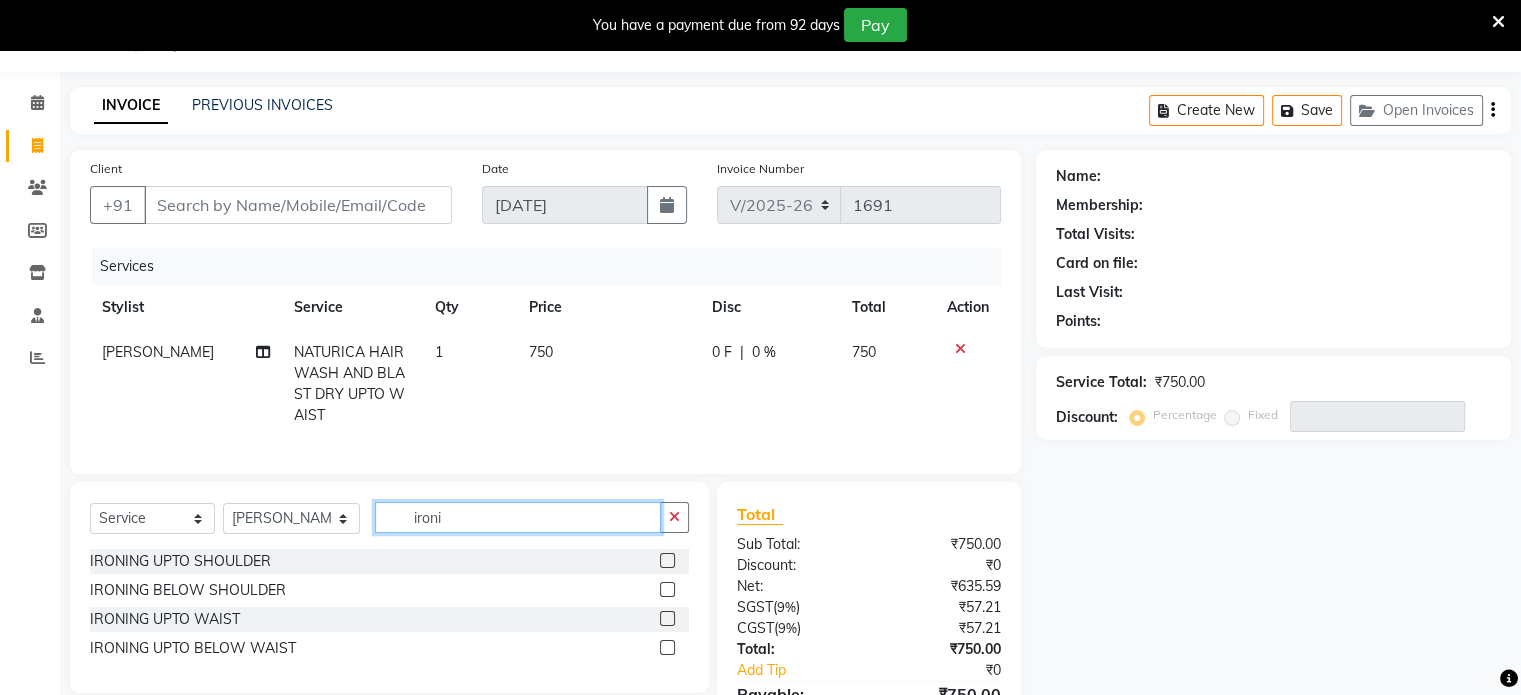type on "ironi" 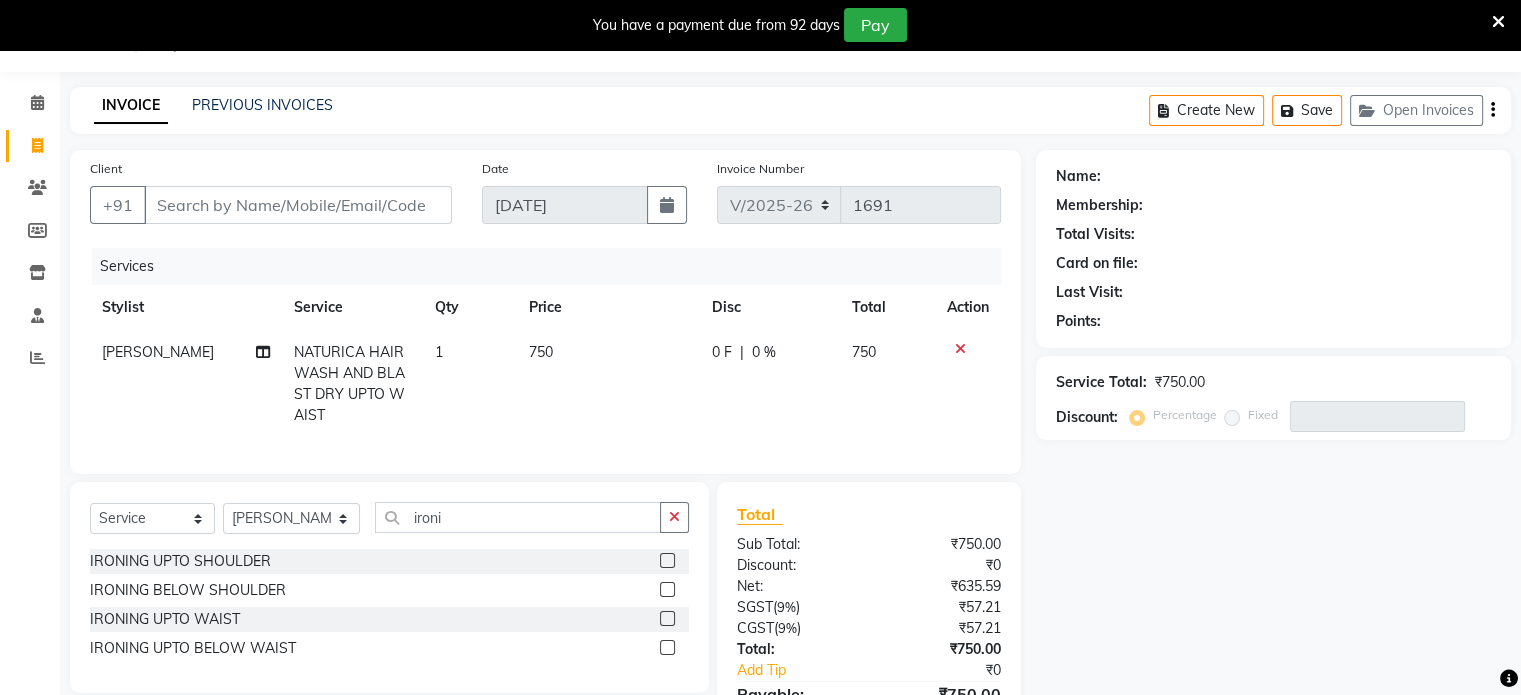 click 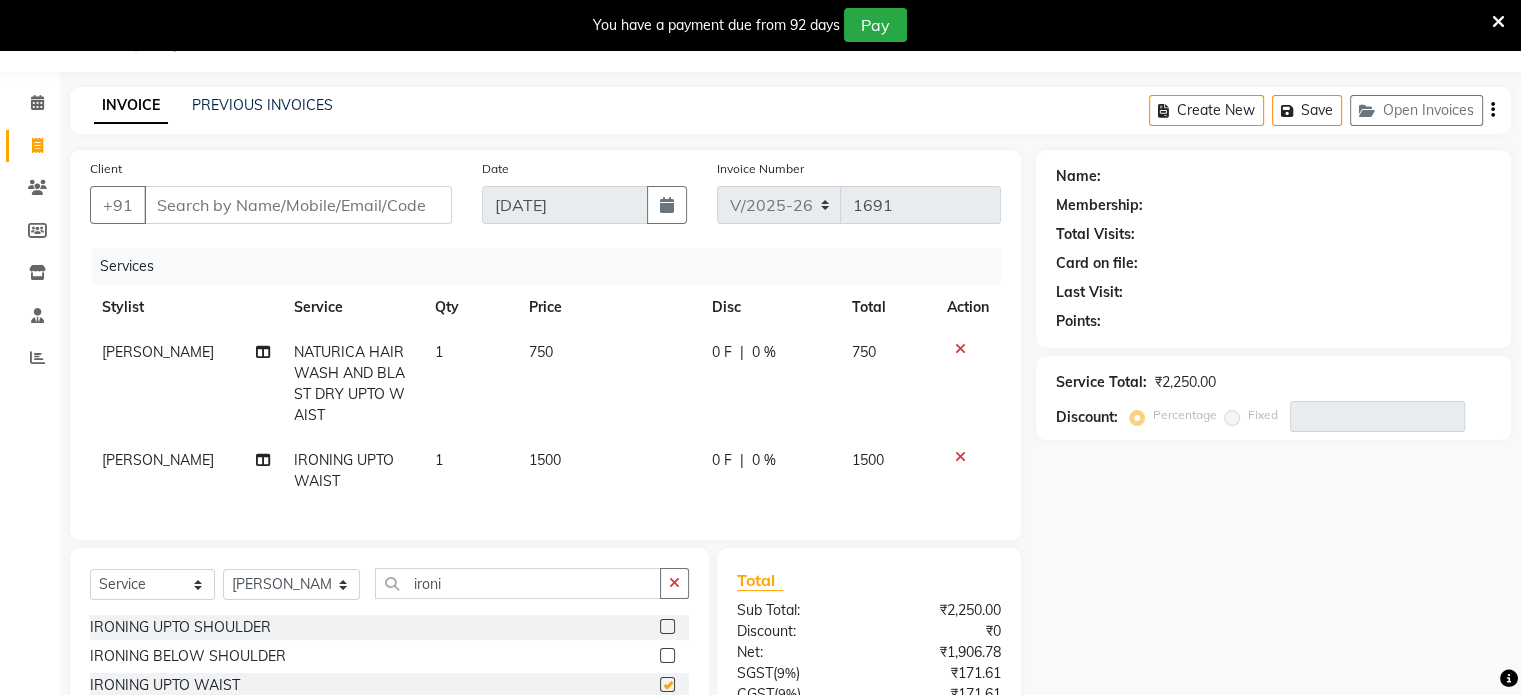 checkbox on "false" 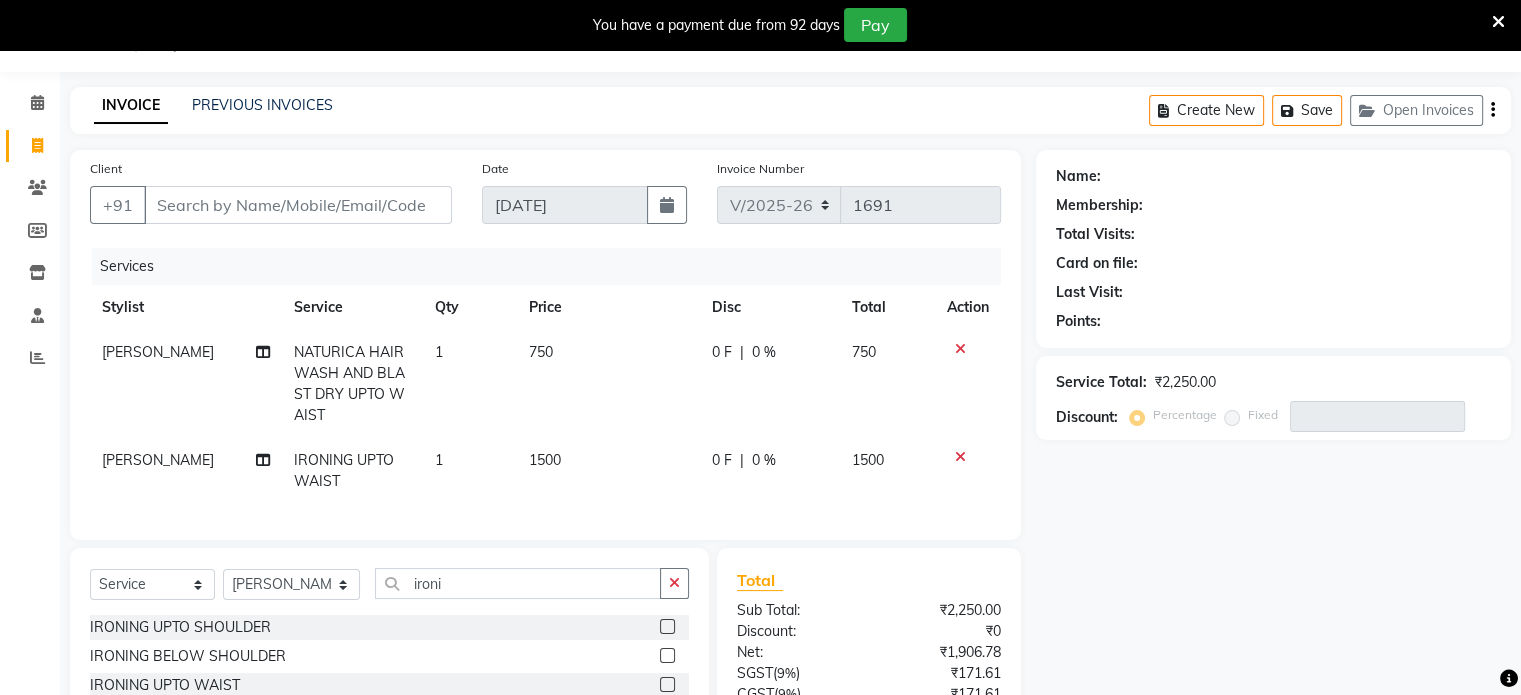 click 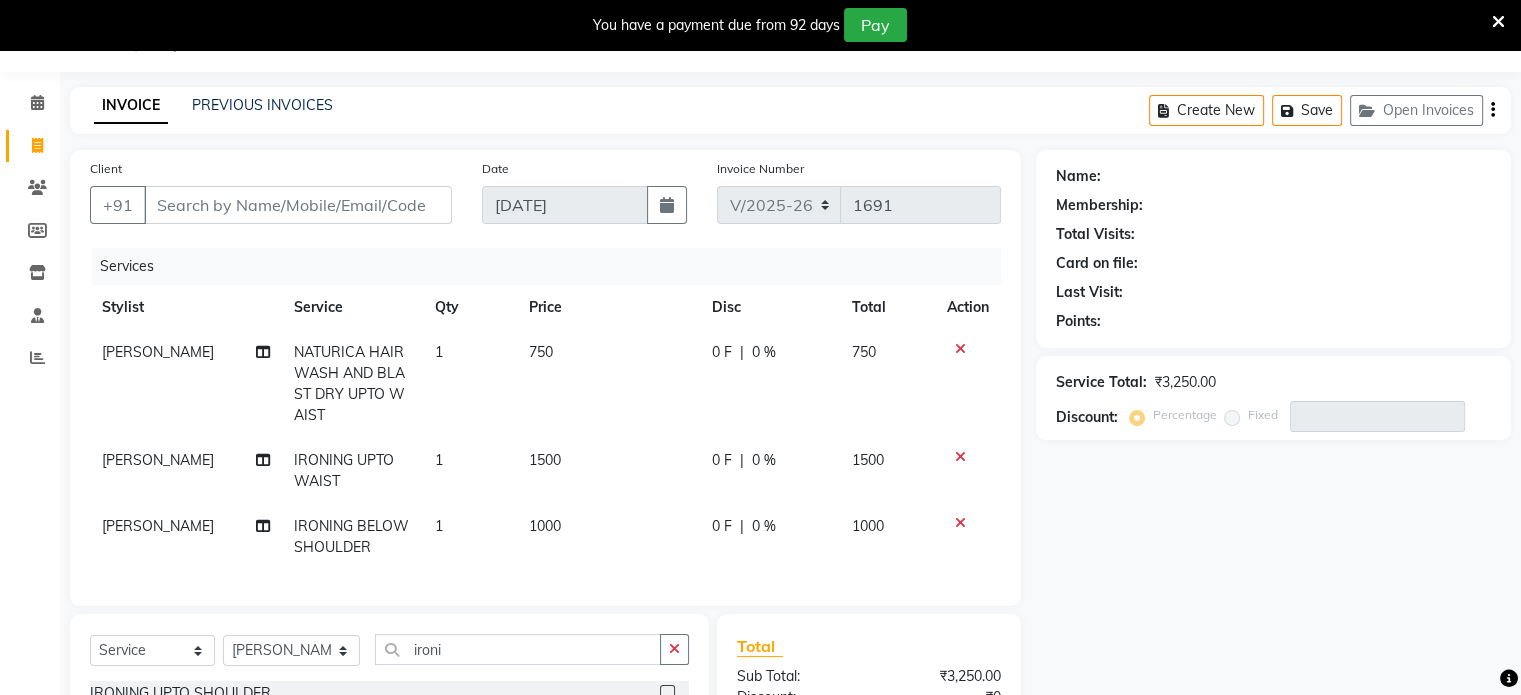 checkbox on "false" 